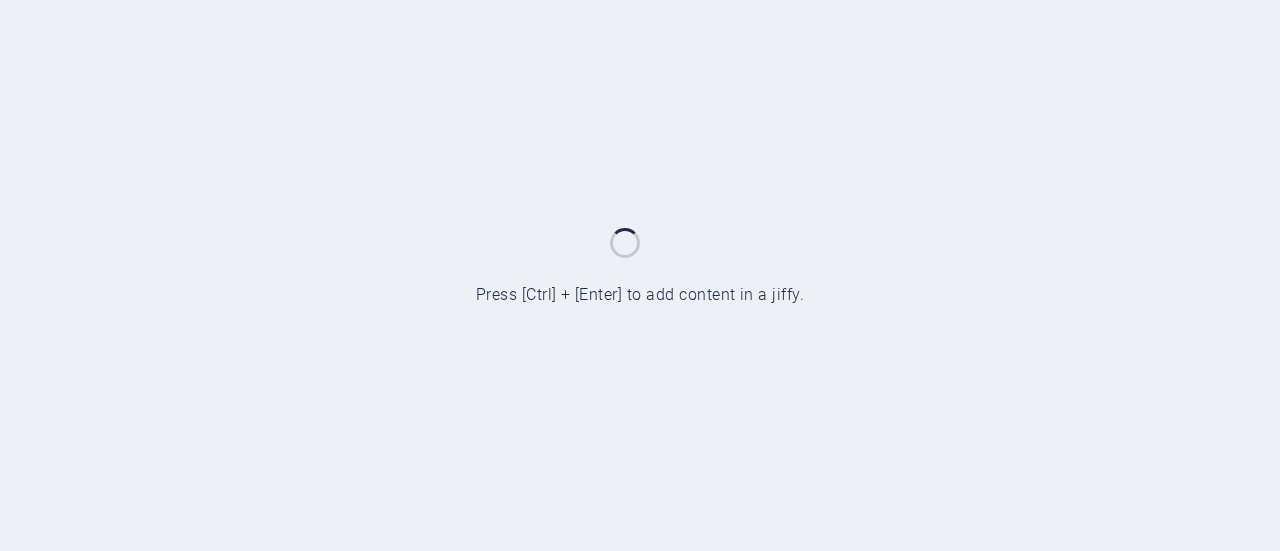 scroll, scrollTop: 0, scrollLeft: 0, axis: both 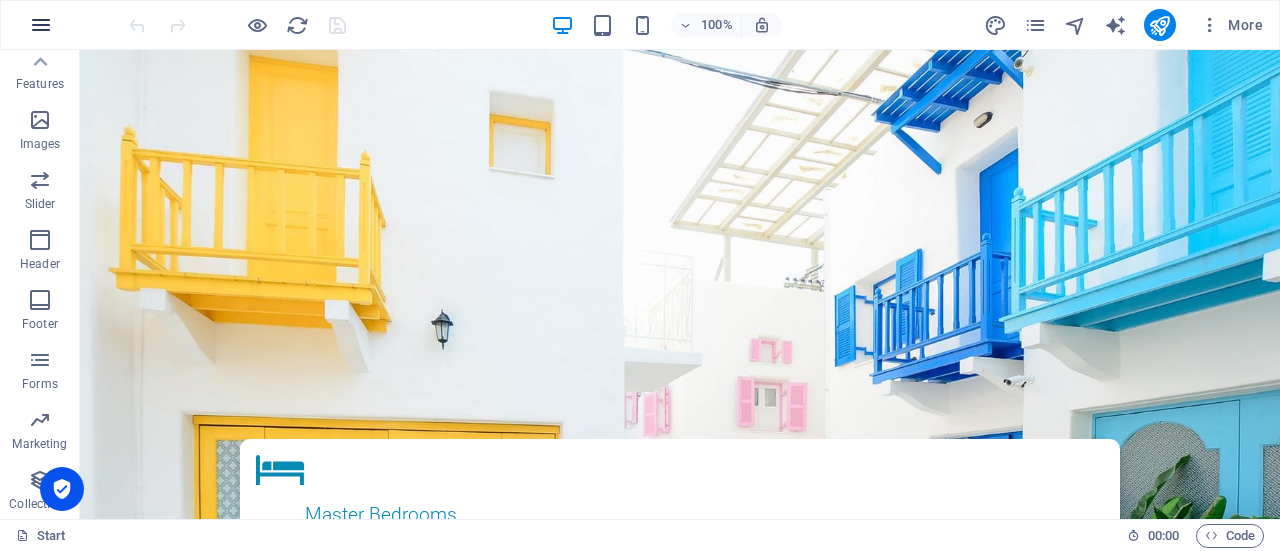click at bounding box center [41, 25] 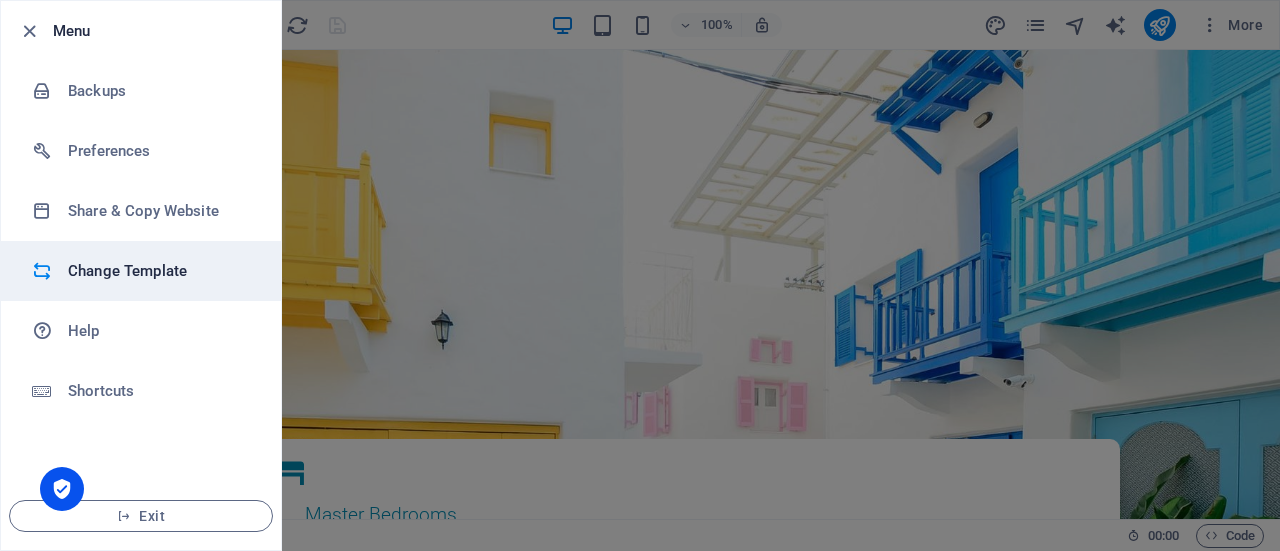 click on "Change Template" at bounding box center [160, 271] 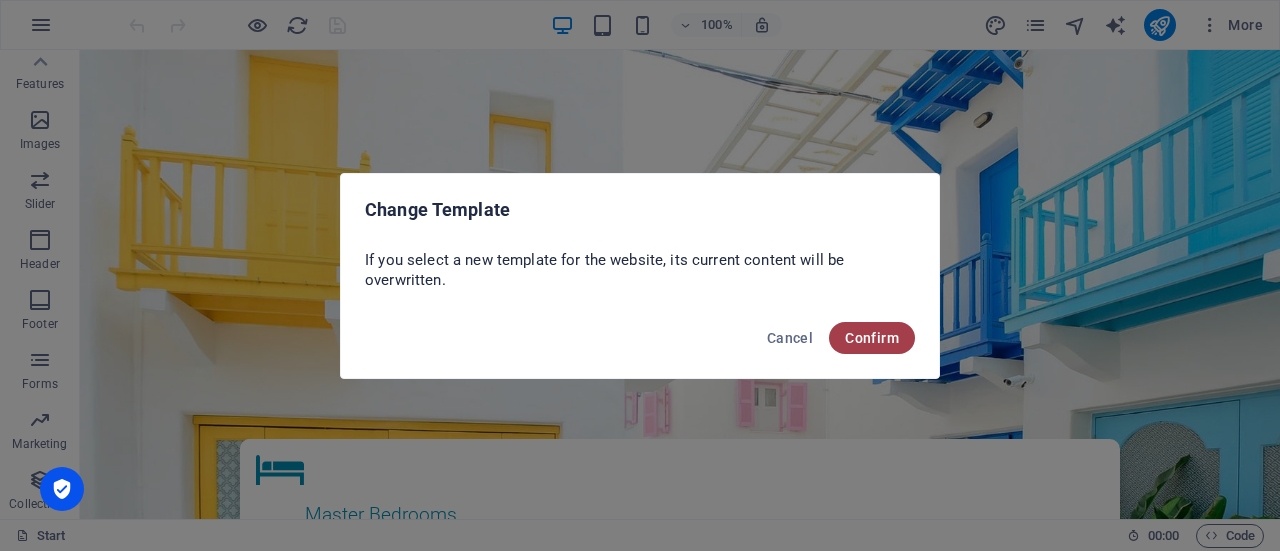 click on "Confirm" at bounding box center (872, 338) 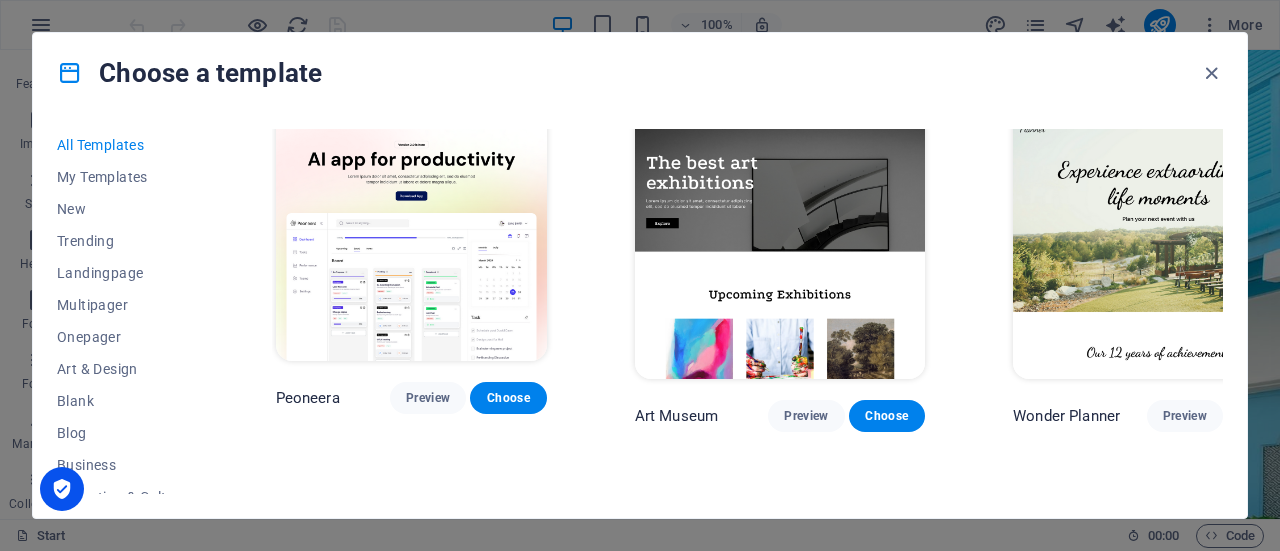 scroll, scrollTop: 0, scrollLeft: 0, axis: both 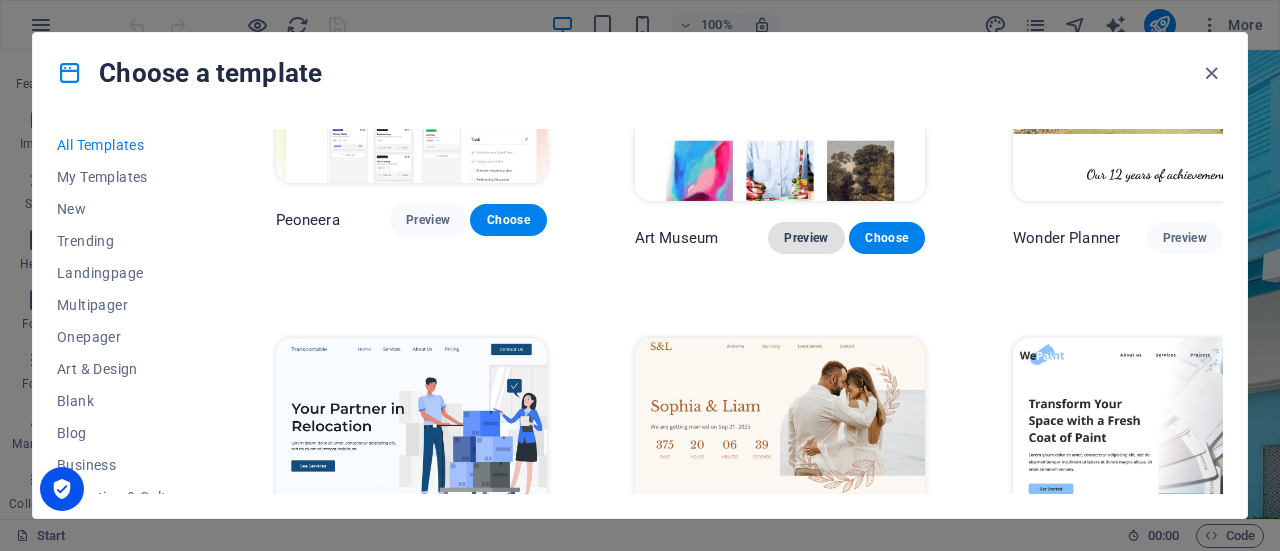 click on "Preview" at bounding box center [806, 238] 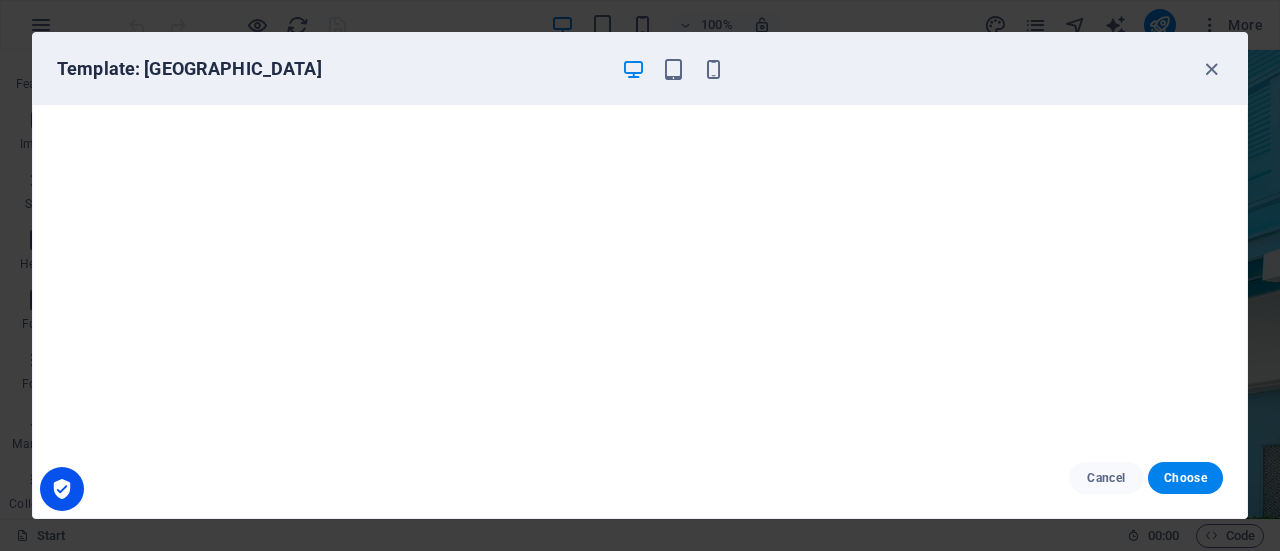 scroll, scrollTop: 0, scrollLeft: 0, axis: both 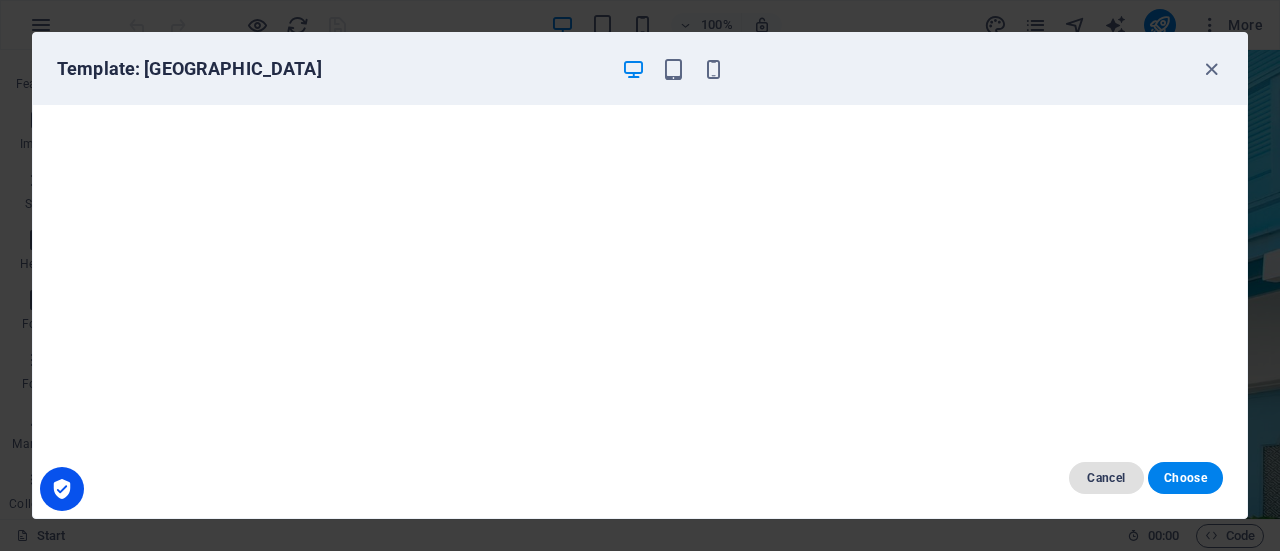 click on "Cancel" at bounding box center (1106, 478) 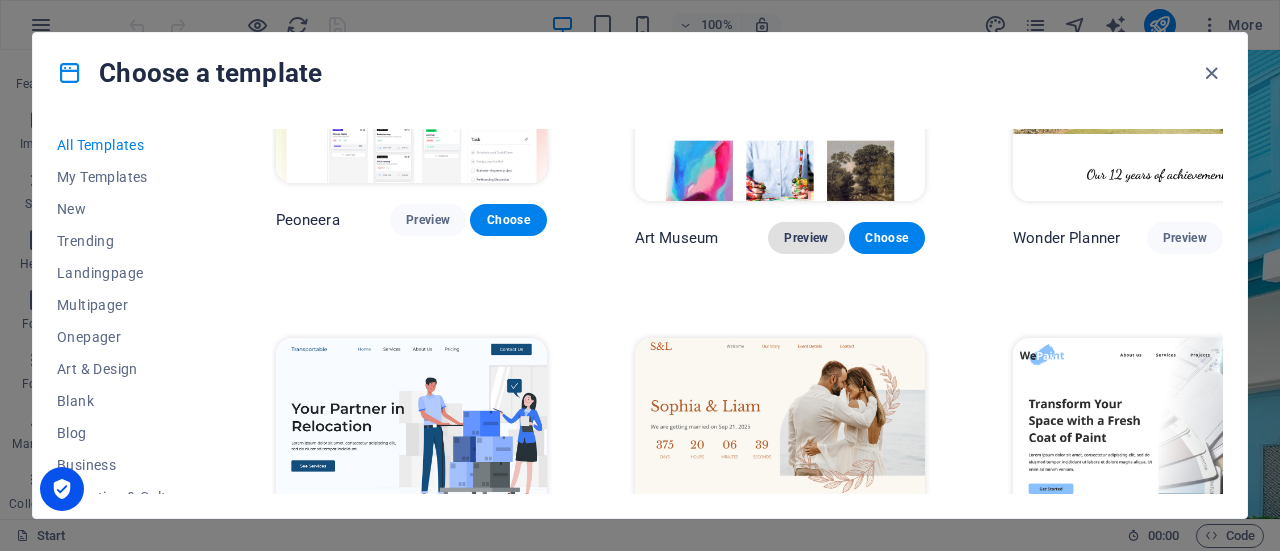 click on "Preview" at bounding box center [806, 238] 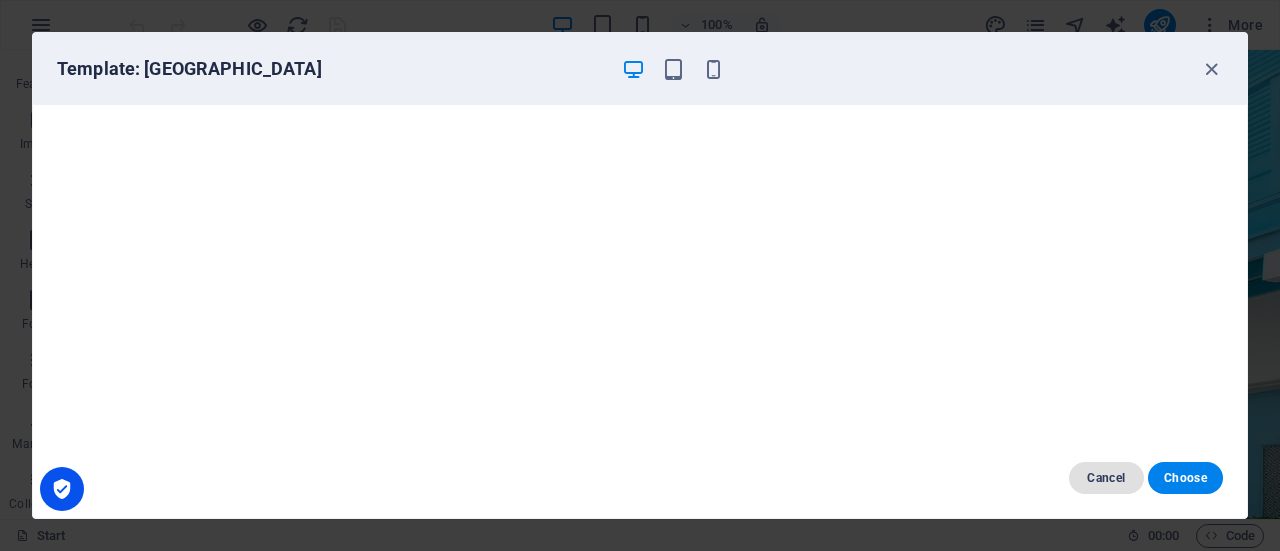 click on "Cancel" at bounding box center (1106, 478) 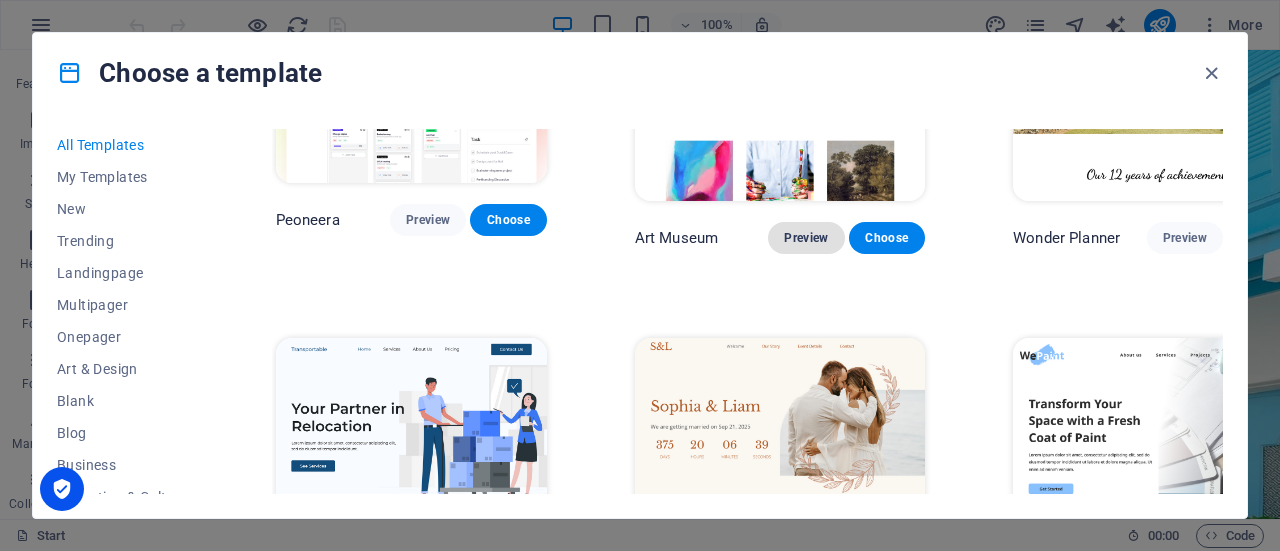 click on "Preview" at bounding box center [806, 238] 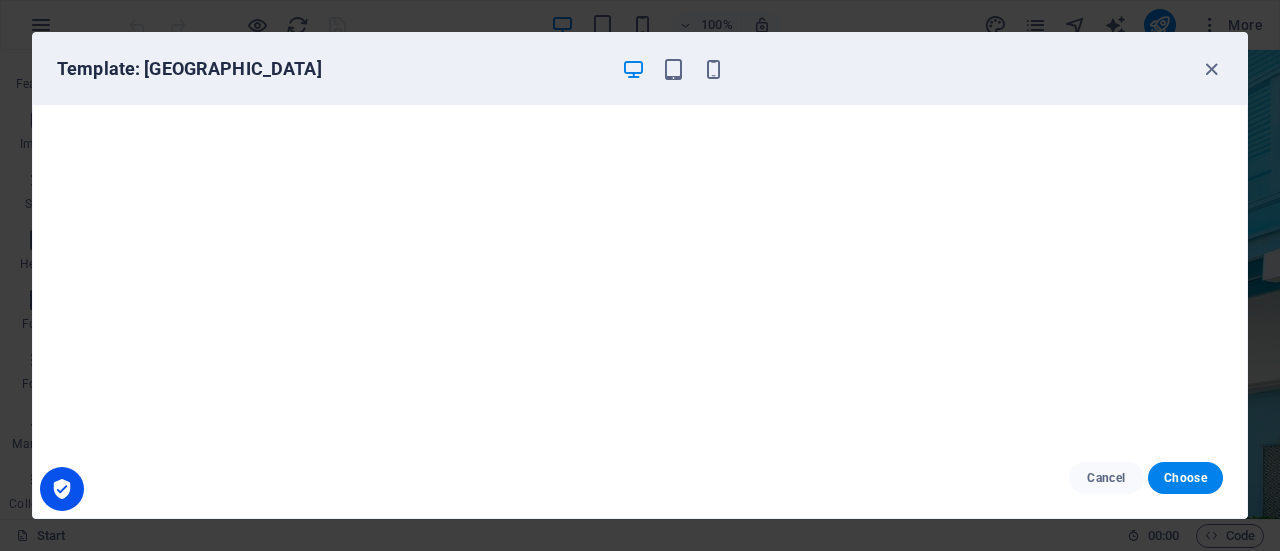 scroll, scrollTop: 4, scrollLeft: 0, axis: vertical 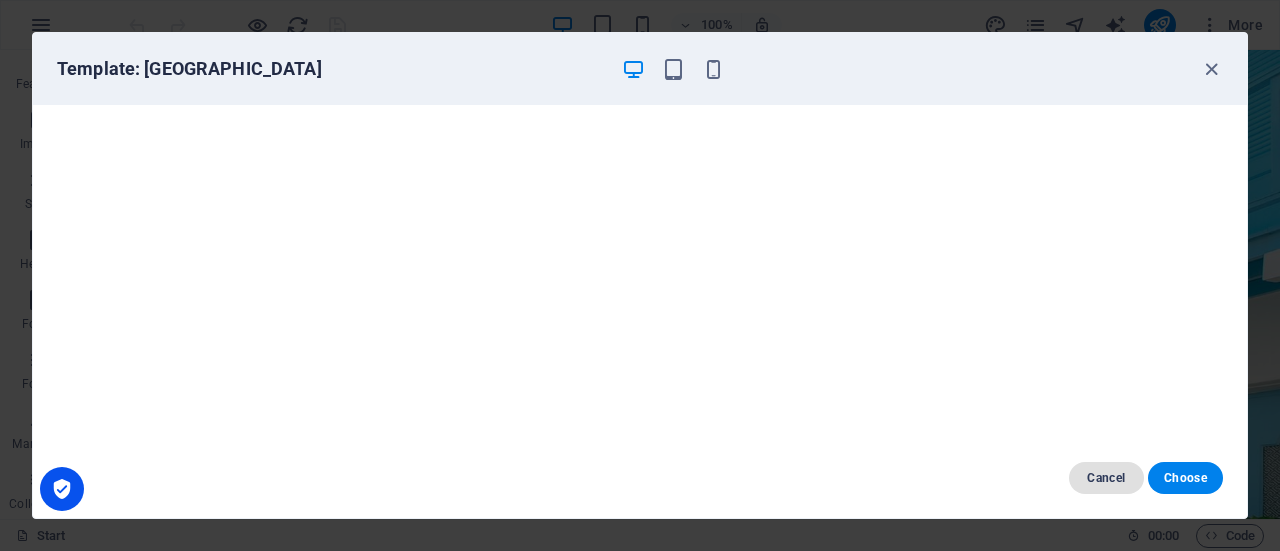 click on "Cancel" at bounding box center (1106, 478) 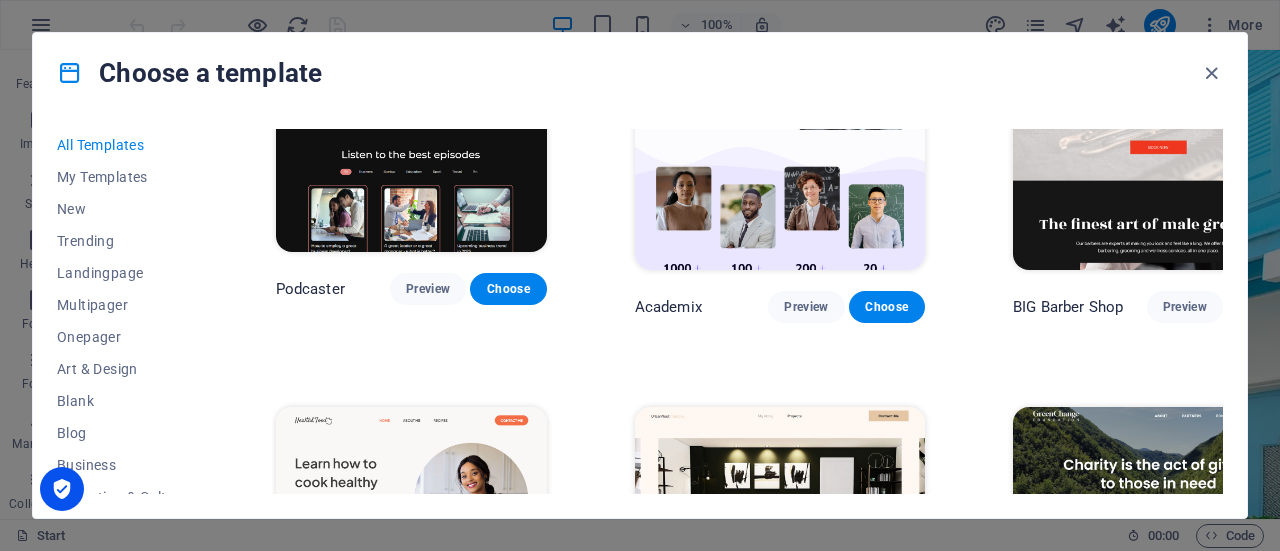 scroll, scrollTop: 1400, scrollLeft: 0, axis: vertical 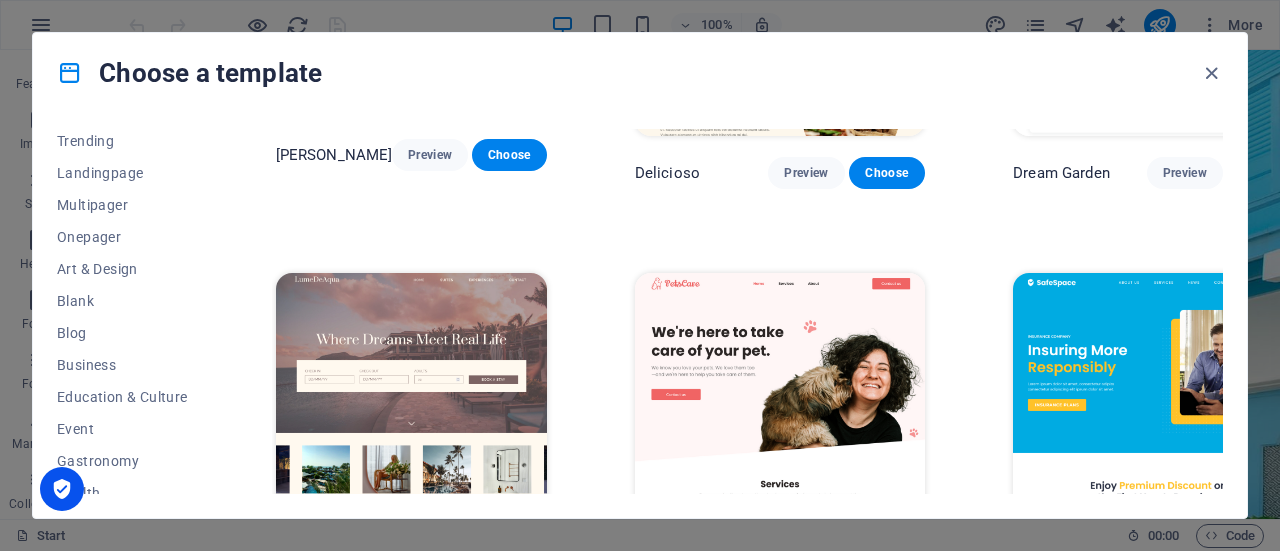 click on "Preview" at bounding box center [428, 560] 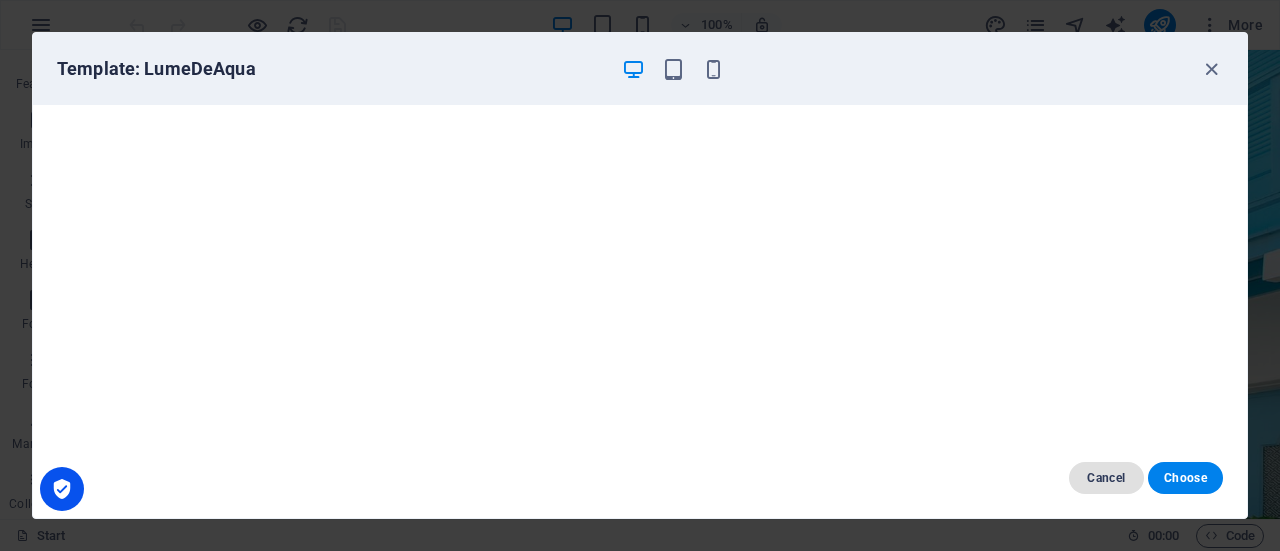 click on "Cancel" at bounding box center [1106, 478] 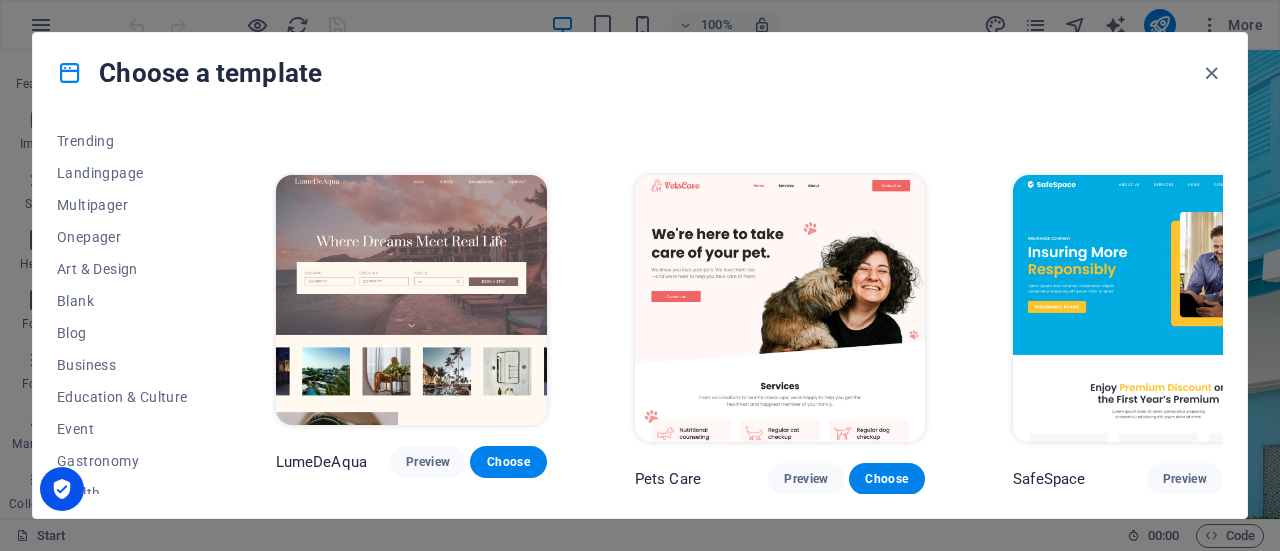 scroll, scrollTop: 2900, scrollLeft: 0, axis: vertical 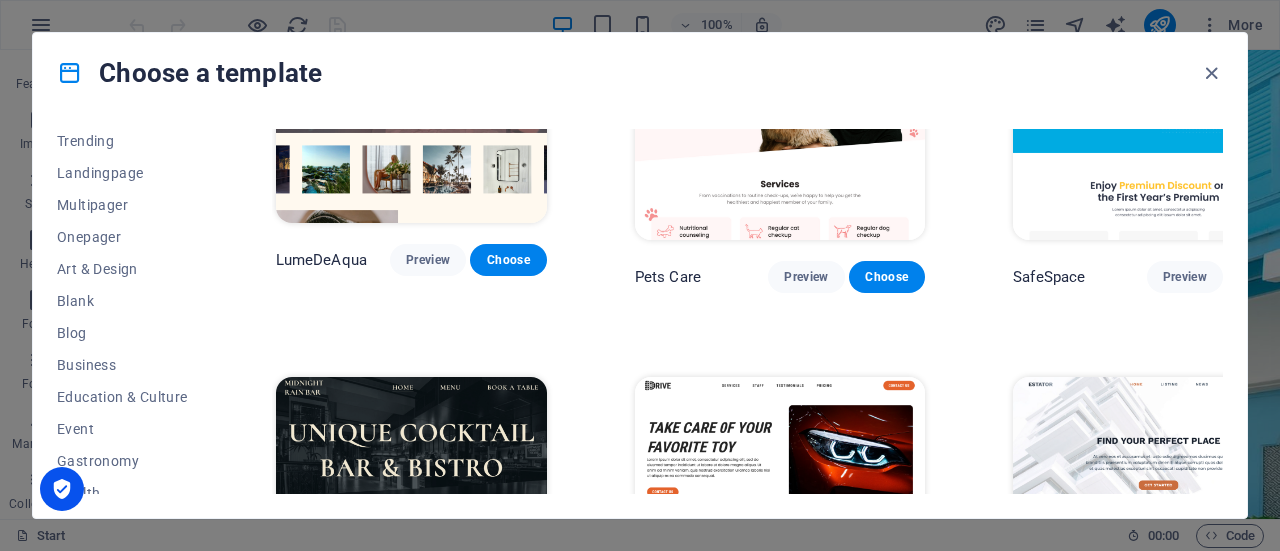 click on "Preview" at bounding box center [430, 668] 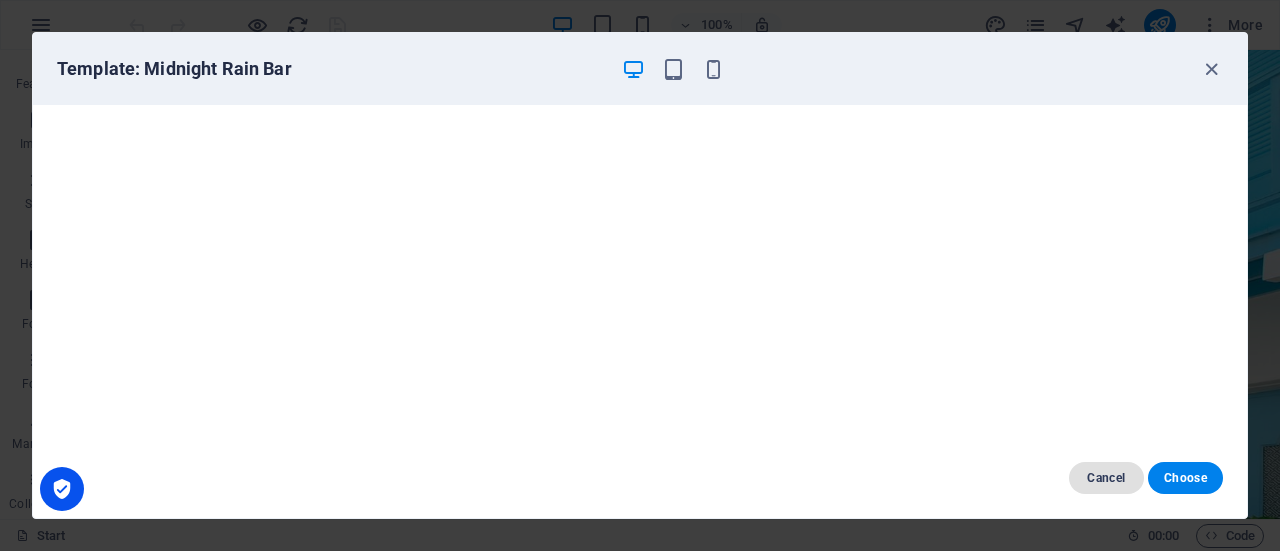 drag, startPoint x: 1126, startPoint y: 484, endPoint x: 1102, endPoint y: 476, distance: 25.298222 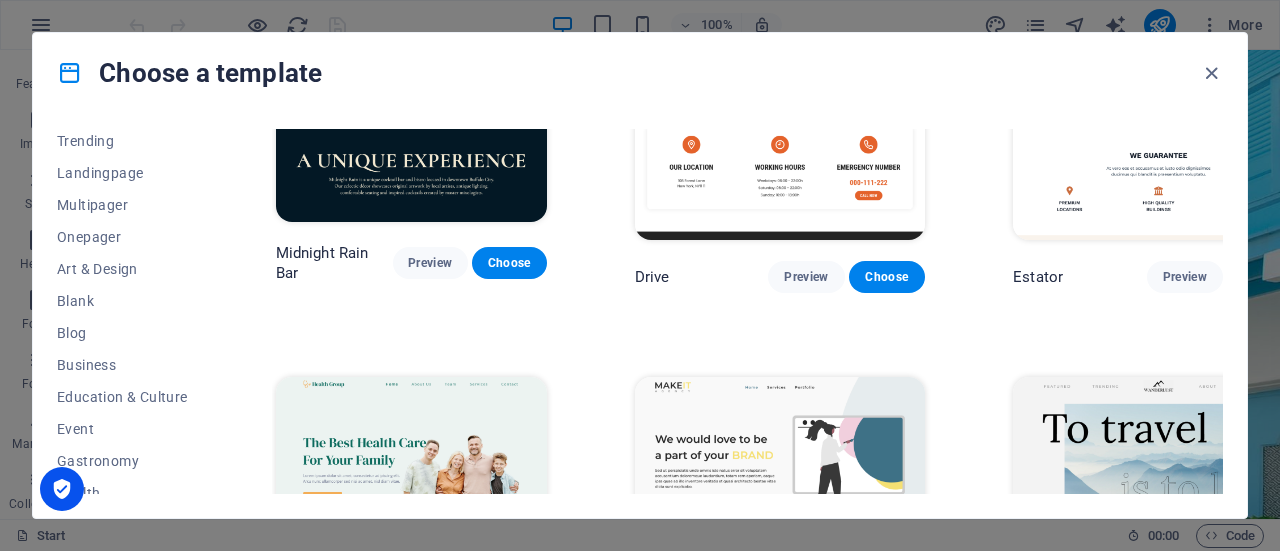 scroll, scrollTop: 3500, scrollLeft: 0, axis: vertical 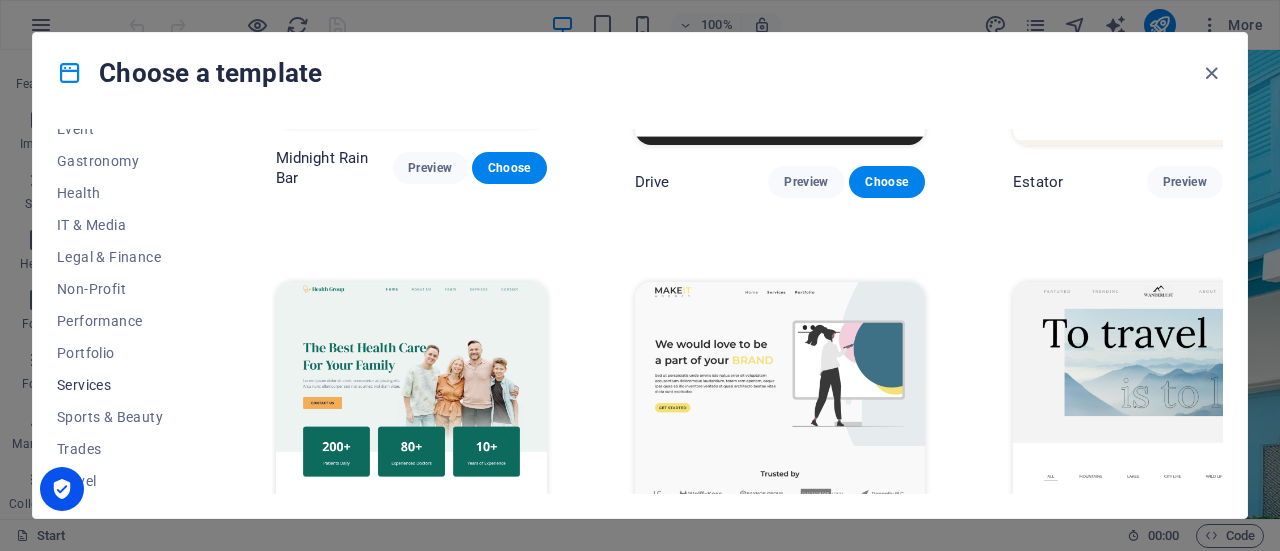 click on "Services" at bounding box center (122, 385) 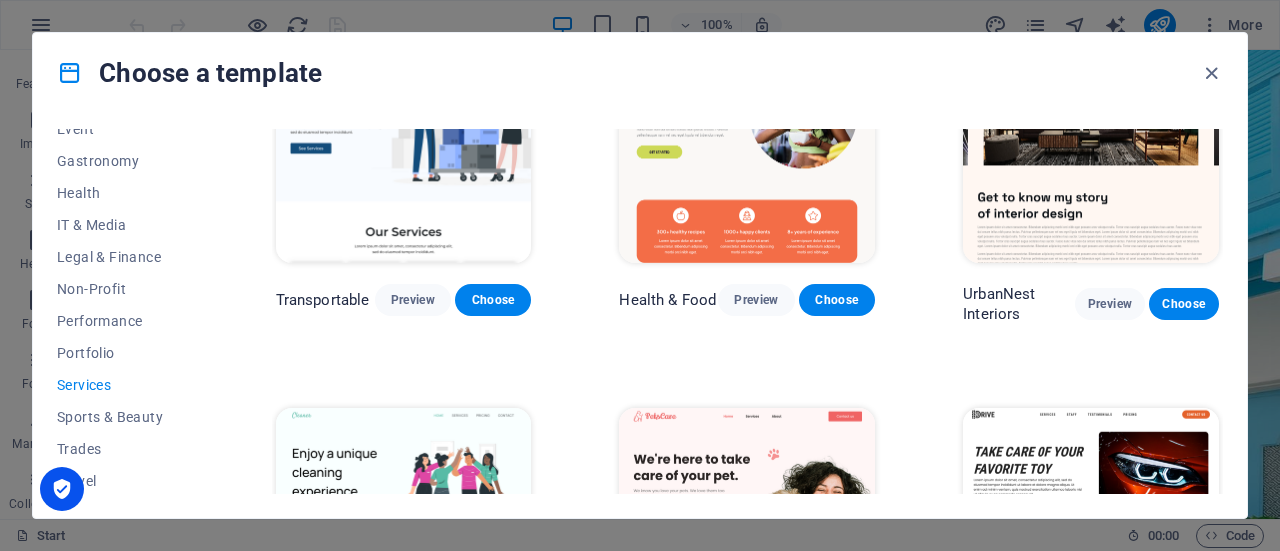 scroll, scrollTop: 0, scrollLeft: 0, axis: both 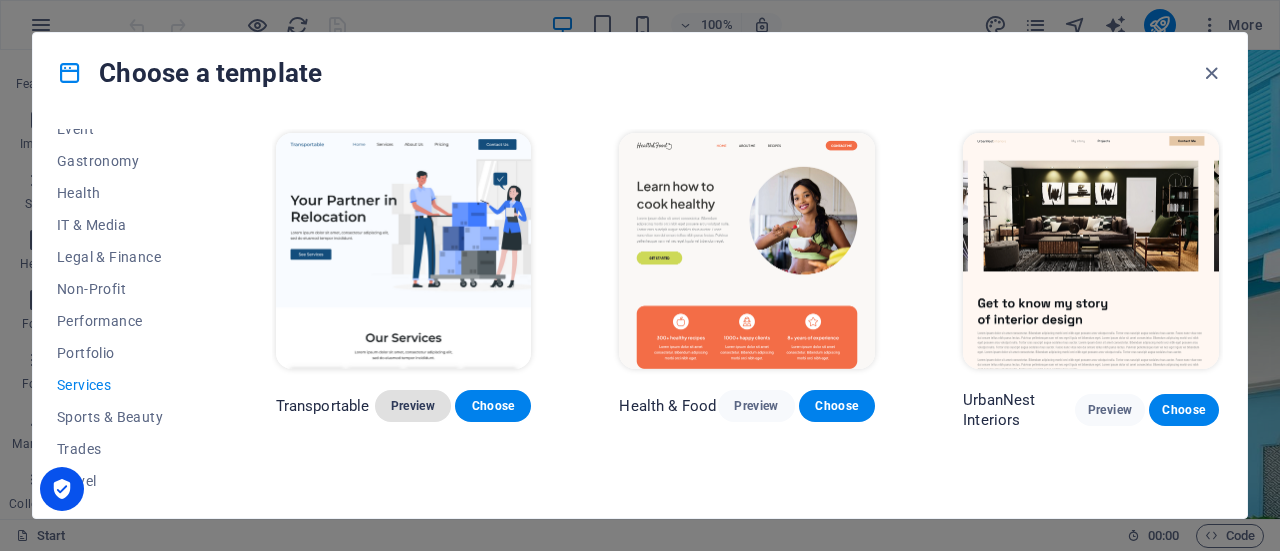 click on "Preview" at bounding box center (413, 406) 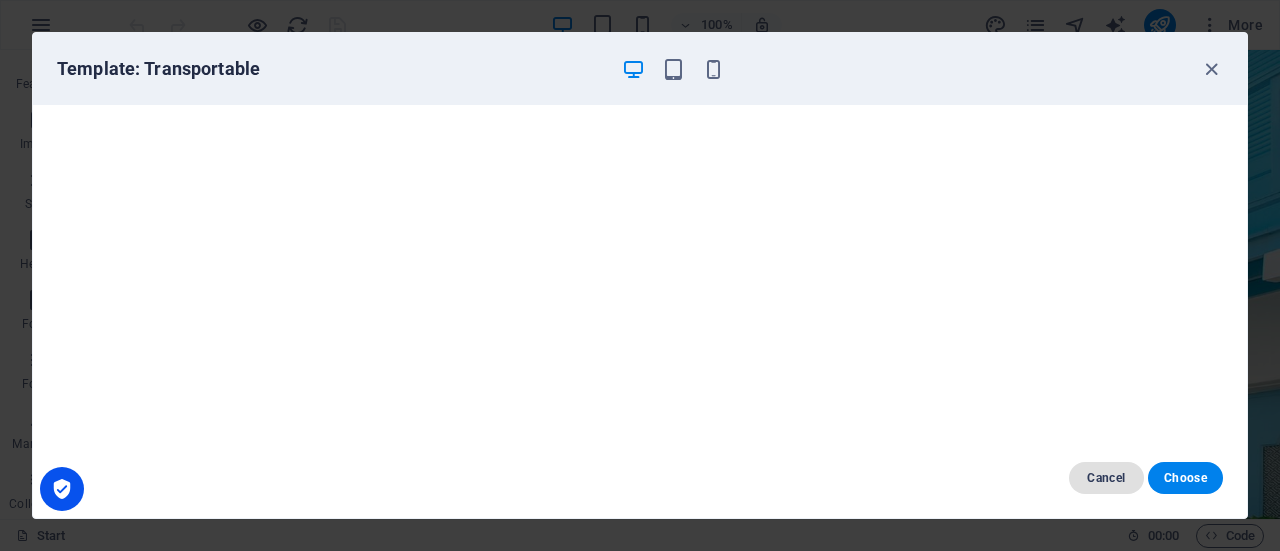 click on "Cancel" at bounding box center (1106, 478) 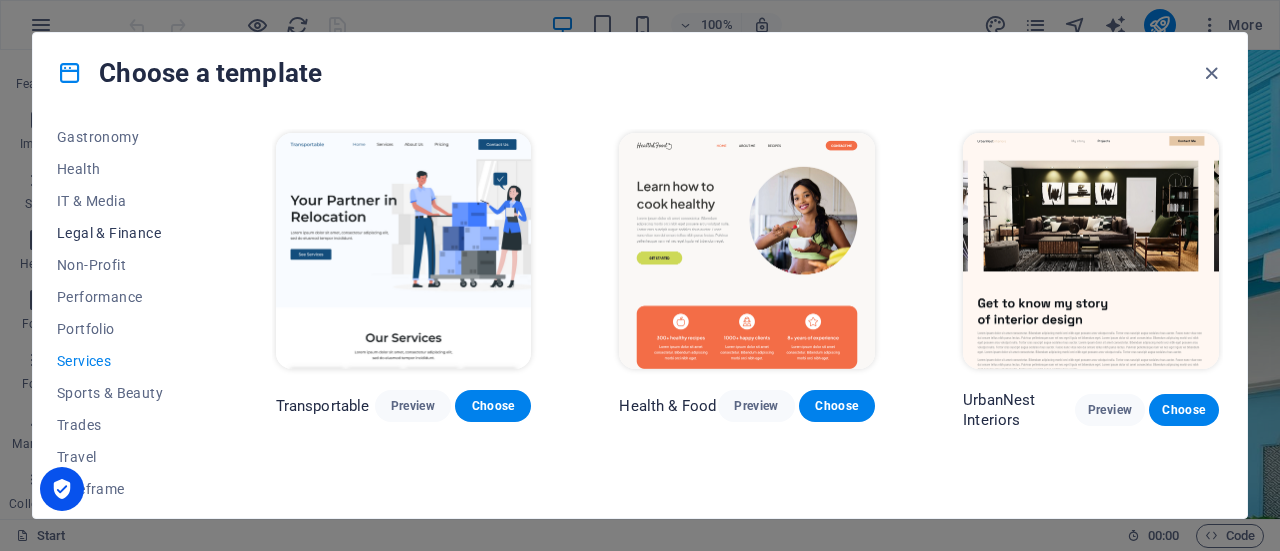 scroll, scrollTop: 434, scrollLeft: 0, axis: vertical 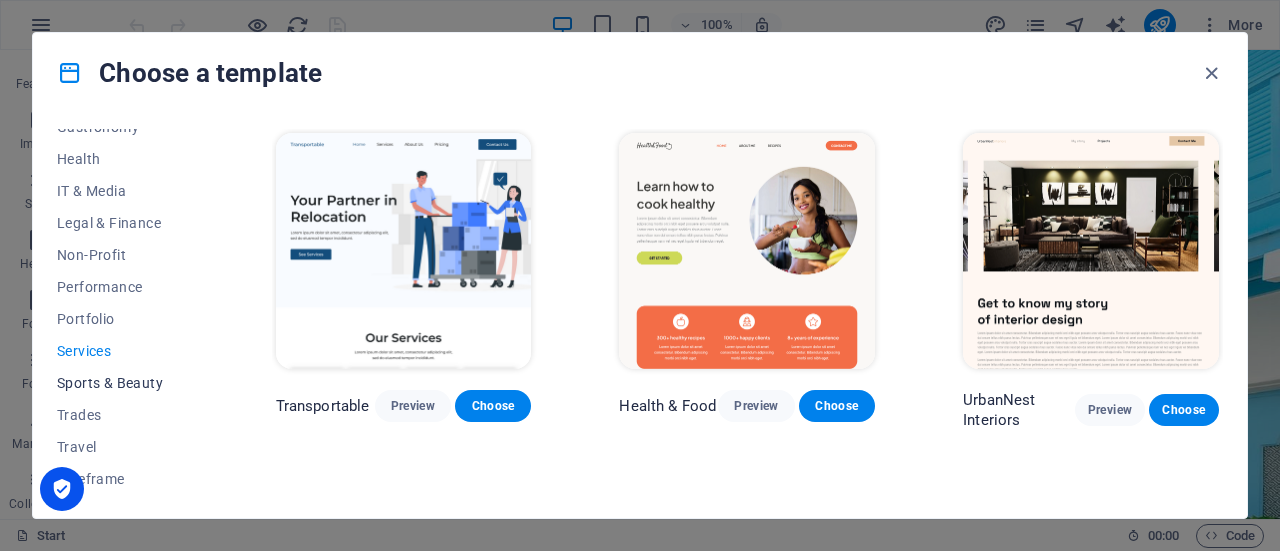 click on "Sports & Beauty" at bounding box center [122, 383] 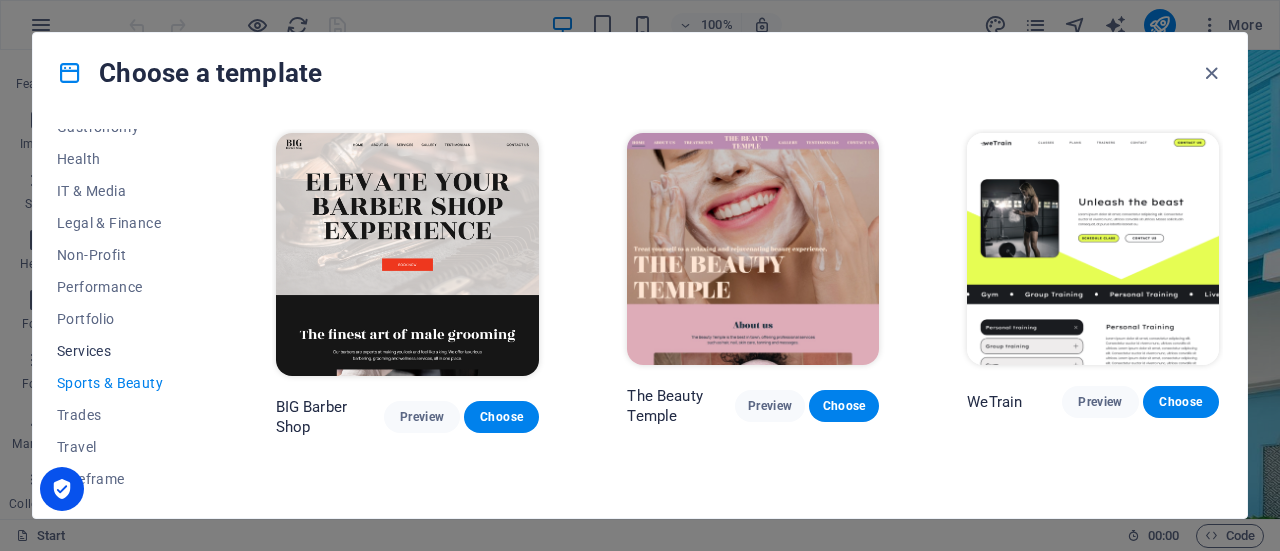 click on "Services" at bounding box center [122, 351] 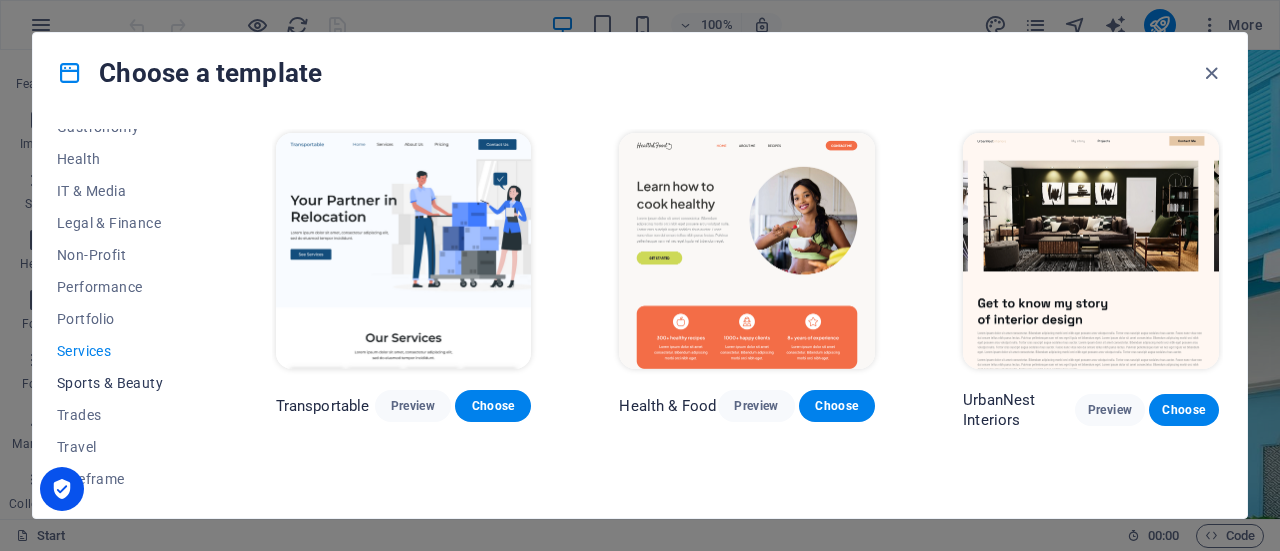 click on "Sports & Beauty" at bounding box center (122, 383) 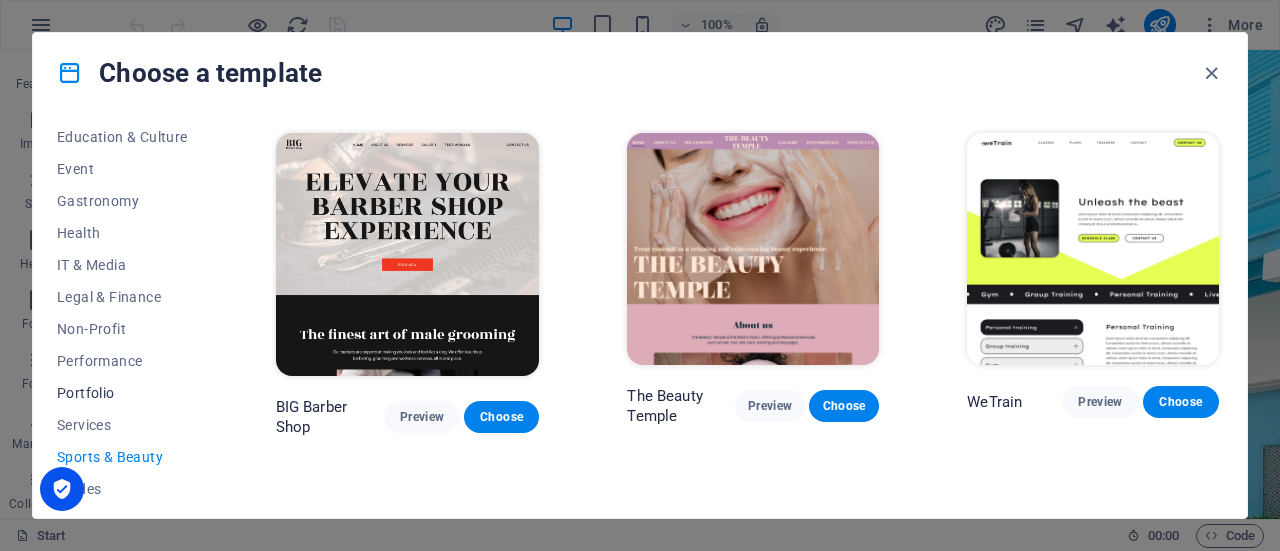 scroll, scrollTop: 334, scrollLeft: 0, axis: vertical 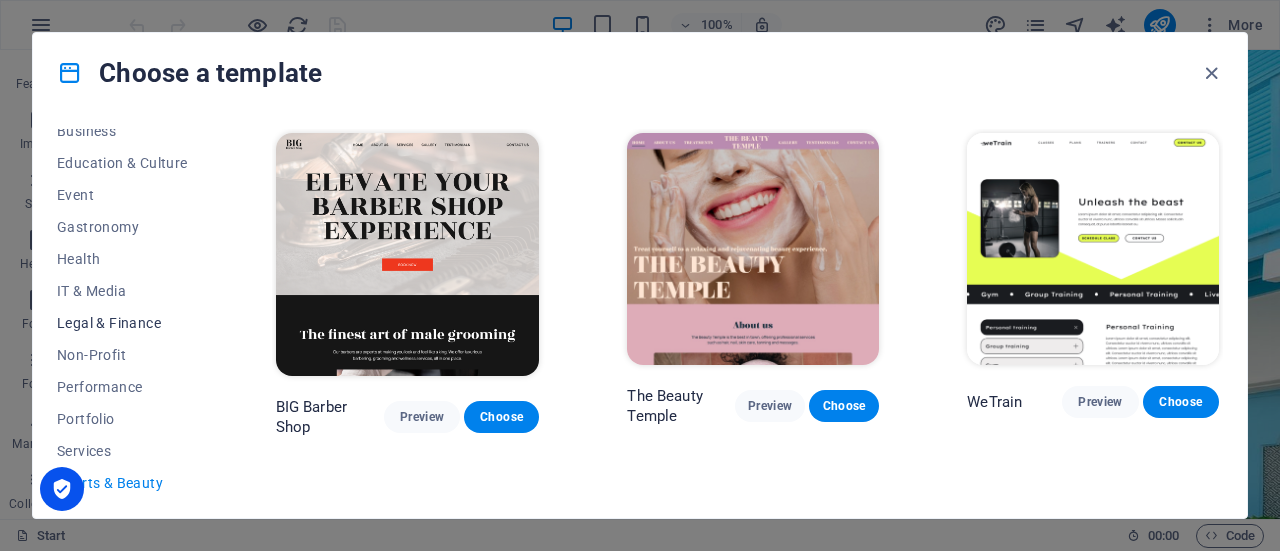 click on "Legal & Finance" at bounding box center [122, 323] 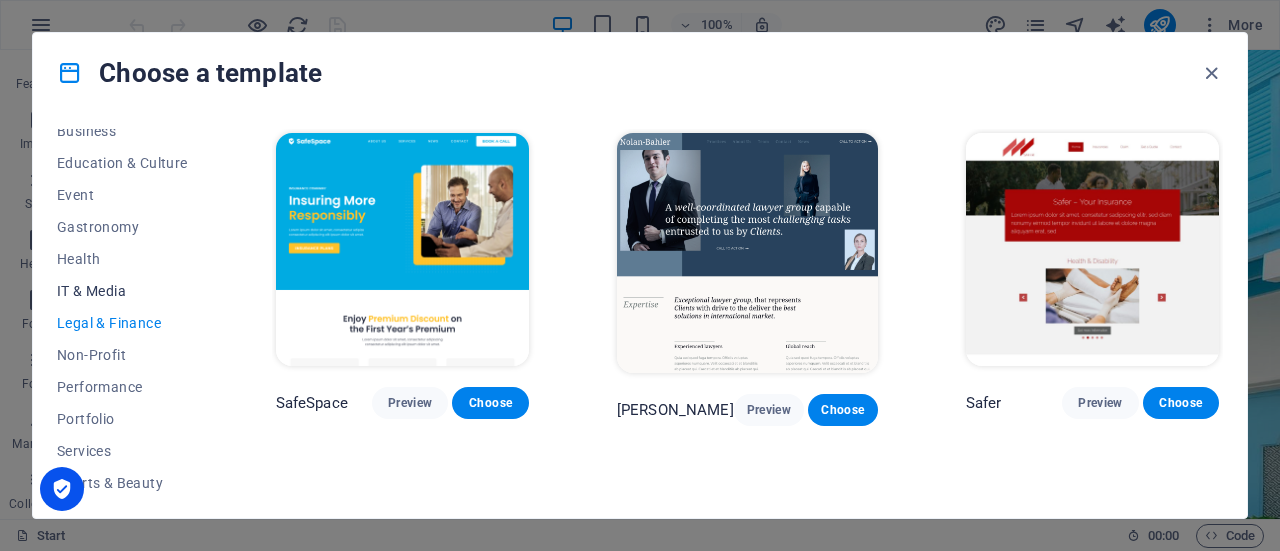 click on "IT & Media" at bounding box center [122, 291] 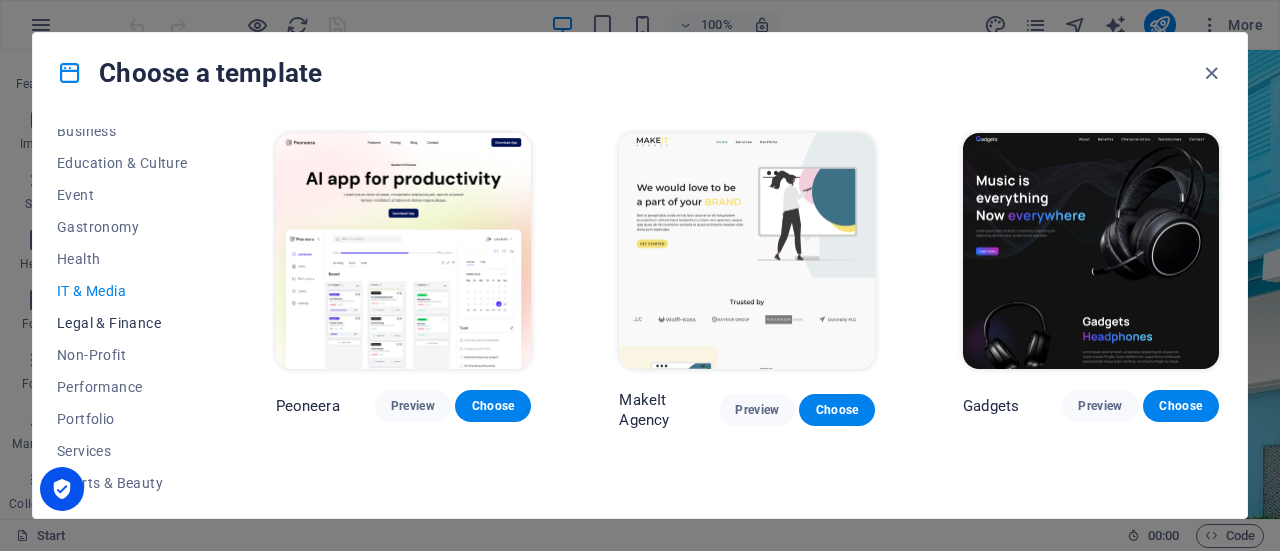 click on "Legal & Finance" at bounding box center [122, 323] 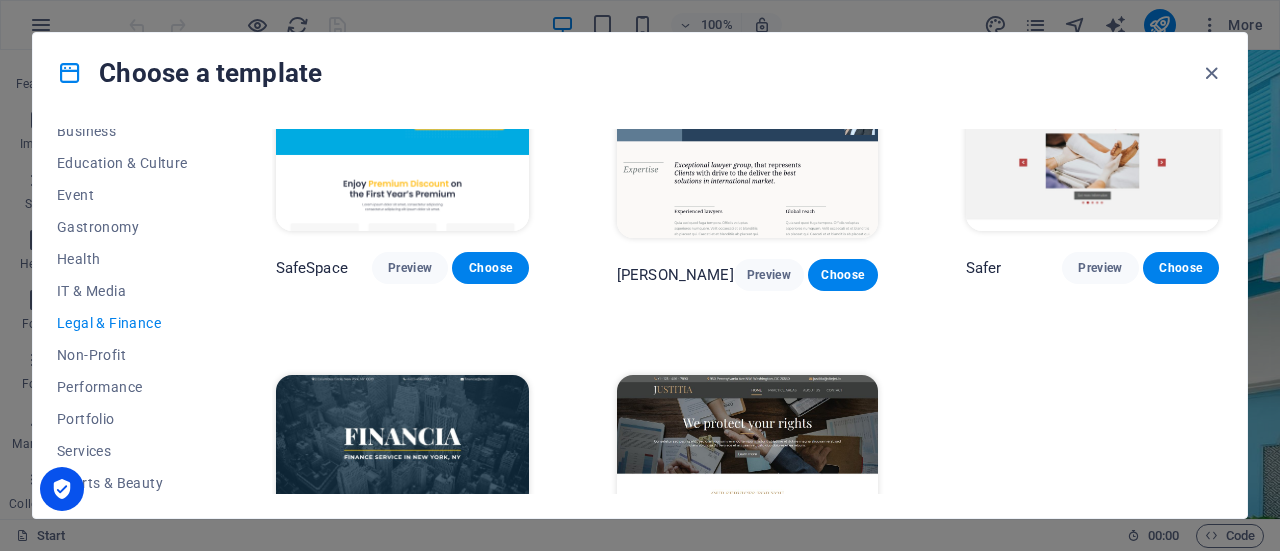 scroll, scrollTop: 294, scrollLeft: 0, axis: vertical 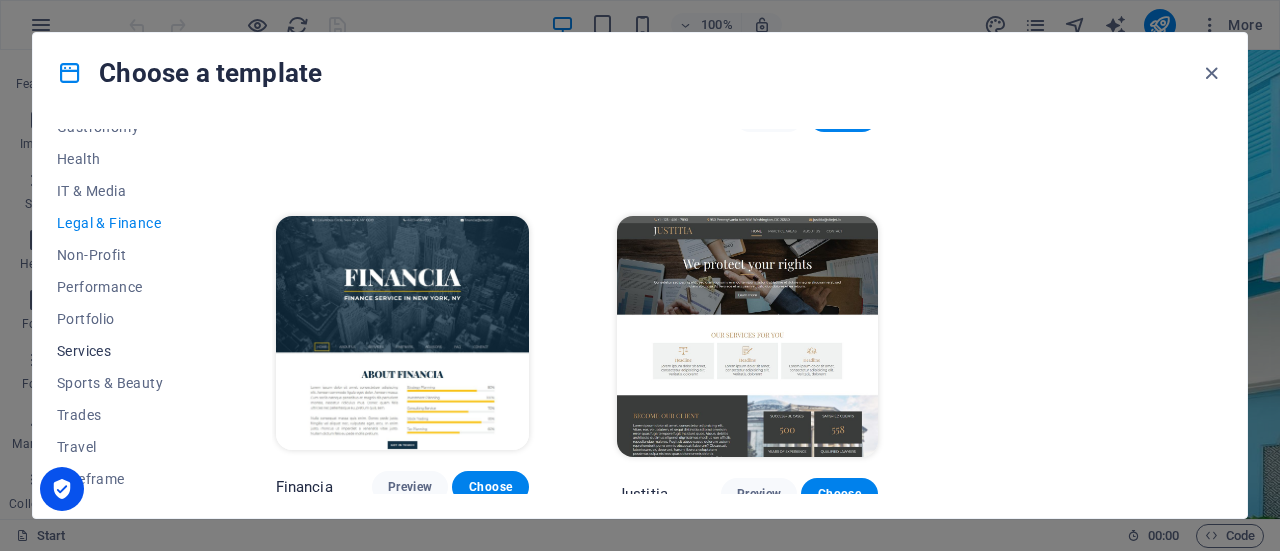 click on "Services" at bounding box center (122, 351) 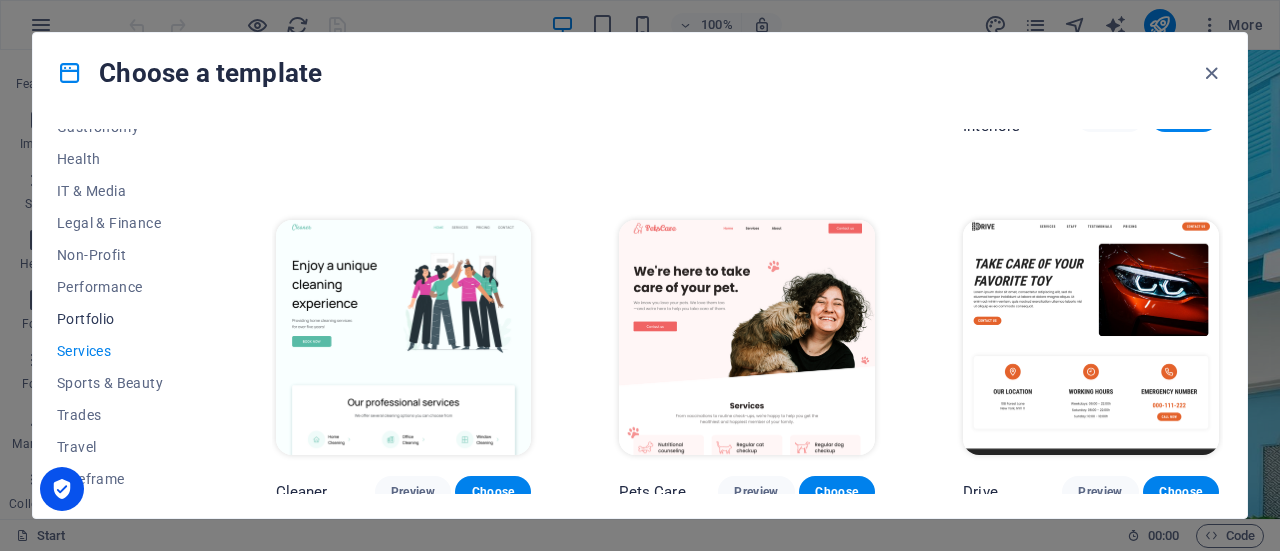 click on "Portfolio" at bounding box center [122, 319] 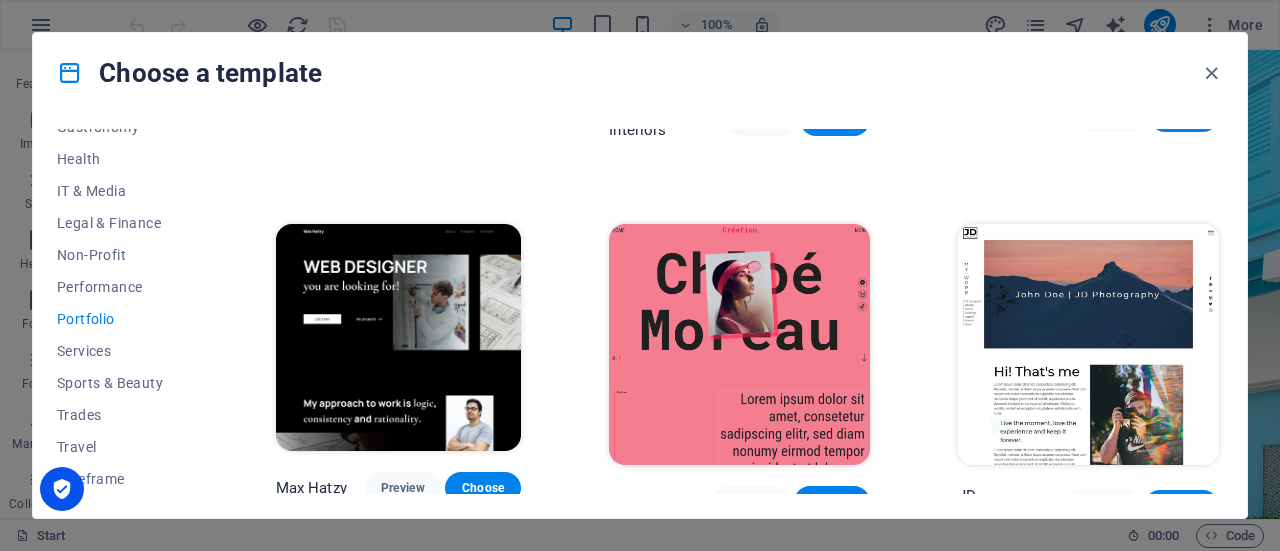 scroll, scrollTop: 294, scrollLeft: 0, axis: vertical 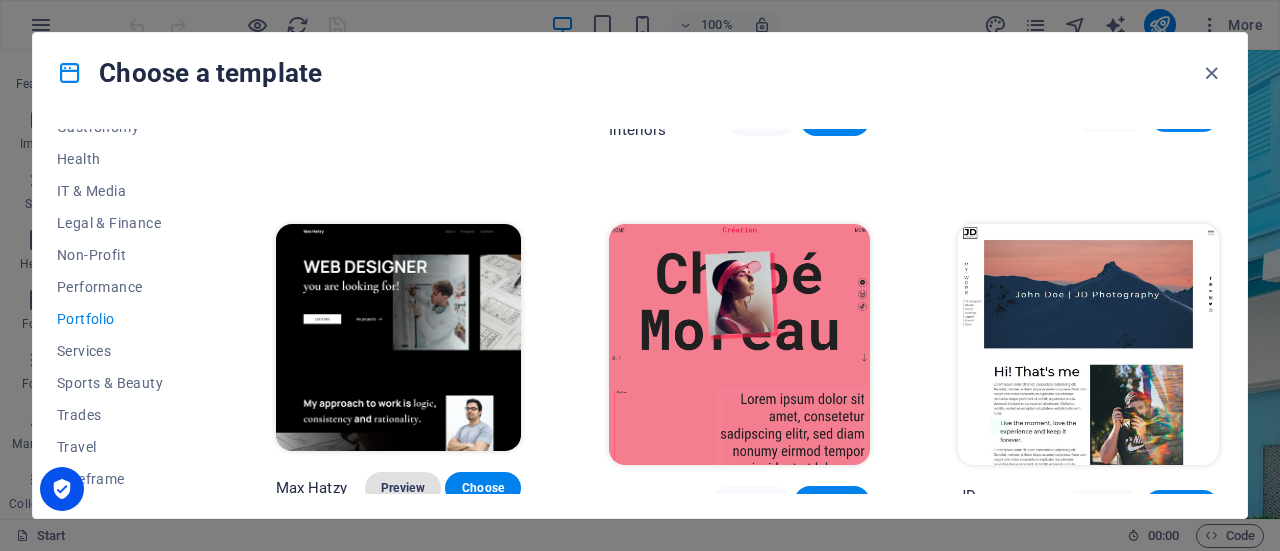 click on "Preview" at bounding box center [403, 488] 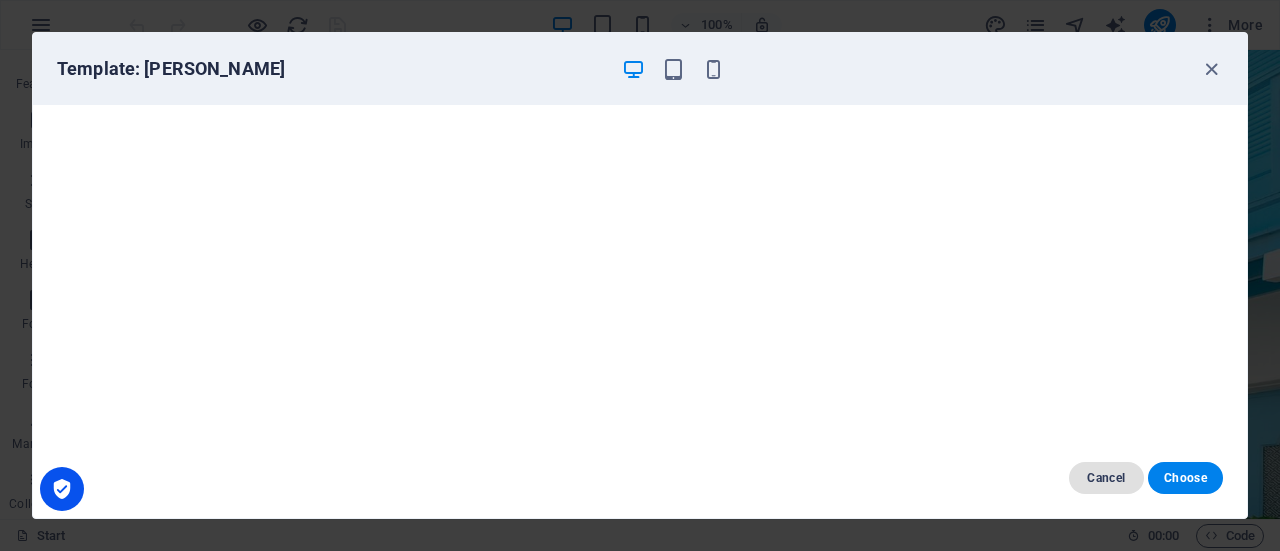 click on "Cancel" at bounding box center [1106, 478] 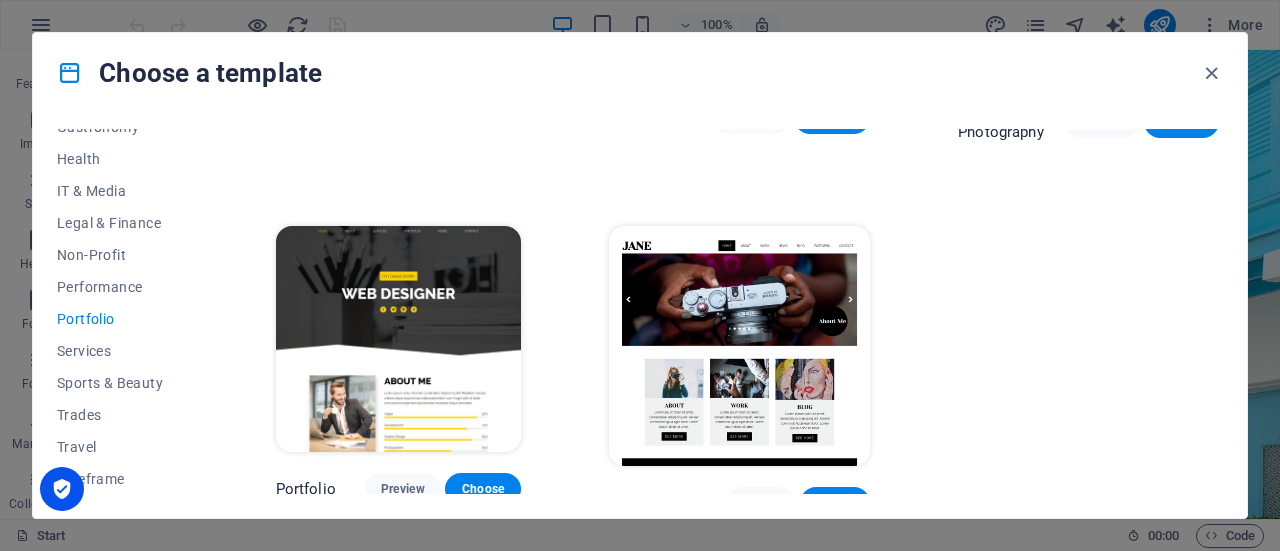 scroll, scrollTop: 680, scrollLeft: 0, axis: vertical 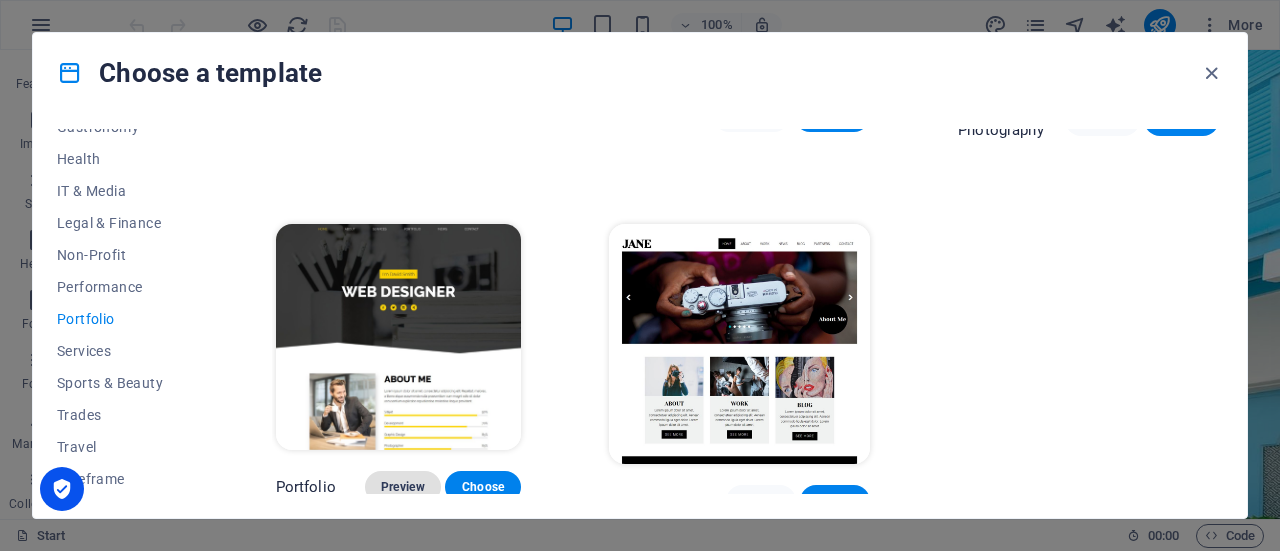 click on "Preview" at bounding box center (403, 487) 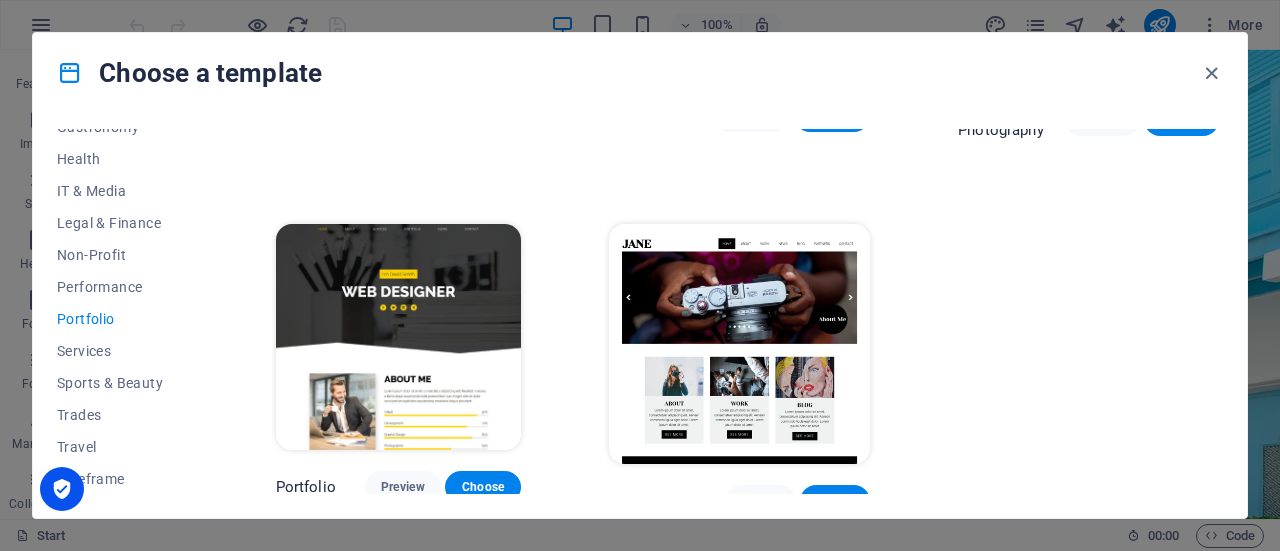 type 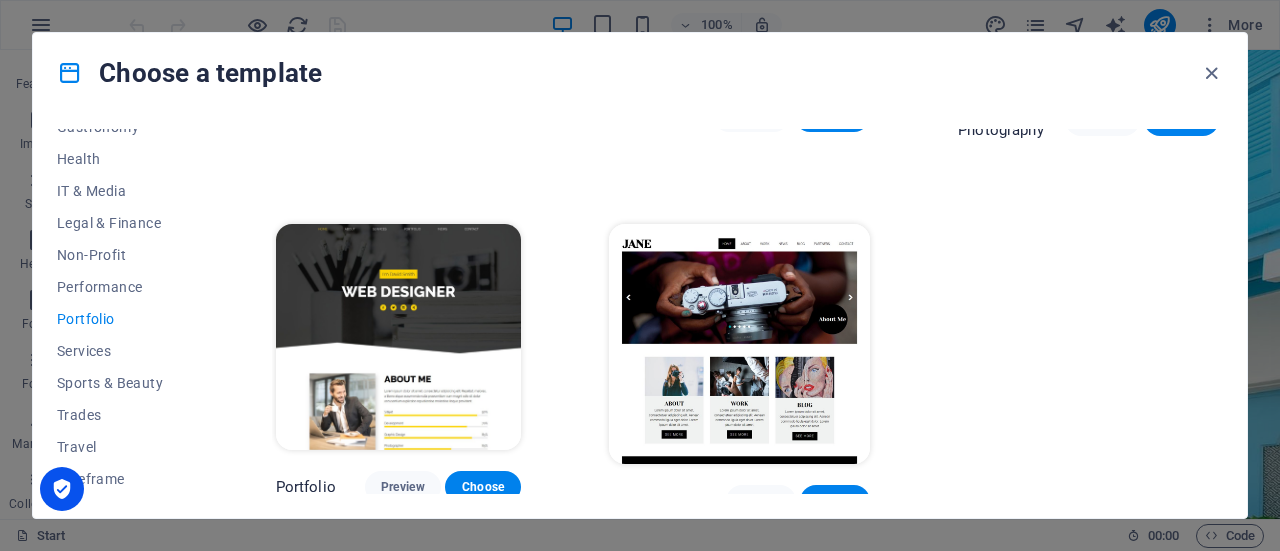click at bounding box center [739, 344] 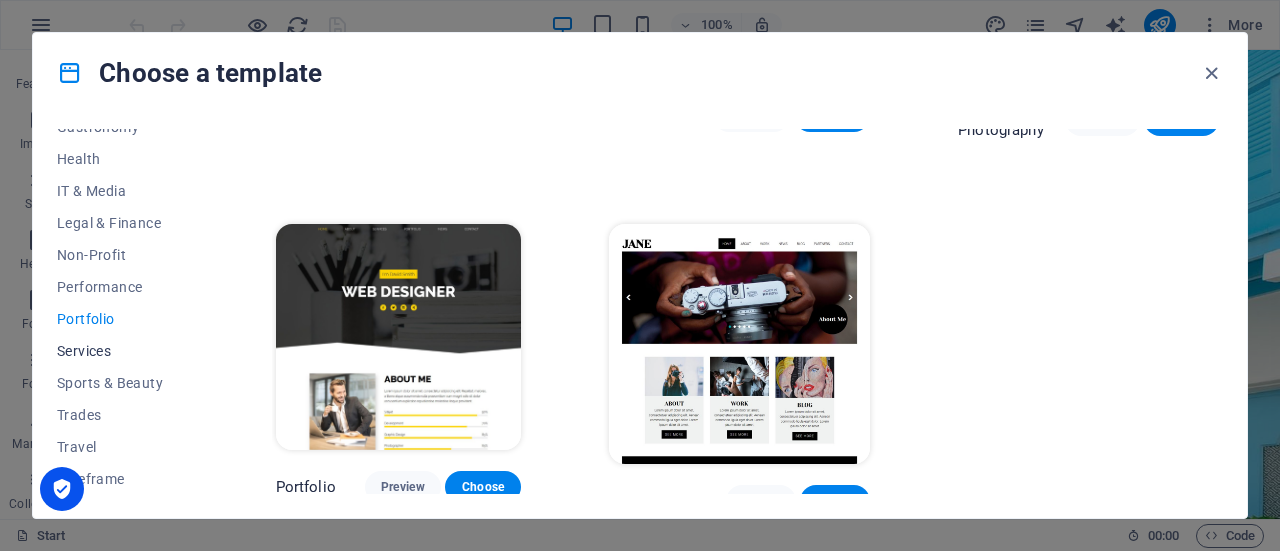click on "Services" at bounding box center (122, 351) 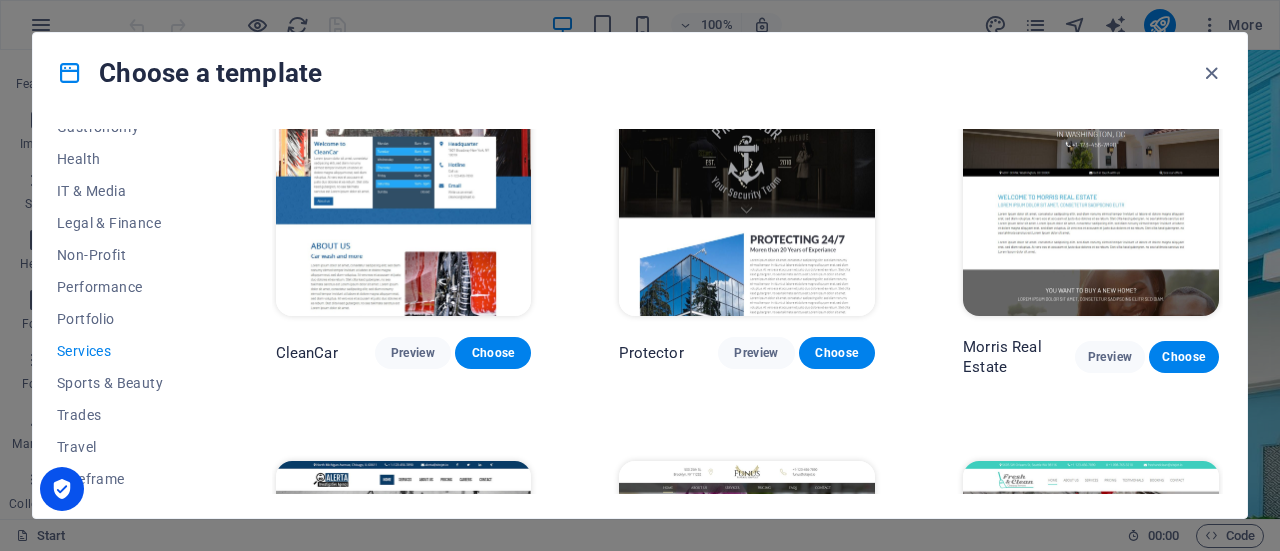 scroll, scrollTop: 1180, scrollLeft: 0, axis: vertical 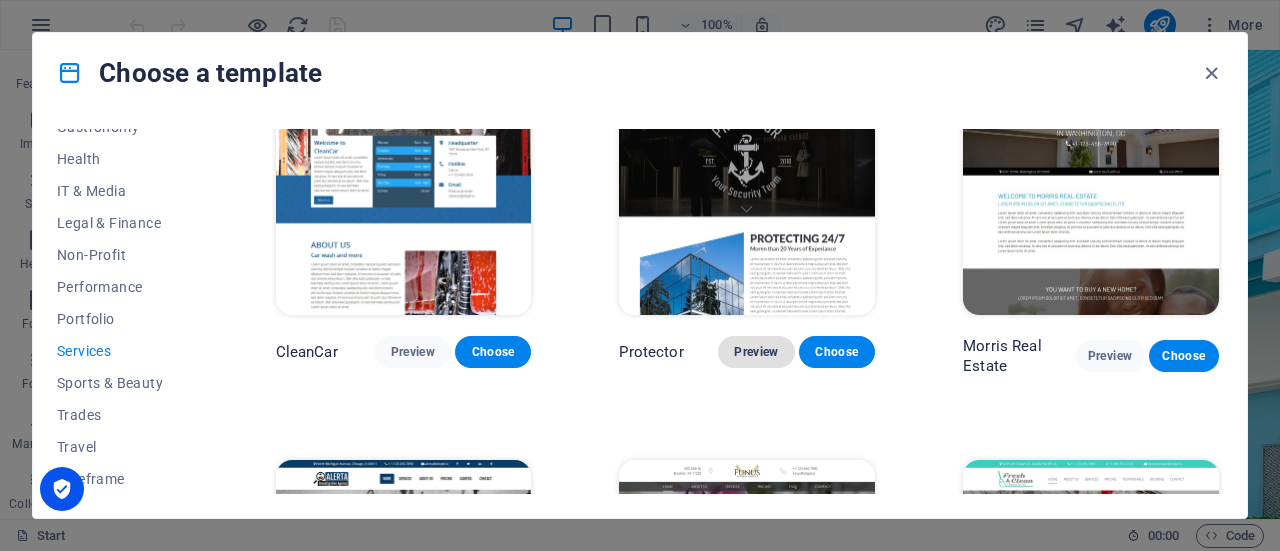 click on "Preview" at bounding box center [756, 352] 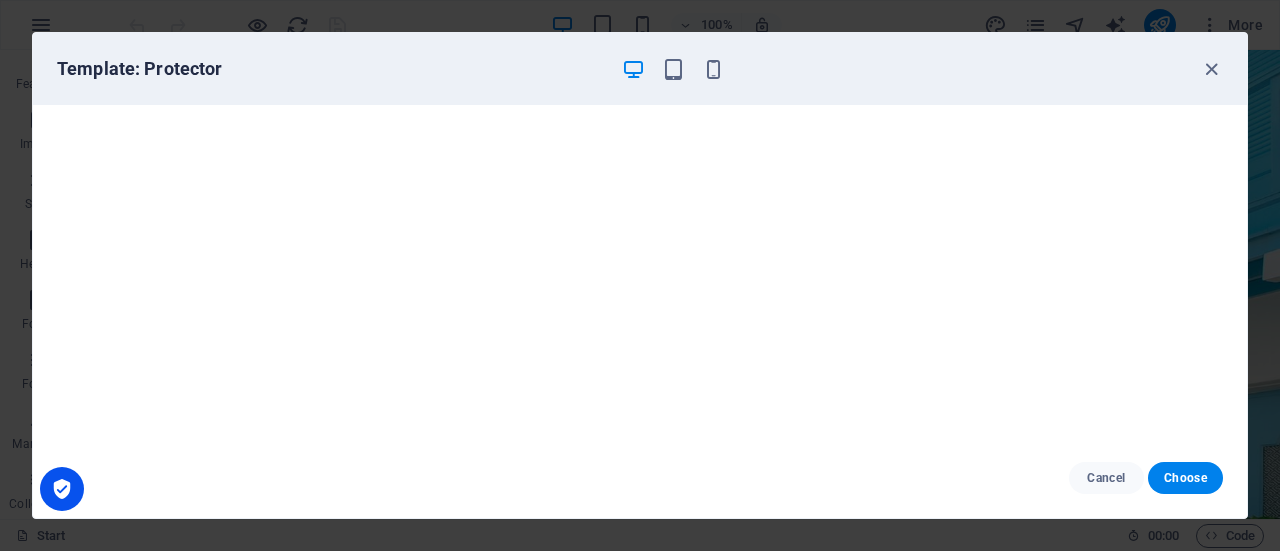 type 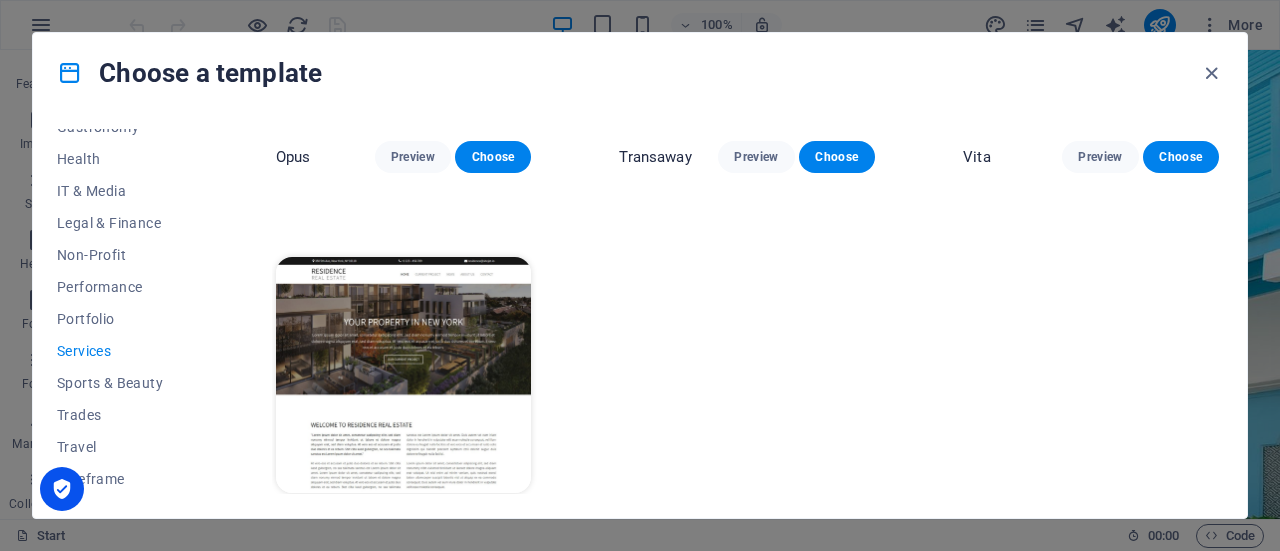 scroll, scrollTop: 2162, scrollLeft: 0, axis: vertical 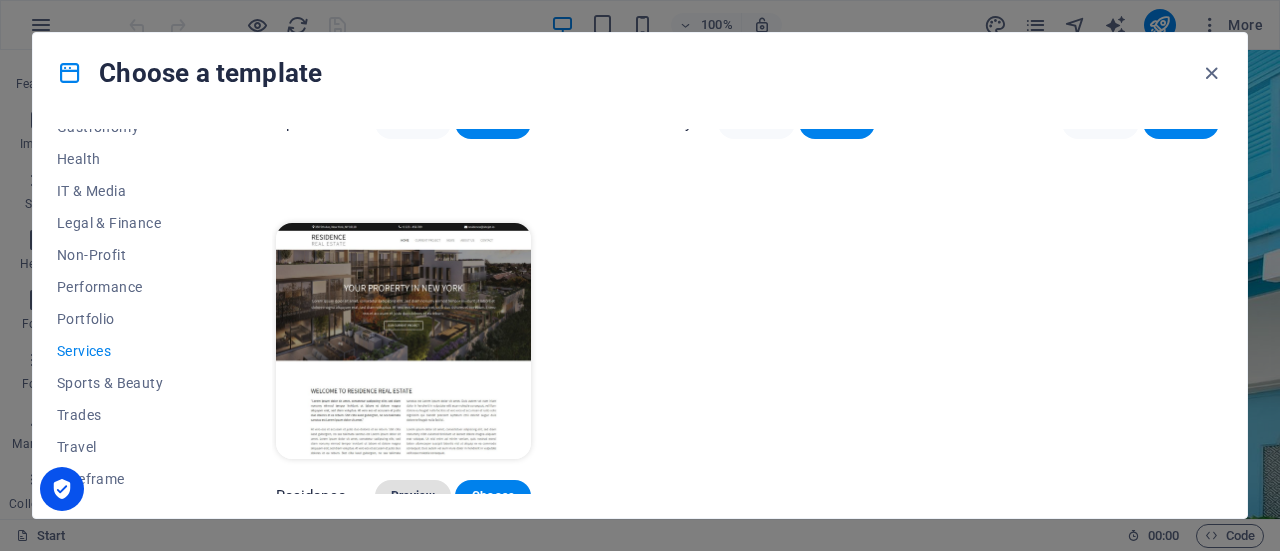 click on "Preview" at bounding box center [413, 496] 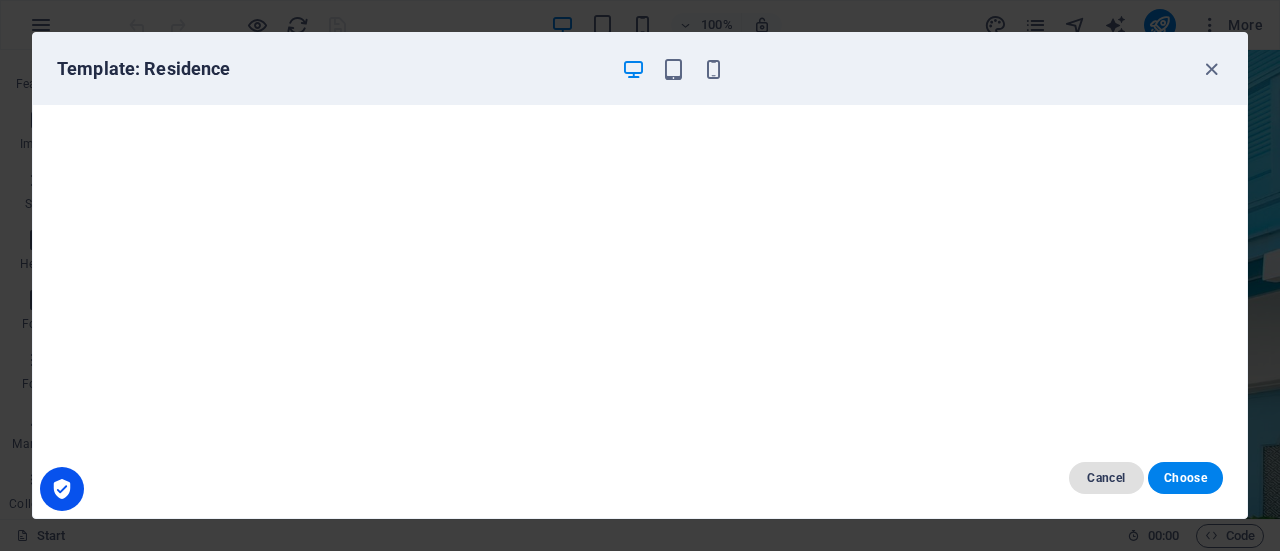 click on "Cancel" at bounding box center (1106, 478) 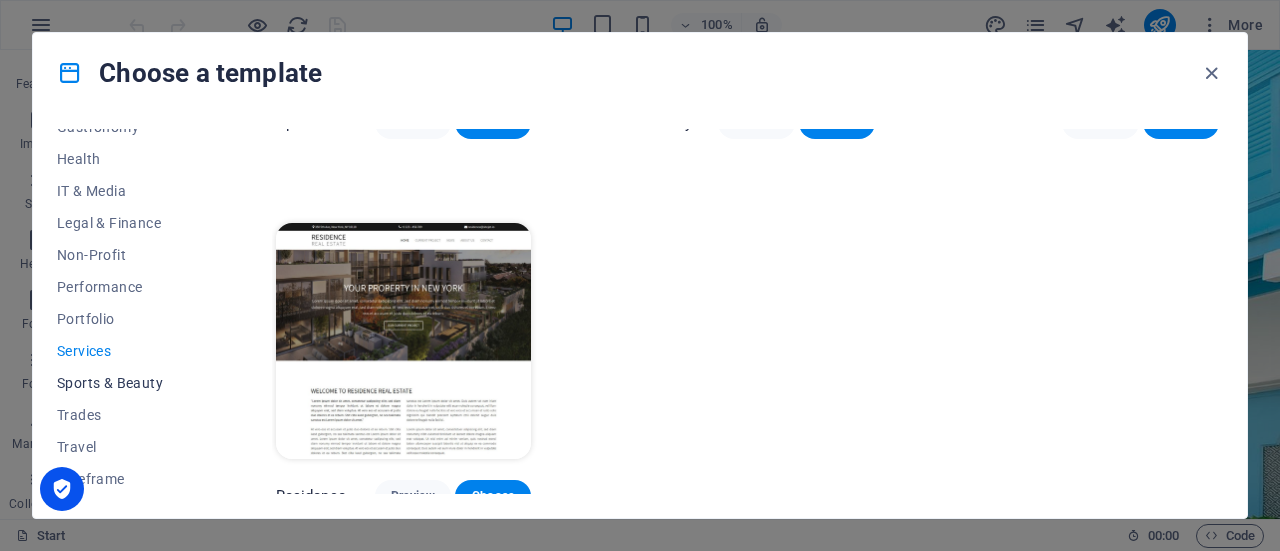 click on "Sports & Beauty" at bounding box center [122, 383] 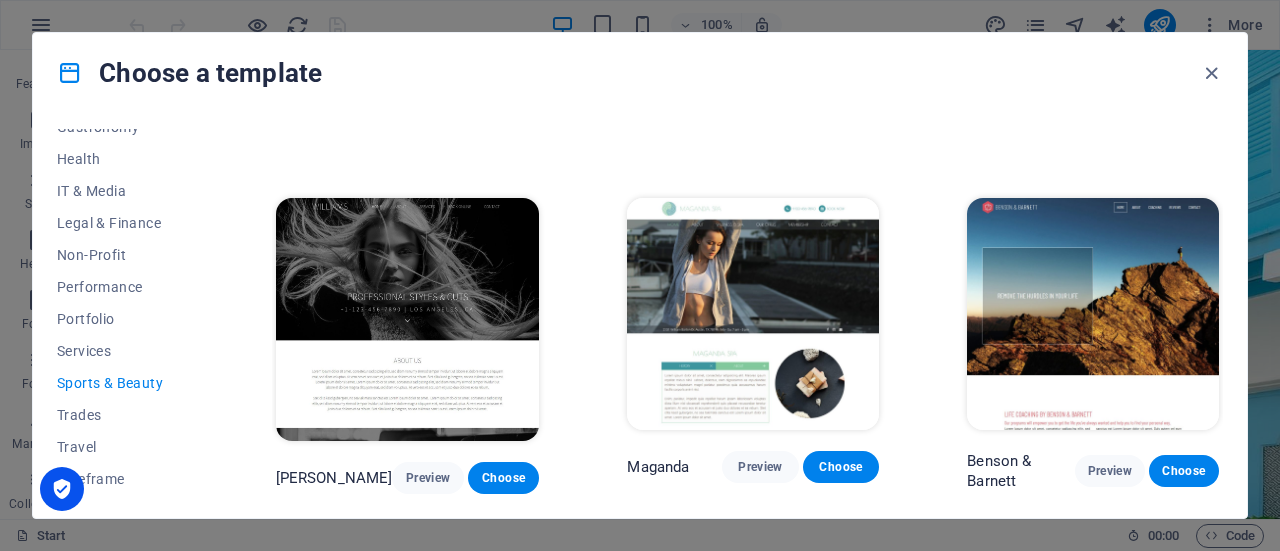 scroll, scrollTop: 1466, scrollLeft: 0, axis: vertical 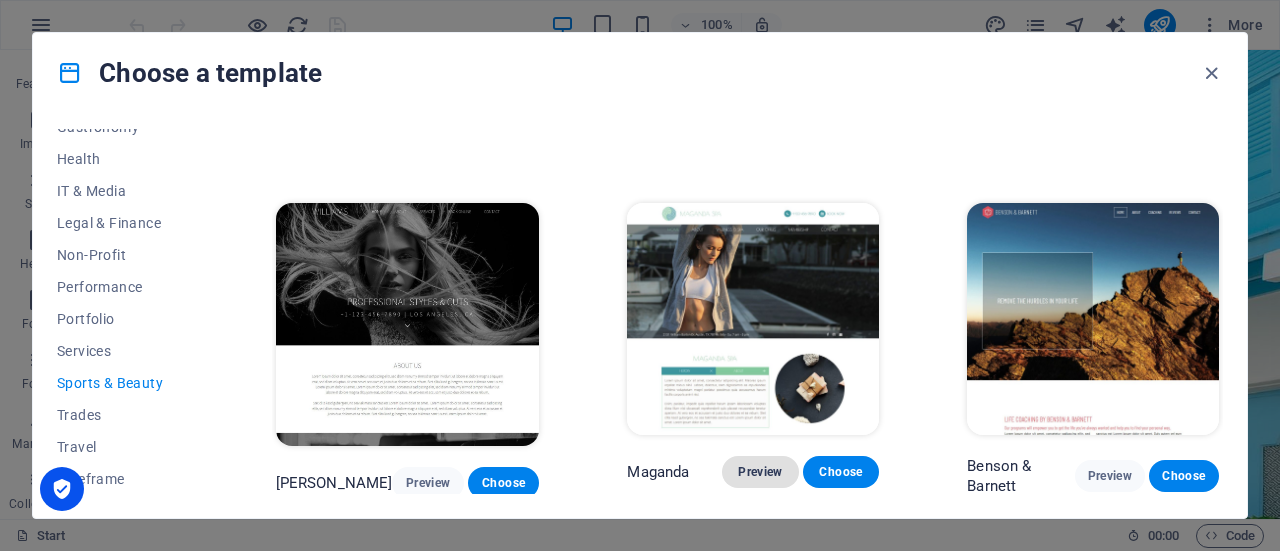 click on "Preview" at bounding box center [760, 472] 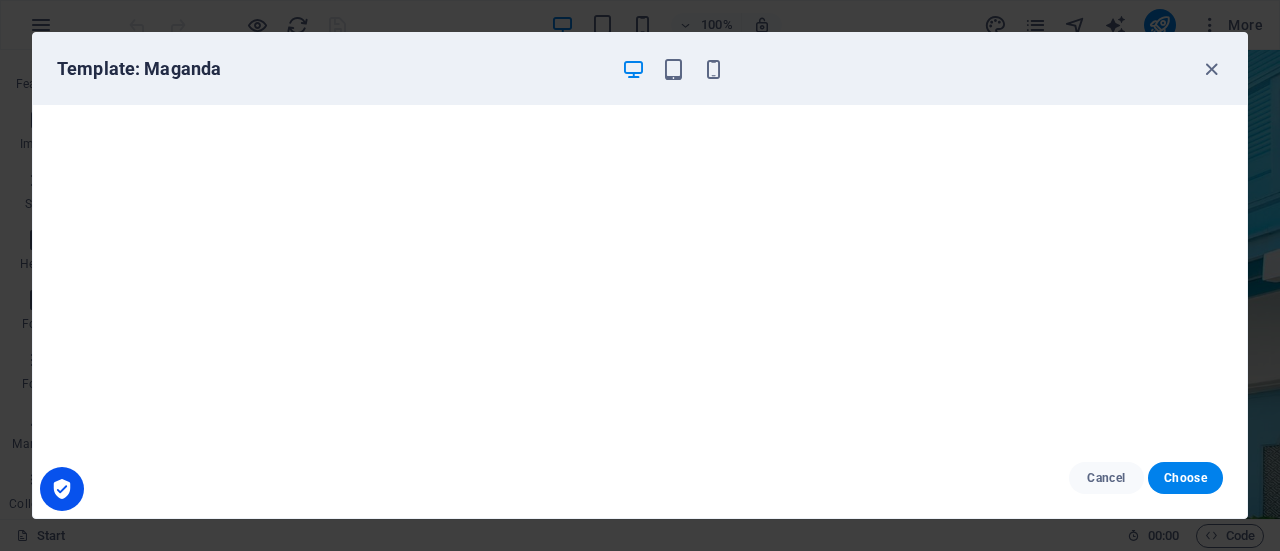 type 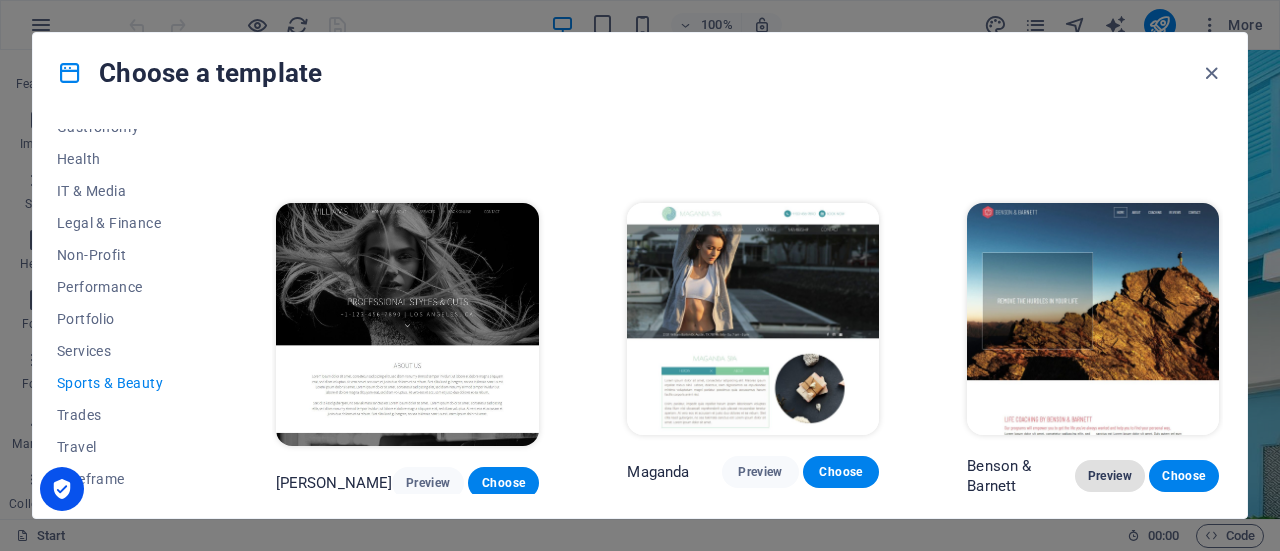 click on "Preview" at bounding box center [1110, 476] 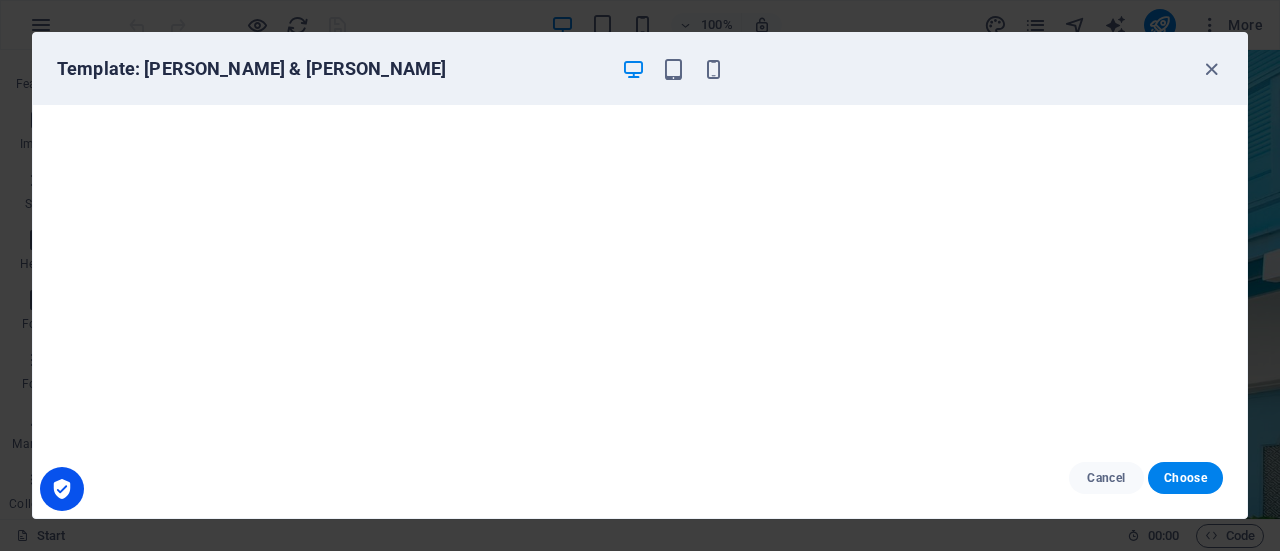scroll, scrollTop: 4, scrollLeft: 0, axis: vertical 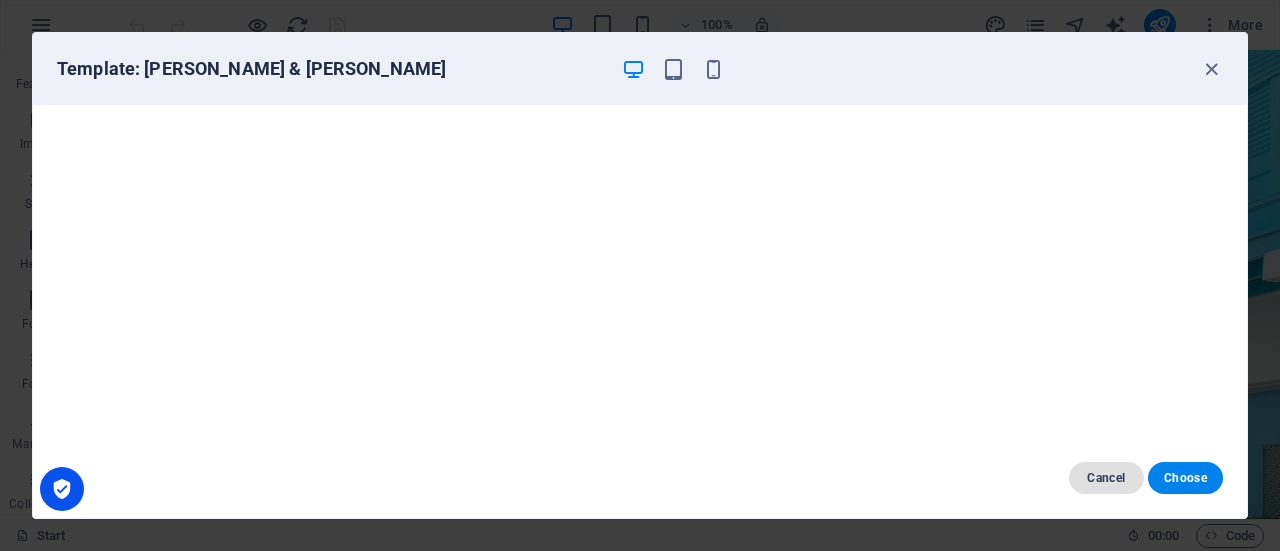 click on "Cancel" at bounding box center (1106, 478) 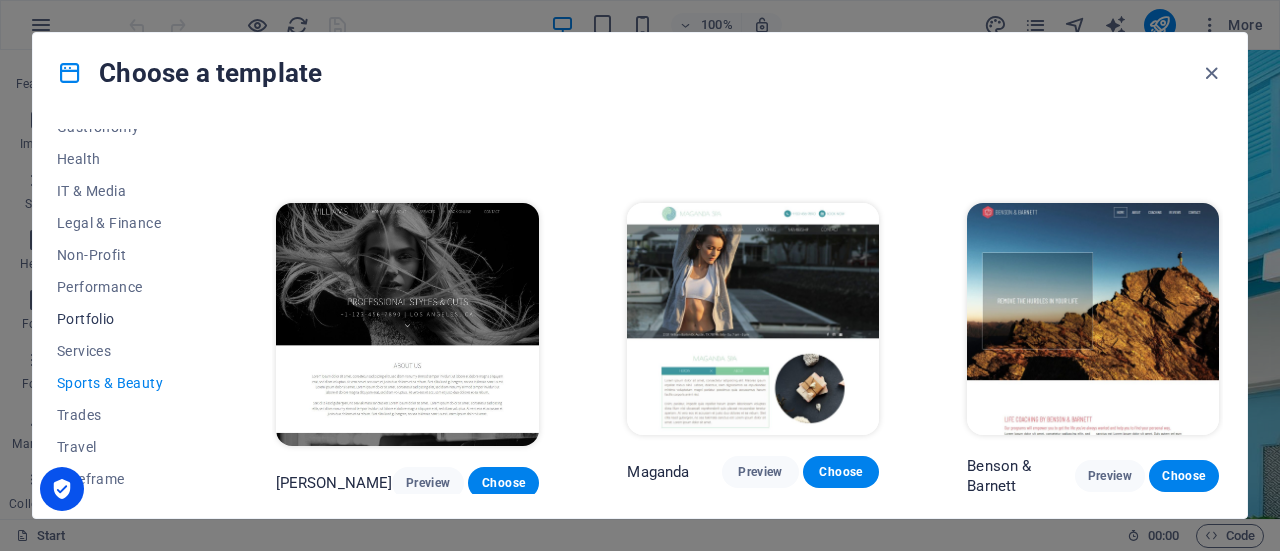 scroll, scrollTop: 334, scrollLeft: 0, axis: vertical 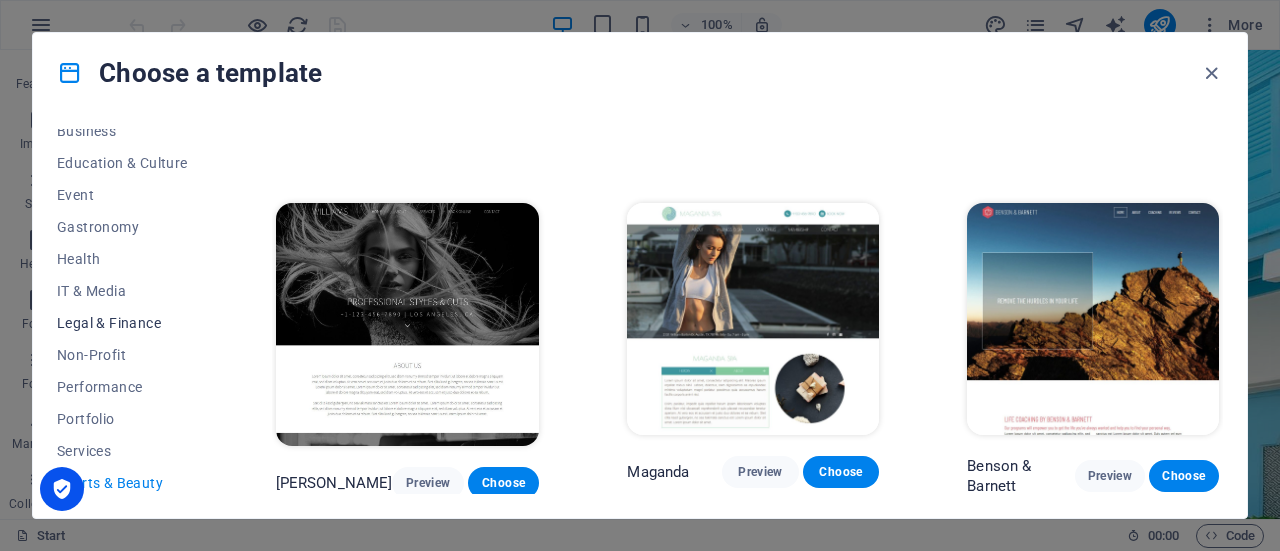 click on "Legal & Finance" at bounding box center [122, 323] 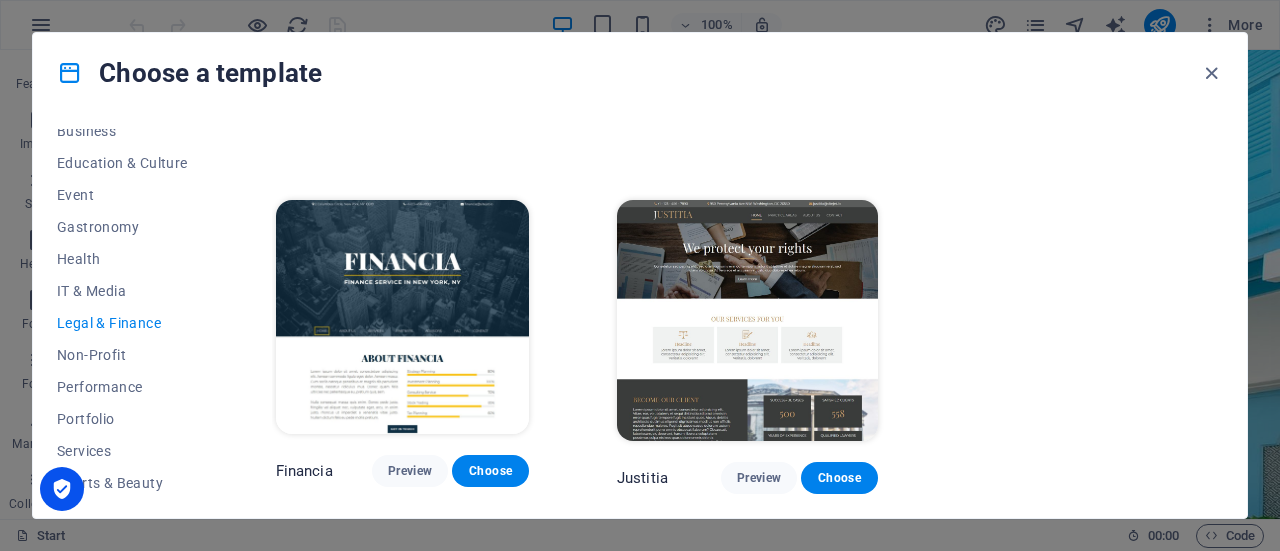 scroll, scrollTop: 0, scrollLeft: 0, axis: both 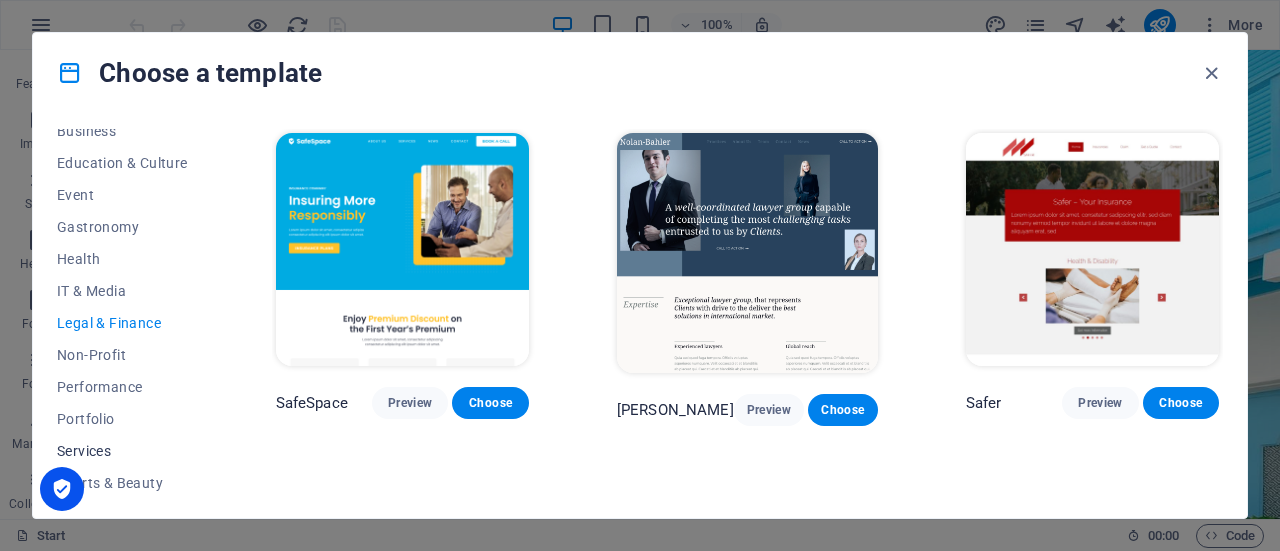click on "Services" at bounding box center (122, 451) 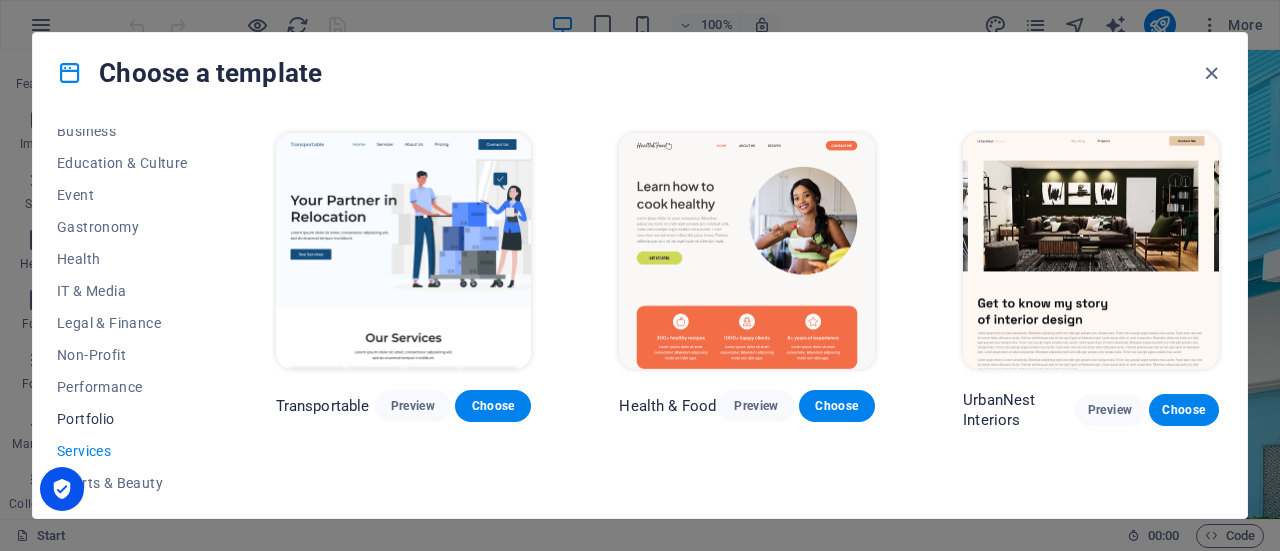 click on "Portfolio" at bounding box center (122, 419) 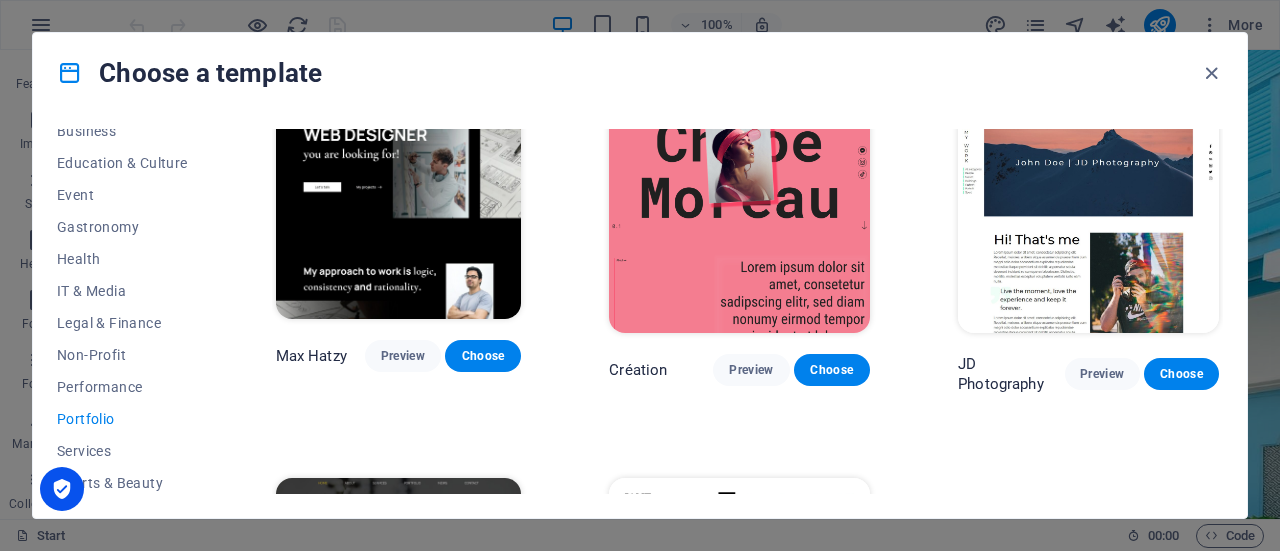 scroll, scrollTop: 300, scrollLeft: 0, axis: vertical 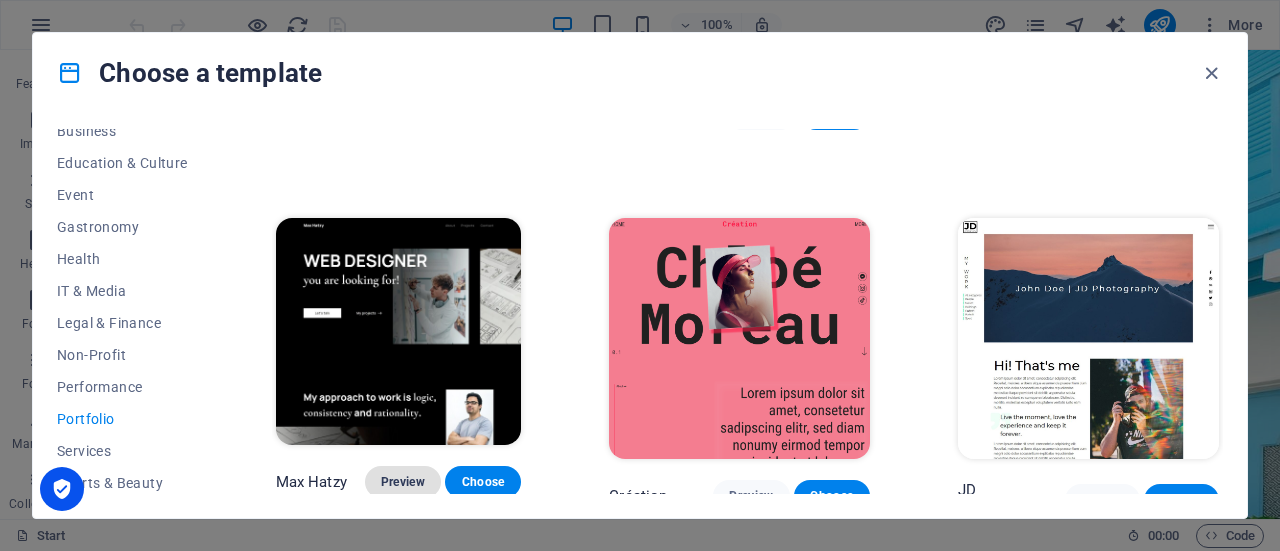 click on "Preview" at bounding box center [403, 482] 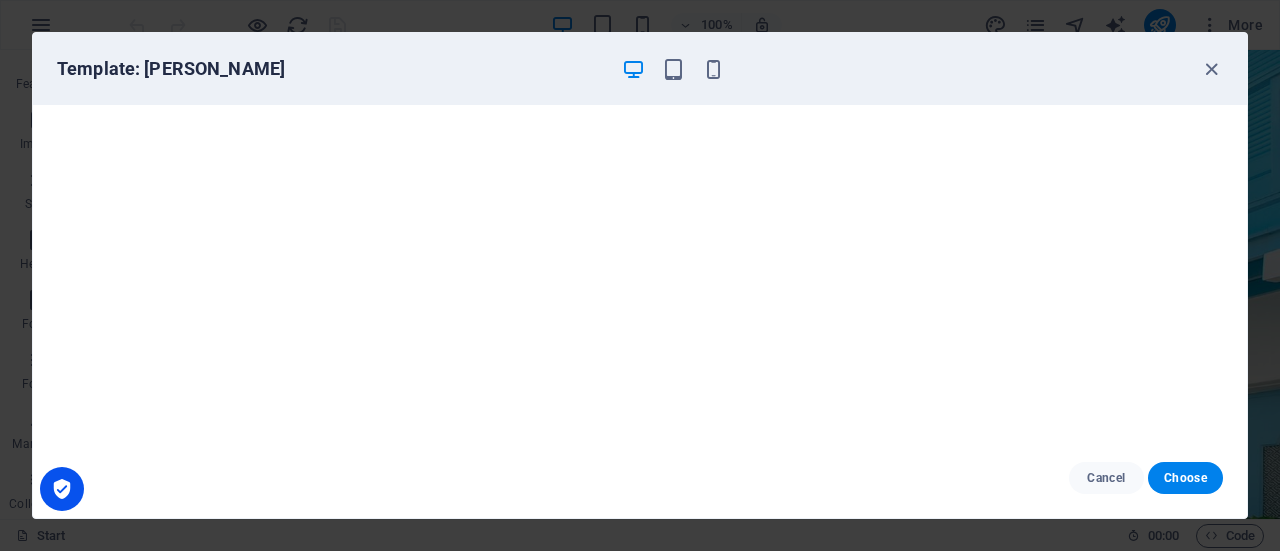 scroll, scrollTop: 4, scrollLeft: 0, axis: vertical 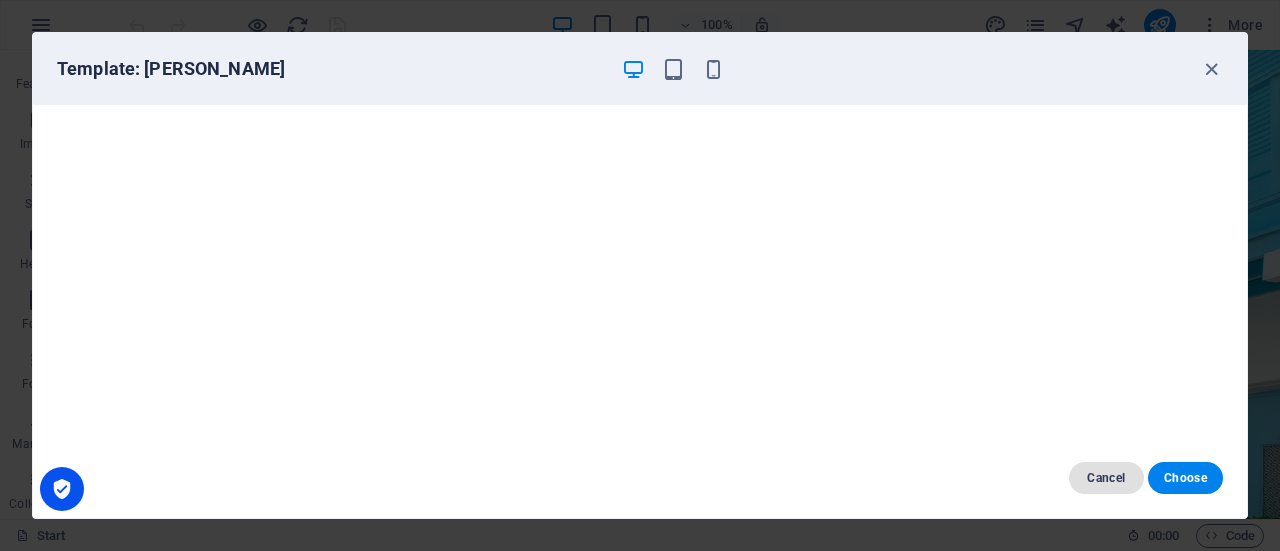 drag, startPoint x: 1115, startPoint y: 480, endPoint x: 1102, endPoint y: 480, distance: 13 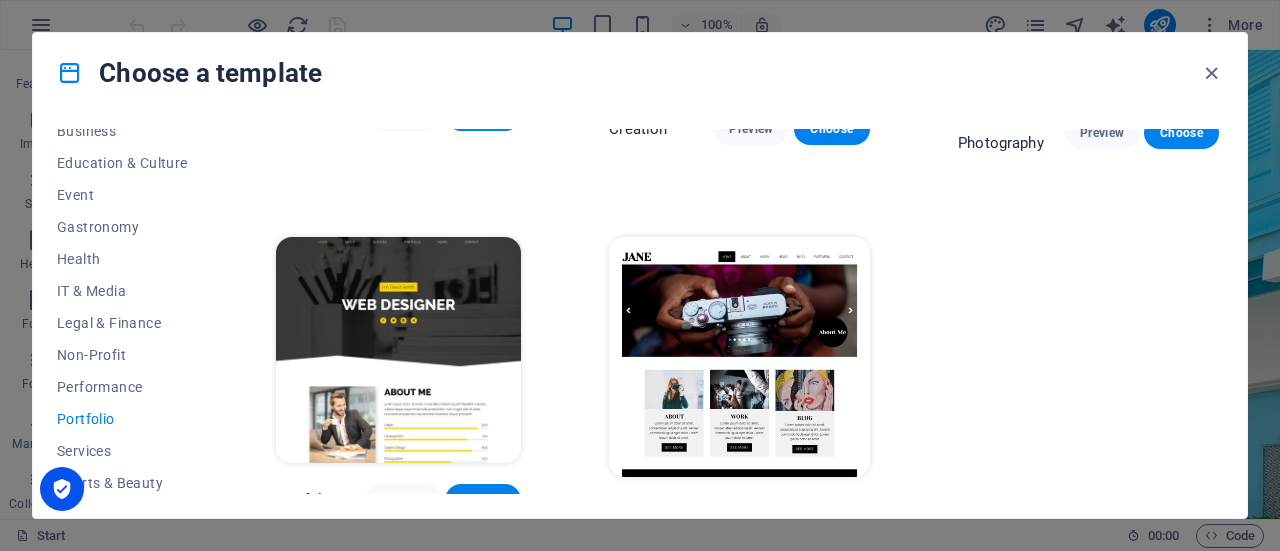 scroll, scrollTop: 680, scrollLeft: 0, axis: vertical 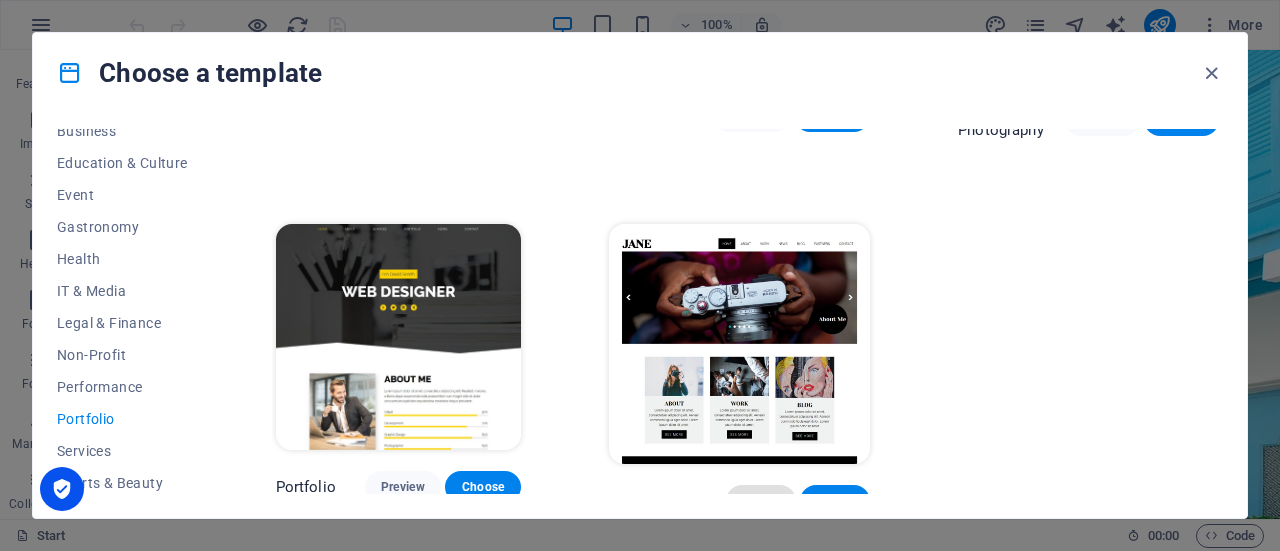 click on "Preview" at bounding box center (761, 501) 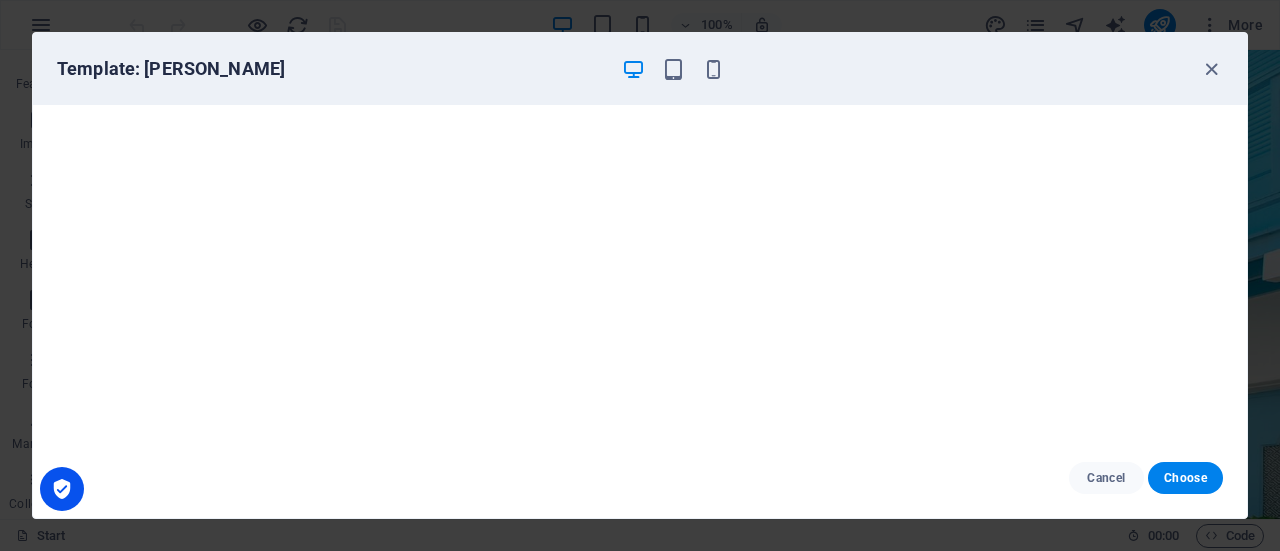 type 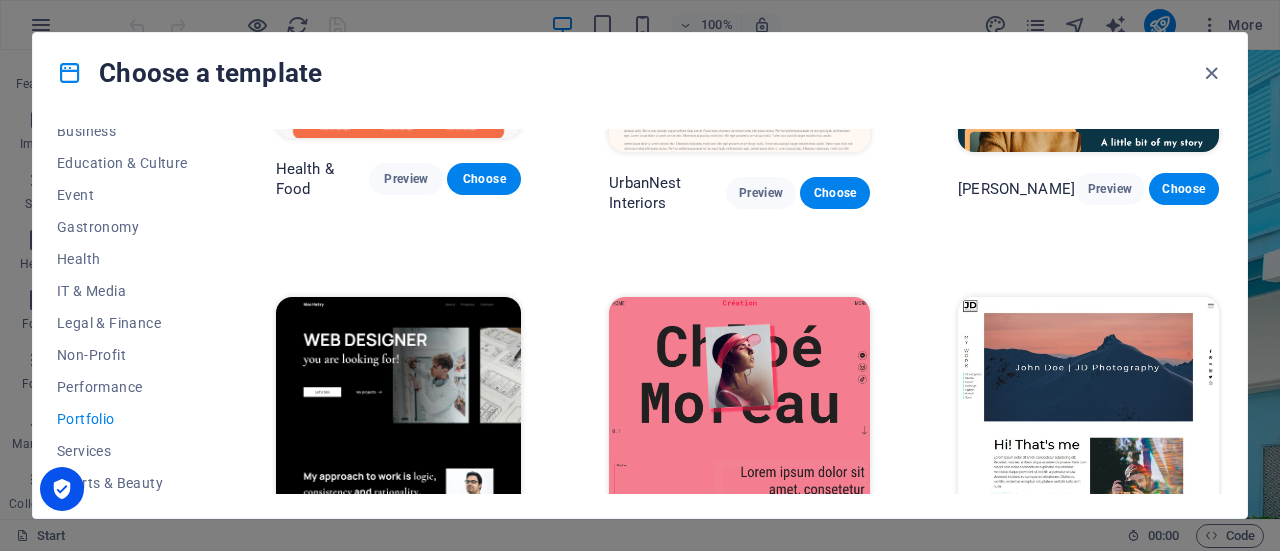 scroll, scrollTop: 280, scrollLeft: 0, axis: vertical 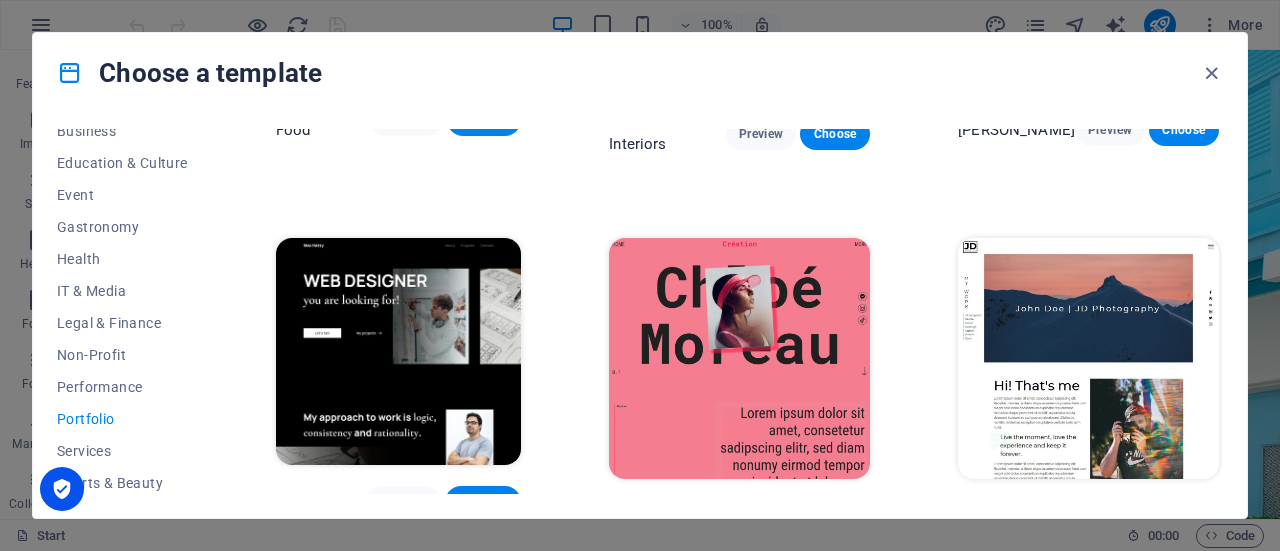 click at bounding box center [399, 351] 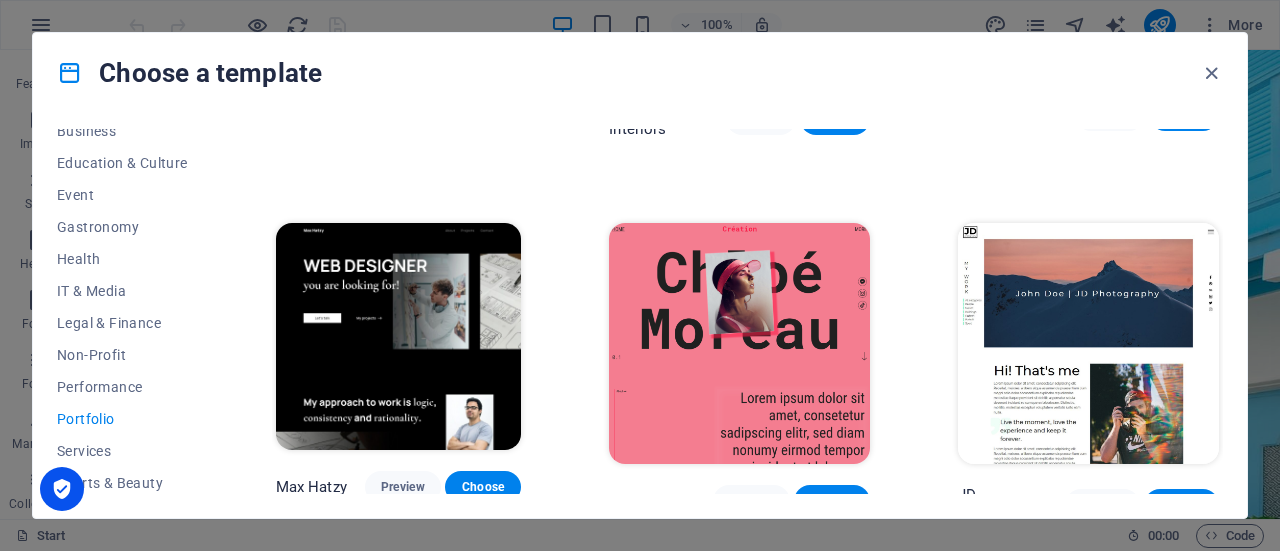scroll, scrollTop: 400, scrollLeft: 0, axis: vertical 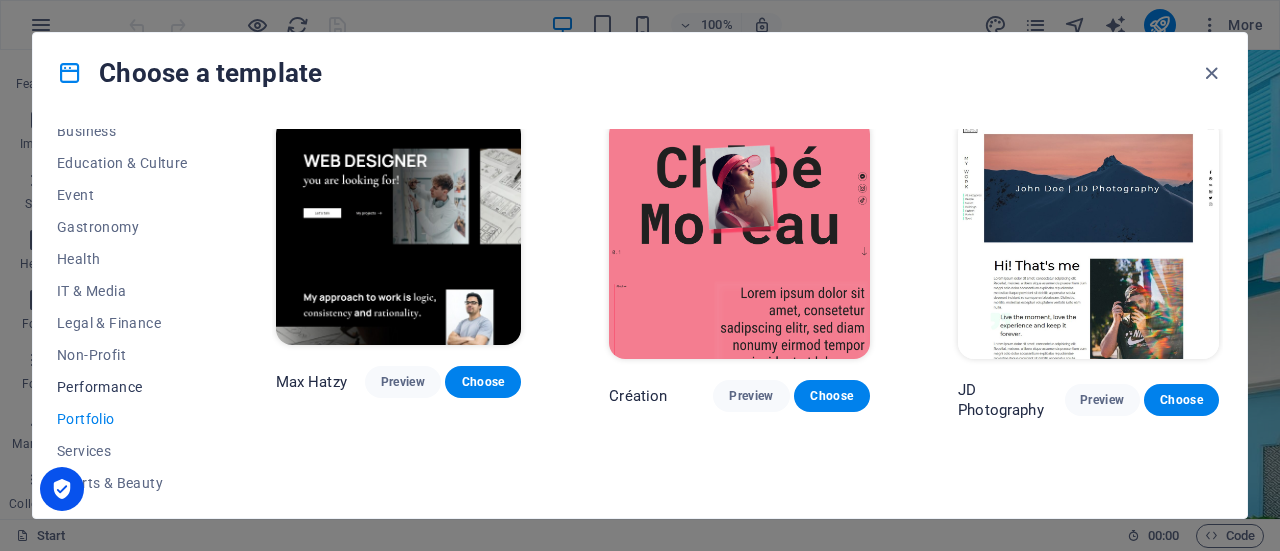 click on "Performance" at bounding box center [122, 387] 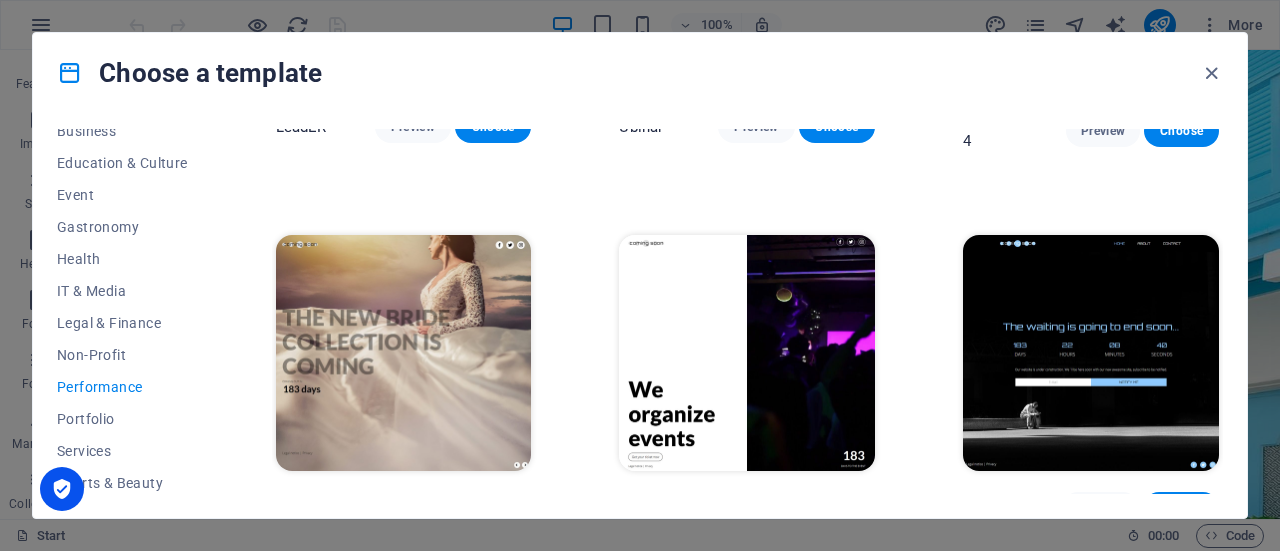 scroll, scrollTop: 1792, scrollLeft: 0, axis: vertical 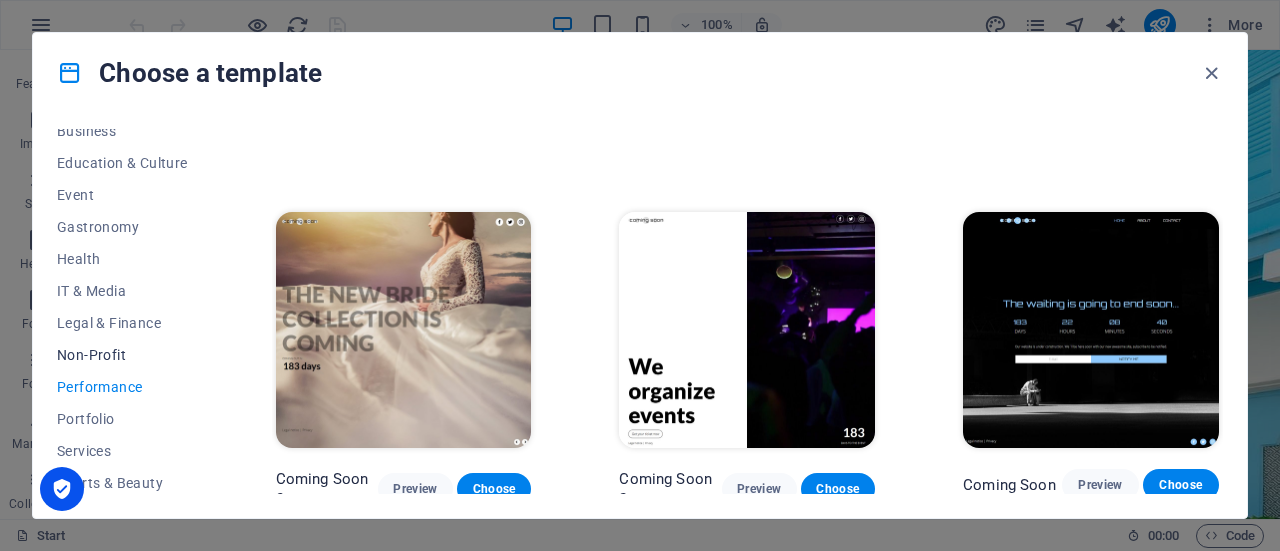 click on "Non-Profit" at bounding box center (122, 355) 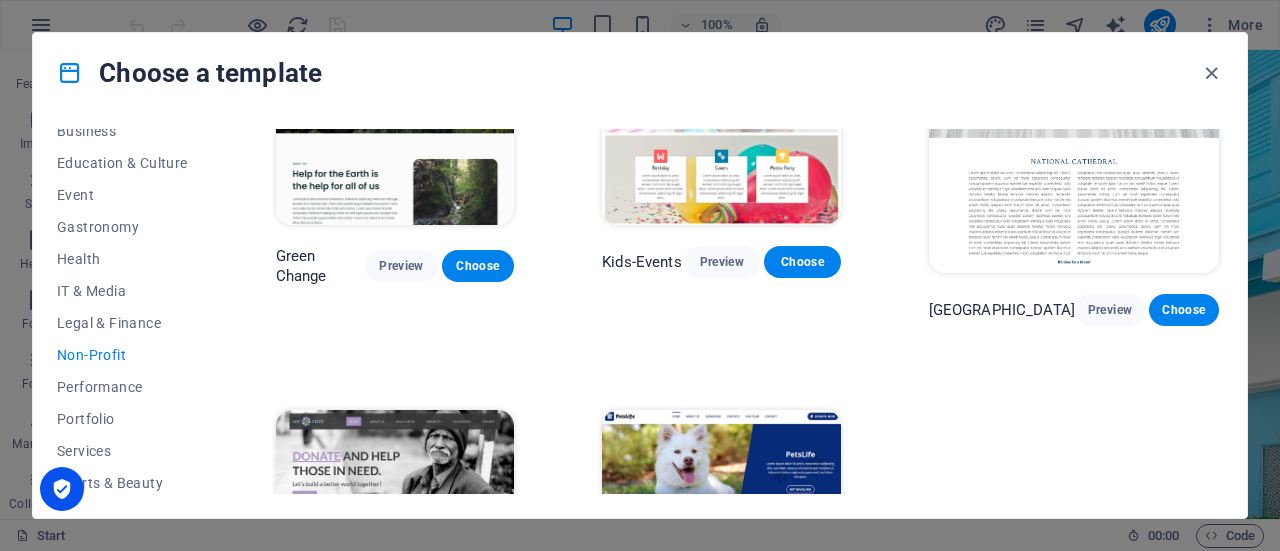 scroll, scrollTop: 302, scrollLeft: 0, axis: vertical 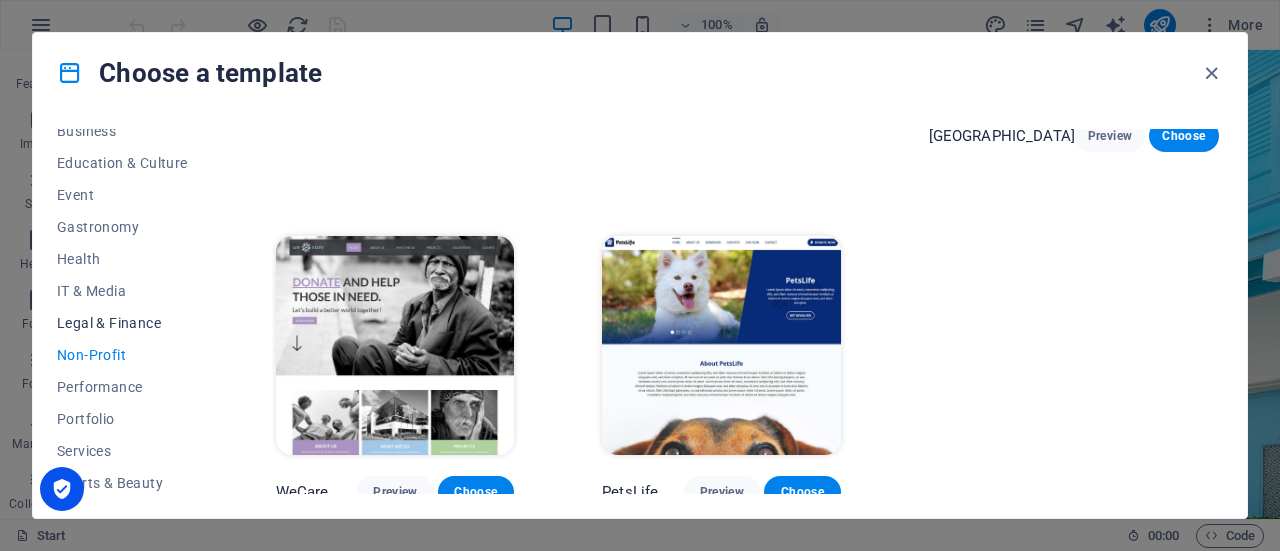 click on "Legal & Finance" at bounding box center [122, 323] 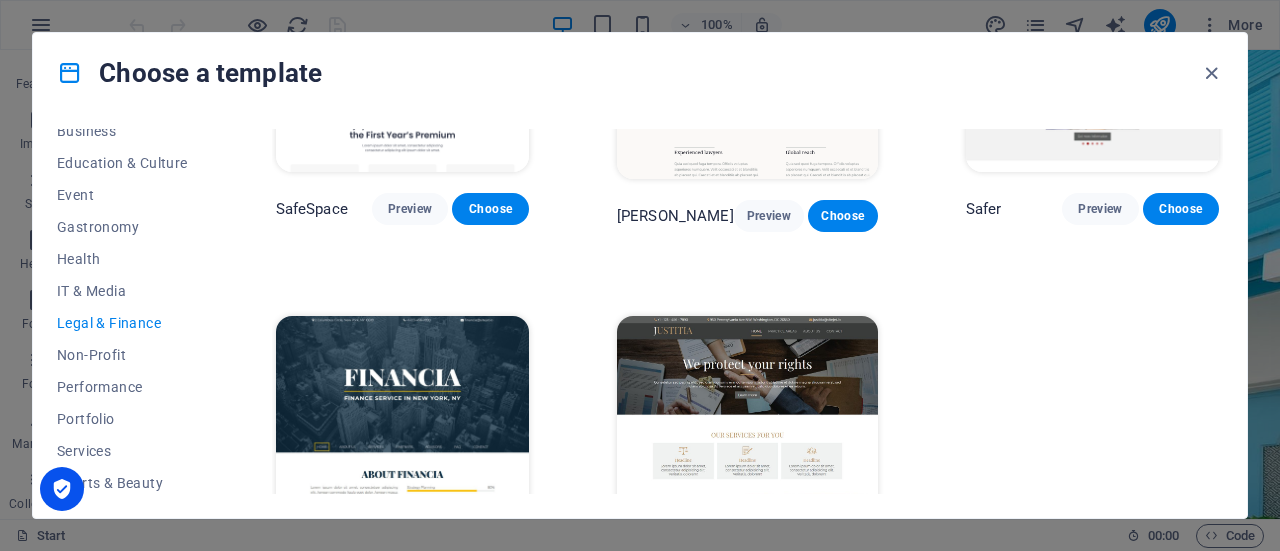 scroll, scrollTop: 0, scrollLeft: 0, axis: both 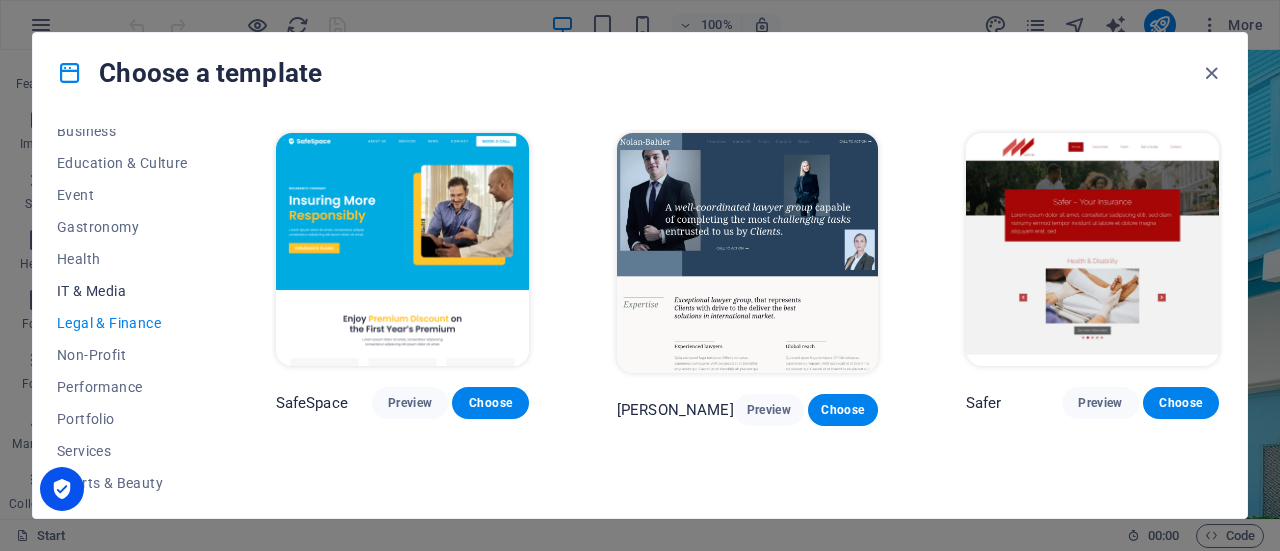 click on "IT & Media" at bounding box center [122, 291] 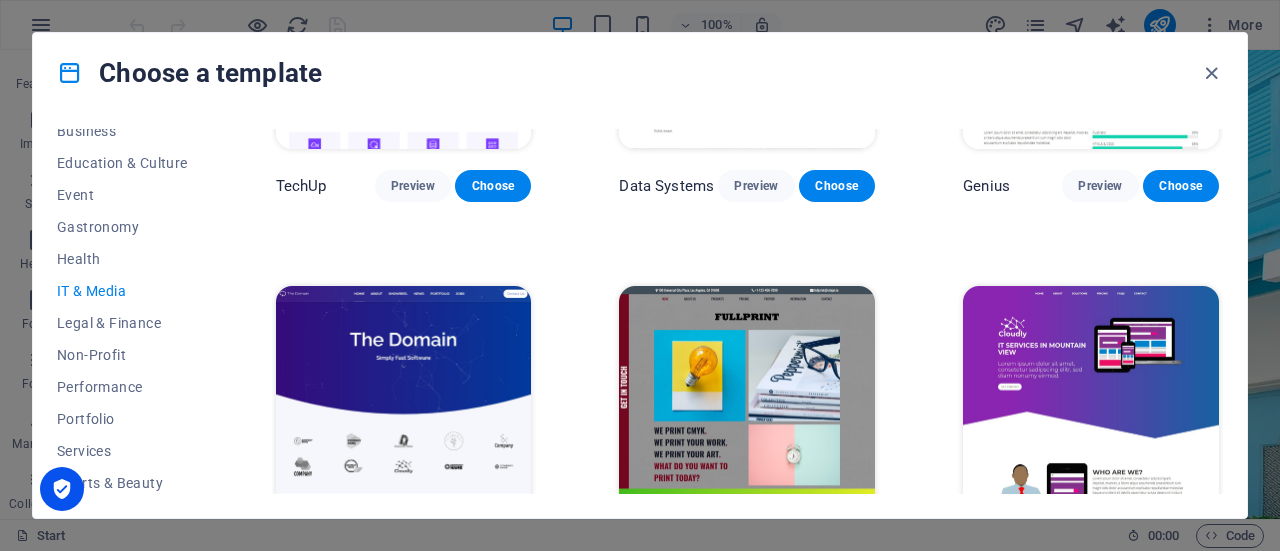 scroll, scrollTop: 1043, scrollLeft: 0, axis: vertical 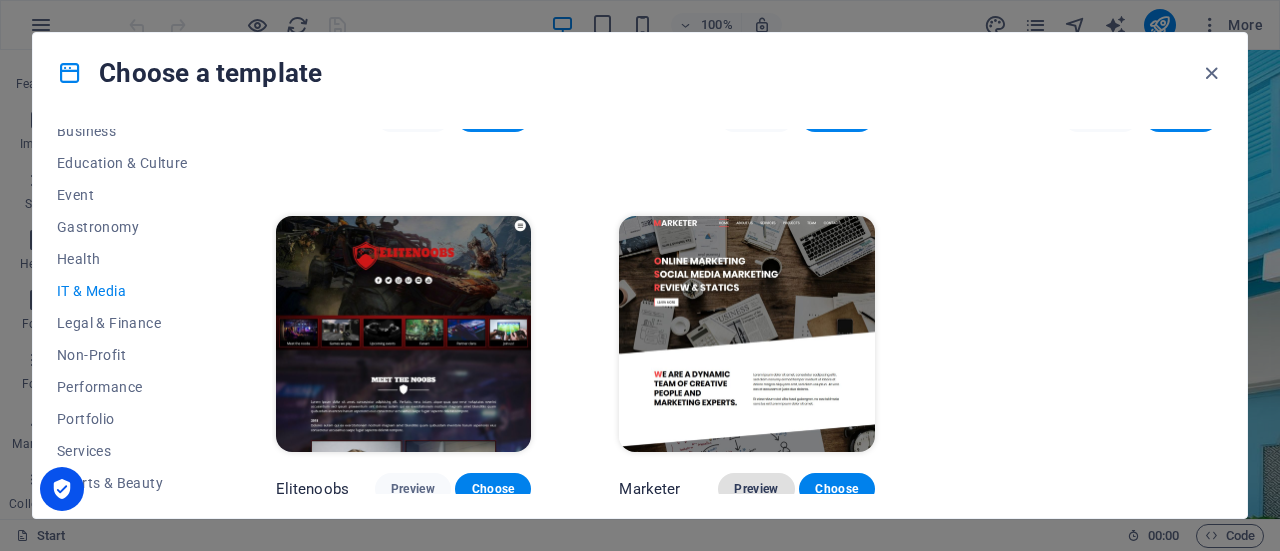 click on "Preview" at bounding box center [756, 489] 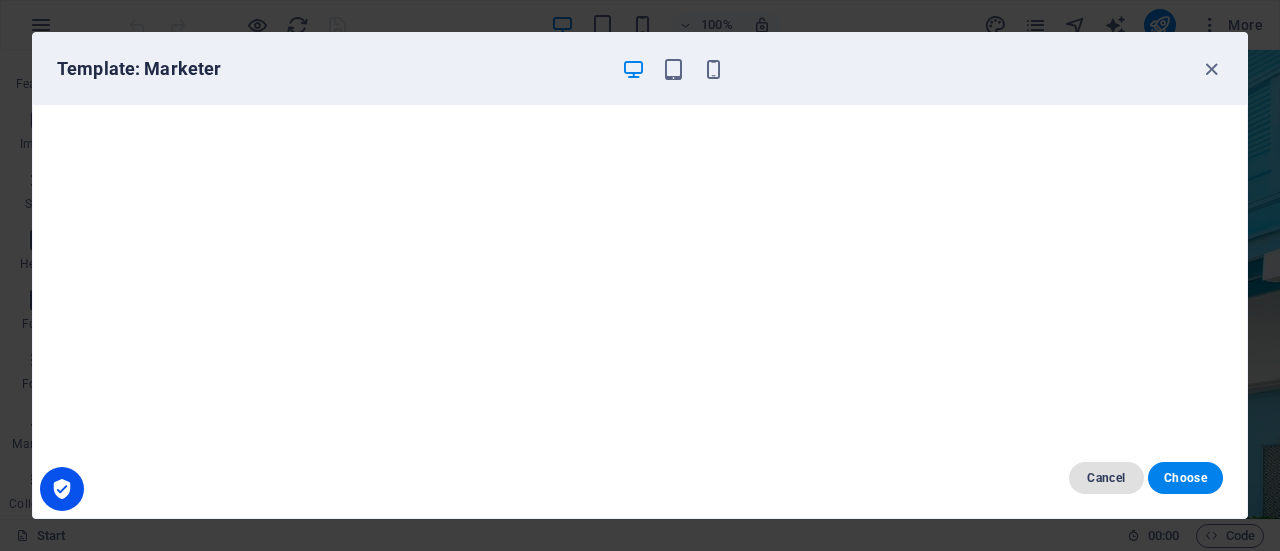 click on "Cancel" at bounding box center (1106, 478) 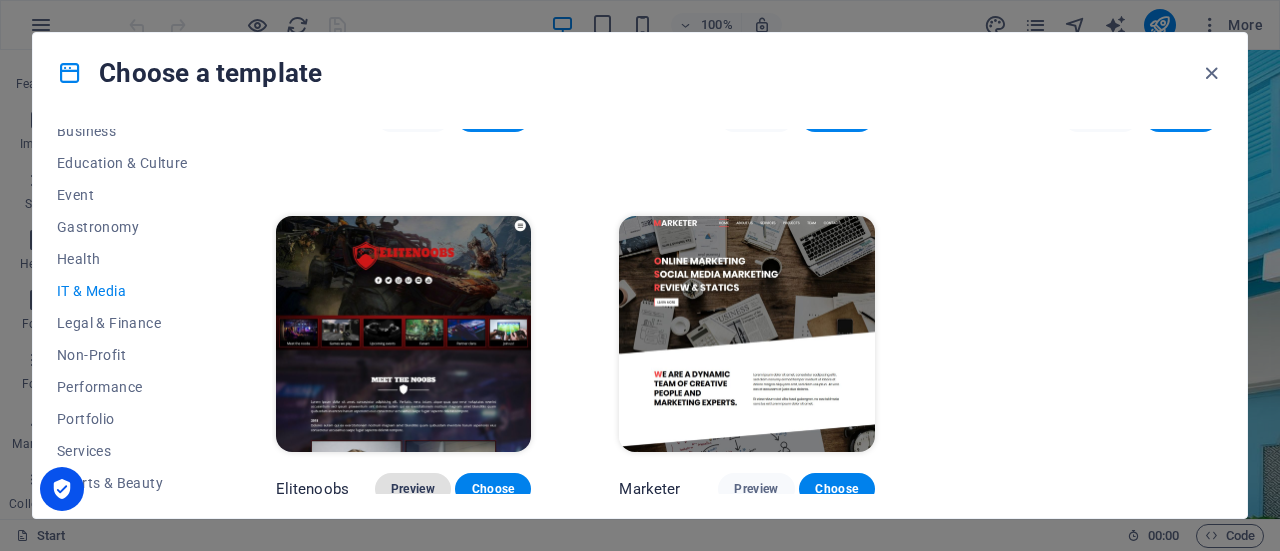 click on "Preview" at bounding box center [413, 489] 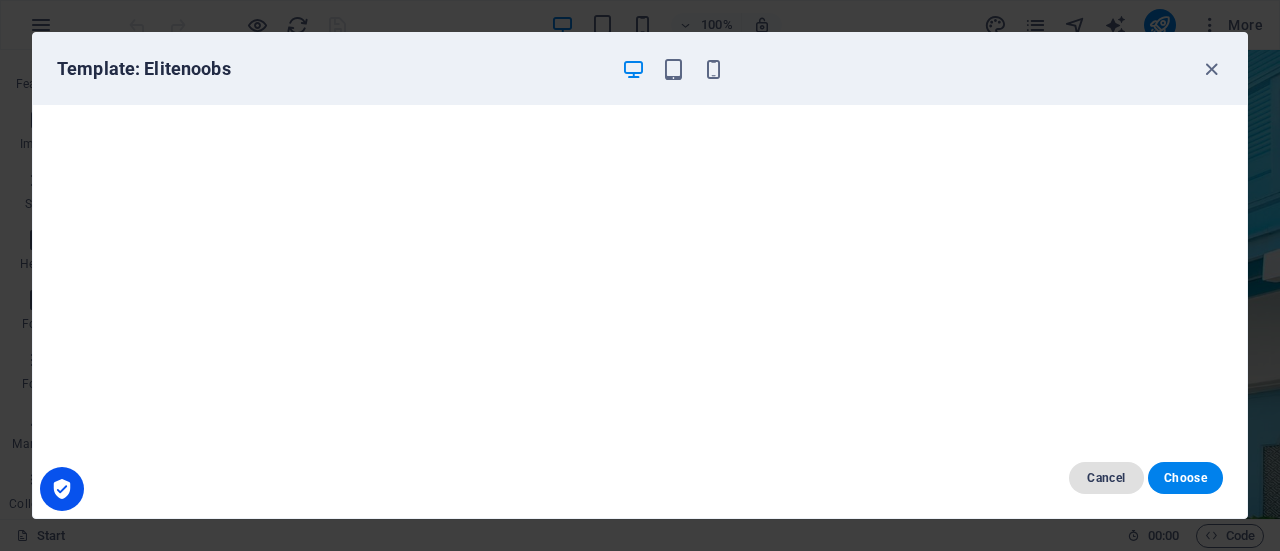 click on "Cancel" at bounding box center (1106, 478) 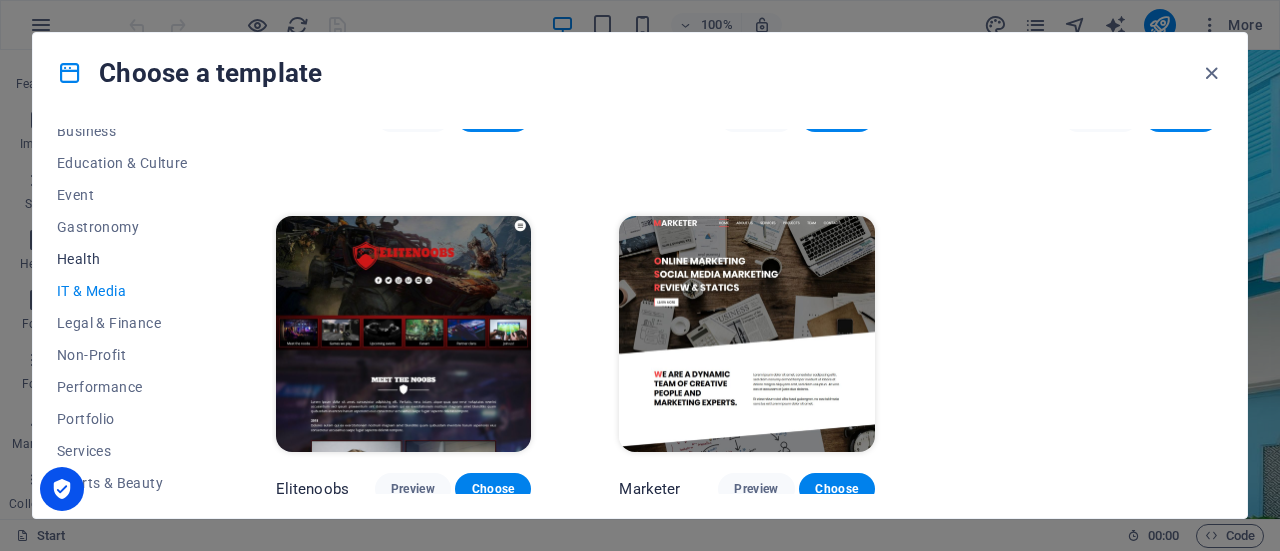 click on "Health" at bounding box center (122, 259) 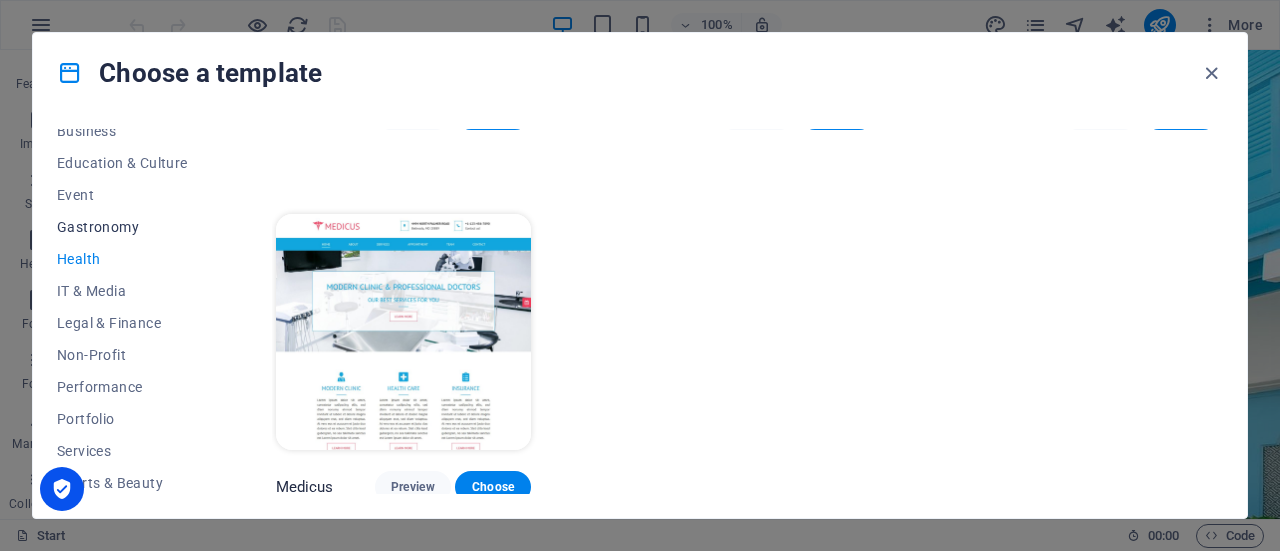 click on "Gastronomy" at bounding box center (122, 227) 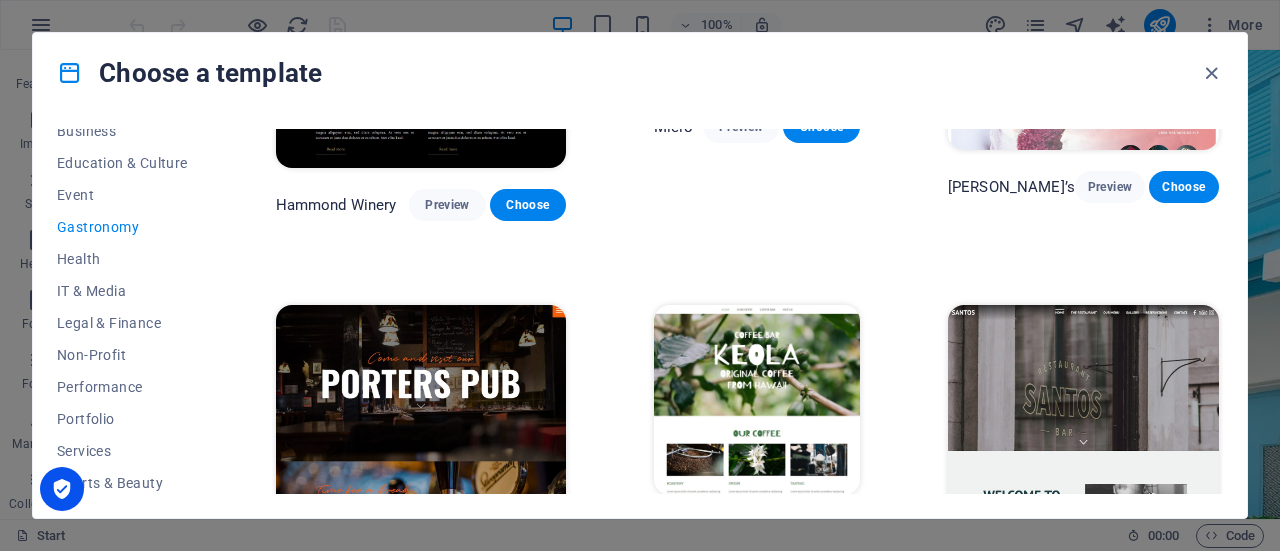 scroll, scrollTop: 1543, scrollLeft: 0, axis: vertical 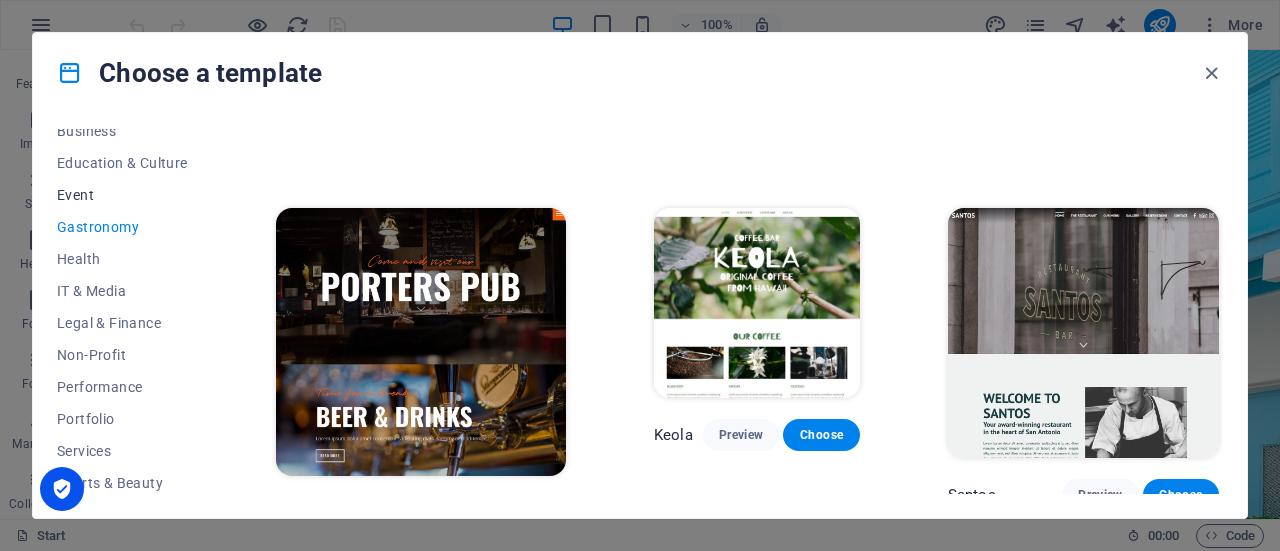 click on "Event" at bounding box center (122, 195) 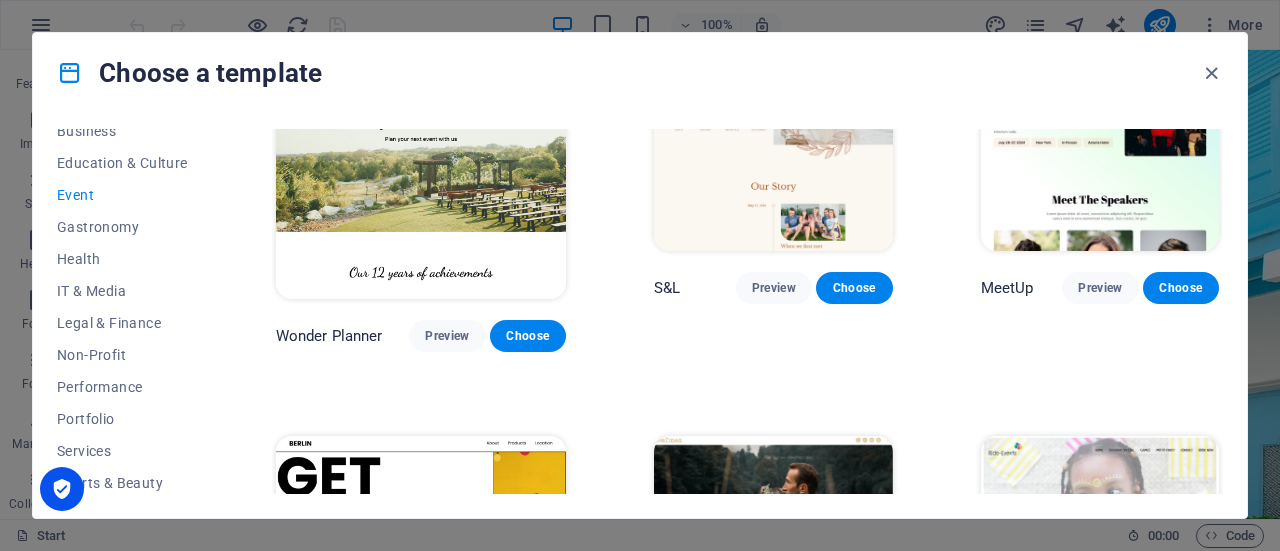 scroll, scrollTop: 0, scrollLeft: 0, axis: both 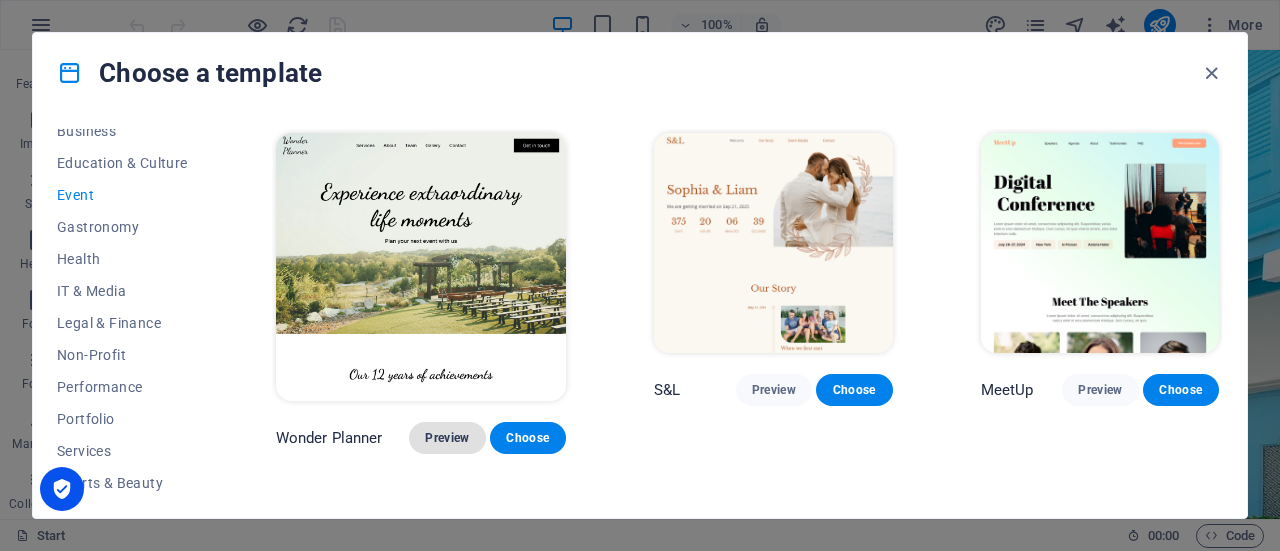 click on "Preview" at bounding box center (447, 438) 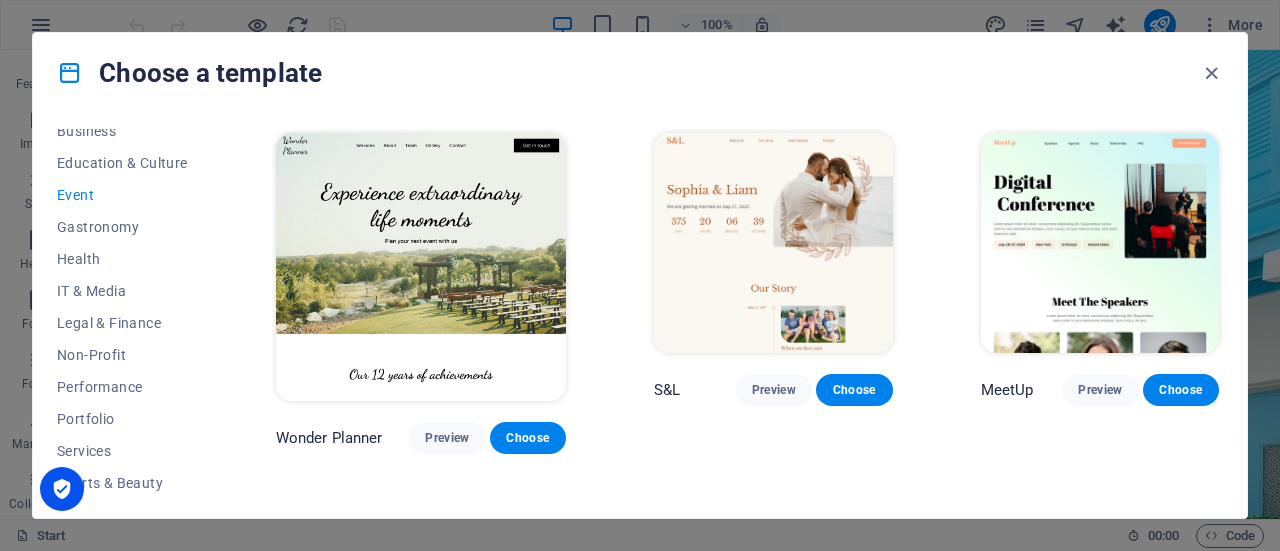 type 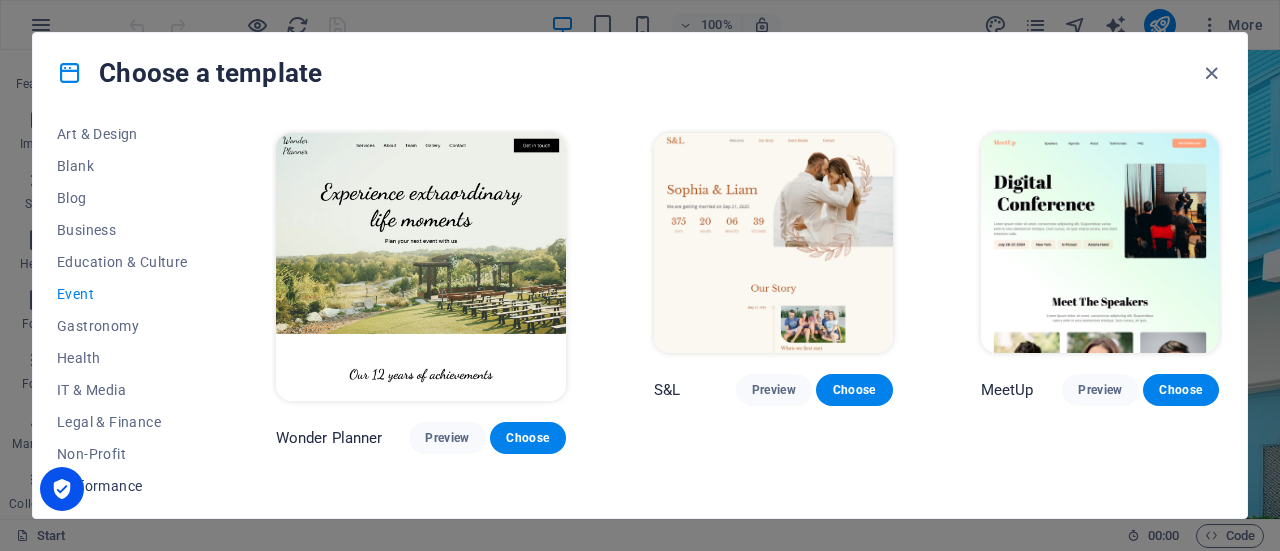 scroll, scrollTop: 234, scrollLeft: 0, axis: vertical 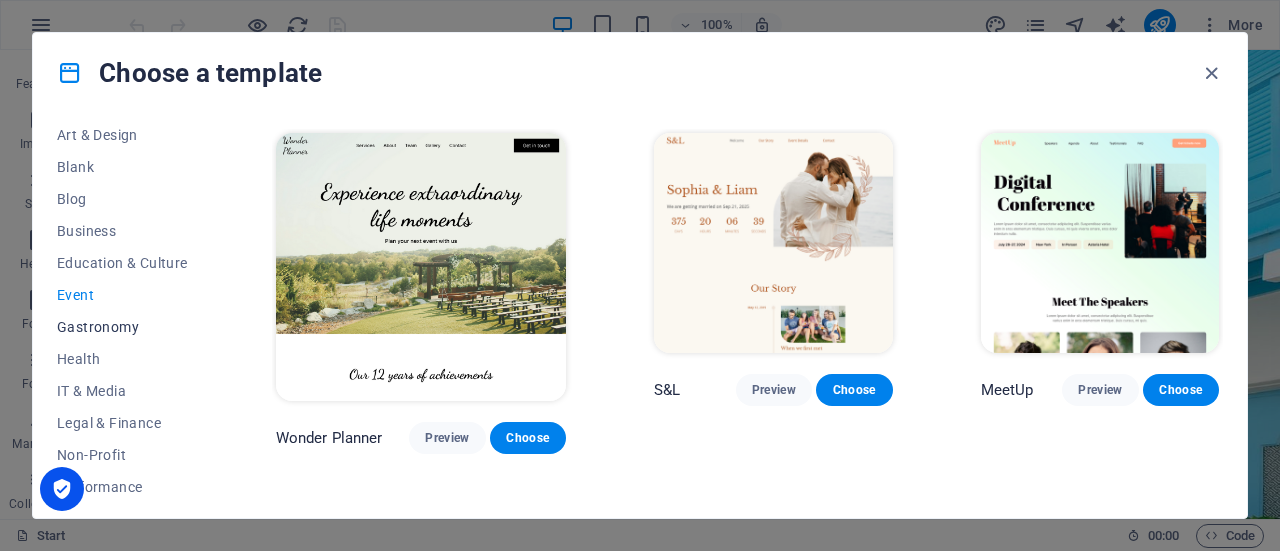 click on "Gastronomy" at bounding box center (122, 327) 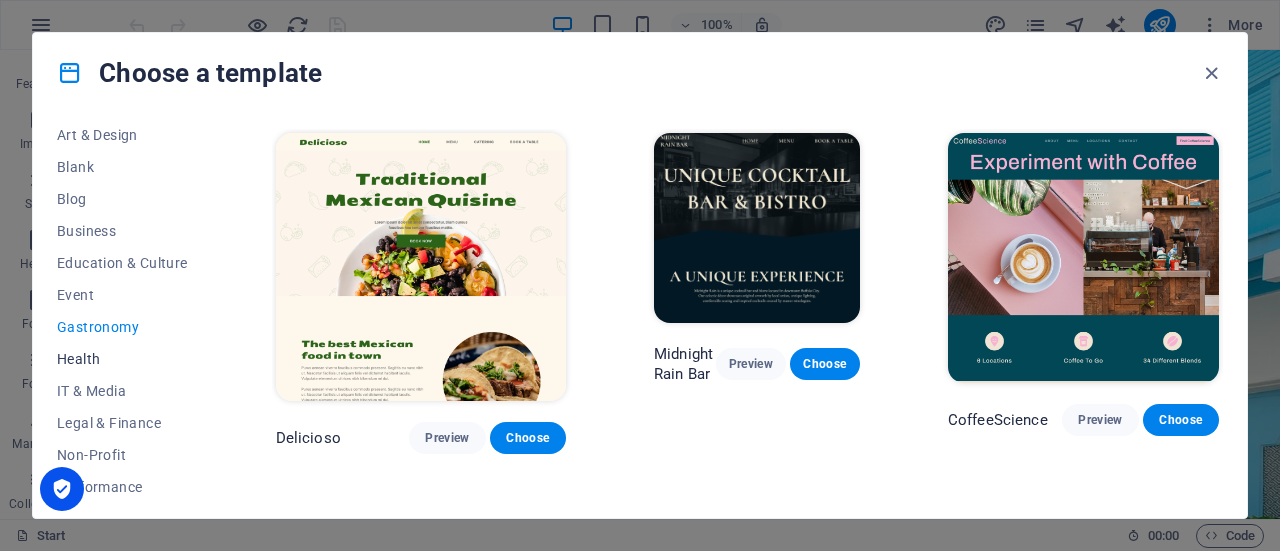 click on "Health" at bounding box center (122, 359) 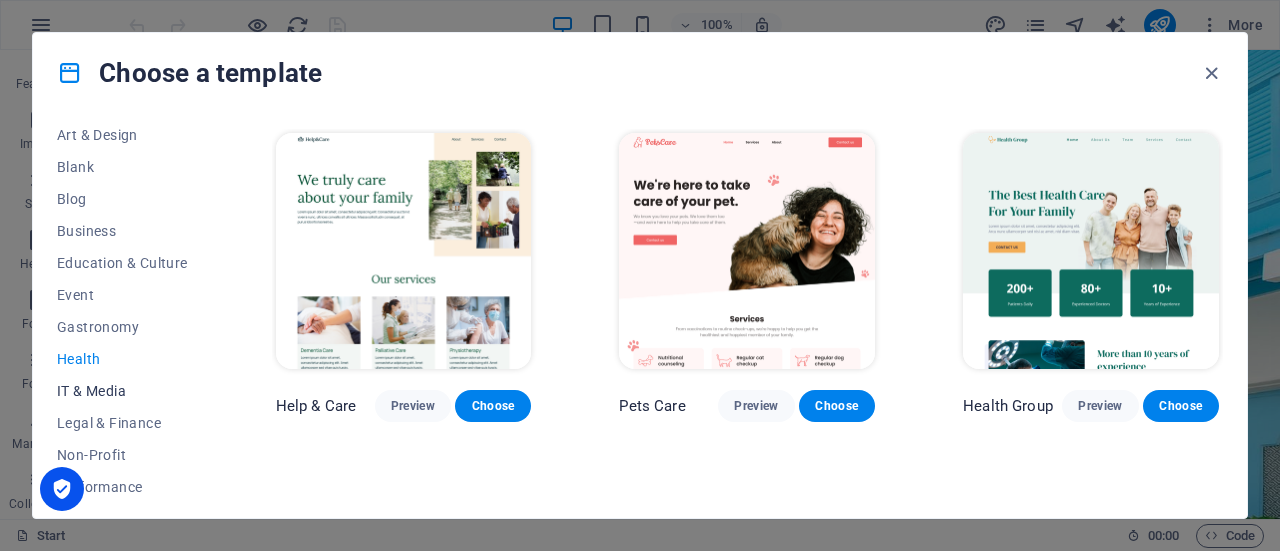 click on "IT & Media" at bounding box center (122, 391) 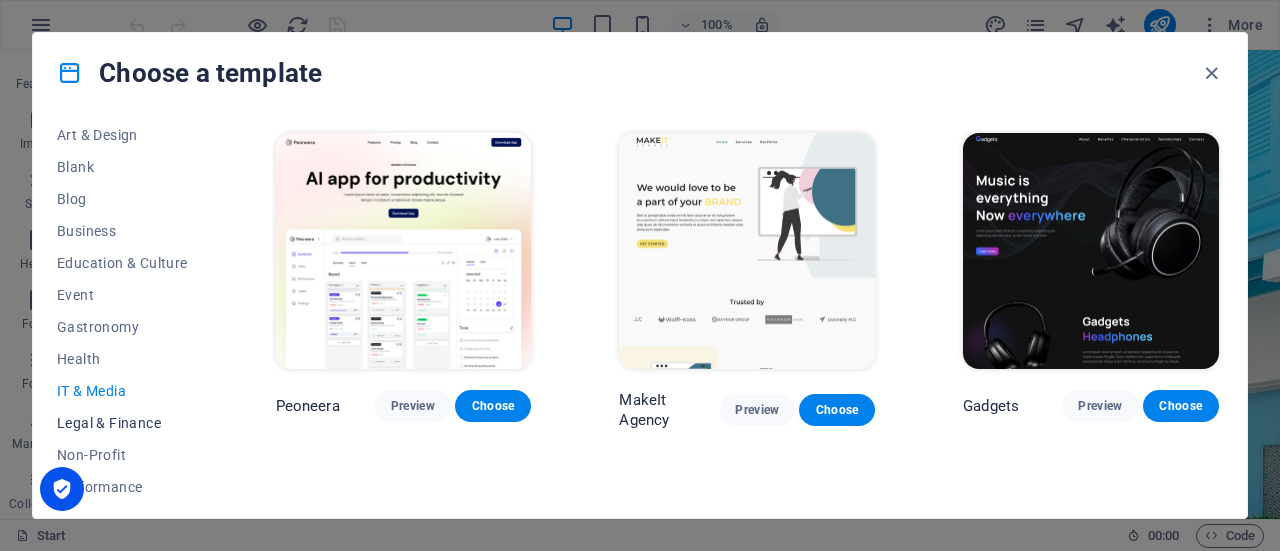 click on "Legal & Finance" at bounding box center [122, 423] 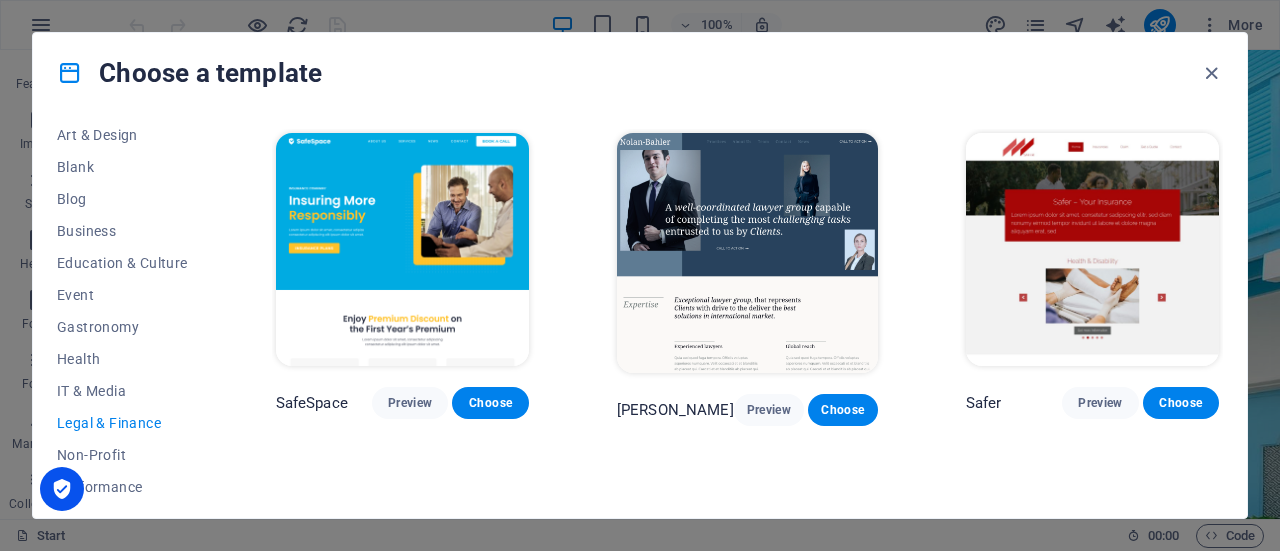 scroll, scrollTop: 294, scrollLeft: 0, axis: vertical 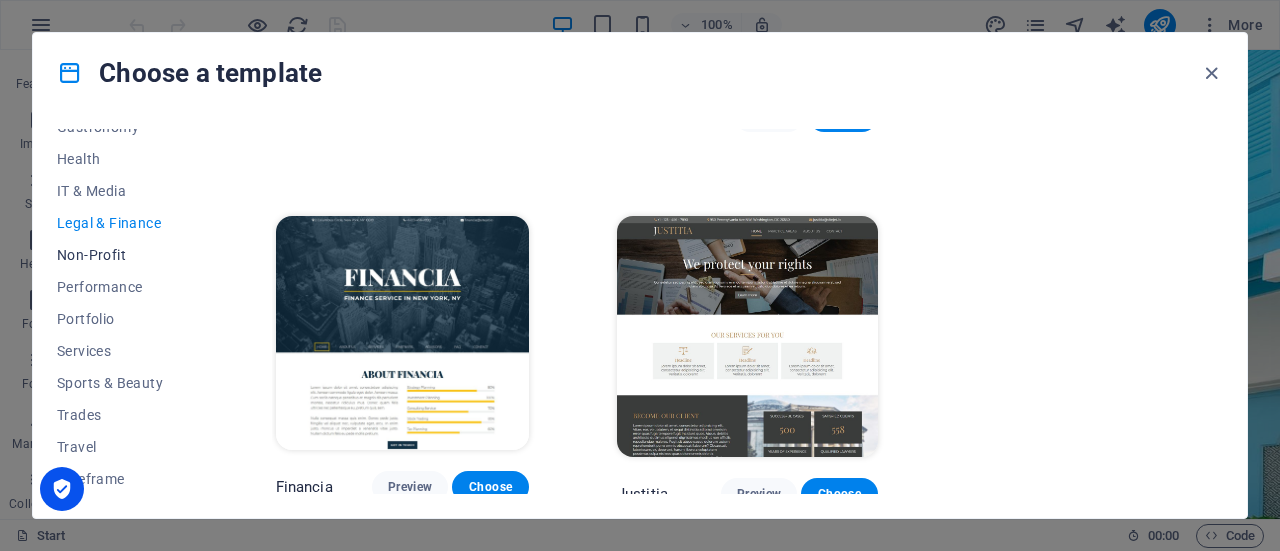 click on "Non-Profit" at bounding box center (122, 255) 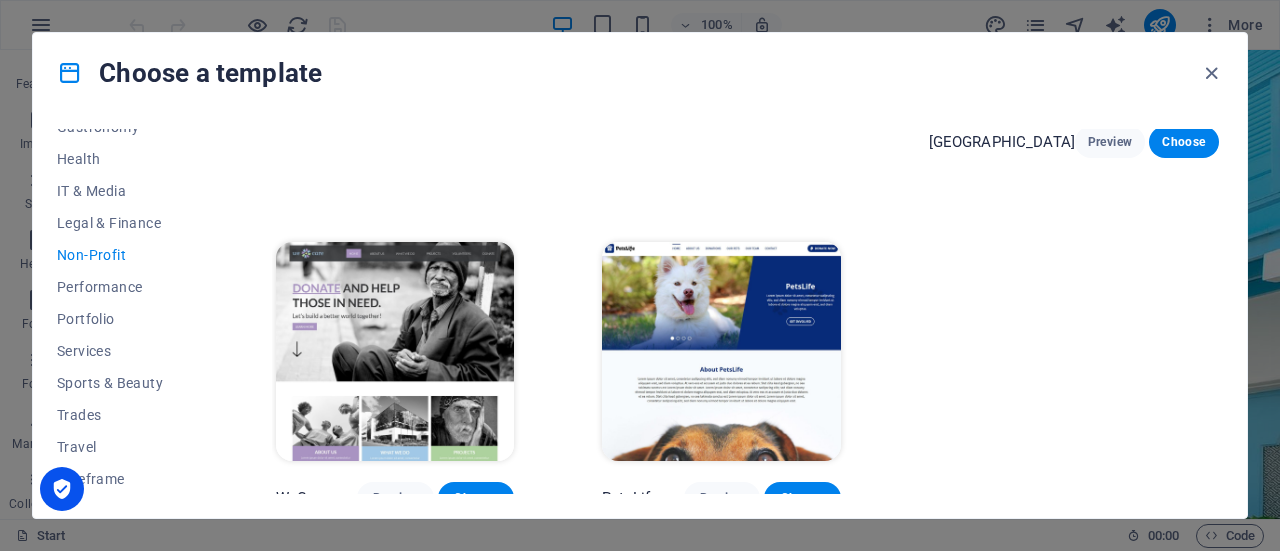 scroll, scrollTop: 302, scrollLeft: 0, axis: vertical 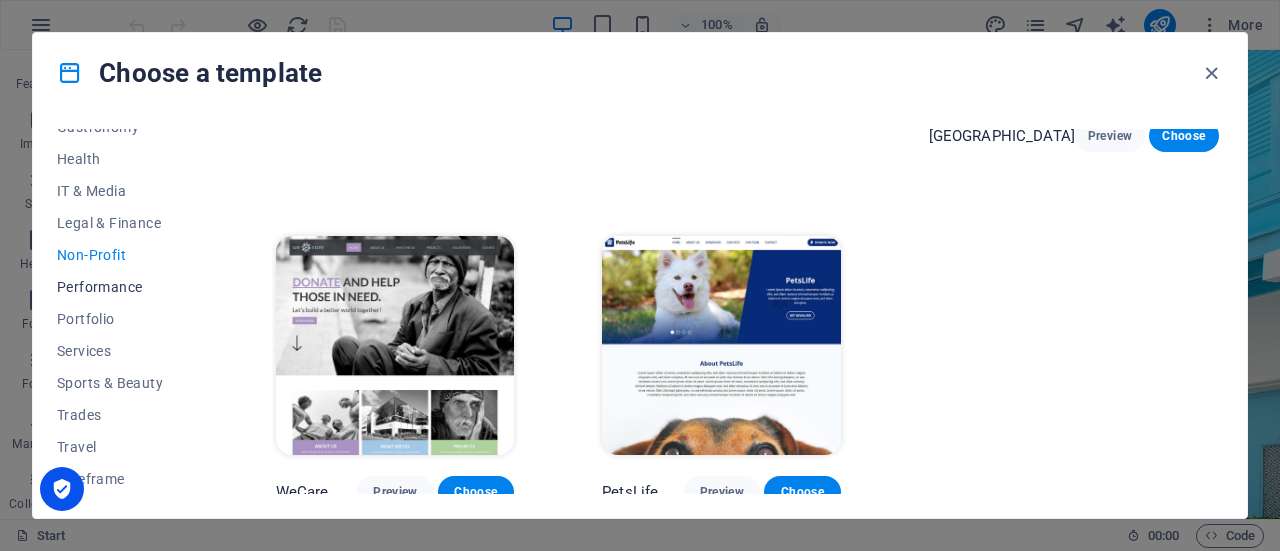 click on "Performance" at bounding box center [122, 287] 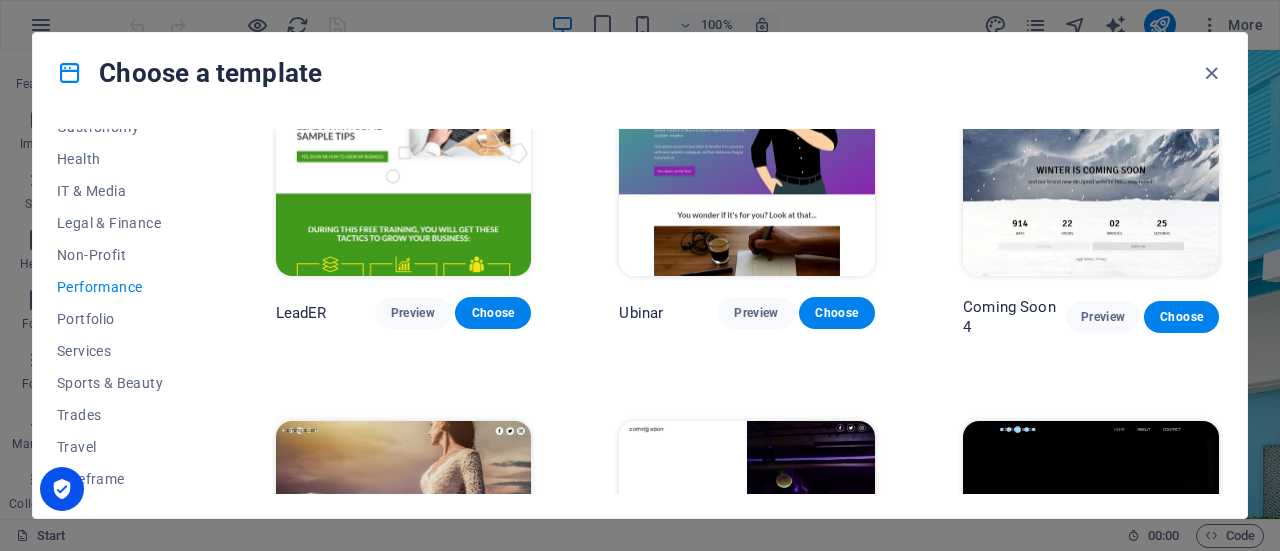 scroll, scrollTop: 1792, scrollLeft: 0, axis: vertical 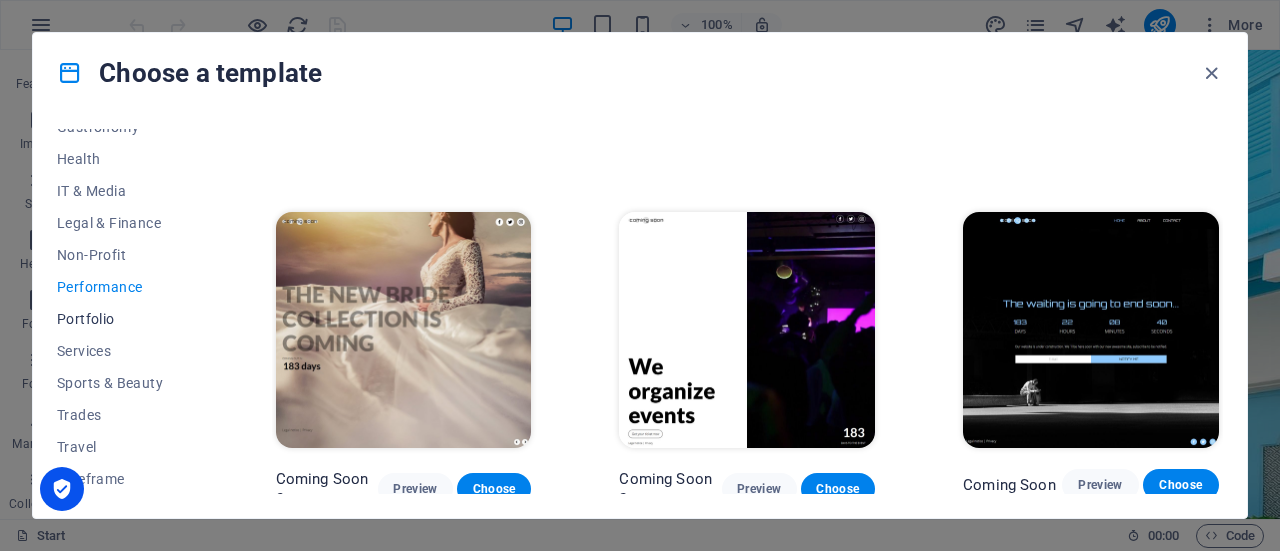 click on "Portfolio" at bounding box center [122, 319] 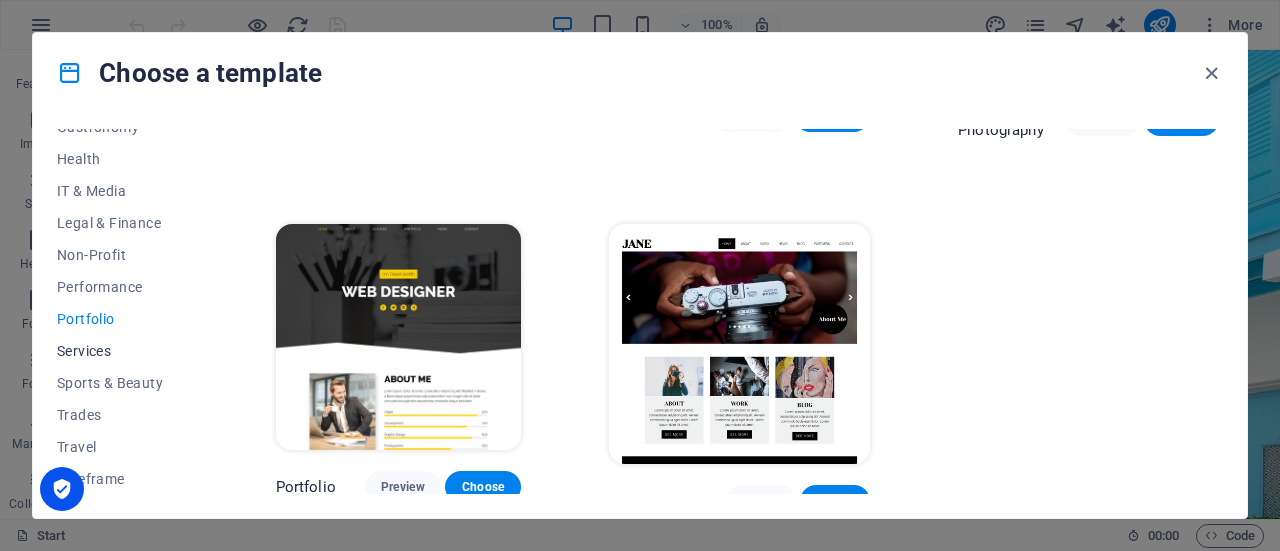 click on "Services" at bounding box center (122, 351) 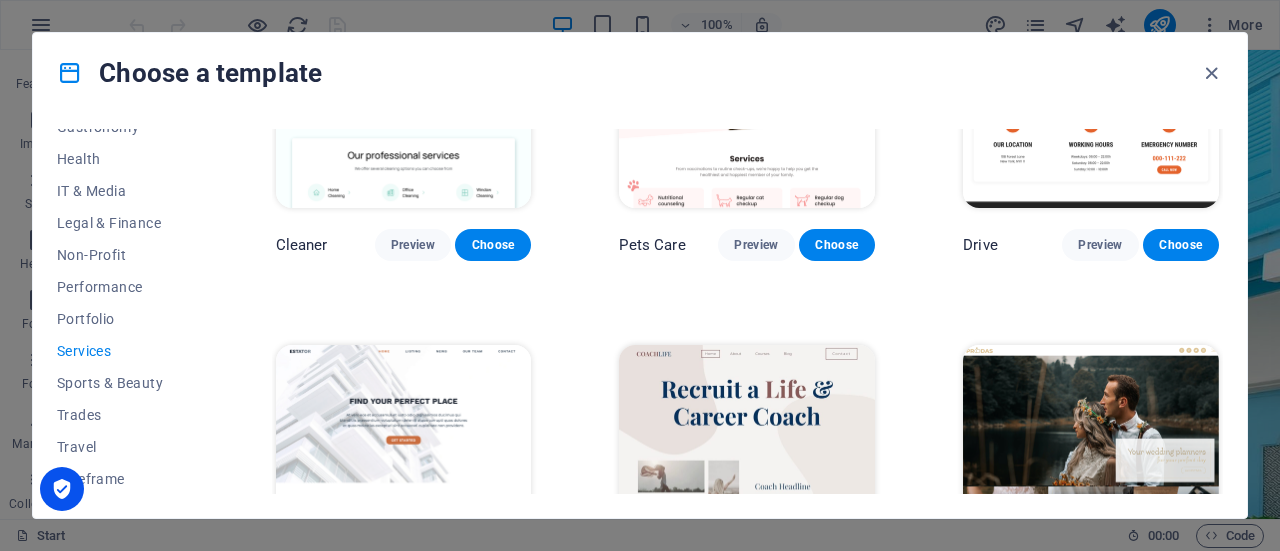 scroll, scrollTop: 362, scrollLeft: 0, axis: vertical 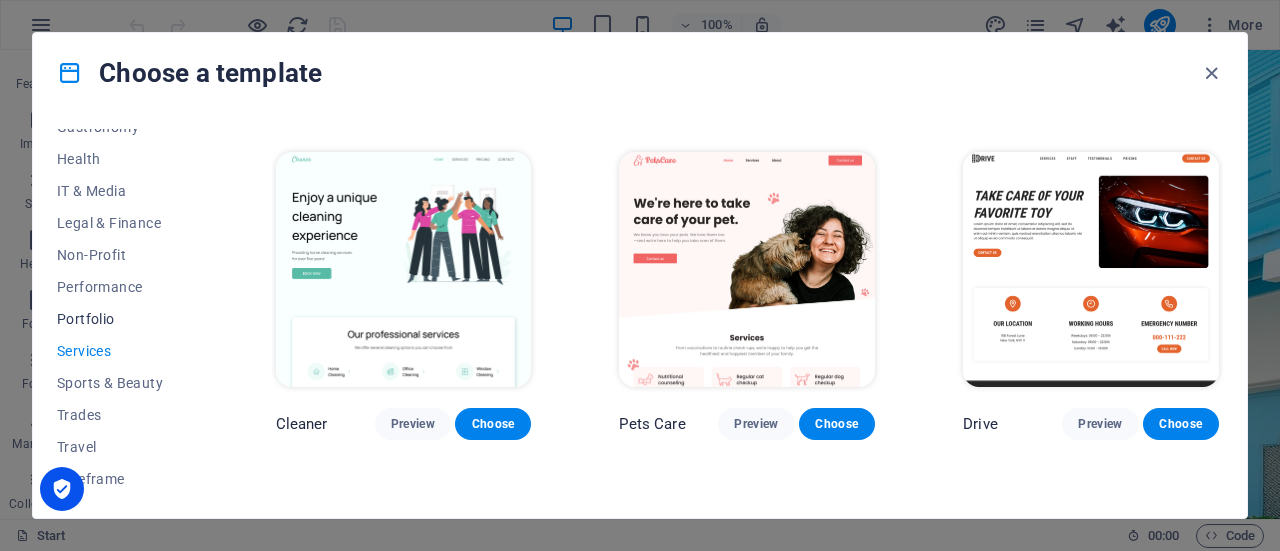 click on "Portfolio" at bounding box center [122, 319] 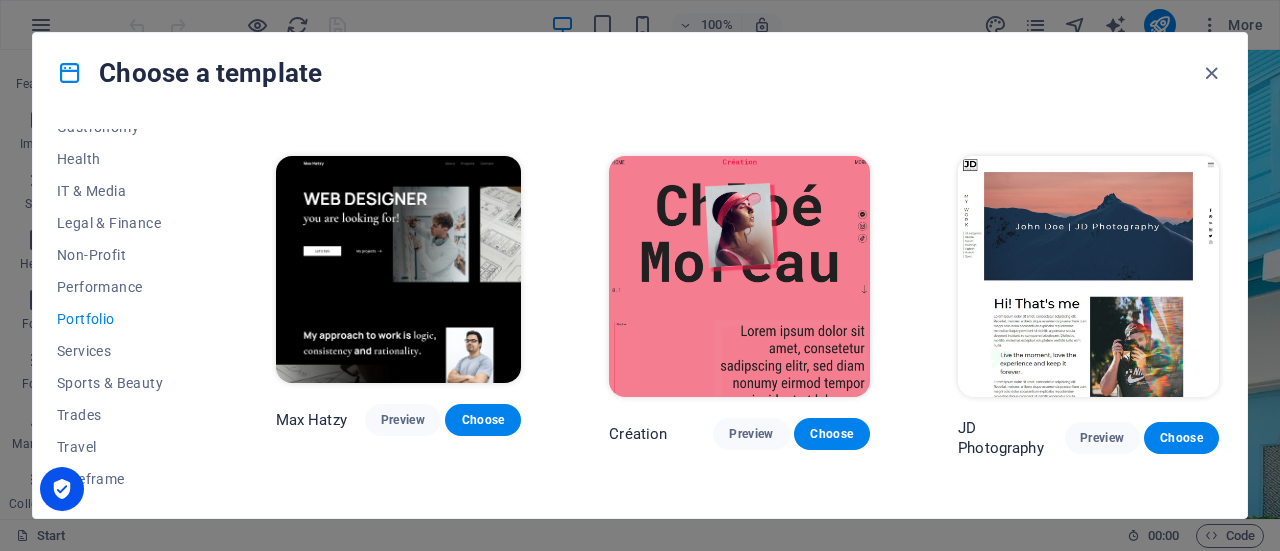scroll, scrollTop: 0, scrollLeft: 0, axis: both 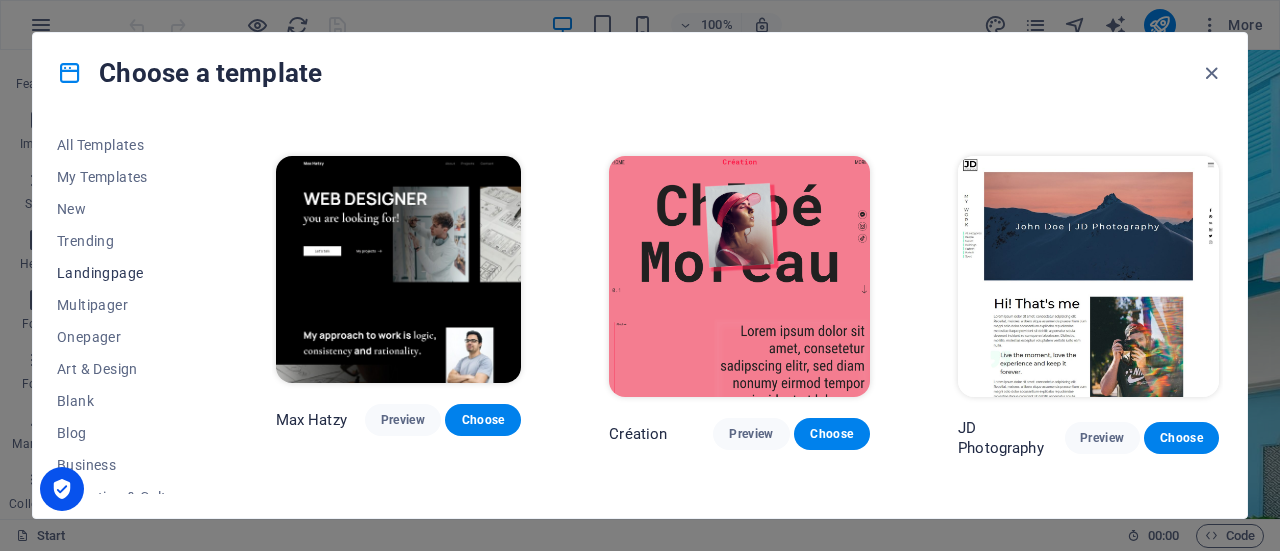 click on "Landingpage" at bounding box center (122, 273) 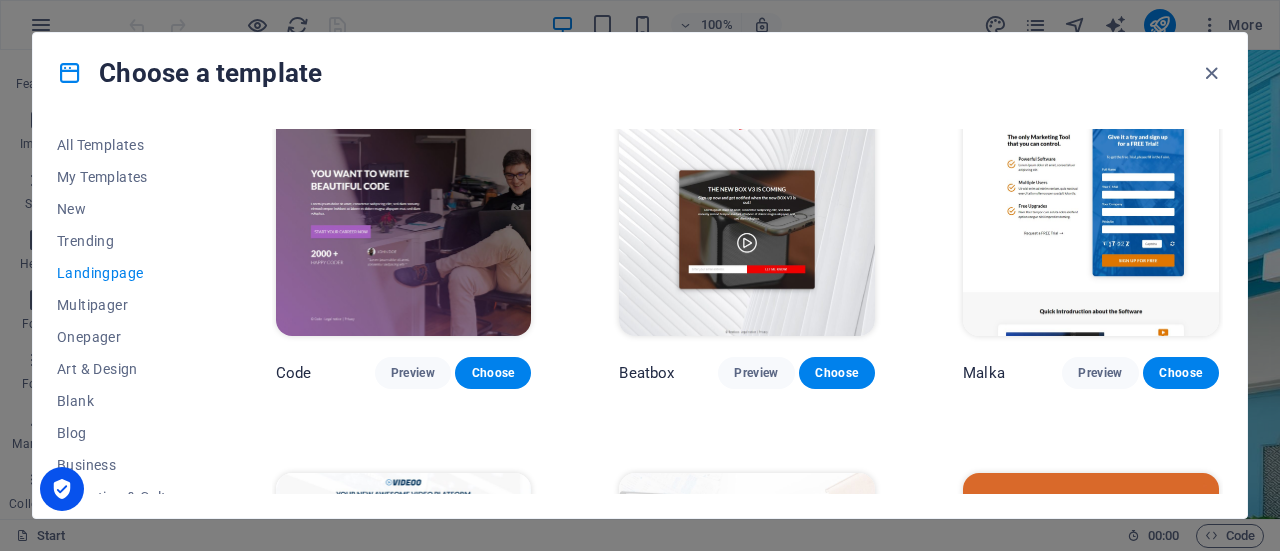 scroll, scrollTop: 462, scrollLeft: 0, axis: vertical 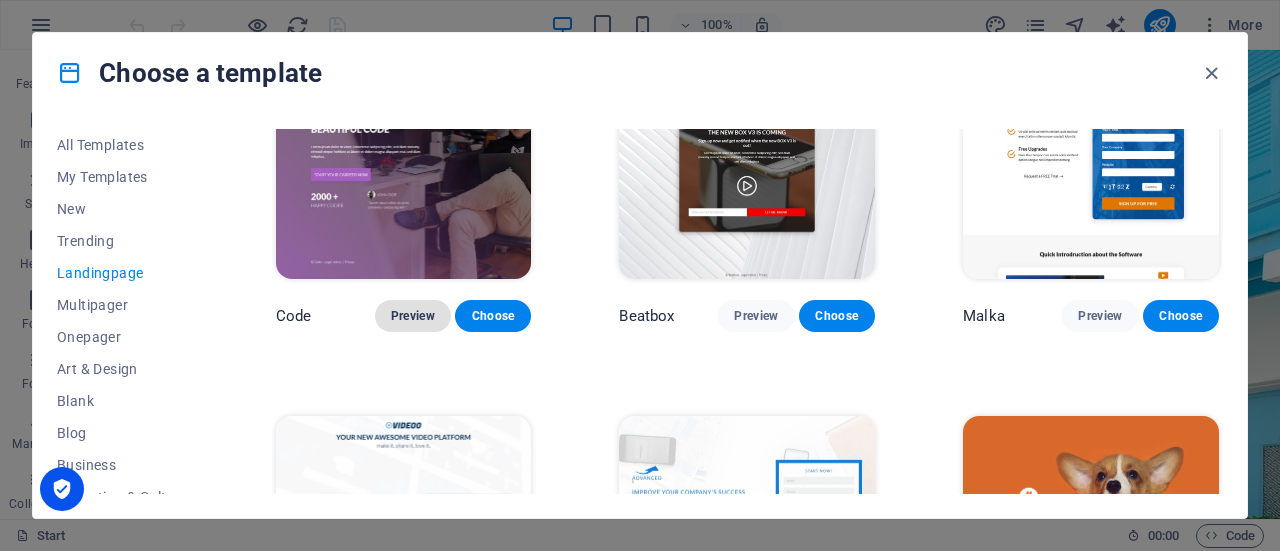 click on "Preview" at bounding box center (413, 316) 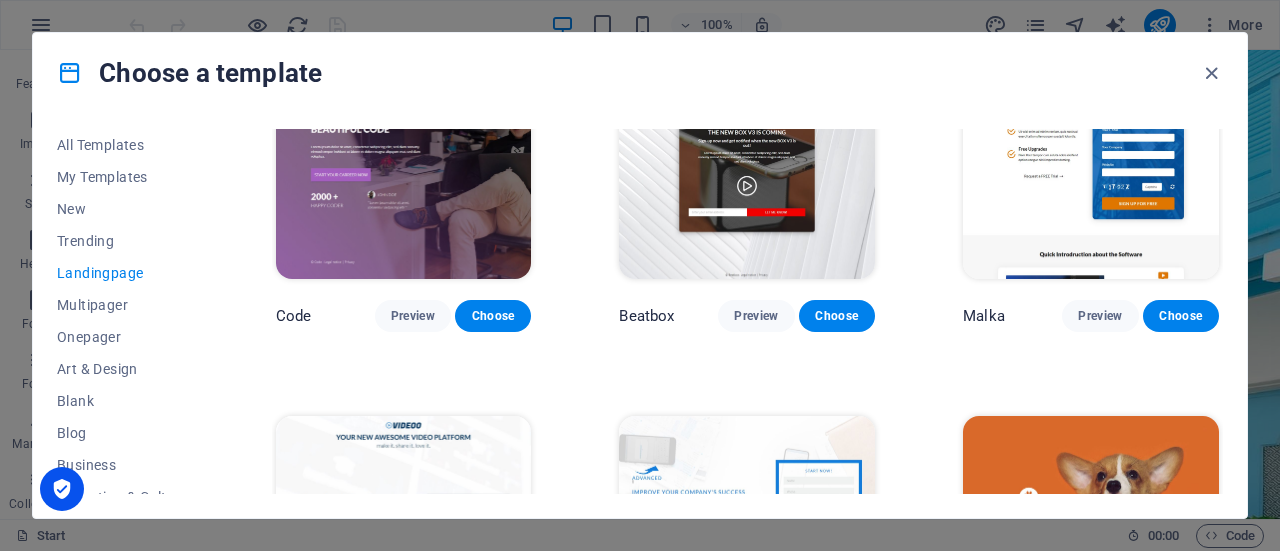 type 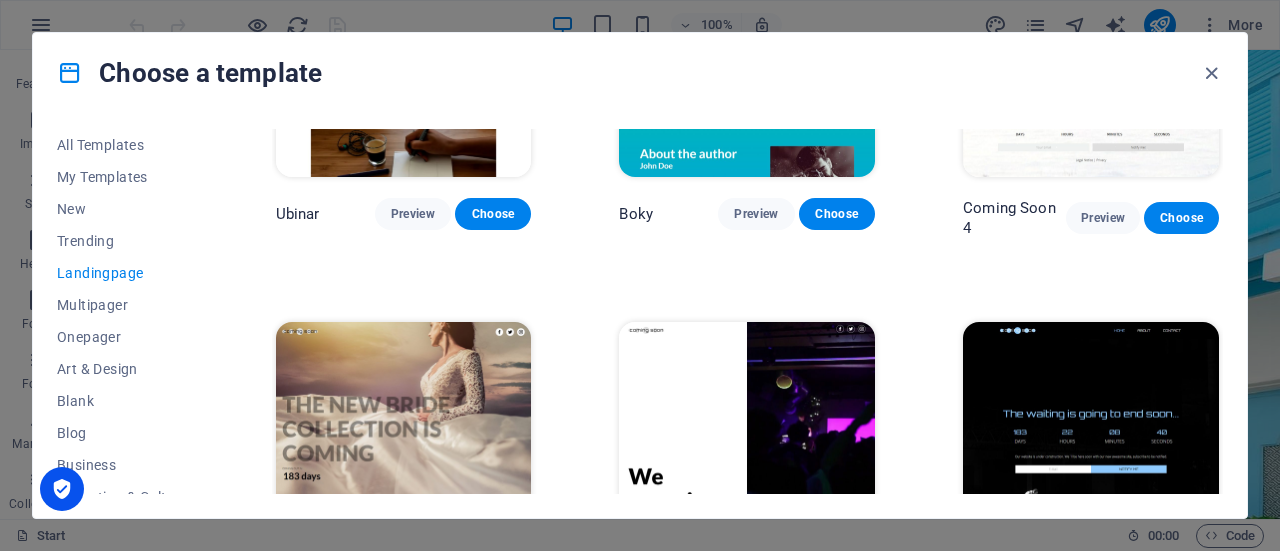 scroll, scrollTop: 2900, scrollLeft: 0, axis: vertical 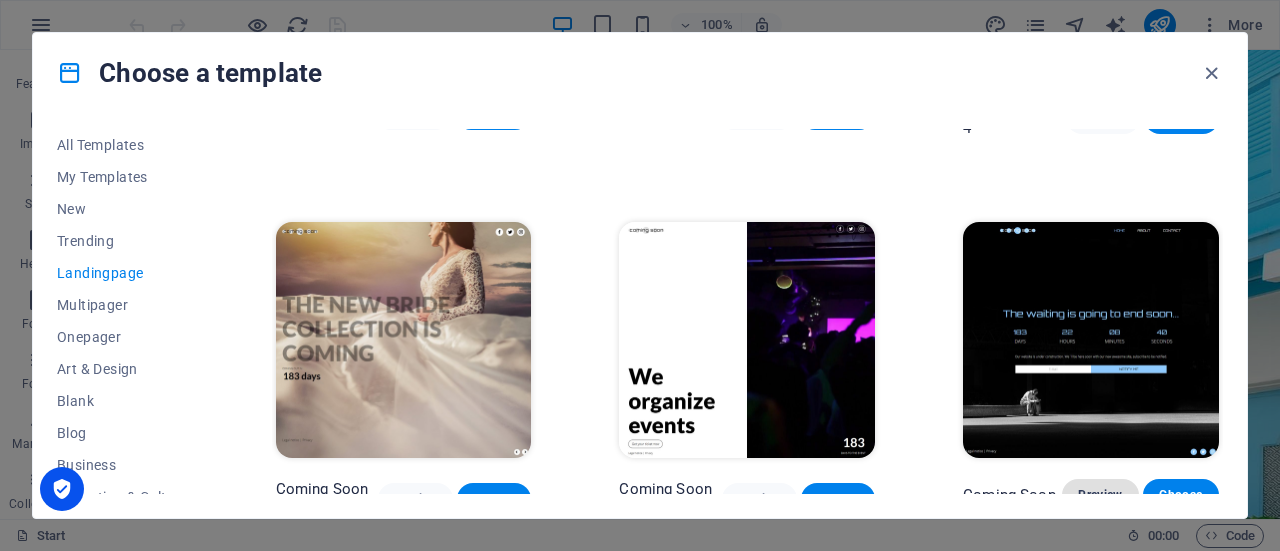 click on "Preview" at bounding box center [1100, 495] 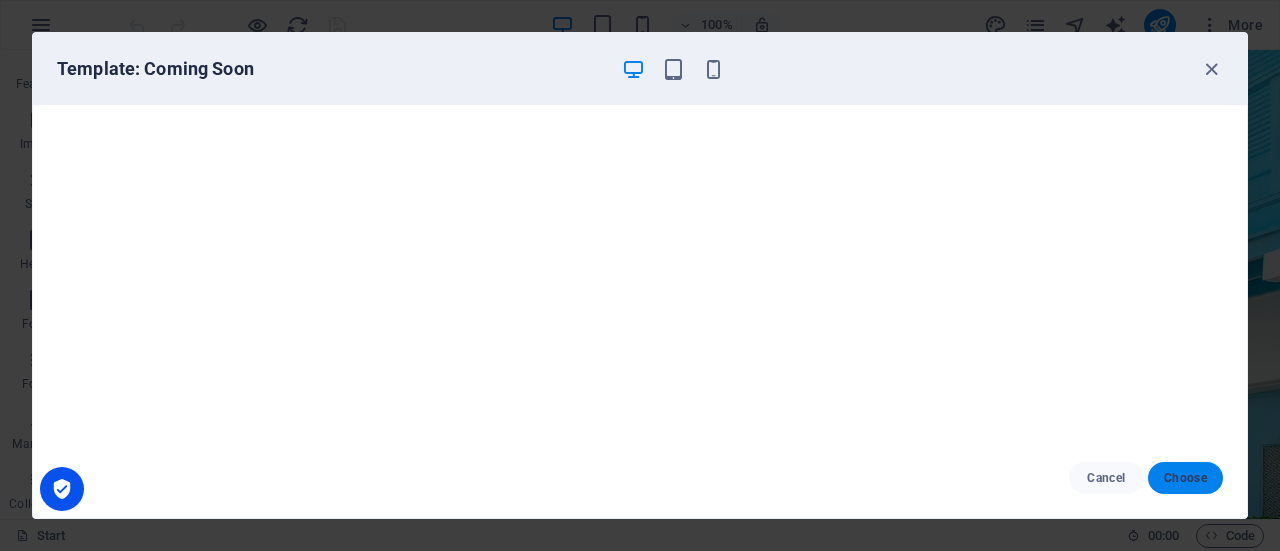 click on "Choose" at bounding box center (1185, 478) 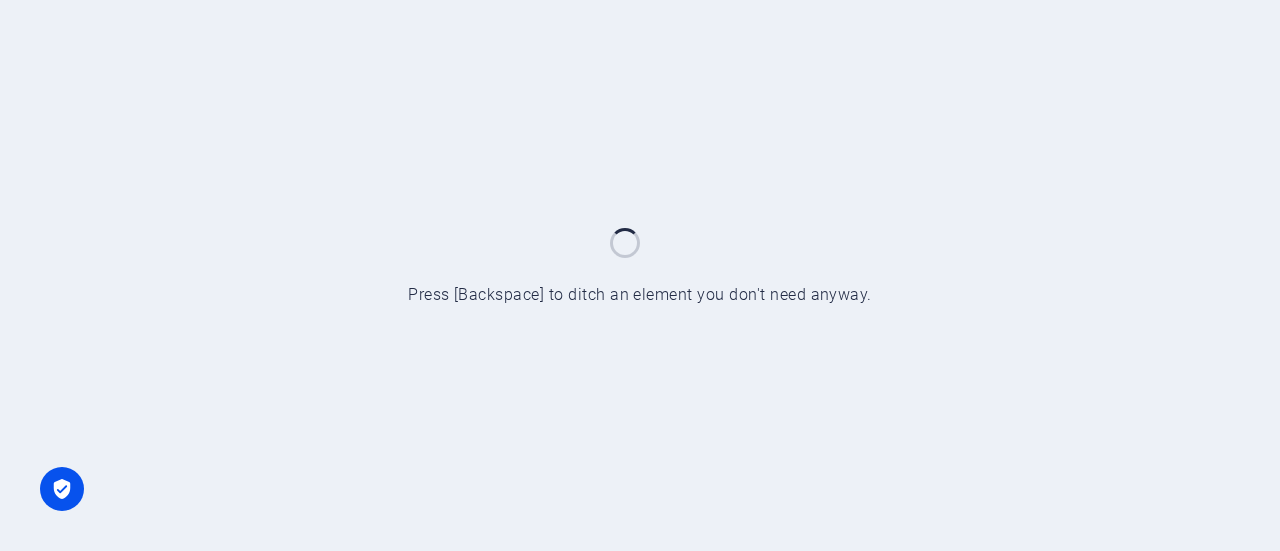 scroll, scrollTop: 0, scrollLeft: 0, axis: both 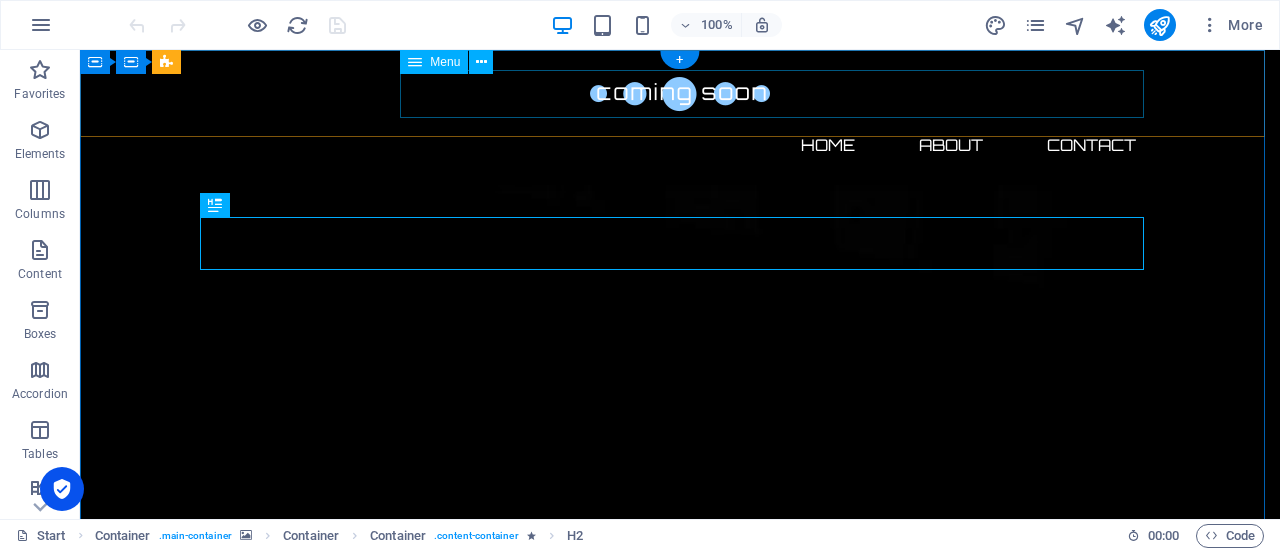 click on "Home About Contact" at bounding box center [680, 145] 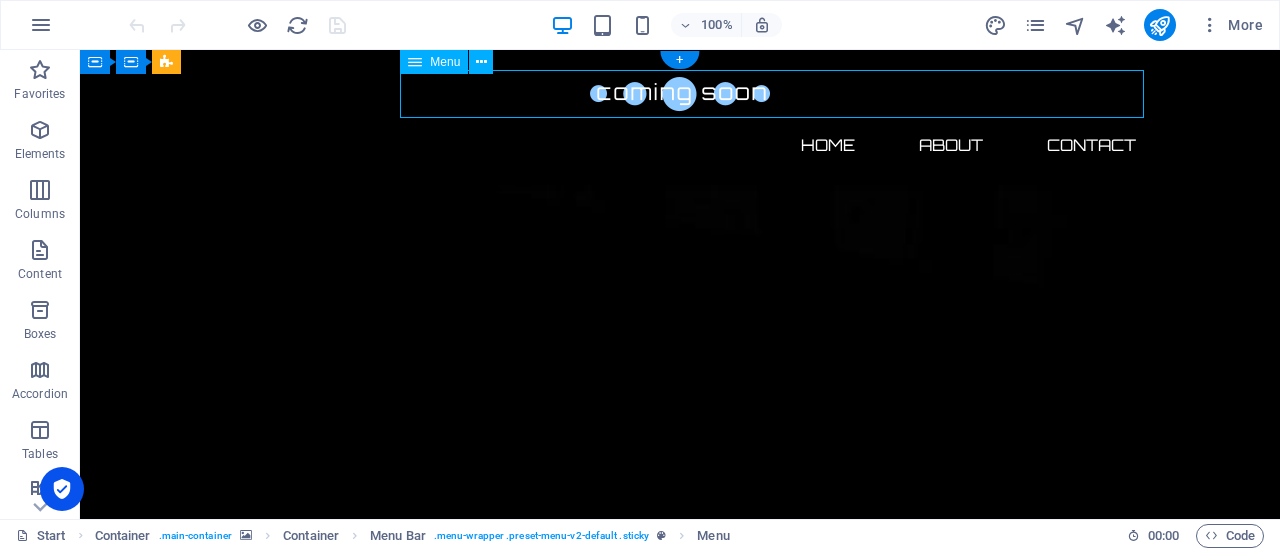 click on "Home About Contact" at bounding box center [680, 145] 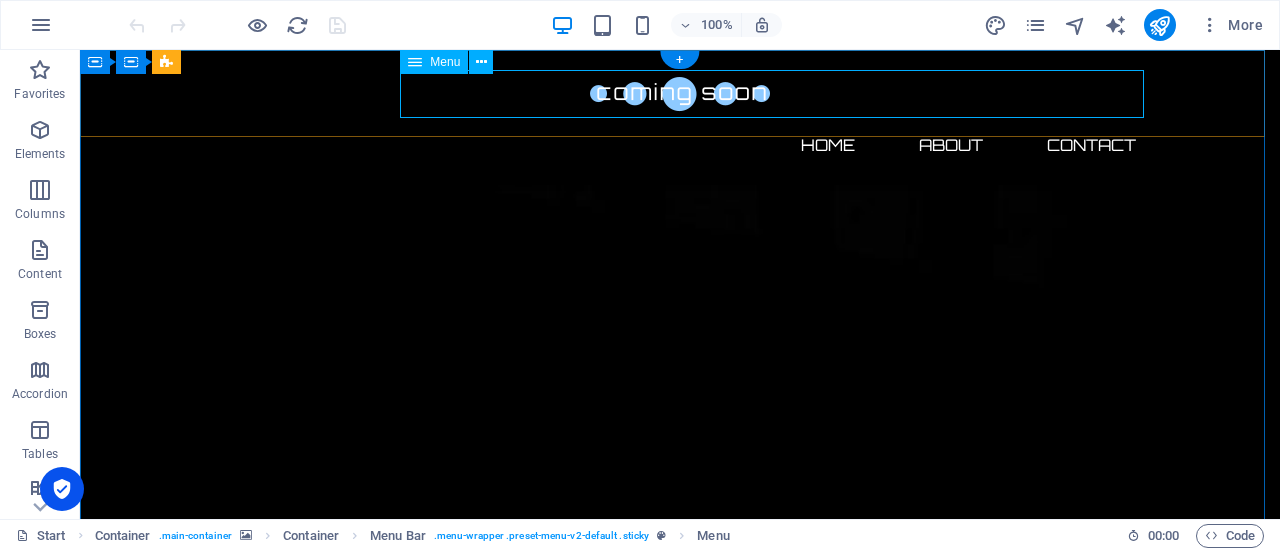 click on "Home About Contact" at bounding box center [680, 145] 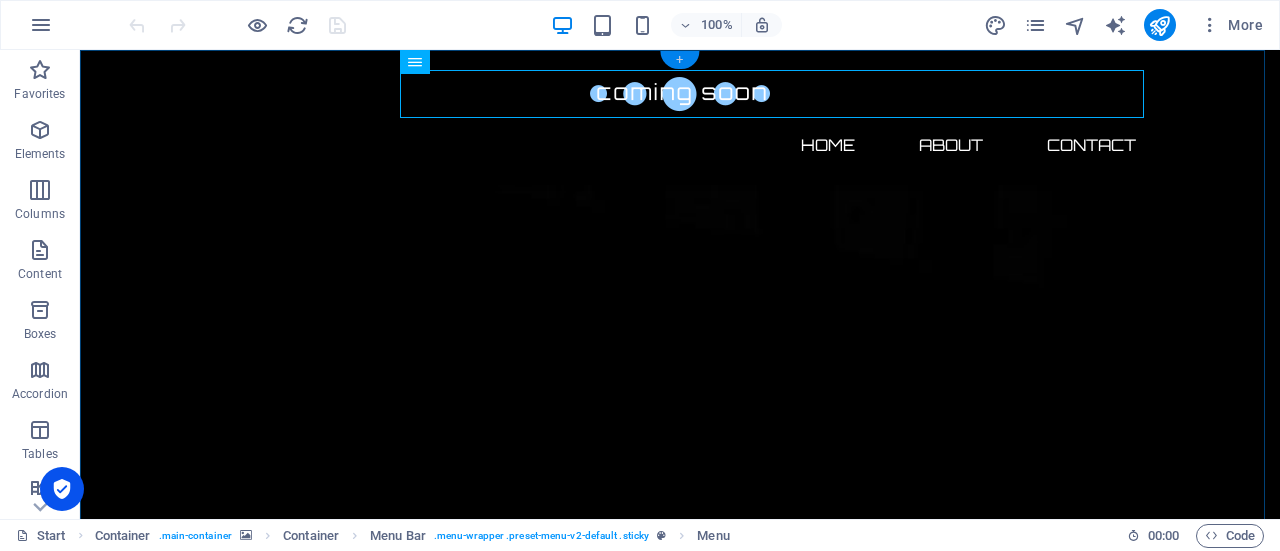 click on "+" at bounding box center (679, 60) 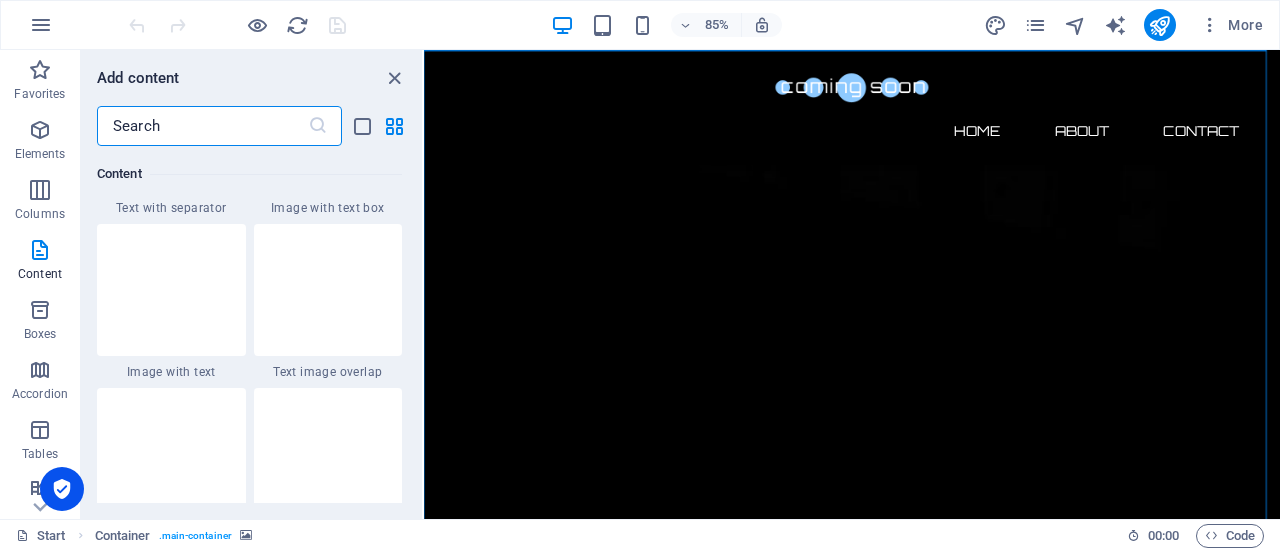 scroll, scrollTop: 3299, scrollLeft: 0, axis: vertical 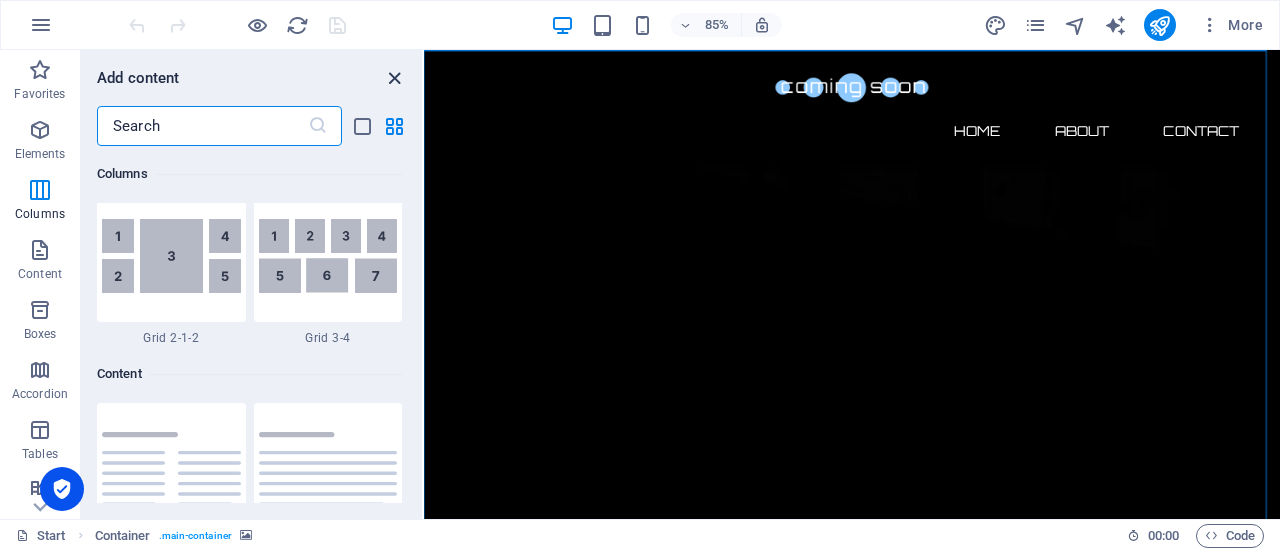 click at bounding box center [394, 78] 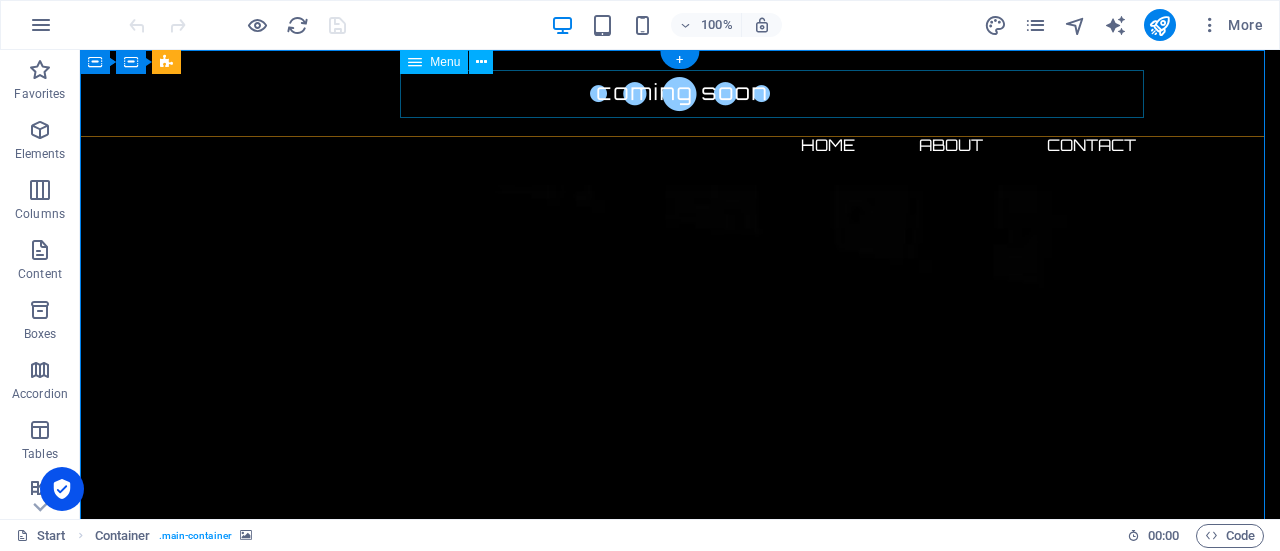 click on "Home About Contact" at bounding box center (680, 145) 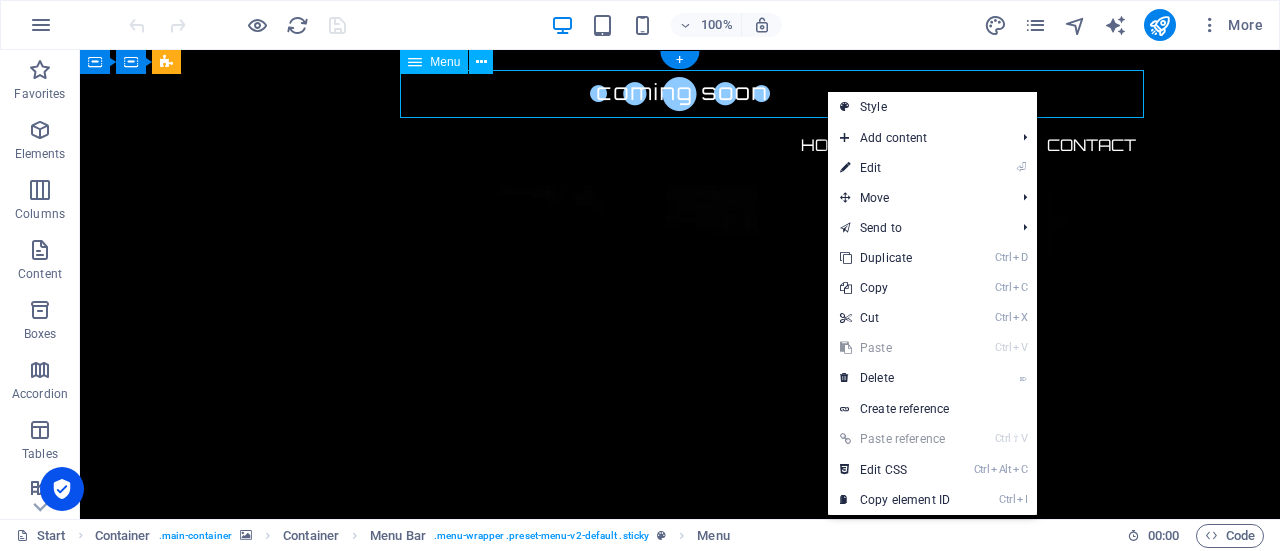 click on "Home About Contact" at bounding box center [680, 145] 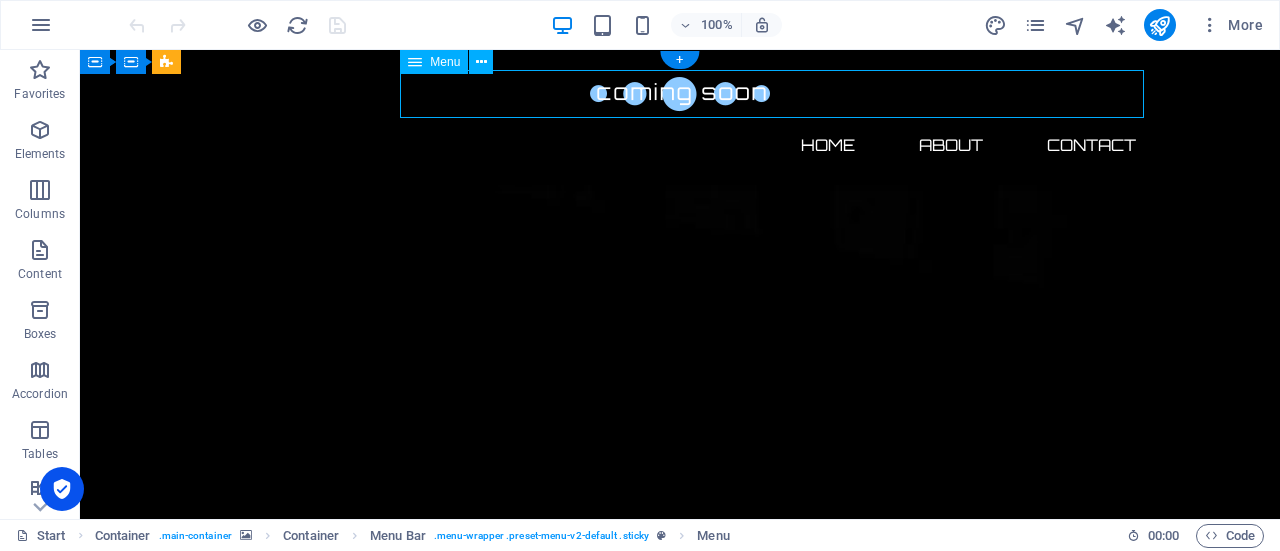click on "Home About Contact" at bounding box center (680, 145) 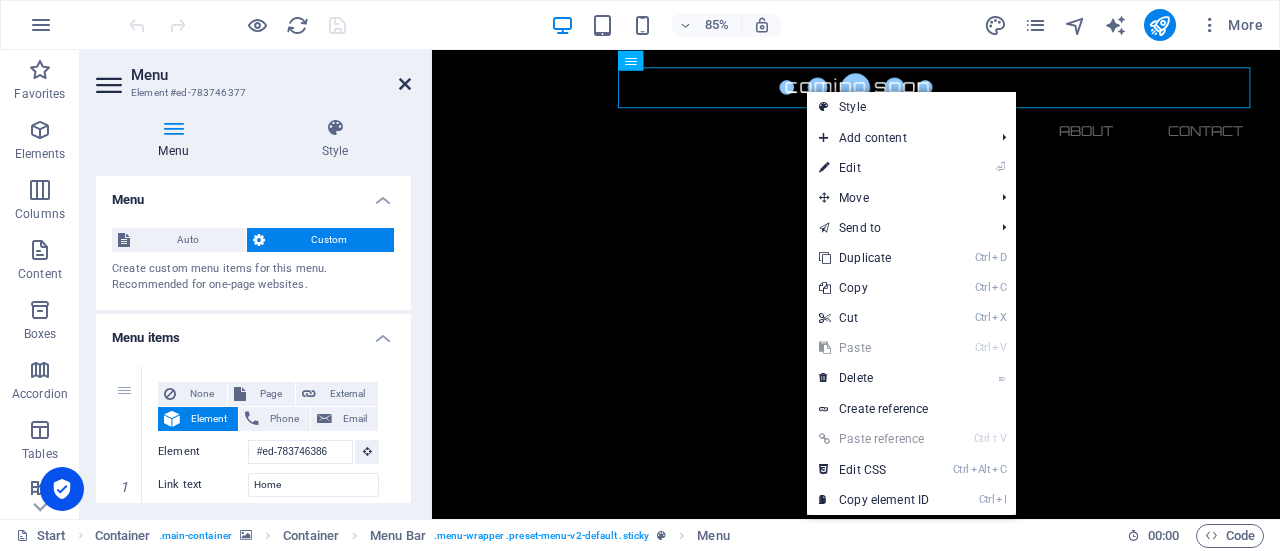 click at bounding box center [405, 84] 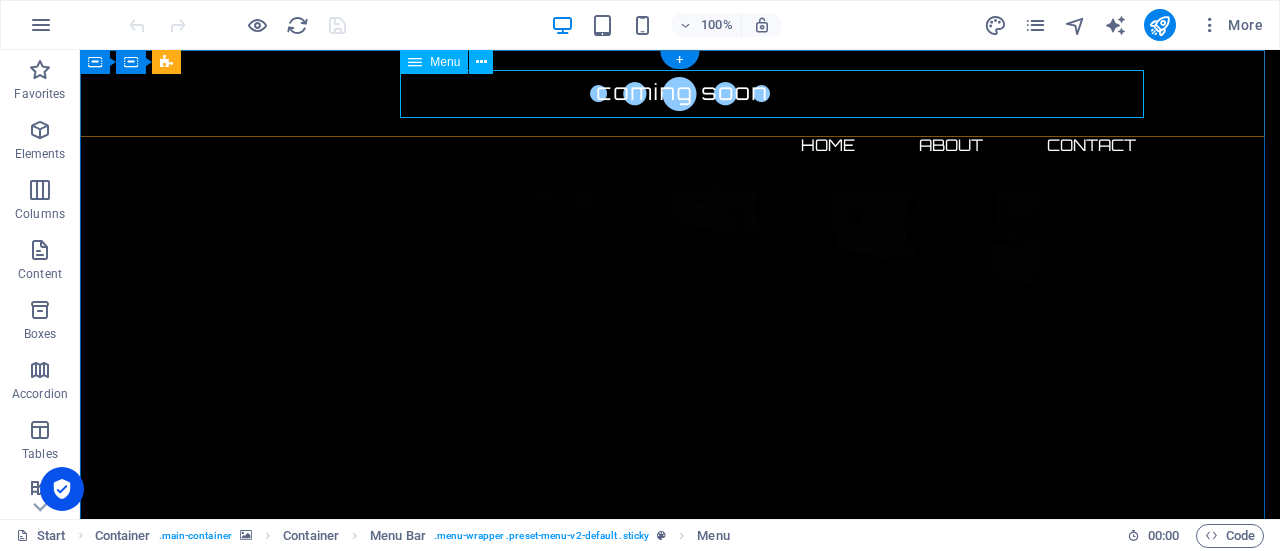 click on "Home About Contact" at bounding box center (680, 145) 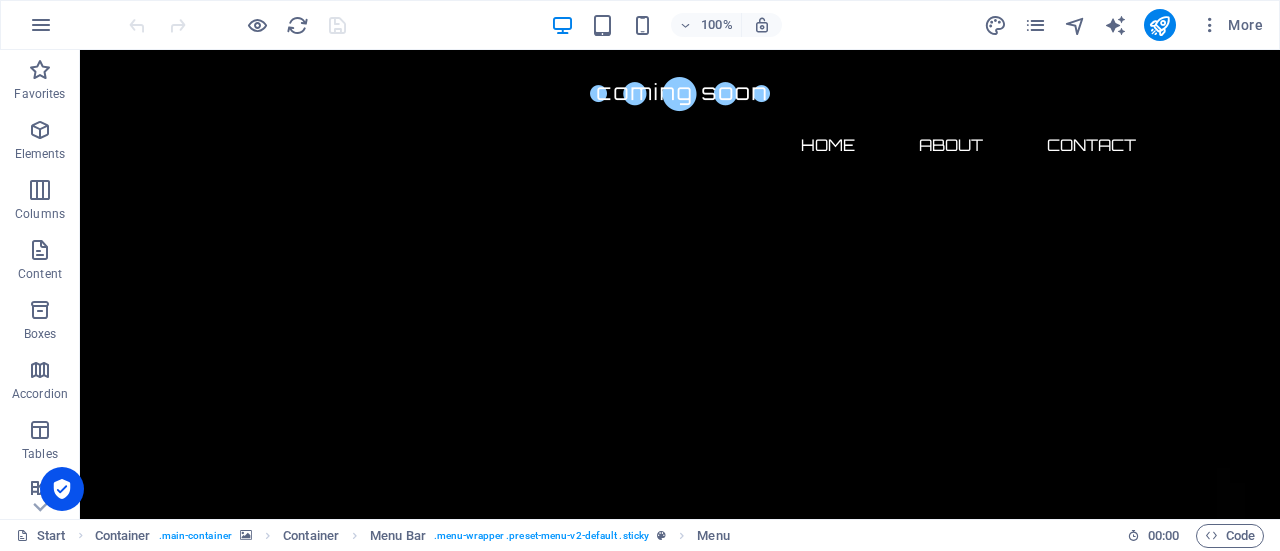 scroll, scrollTop: 0, scrollLeft: 0, axis: both 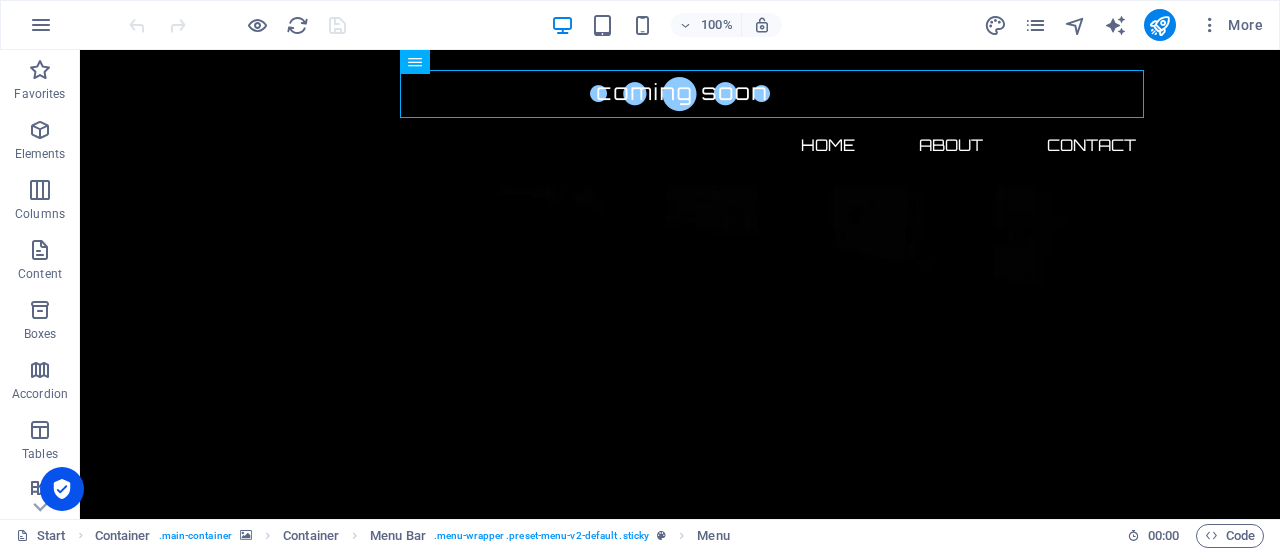 drag, startPoint x: 1272, startPoint y: 223, endPoint x: 1230, endPoint y: 97, distance: 132.81566 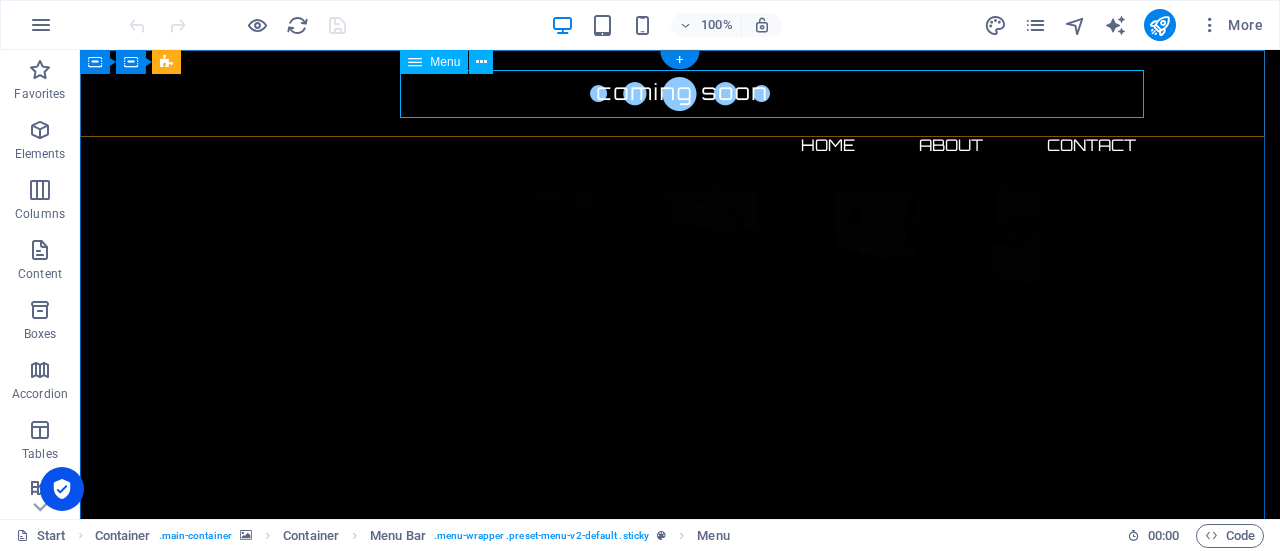 click on "Home About Contact" at bounding box center [680, 145] 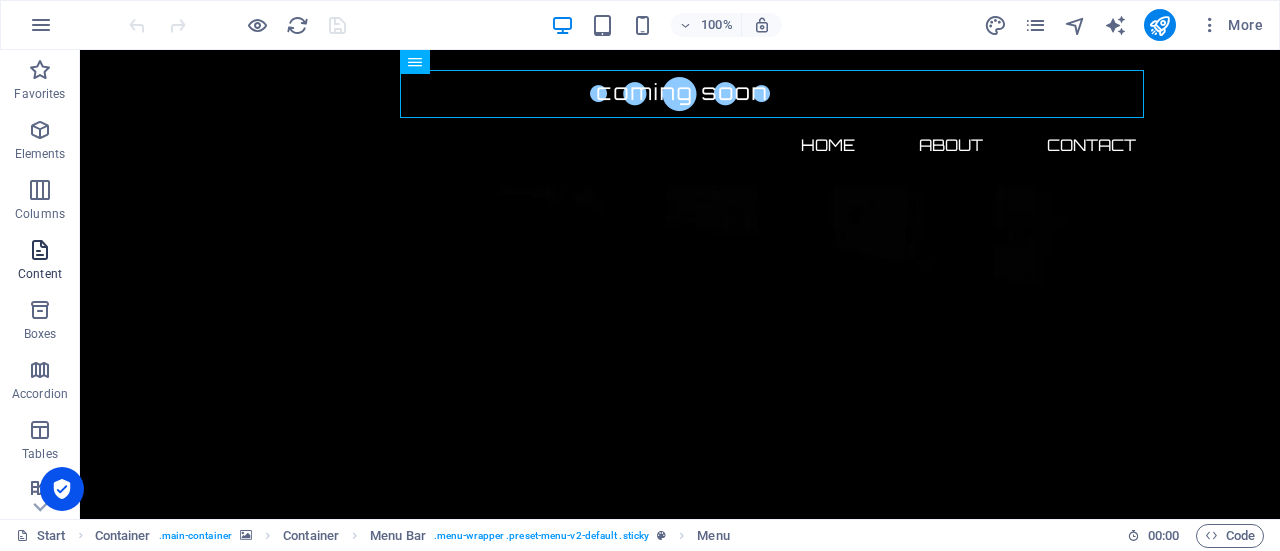 click at bounding box center (40, 250) 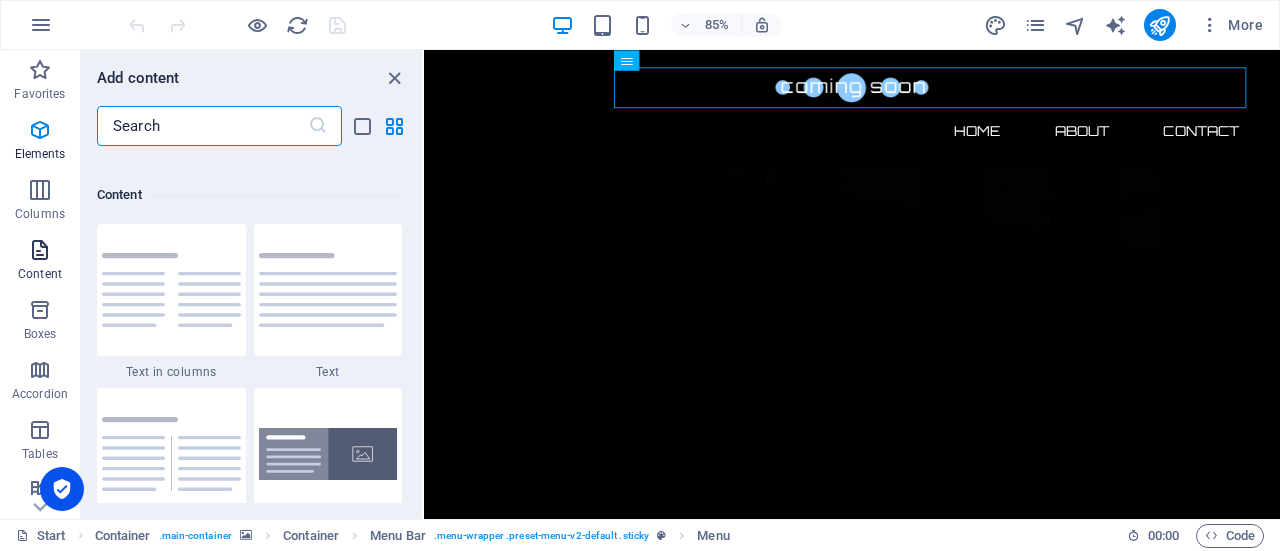 scroll, scrollTop: 3499, scrollLeft: 0, axis: vertical 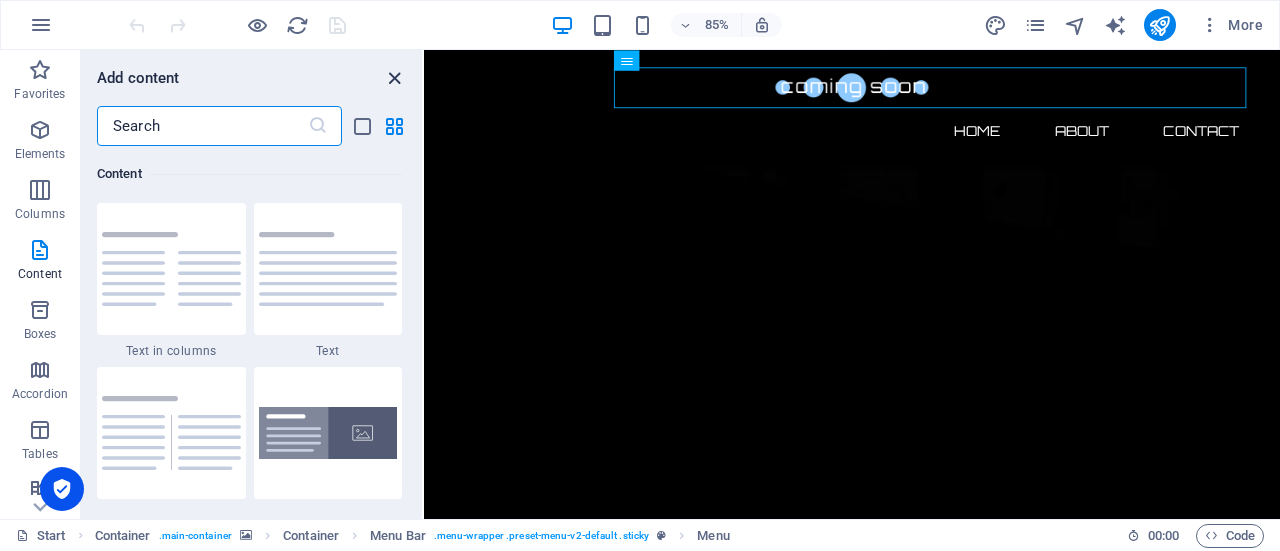 click at bounding box center [394, 78] 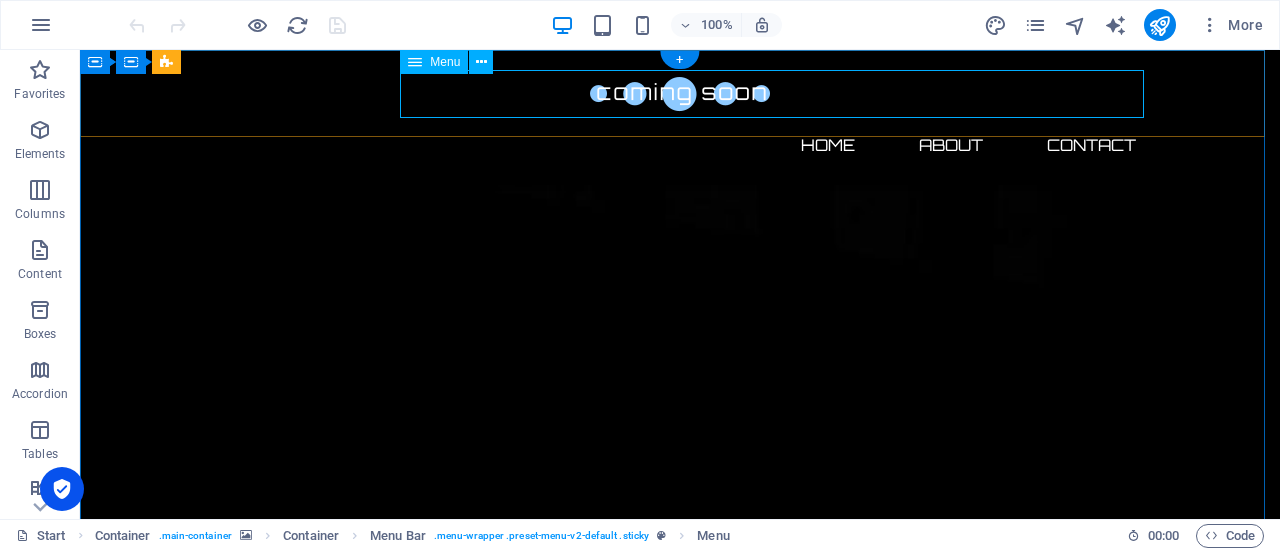 click on "Home About Contact" at bounding box center [680, 145] 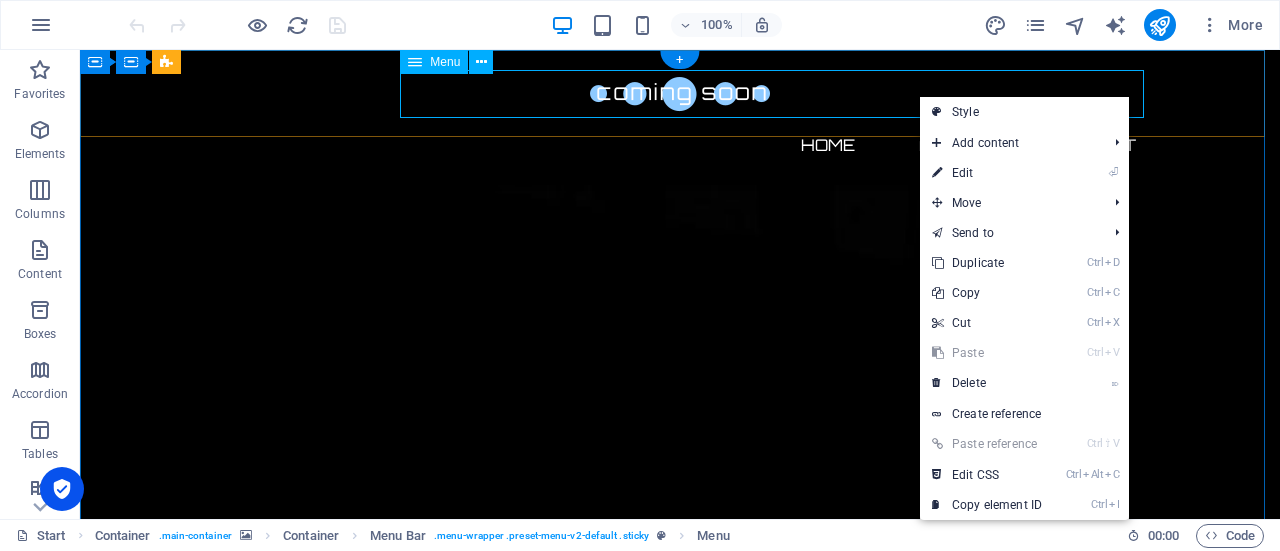 click on "Home About Contact" at bounding box center [680, 145] 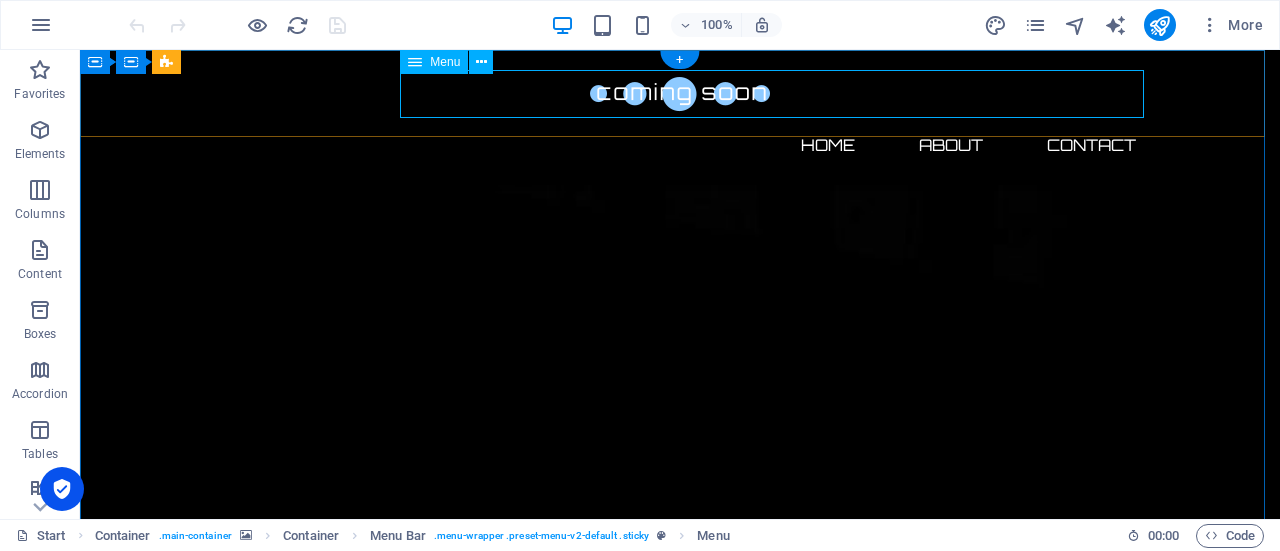 click on "Home About Contact" at bounding box center [680, 145] 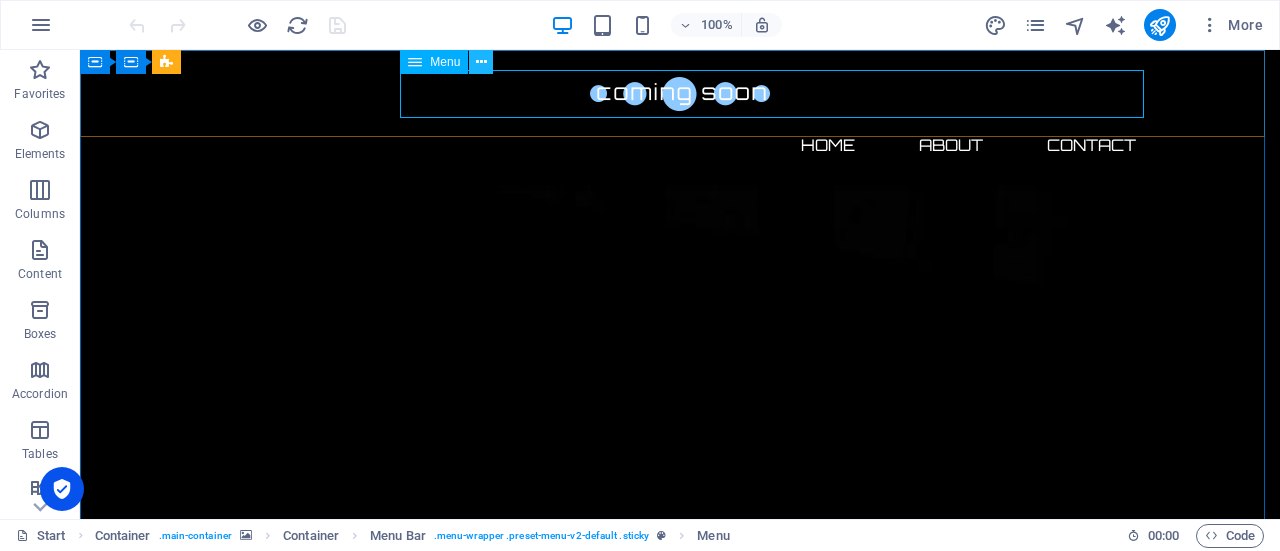 click at bounding box center (481, 62) 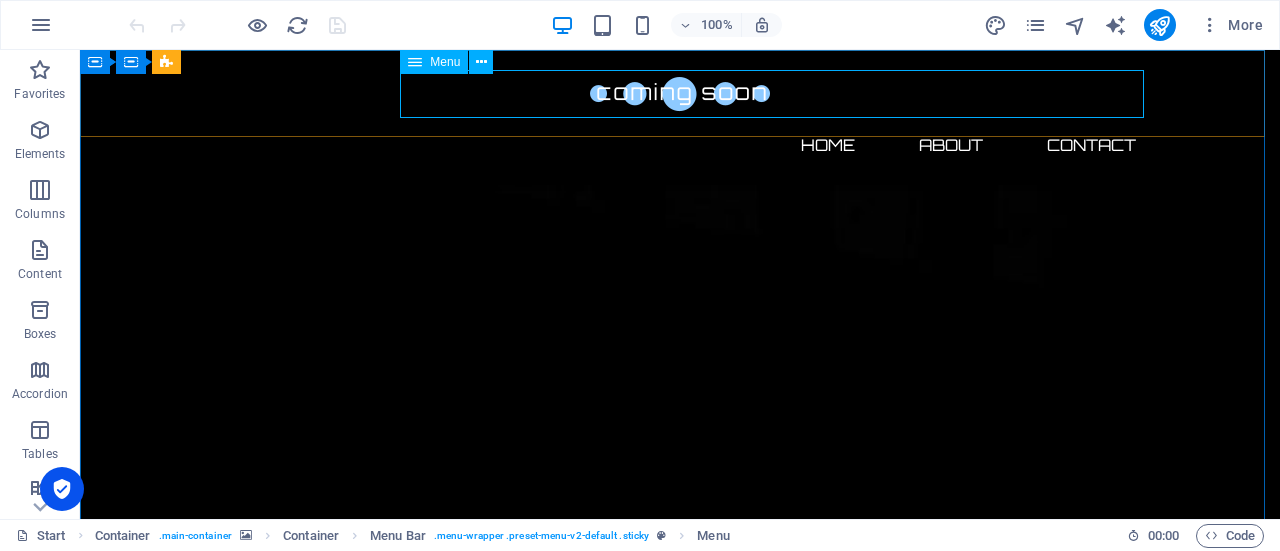 click at bounding box center (415, 62) 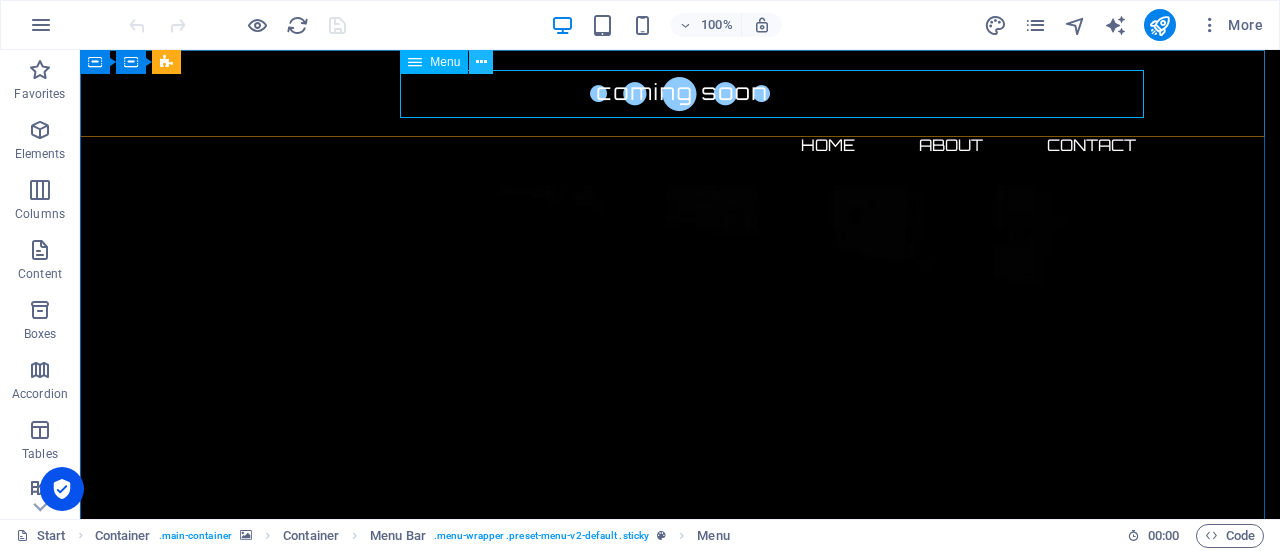 click at bounding box center [481, 62] 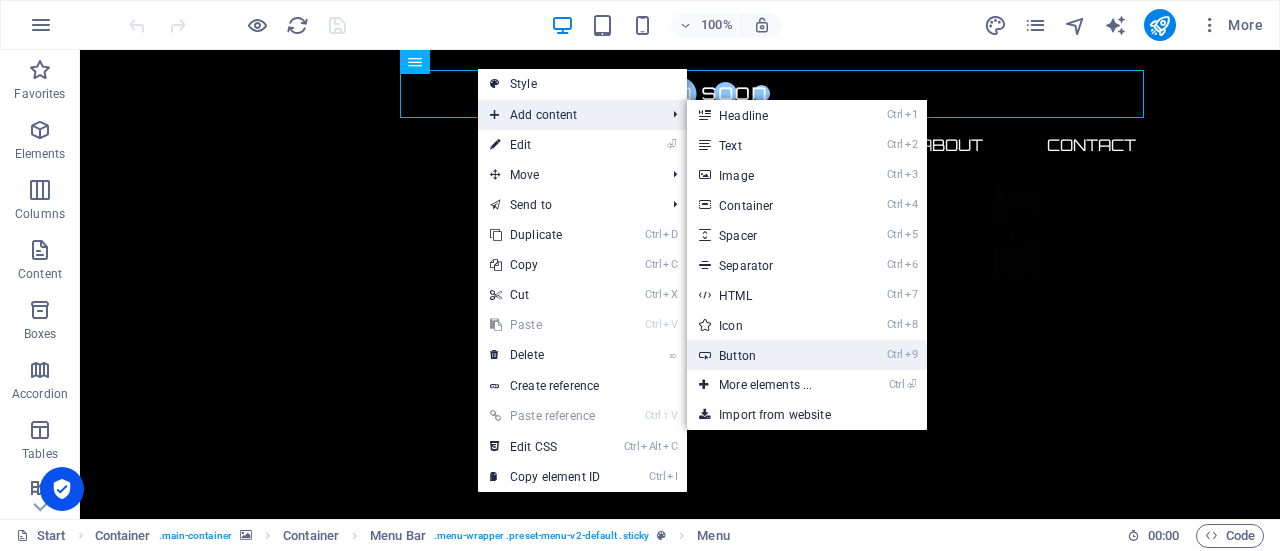 click on "Ctrl 9  Button" at bounding box center (769, 355) 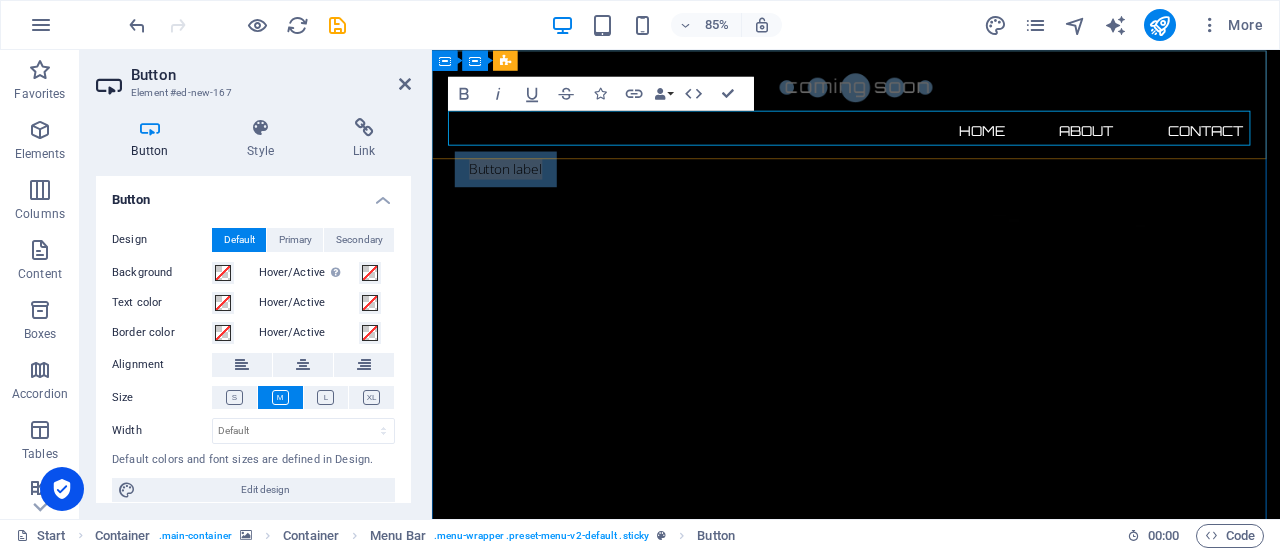 type 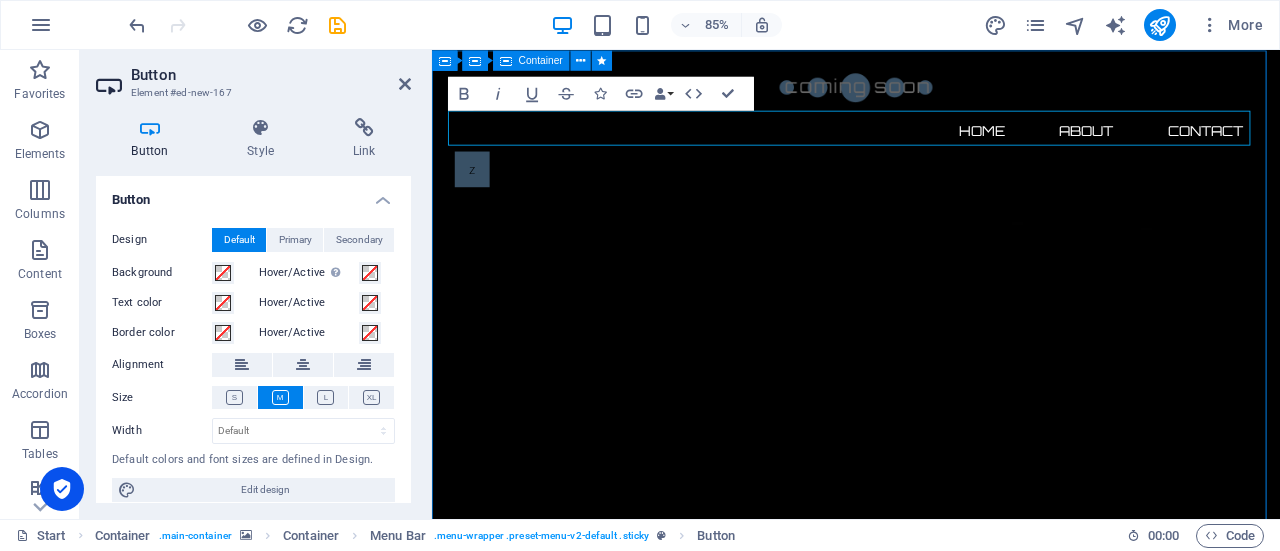 click on "The waiting is going to end soon... 0 Days 0 Hours 0 Minutes 0 Seconds Our website is under construction. We`ll be here soon with our new awesome site, subscribe to be notified.  Notify me   I have read and understand the privacy policy. Unreadable? Regenerate" at bounding box center (931, 2810) 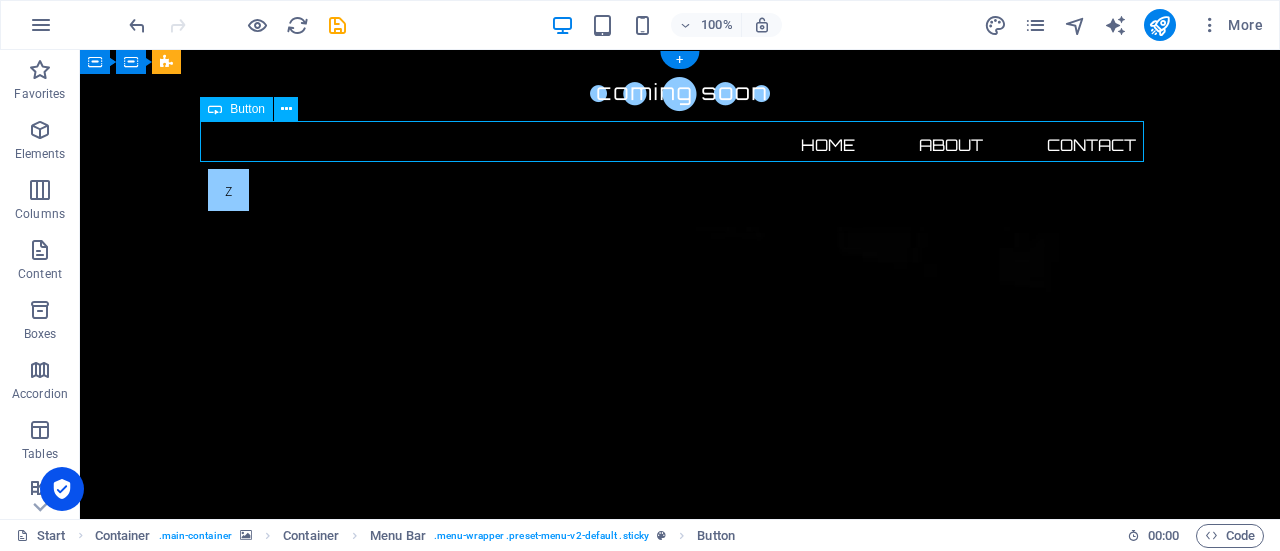 drag, startPoint x: 217, startPoint y: 142, endPoint x: 759, endPoint y: 139, distance: 542.0083 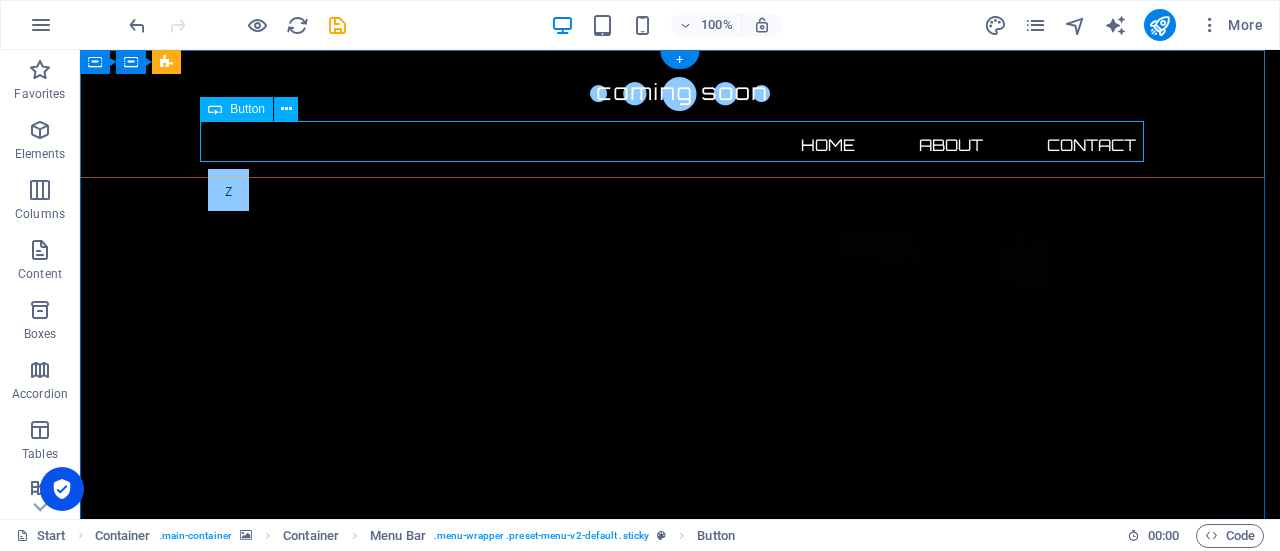 click on "z" at bounding box center (680, 190) 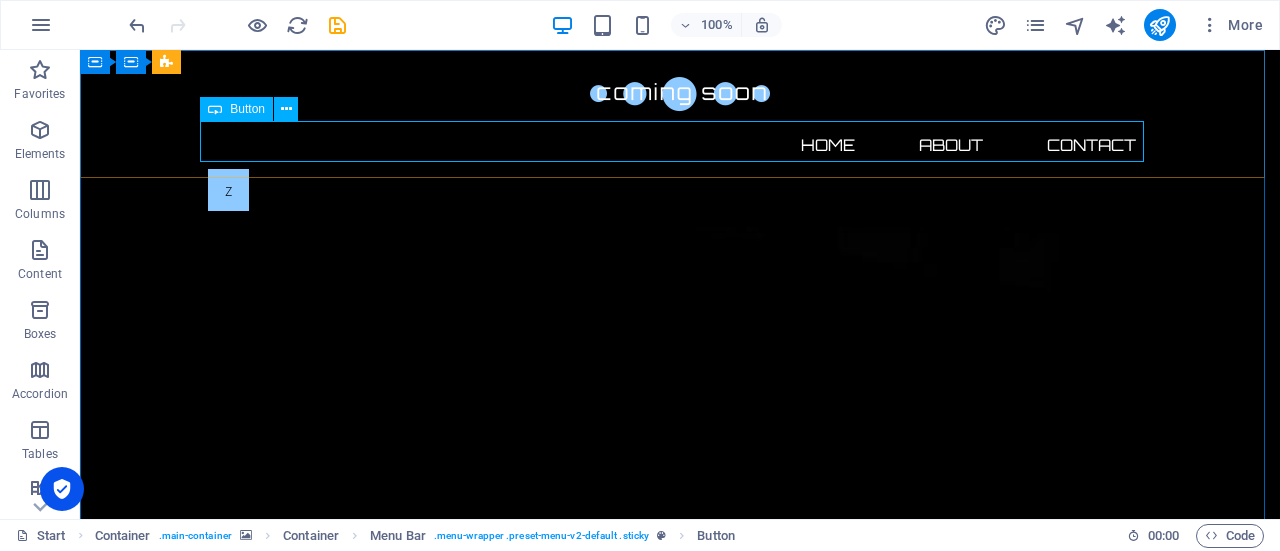 click on "Button" at bounding box center (247, 109) 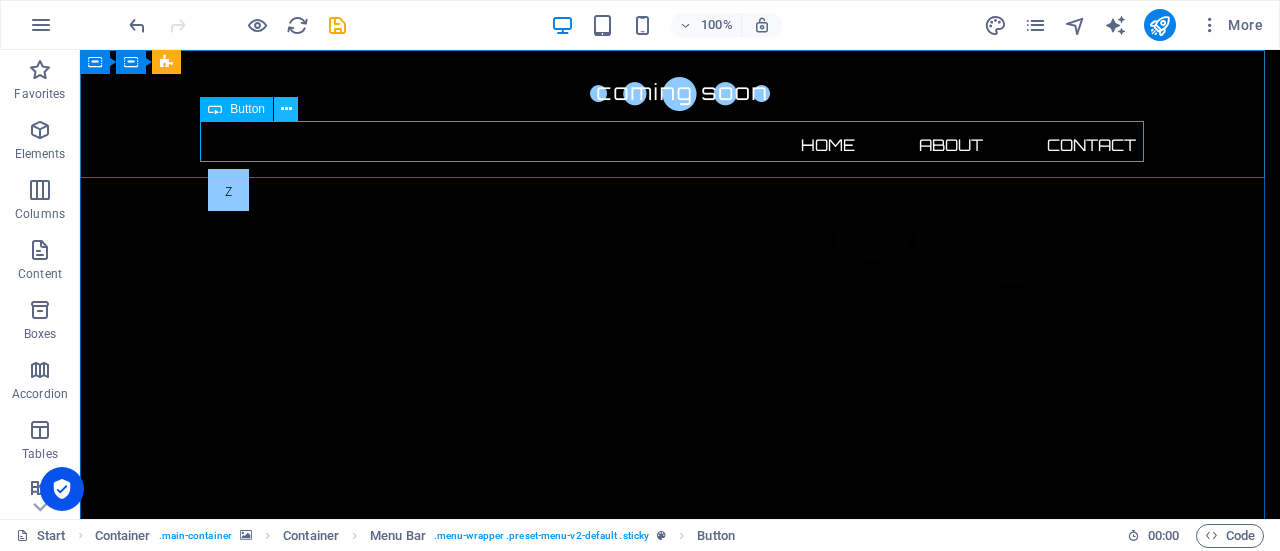click at bounding box center (286, 109) 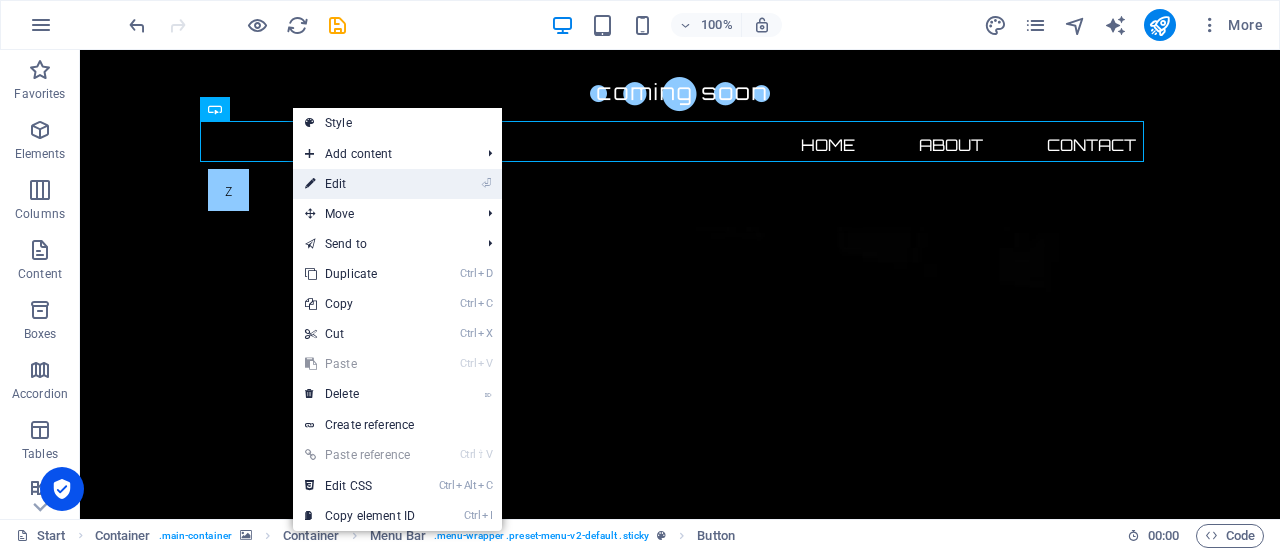 click on "⏎  Edit" at bounding box center (360, 184) 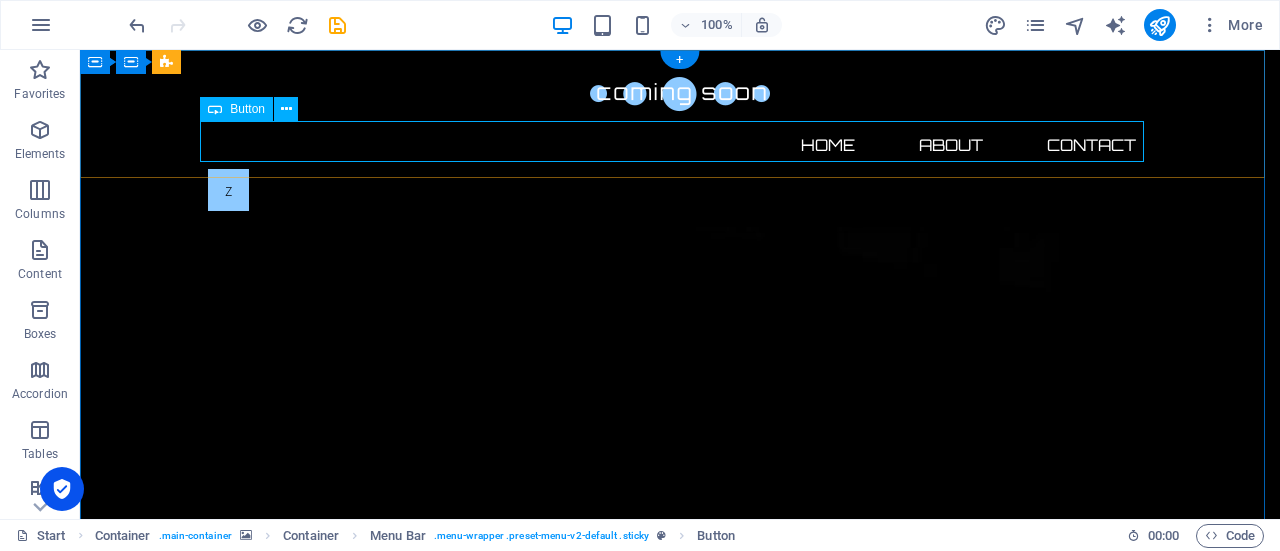 click on "z" at bounding box center [680, 190] 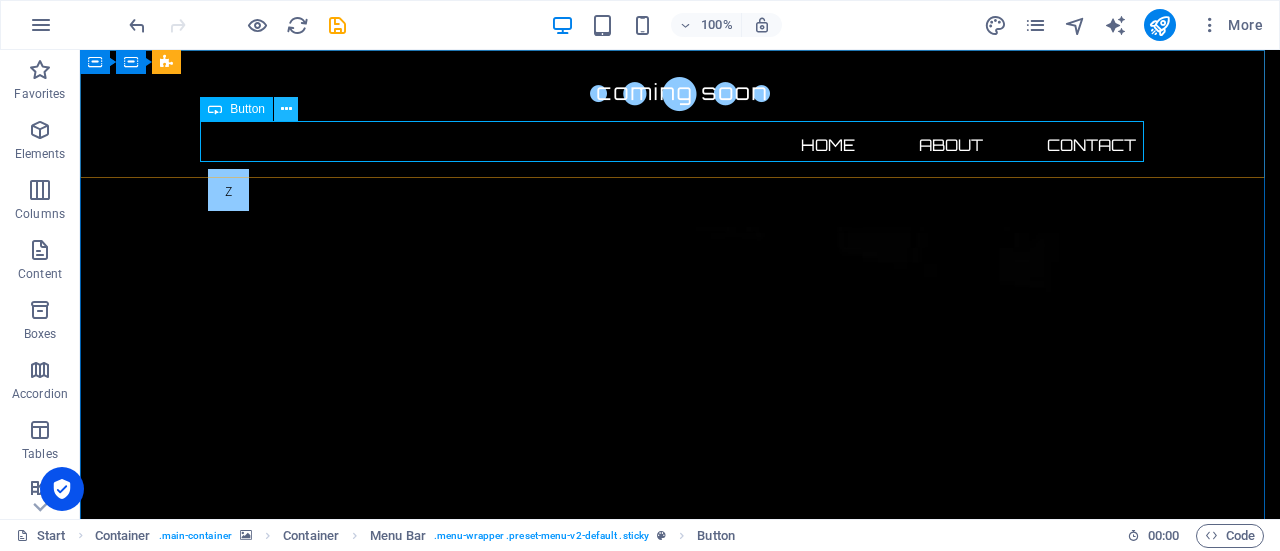 click at bounding box center [286, 109] 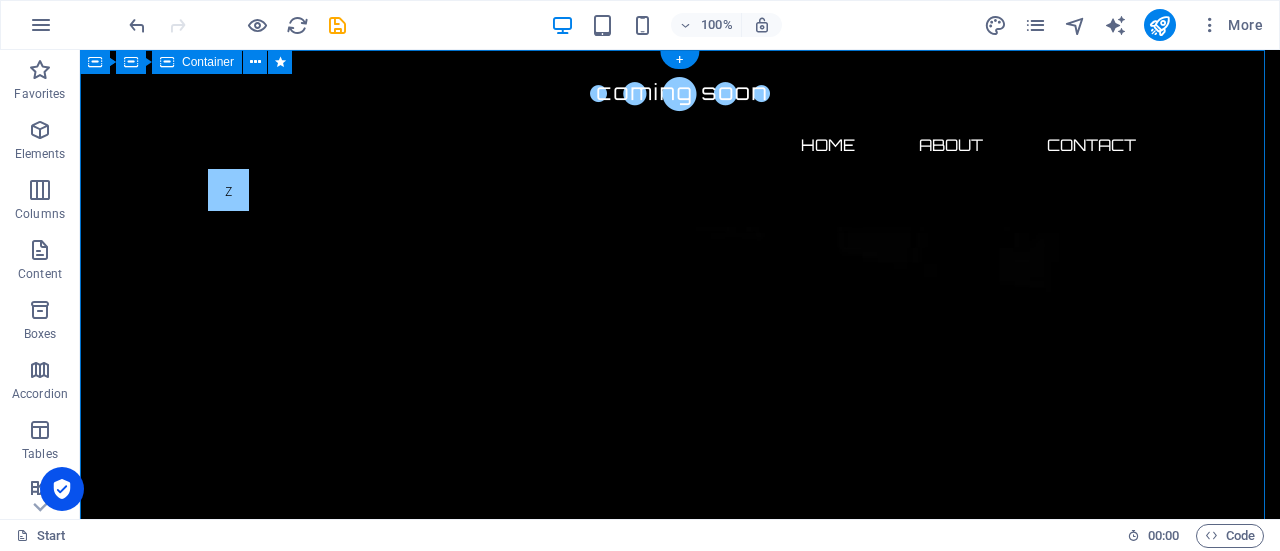 click on "The waiting is going to end soon... 0 Days 0 Hours 0 Minutes 0 Seconds Our website is under construction. We`ll be here soon with our new awesome site, subscribe to be notified.  Notify me   I have read and understand the privacy policy. Unreadable? Regenerate" at bounding box center (680, 2810) 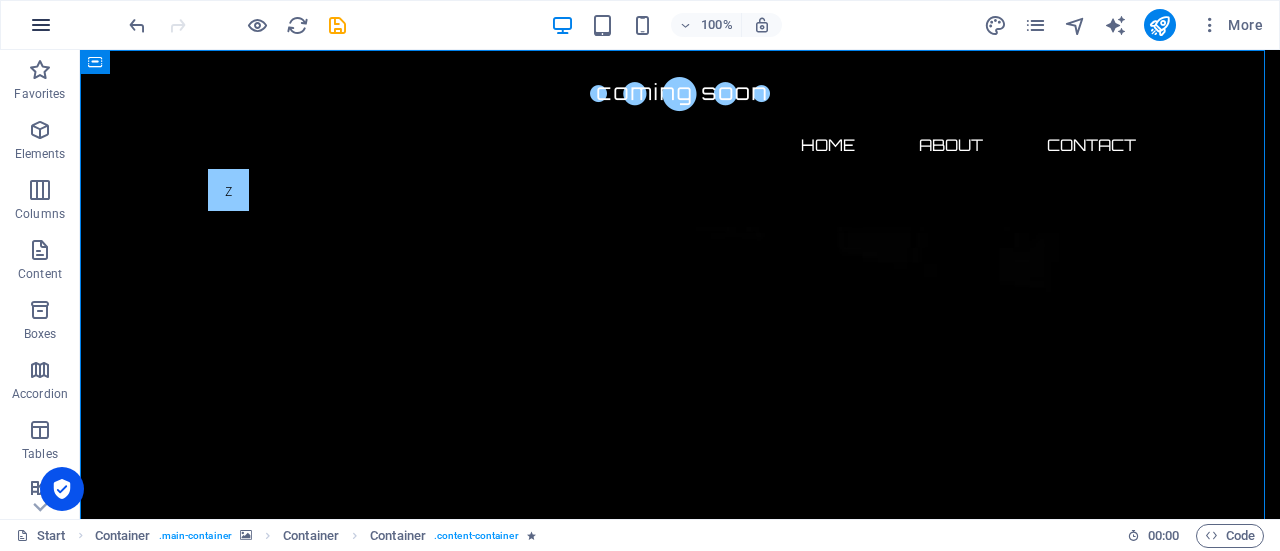 click at bounding box center [41, 25] 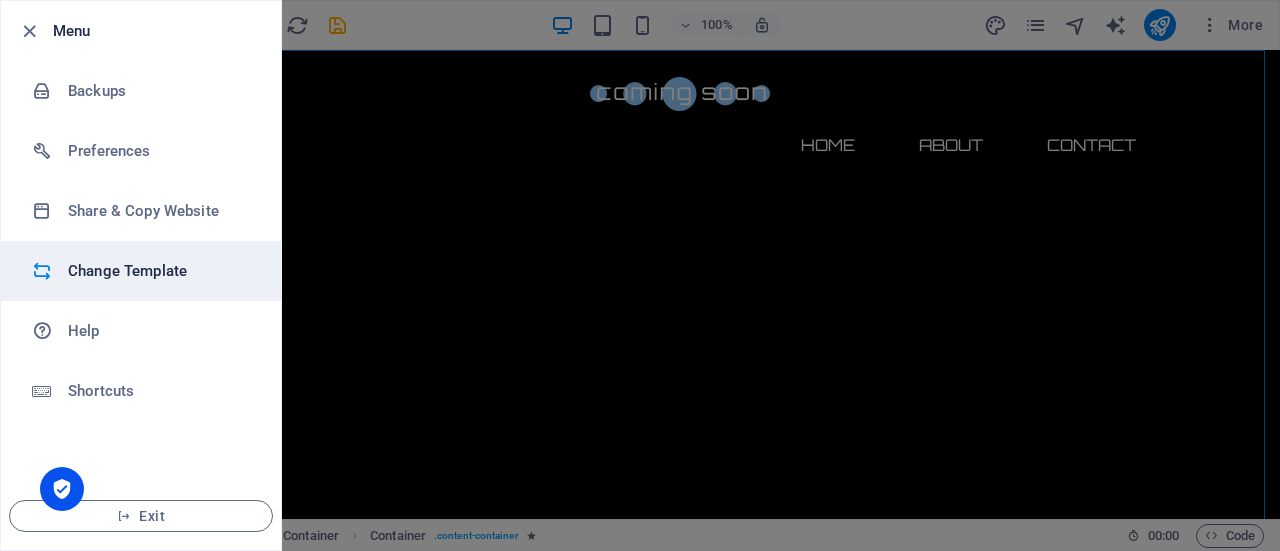 click on "Change Template" at bounding box center [141, 271] 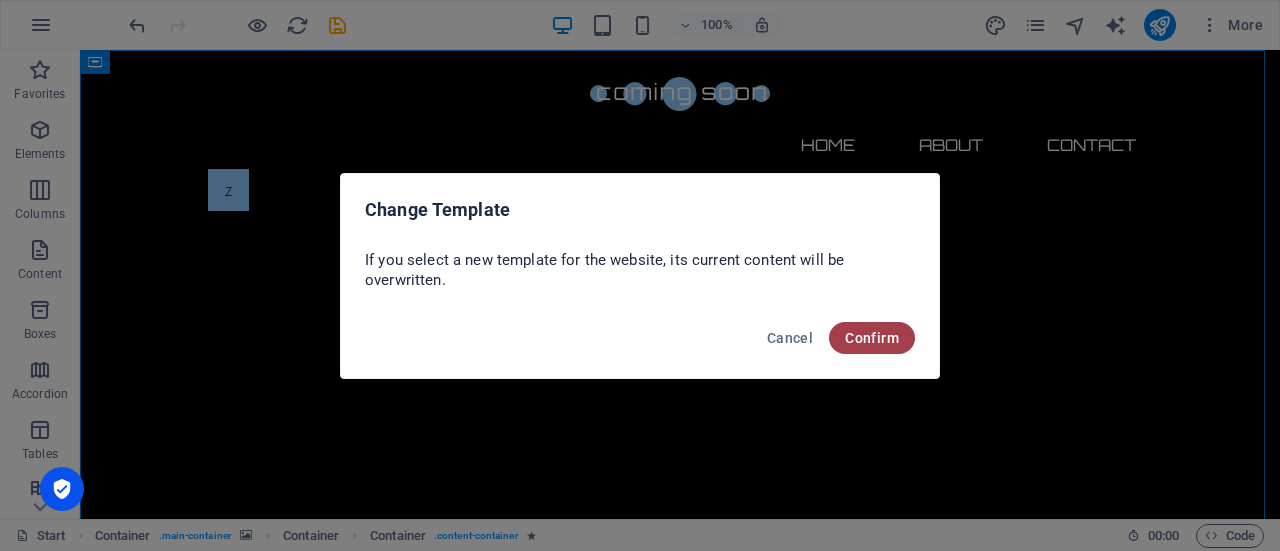 click on "Confirm" at bounding box center [872, 338] 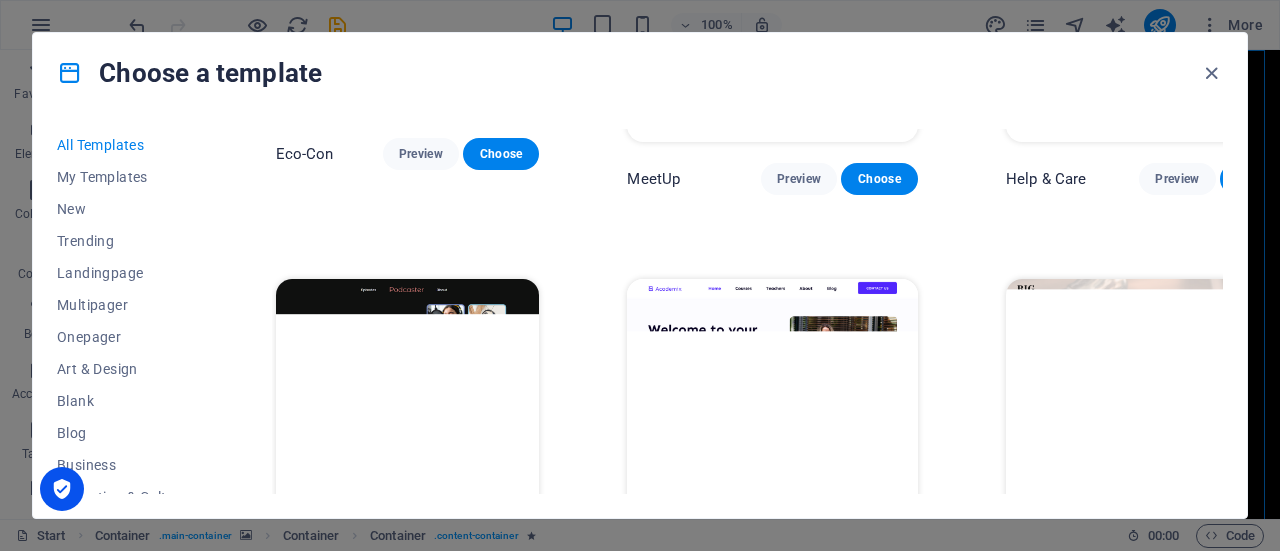 scroll, scrollTop: 1200, scrollLeft: 0, axis: vertical 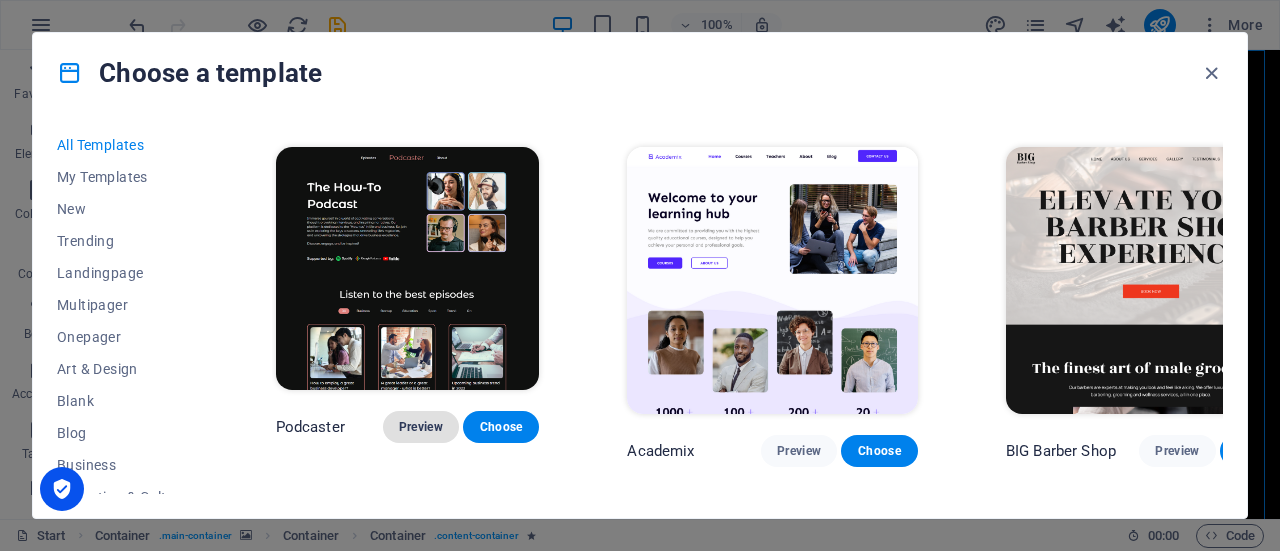 click on "Preview" at bounding box center [421, 427] 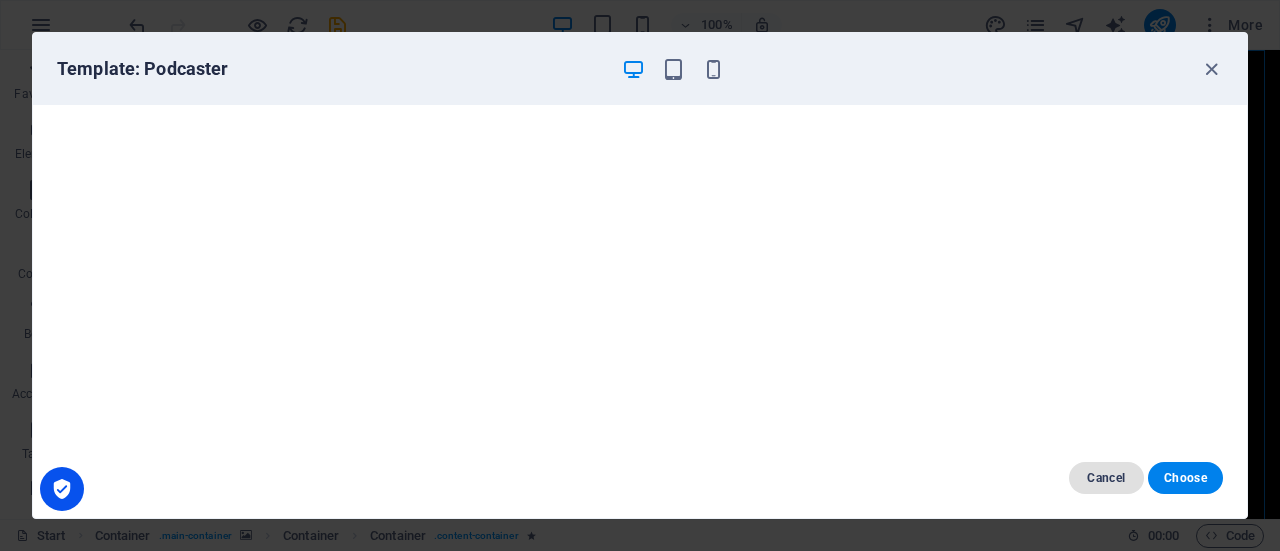 click on "Cancel" at bounding box center (1106, 478) 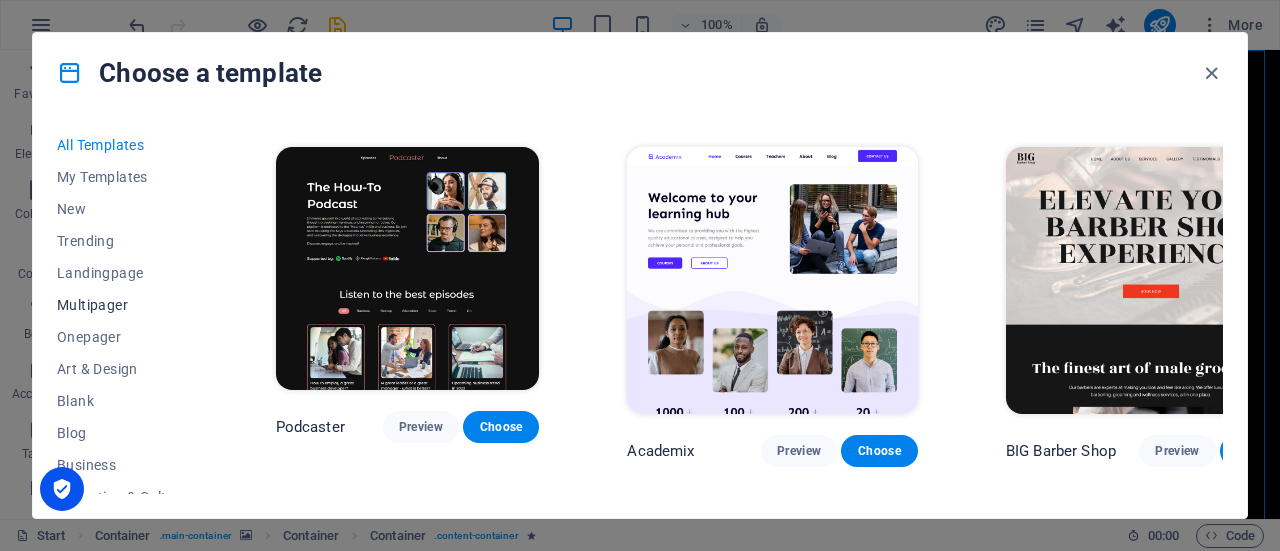 click on "Multipager" at bounding box center [122, 305] 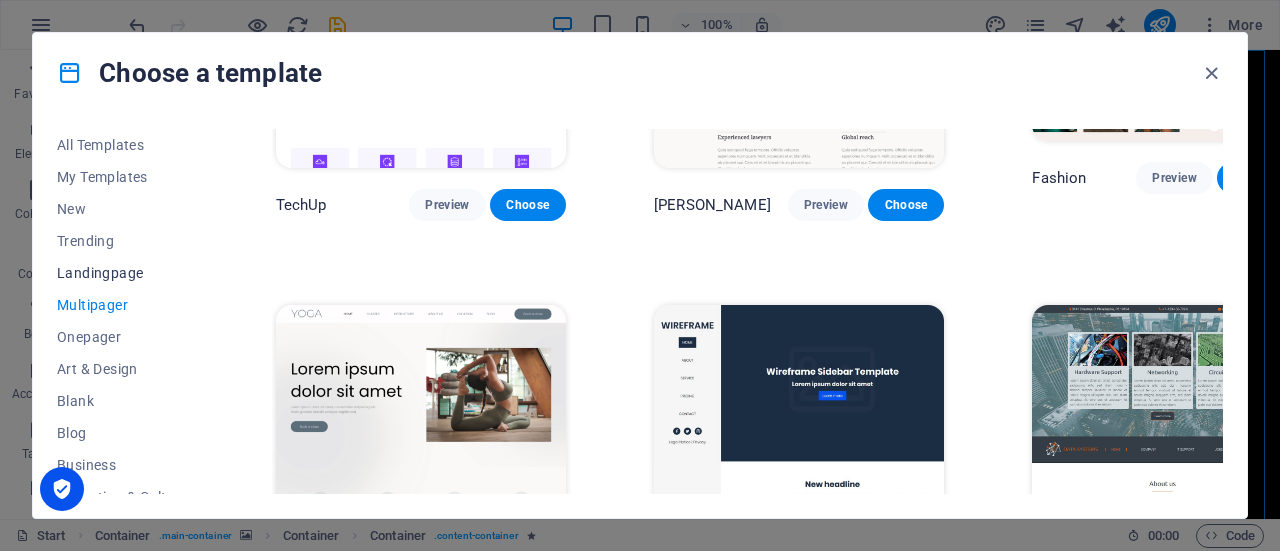 scroll, scrollTop: 3500, scrollLeft: 0, axis: vertical 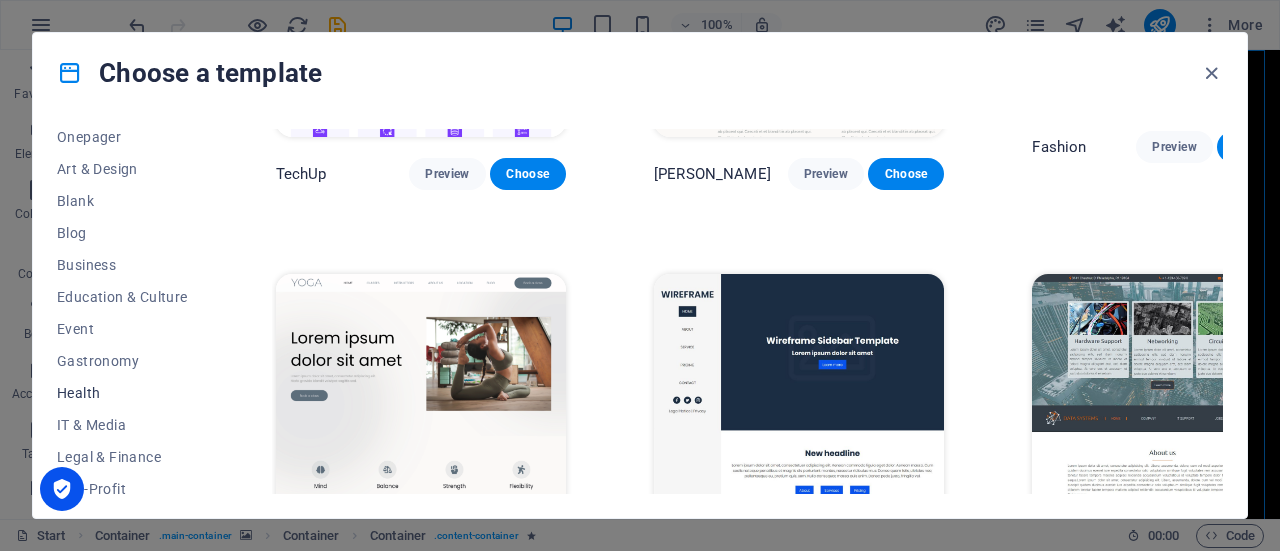 click on "Health" at bounding box center (122, 393) 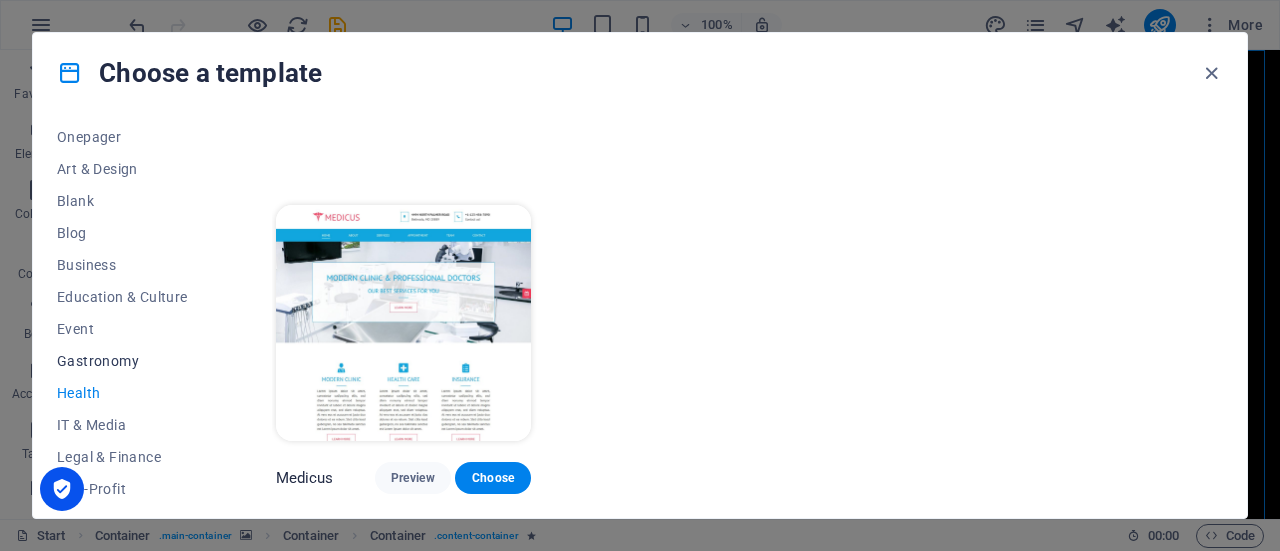scroll, scrollTop: 664, scrollLeft: 0, axis: vertical 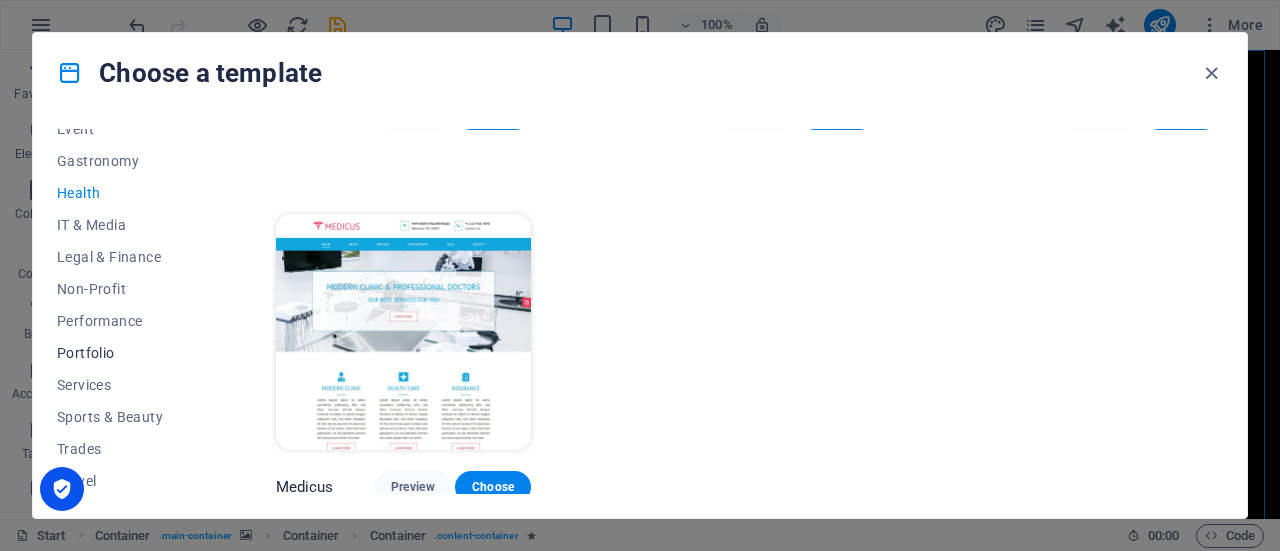 click on "Portfolio" at bounding box center [122, 353] 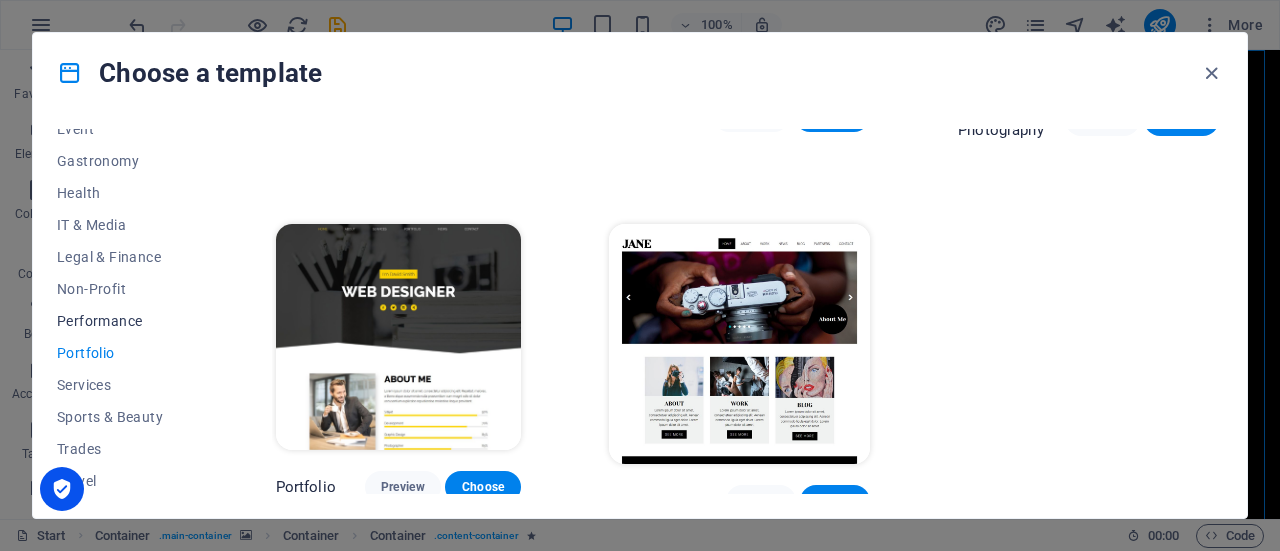 click on "Performance" at bounding box center (122, 321) 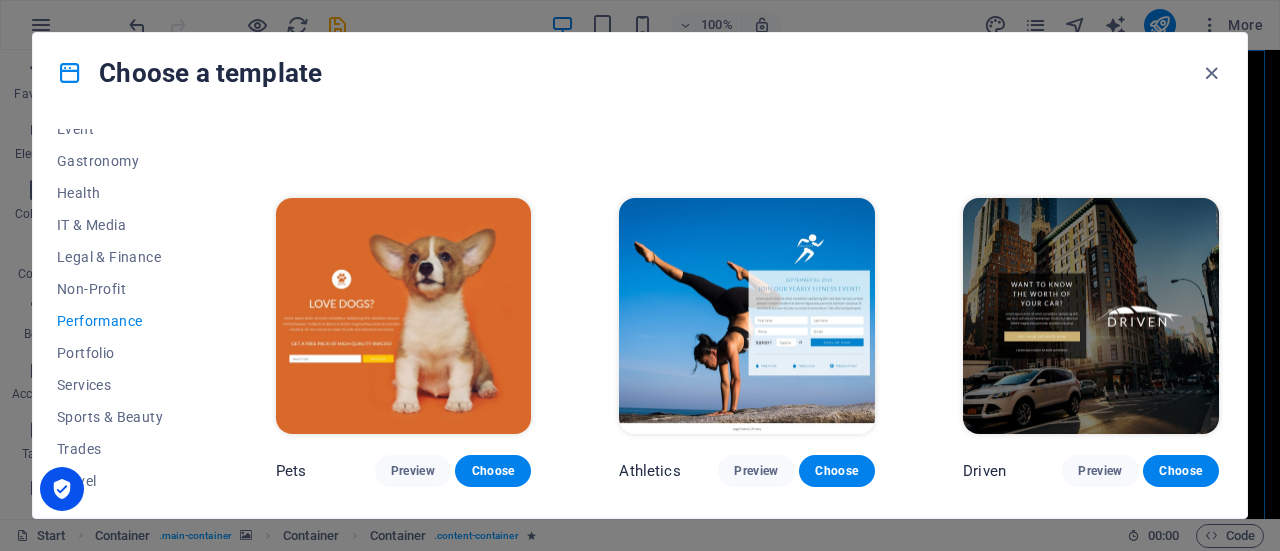 scroll, scrollTop: 1792, scrollLeft: 0, axis: vertical 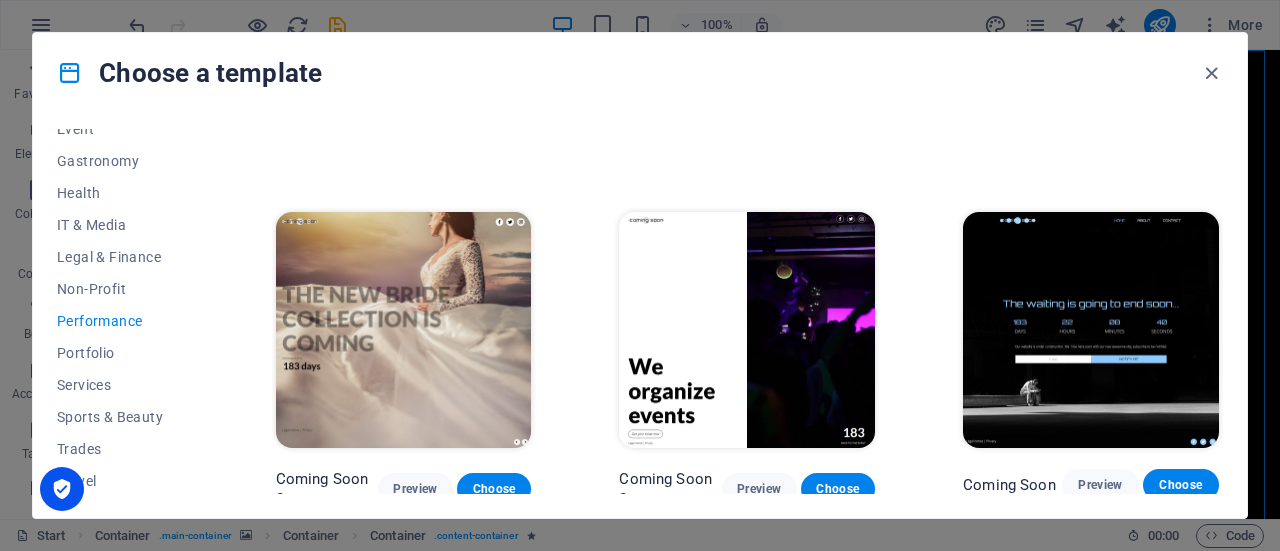 click on "Performance" at bounding box center [122, 321] 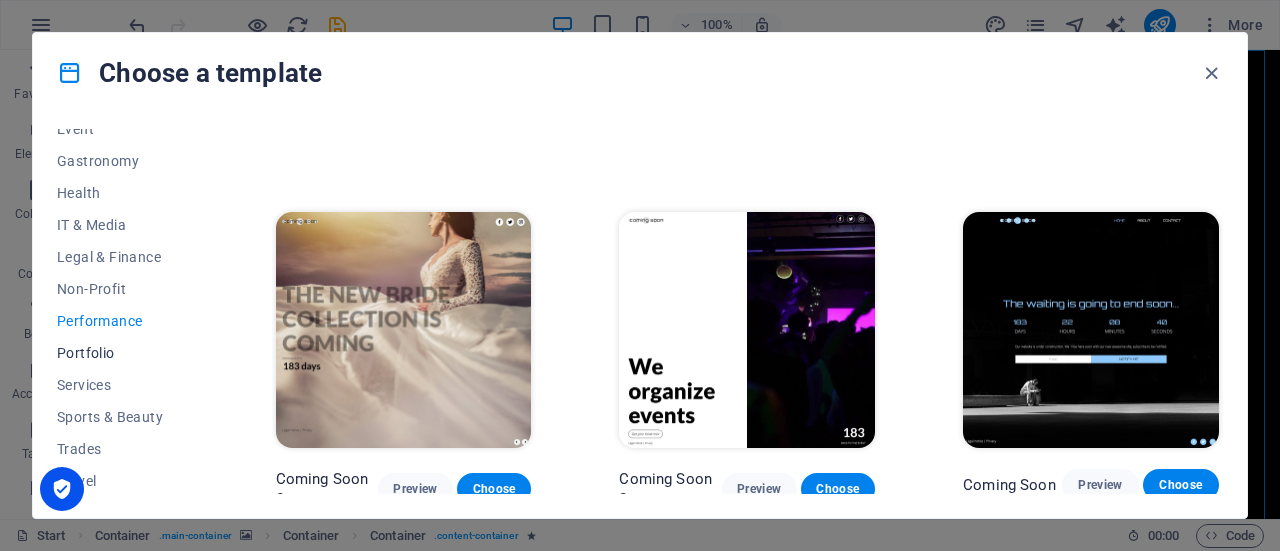 click on "Portfolio" at bounding box center [122, 353] 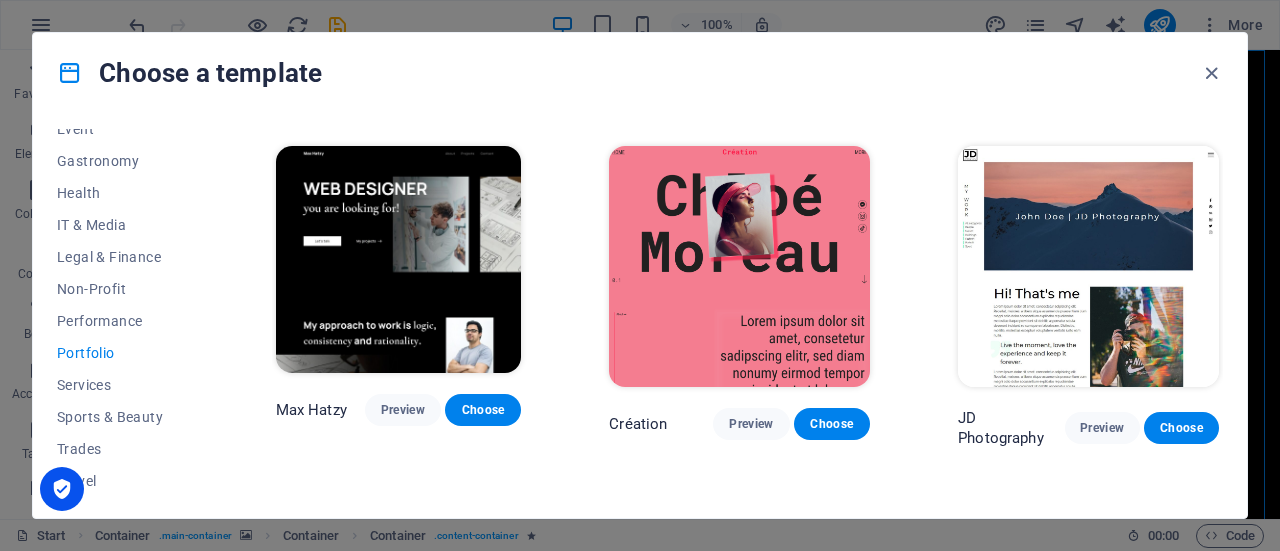 scroll, scrollTop: 380, scrollLeft: 0, axis: vertical 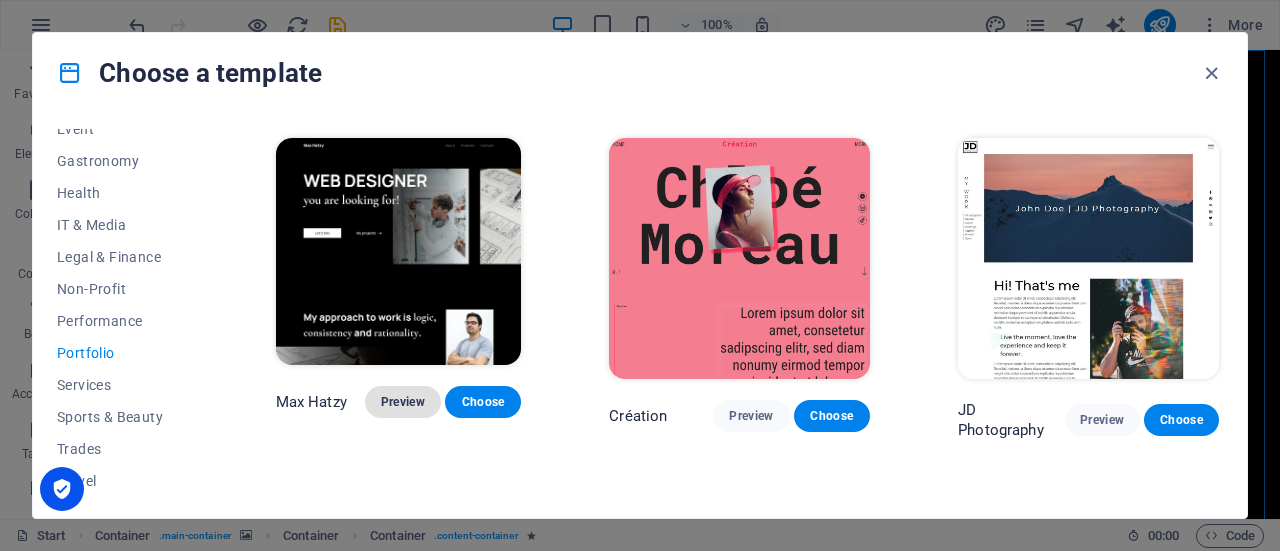 click on "Preview" at bounding box center [403, 402] 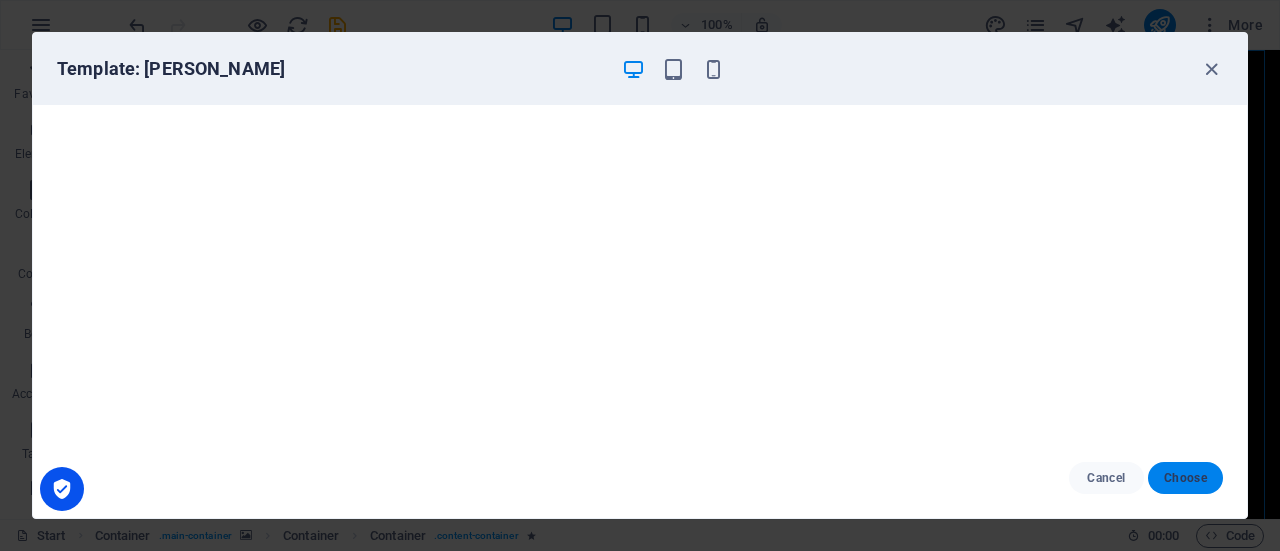 click on "Choose" at bounding box center [1185, 478] 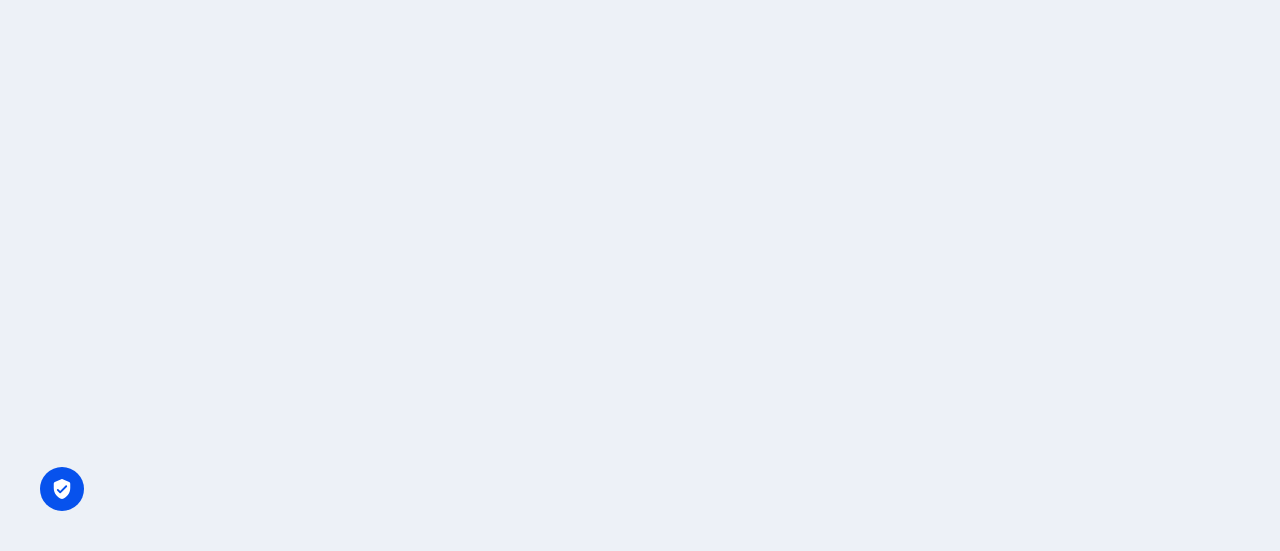 scroll, scrollTop: 0, scrollLeft: 0, axis: both 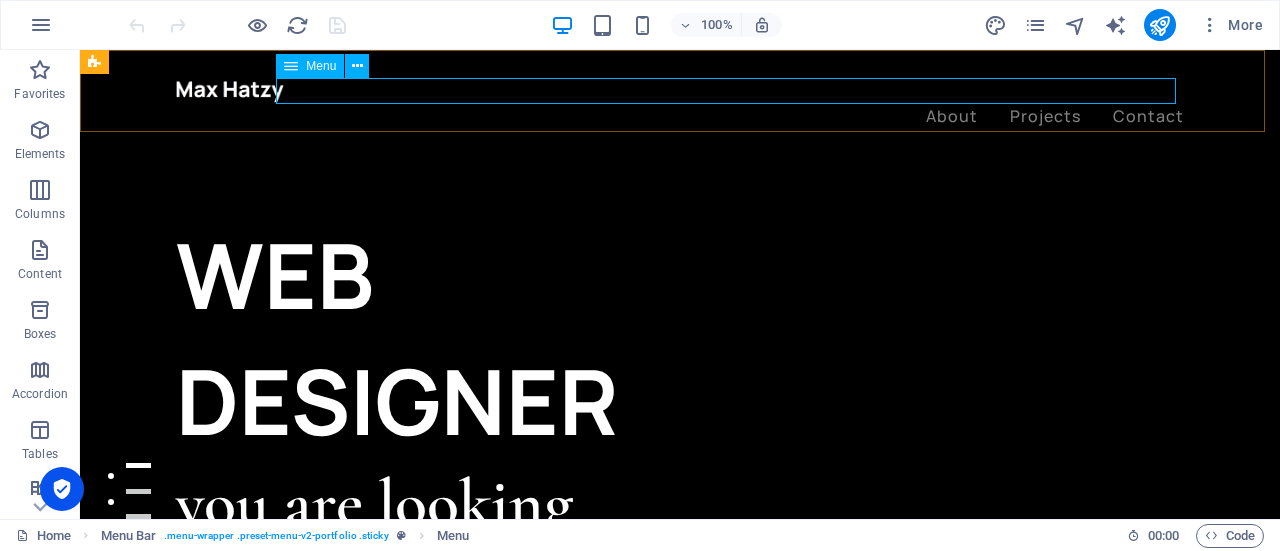 click on "About Projects Contact" at bounding box center [680, 117] 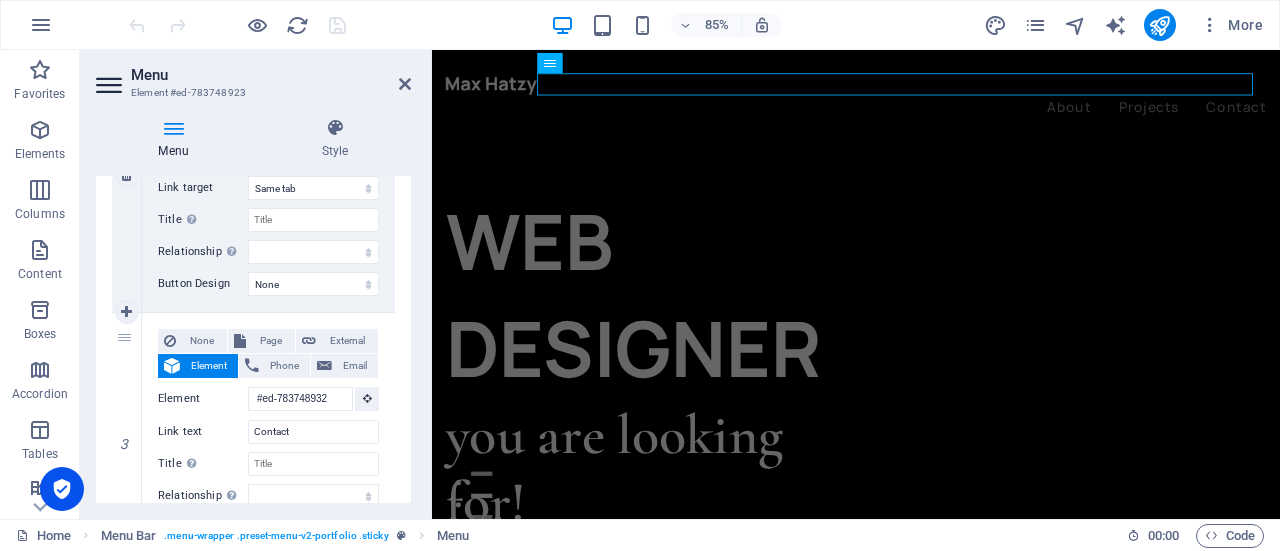 scroll, scrollTop: 680, scrollLeft: 0, axis: vertical 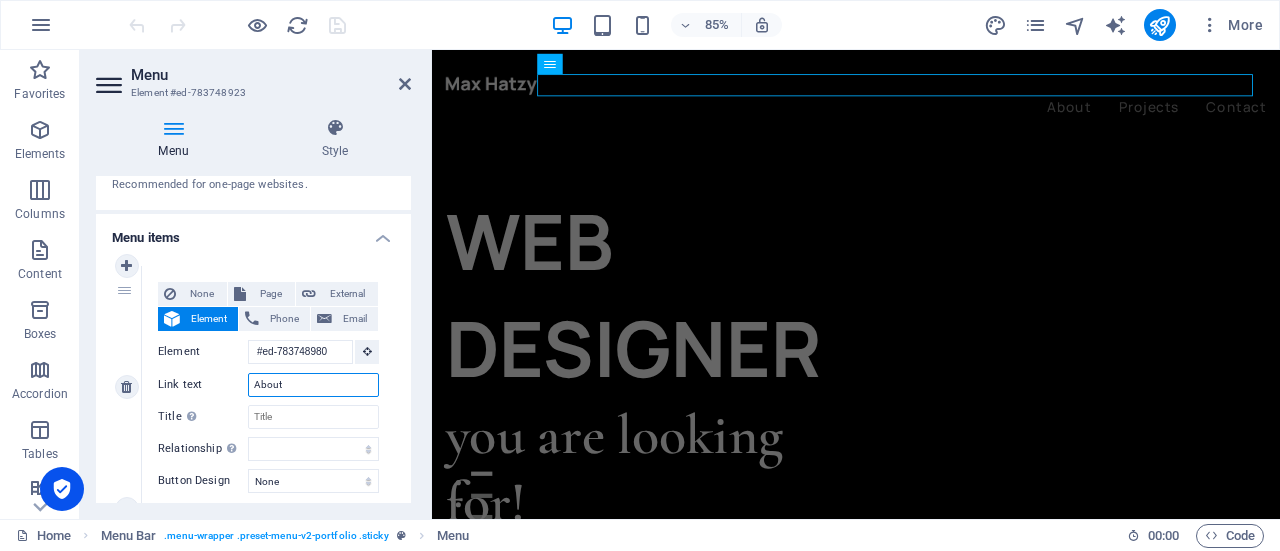 drag, startPoint x: 296, startPoint y: 380, endPoint x: 151, endPoint y: 357, distance: 146.8128 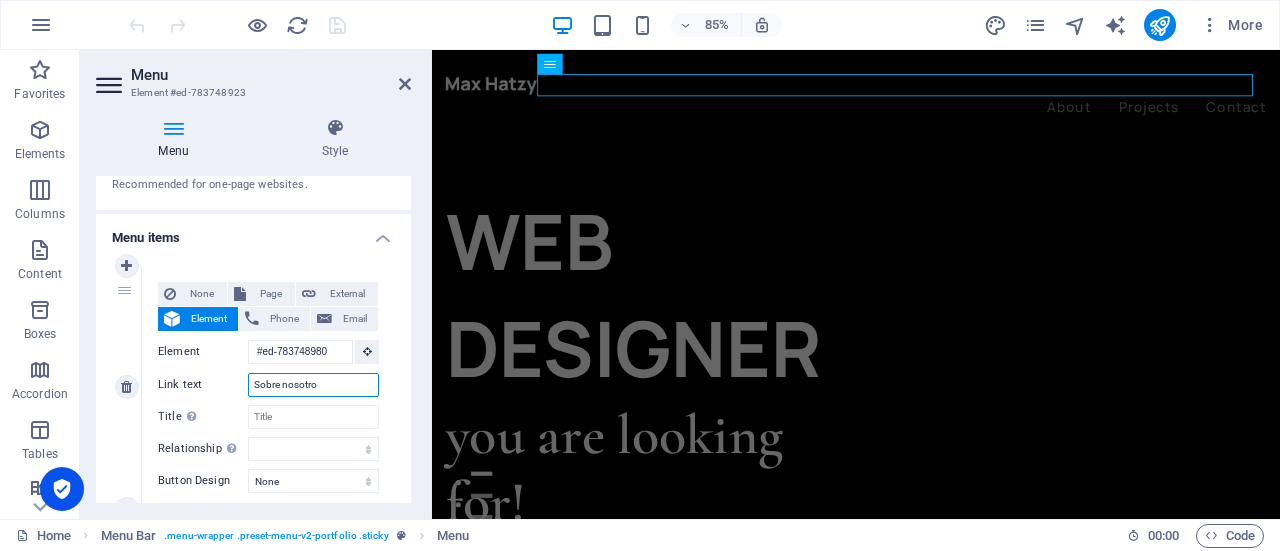 type on "Sobre nosotros" 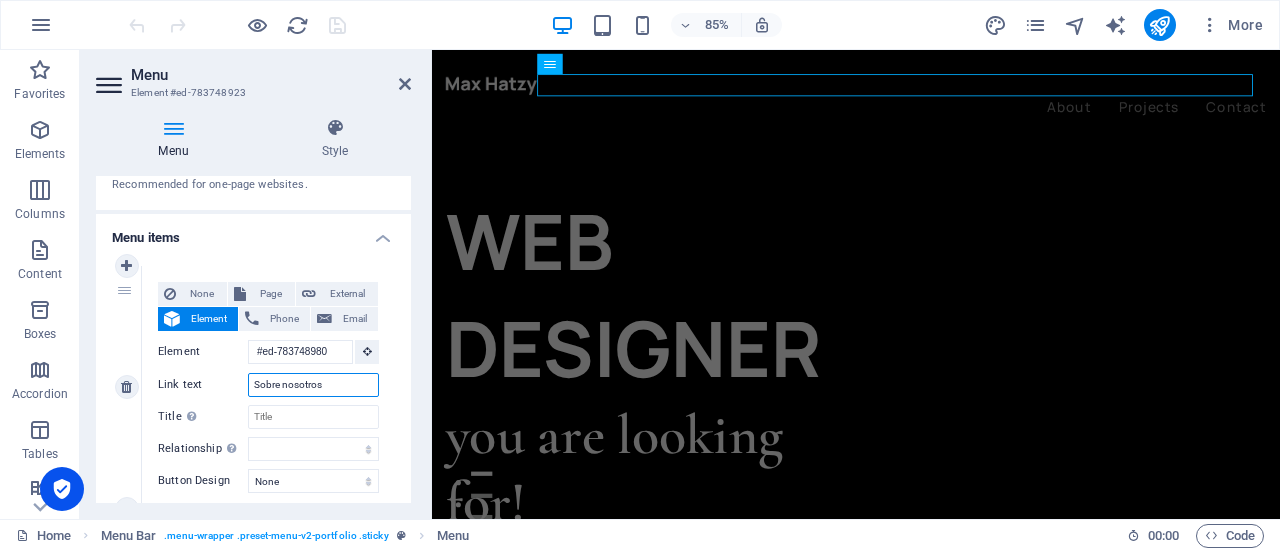 select 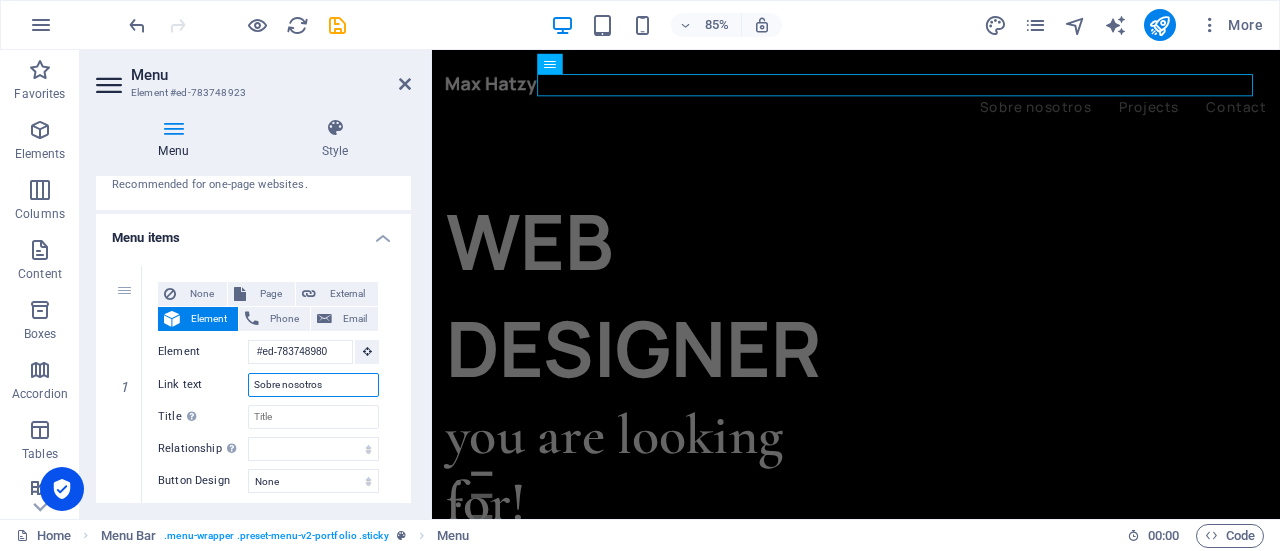 type on "Sobre nosotros" 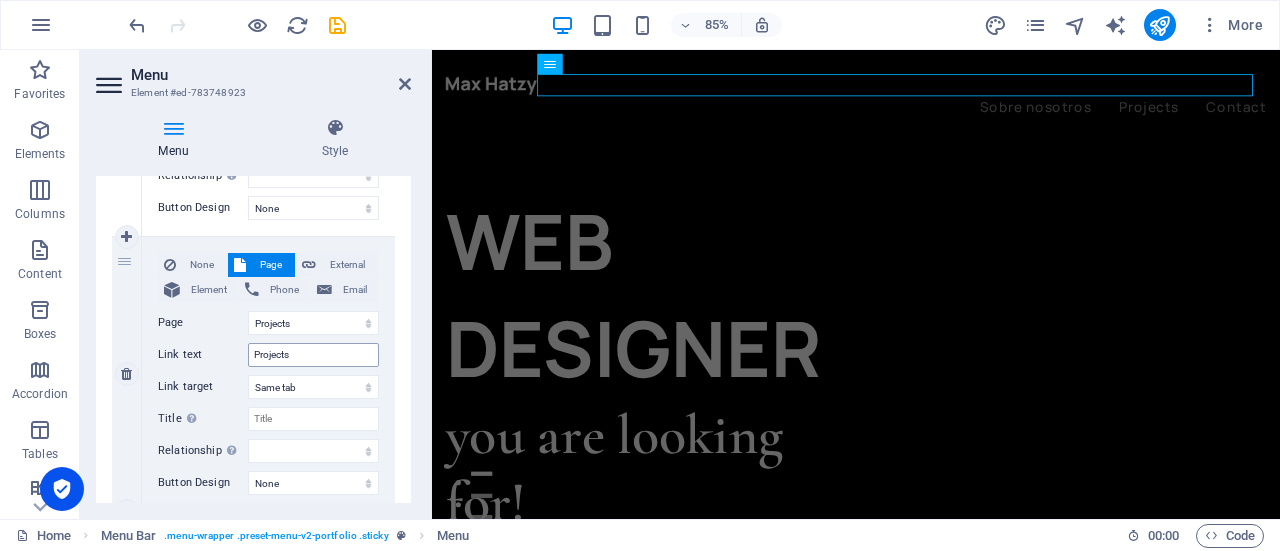 scroll, scrollTop: 400, scrollLeft: 0, axis: vertical 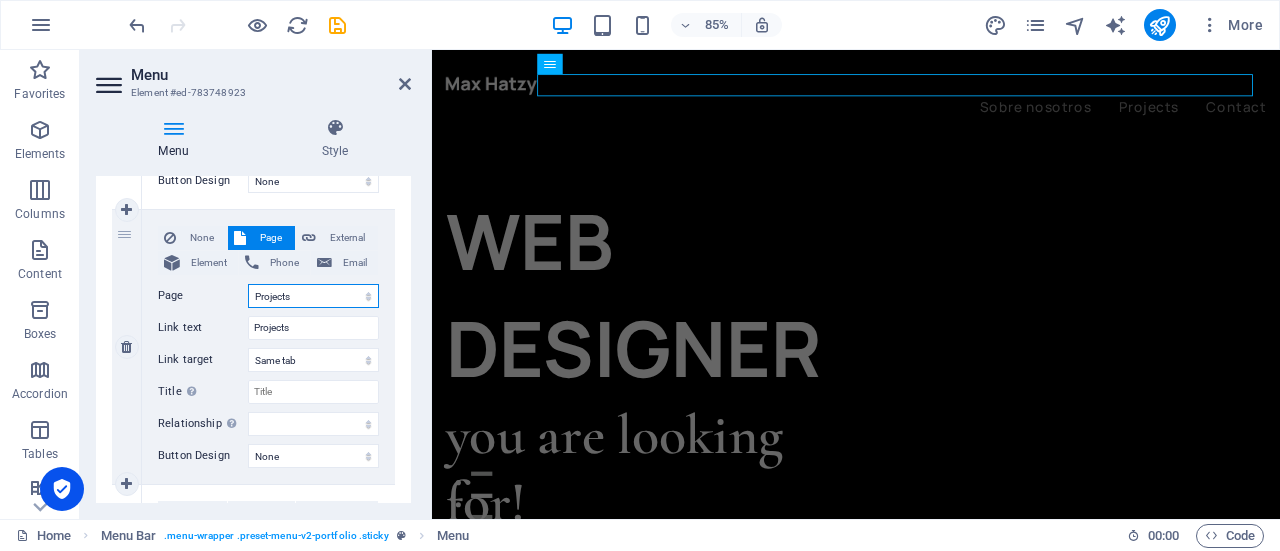 click on "Home Projects Legal Notice Privacy" at bounding box center [313, 296] 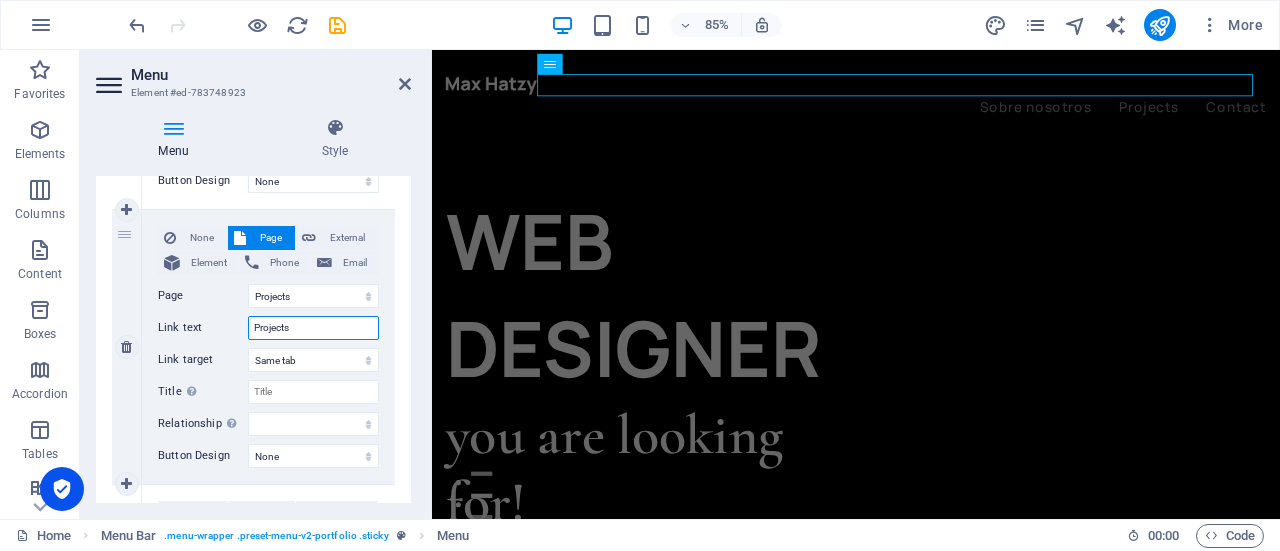 drag, startPoint x: 315, startPoint y: 333, endPoint x: 138, endPoint y: 301, distance: 179.8694 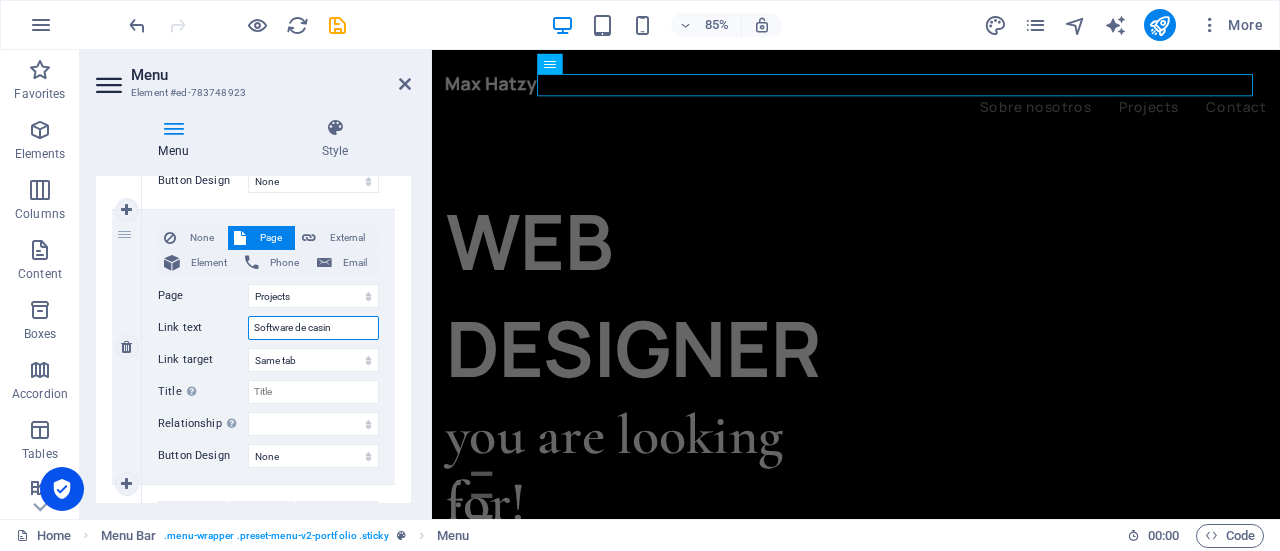 type on "Software de casino" 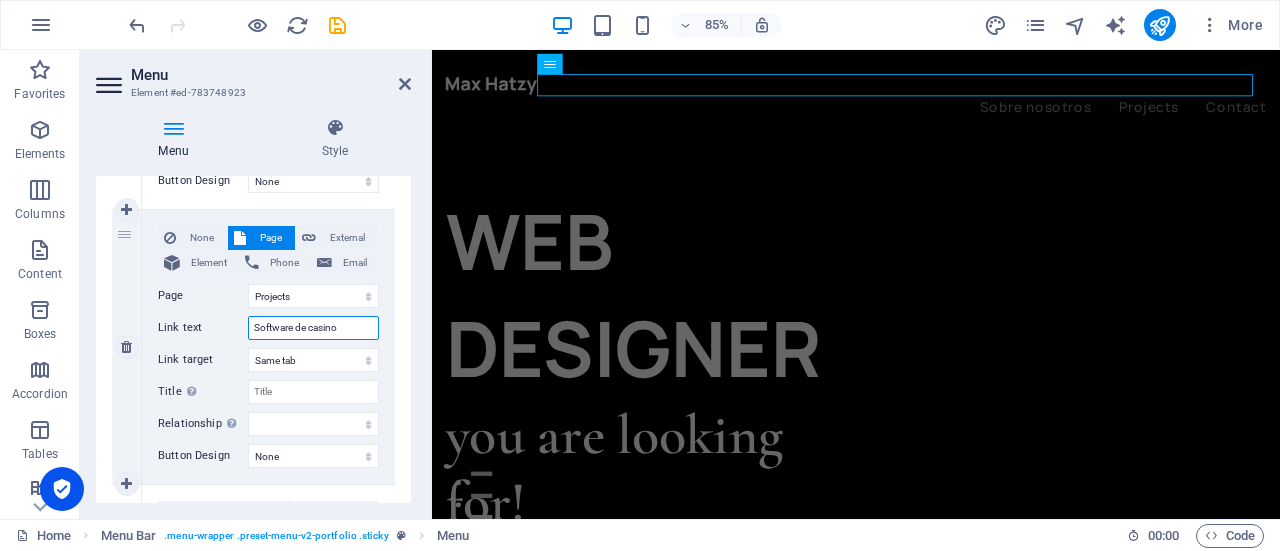 select 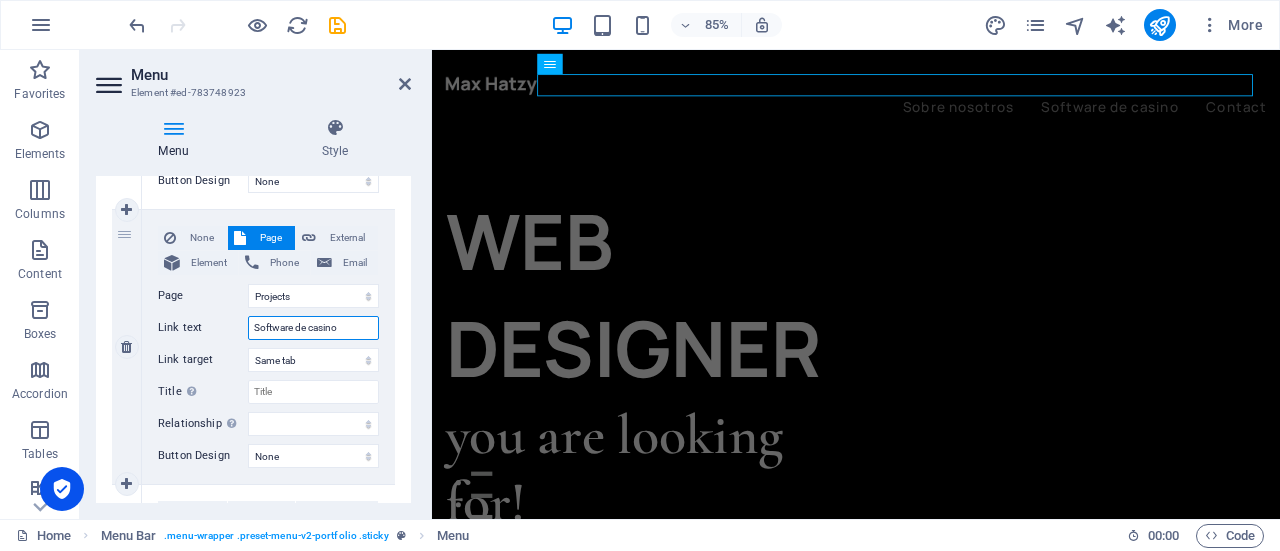 click on "Software de casino" at bounding box center [313, 328] 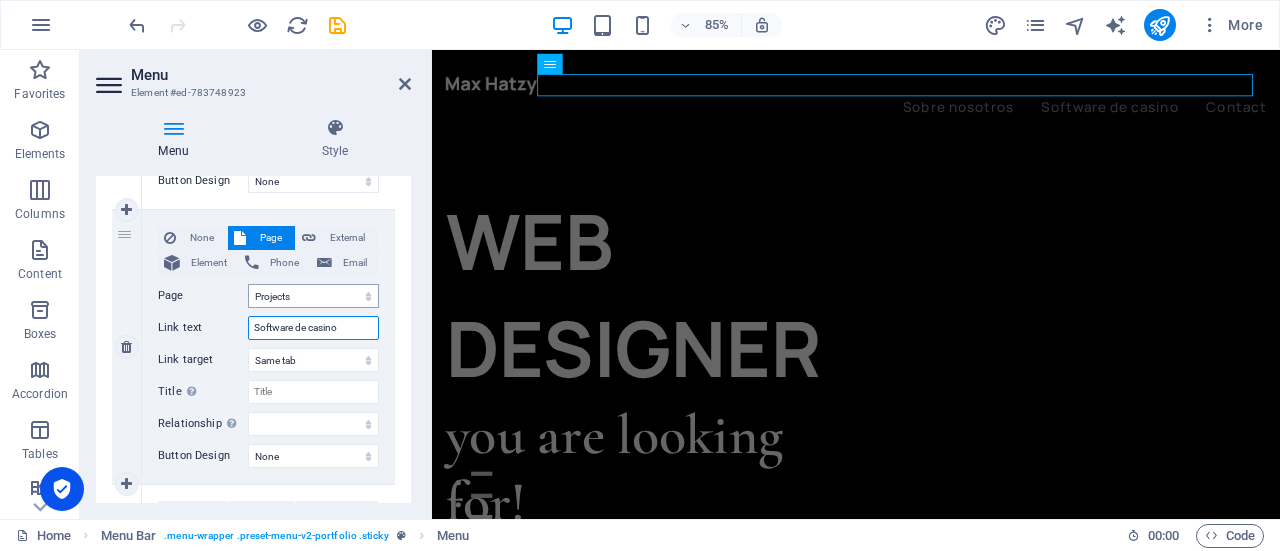 type on "Software de Casino" 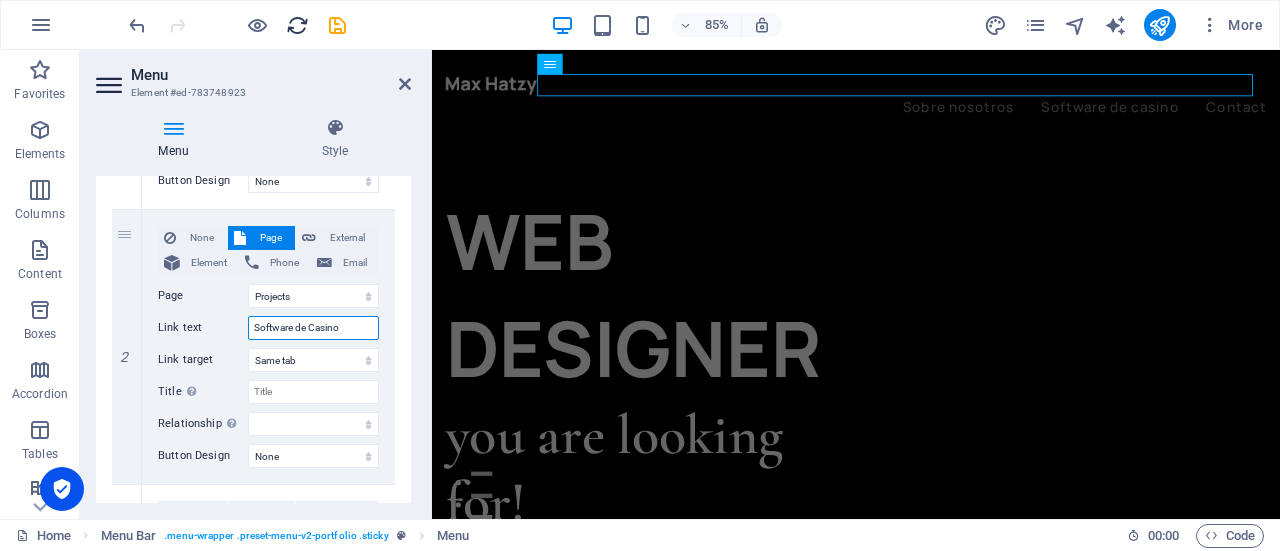 select 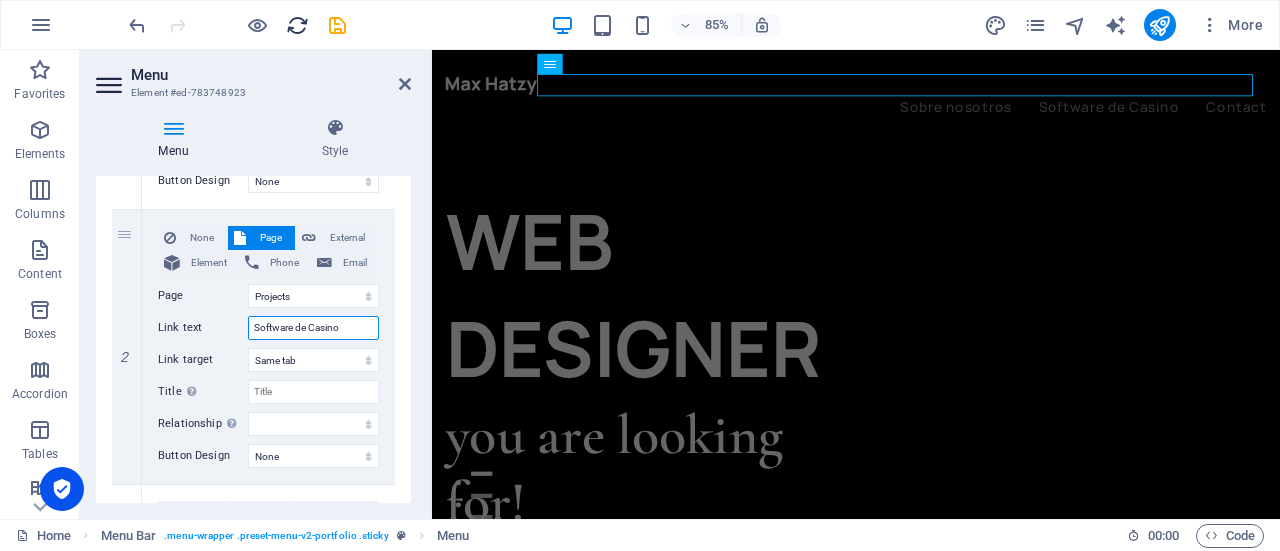 type on "Software de Casino" 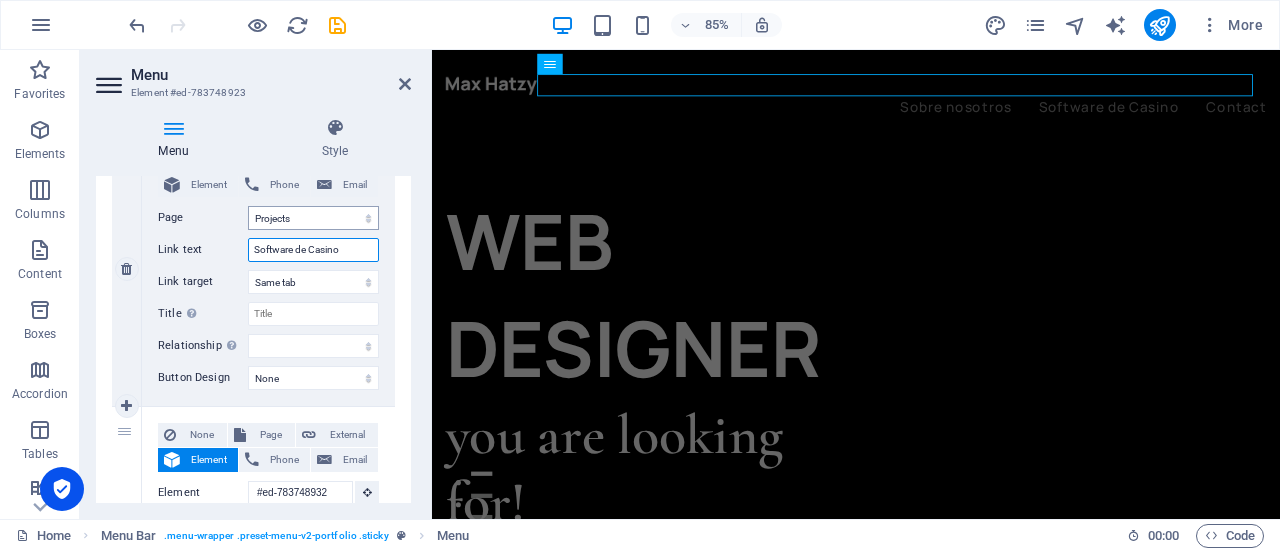 scroll, scrollTop: 600, scrollLeft: 0, axis: vertical 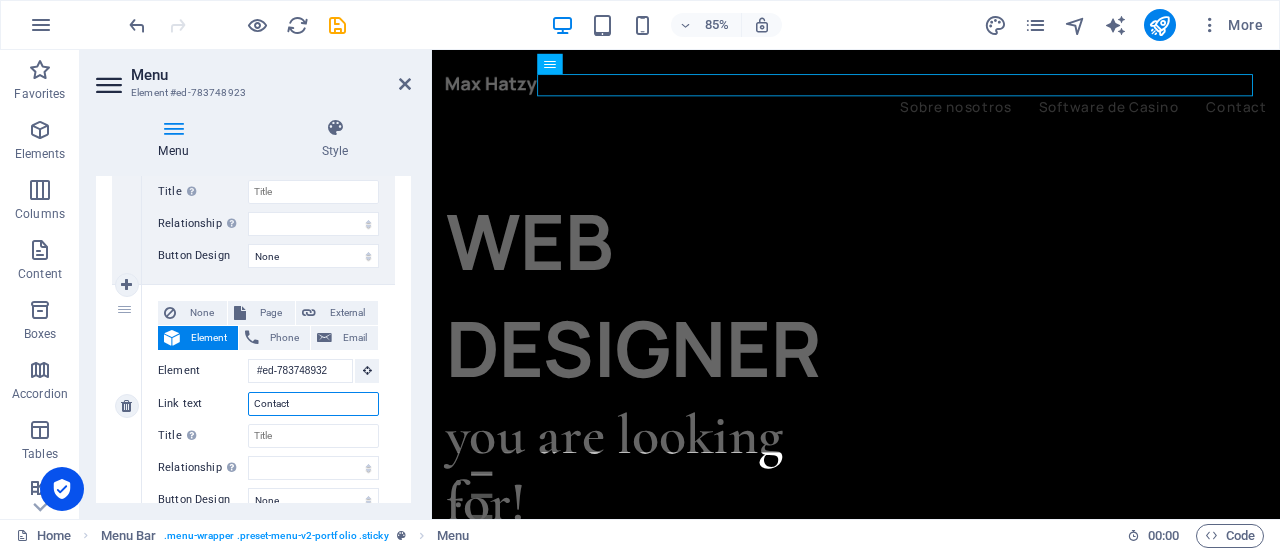drag, startPoint x: 305, startPoint y: 405, endPoint x: 210, endPoint y: 369, distance: 101.59232 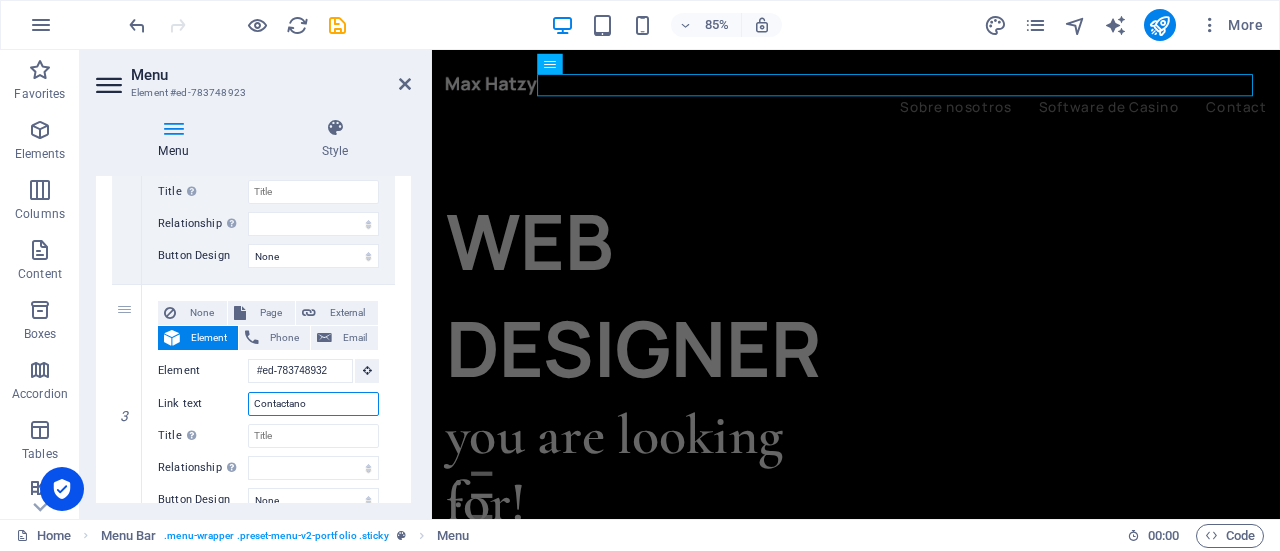 type on "Contactanos" 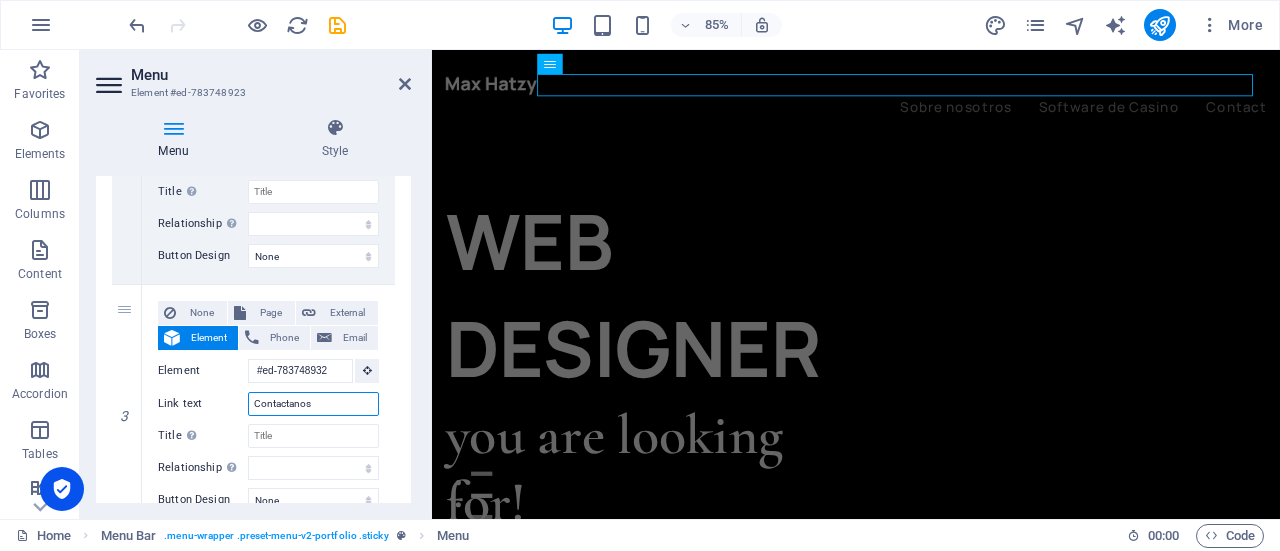 select 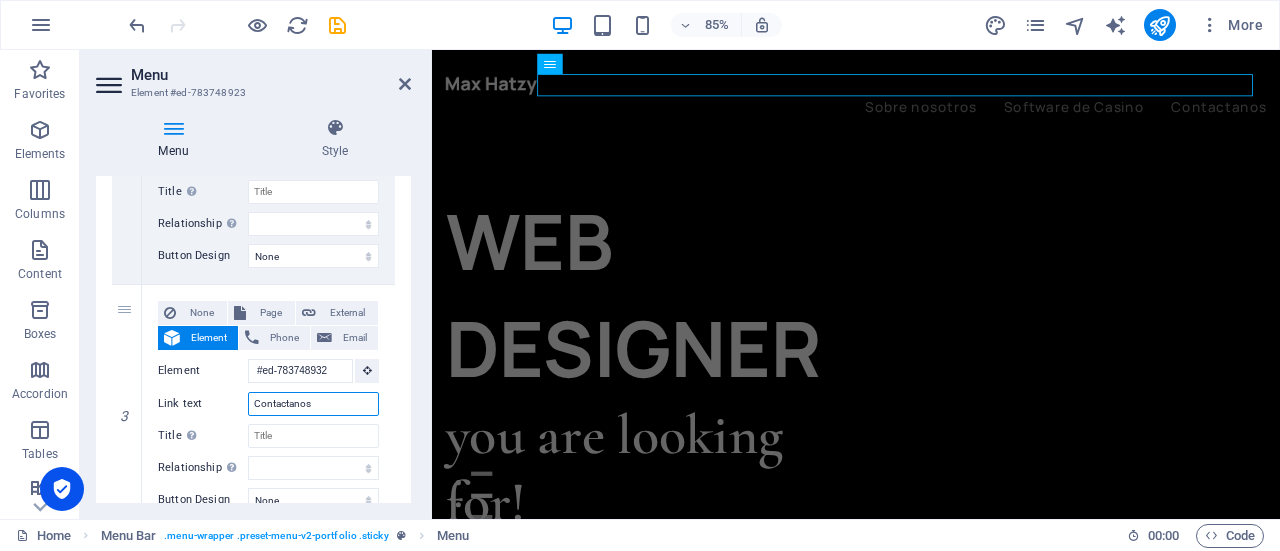 type on "Contactanos" 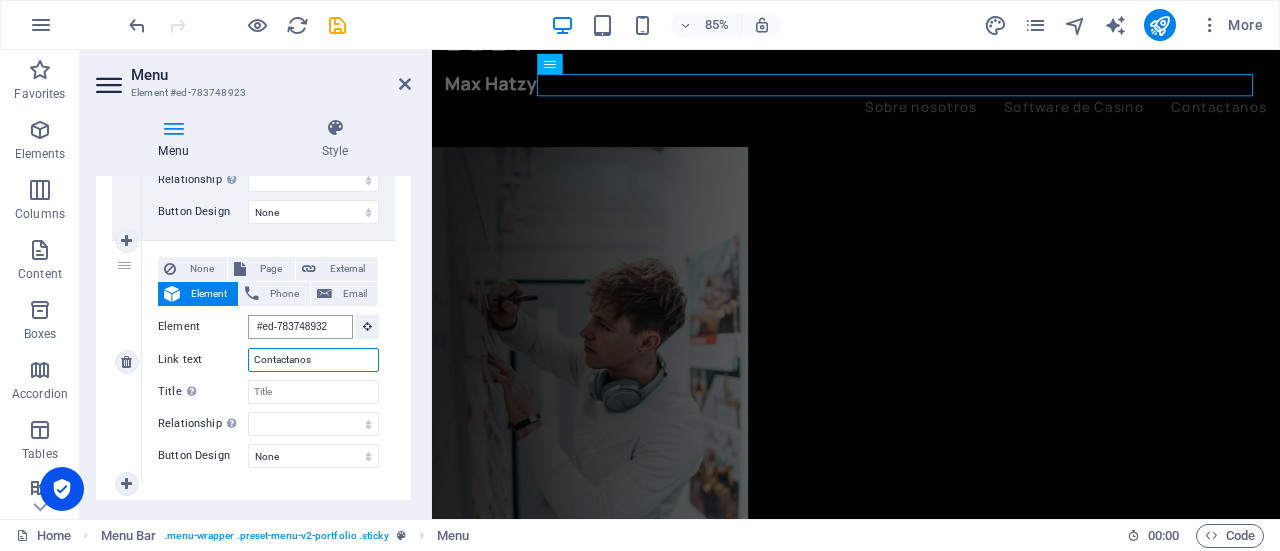 scroll, scrollTop: 680, scrollLeft: 0, axis: vertical 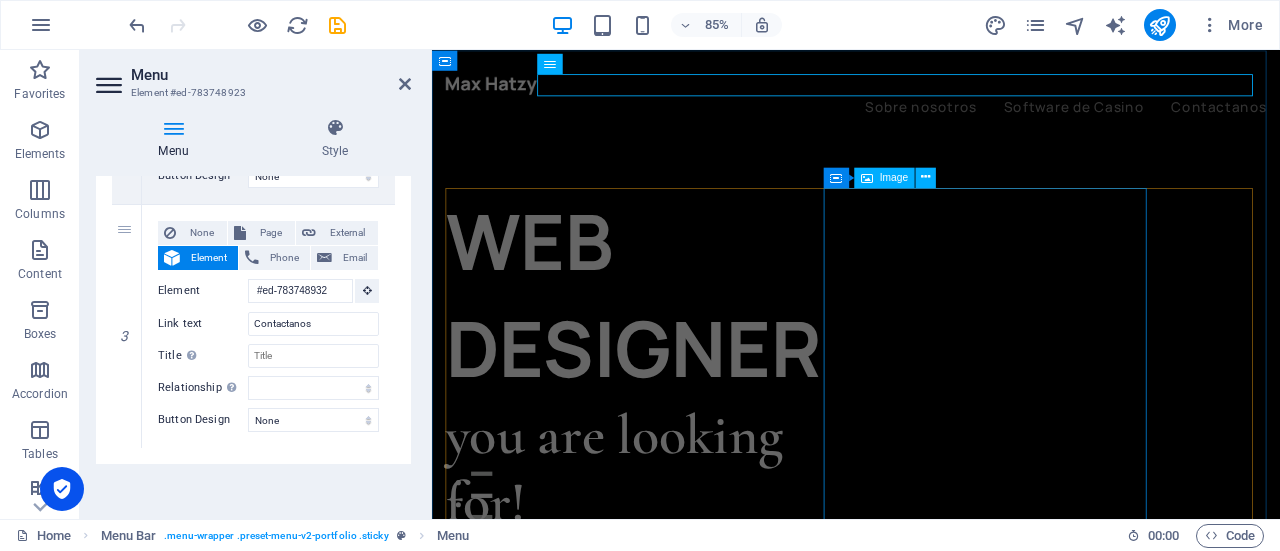click at bounding box center (611, 968) 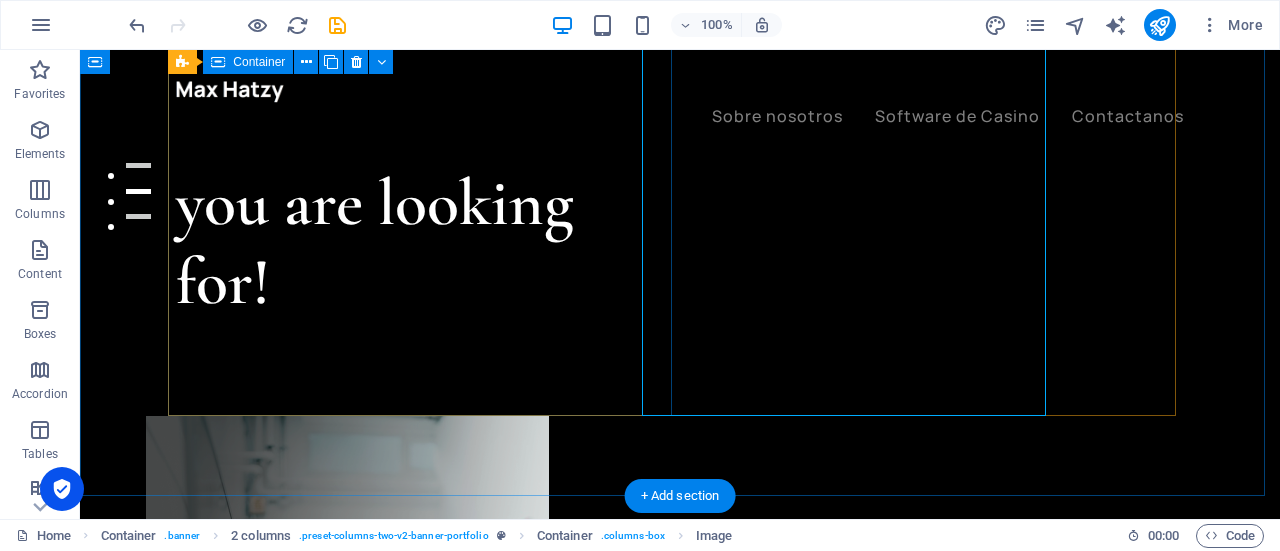 scroll, scrollTop: 0, scrollLeft: 0, axis: both 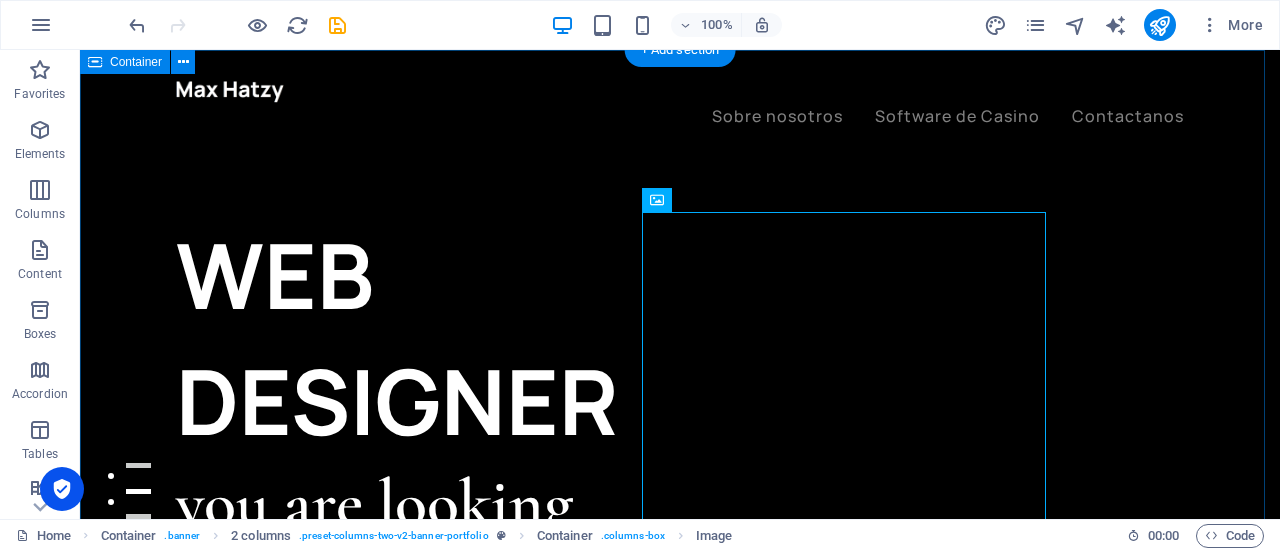 click on "WEB DESIGNER you are looking for! Let’s talk My projects" at bounding box center (680, 927) 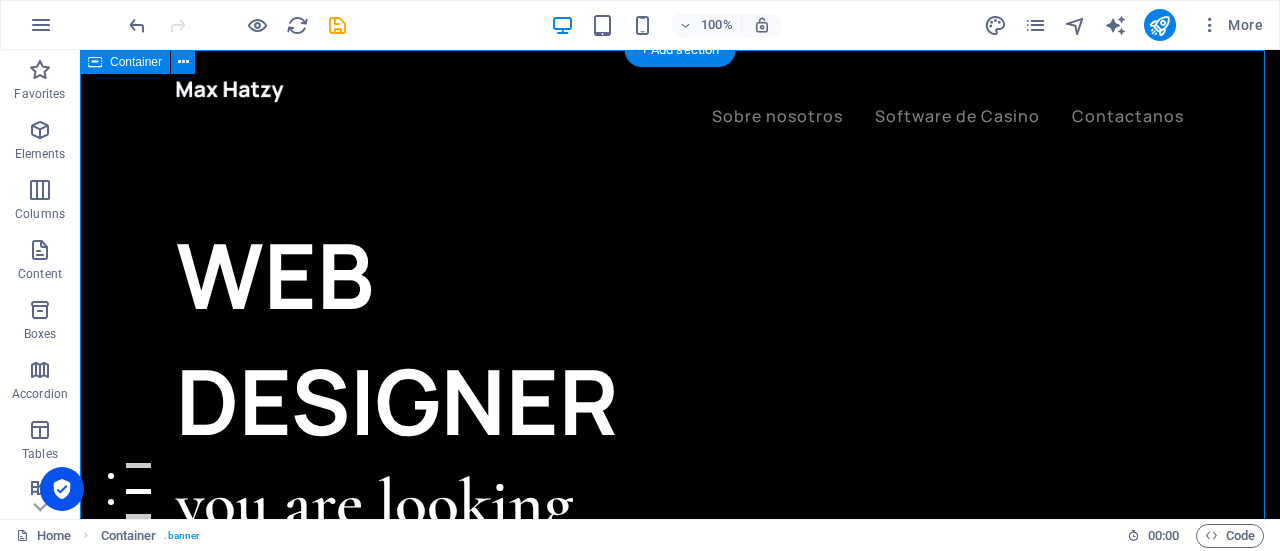 click on "WEB DESIGNER you are looking for! Let’s talk My projects" at bounding box center (680, 927) 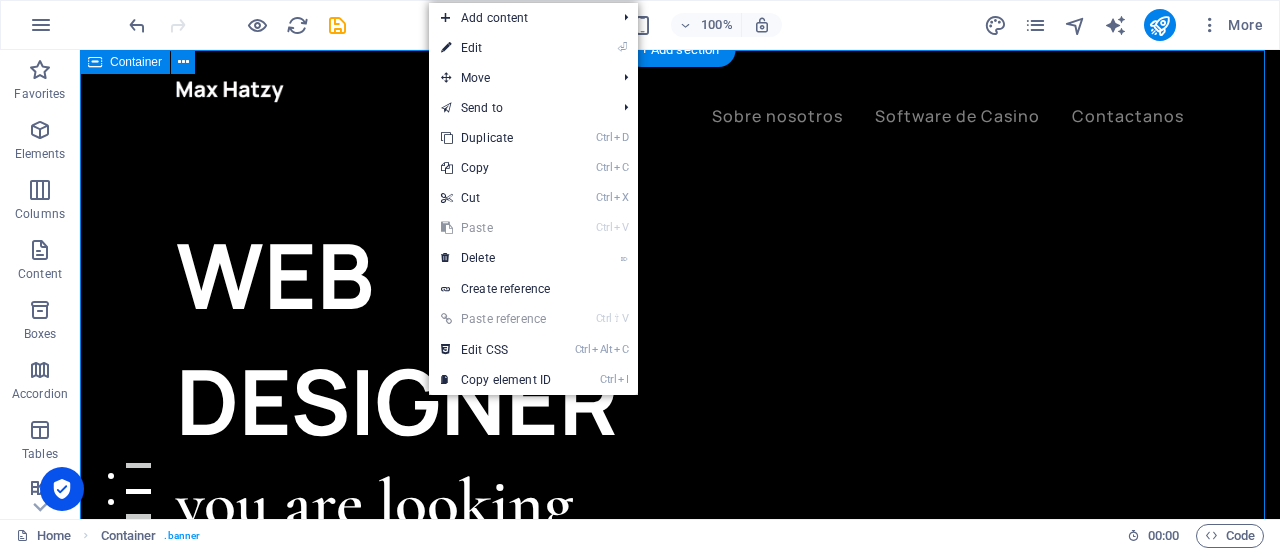 click on "WEB DESIGNER you are looking for! Let’s talk My projects" at bounding box center [680, 927] 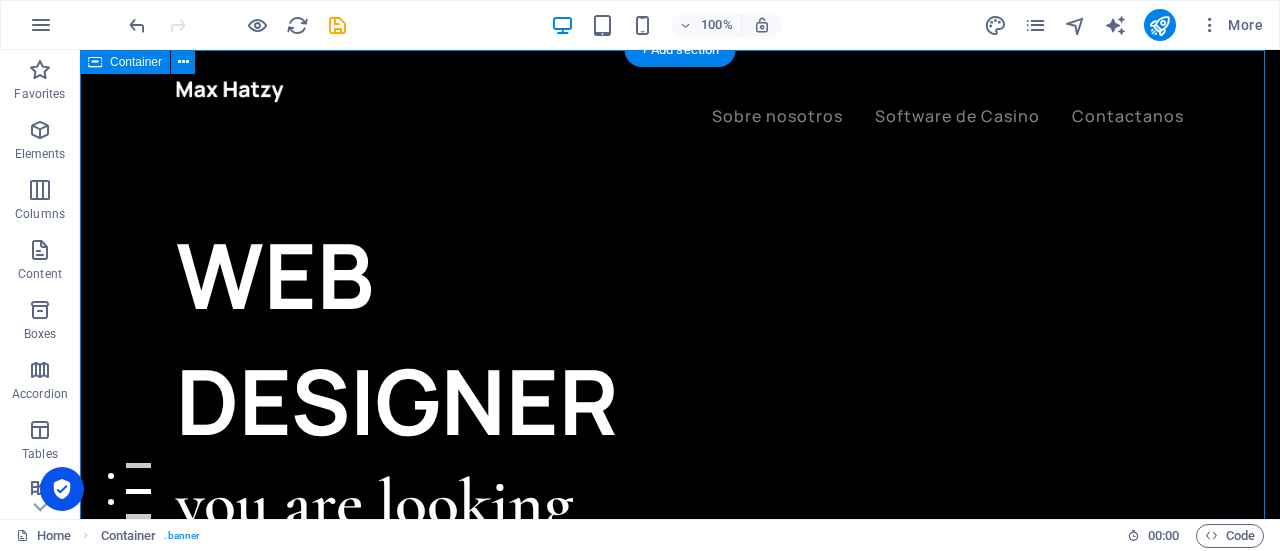 click on "WEB DESIGNER you are looking for! Let’s talk My projects" at bounding box center [680, 927] 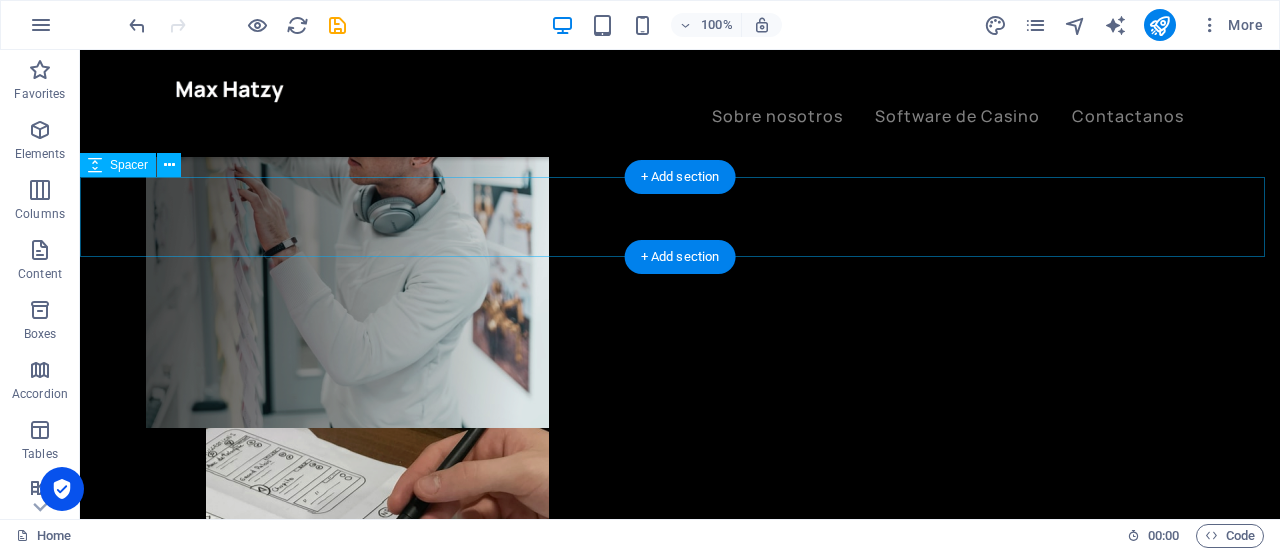 scroll, scrollTop: 800, scrollLeft: 0, axis: vertical 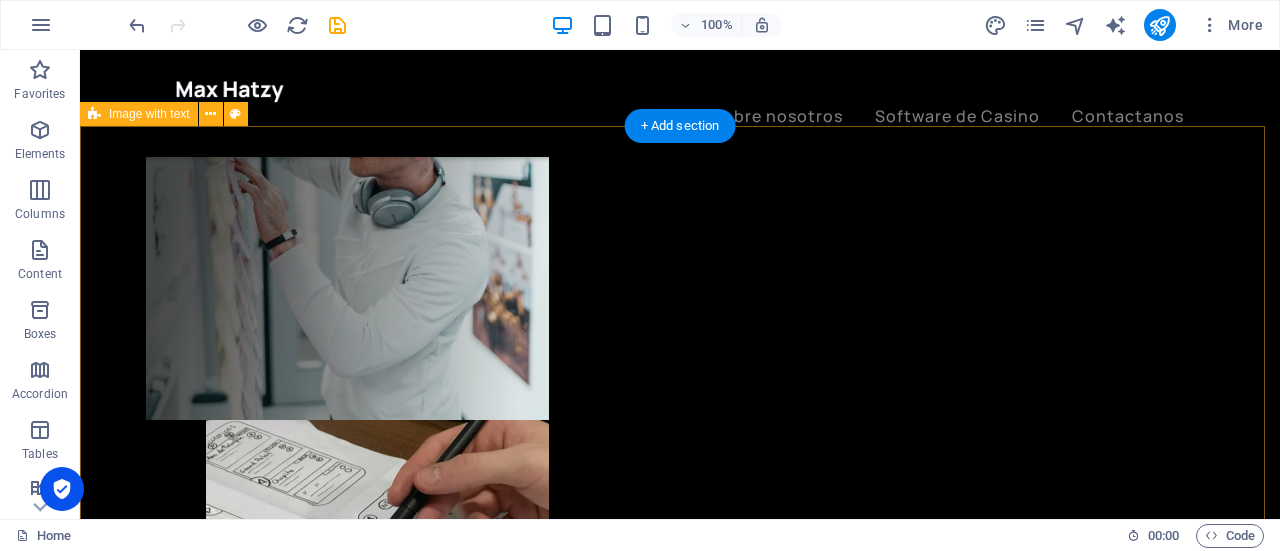 click on "My approach to work is  logic , consistency  and  rationality ." at bounding box center [680, 2259] 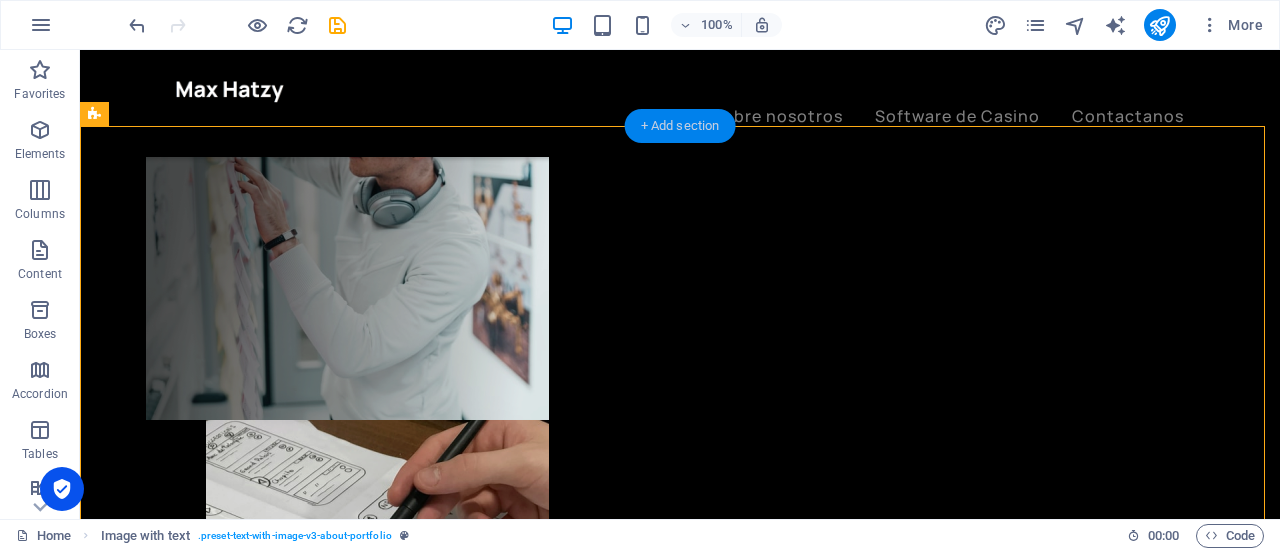 click on "+ Add section" at bounding box center [680, 126] 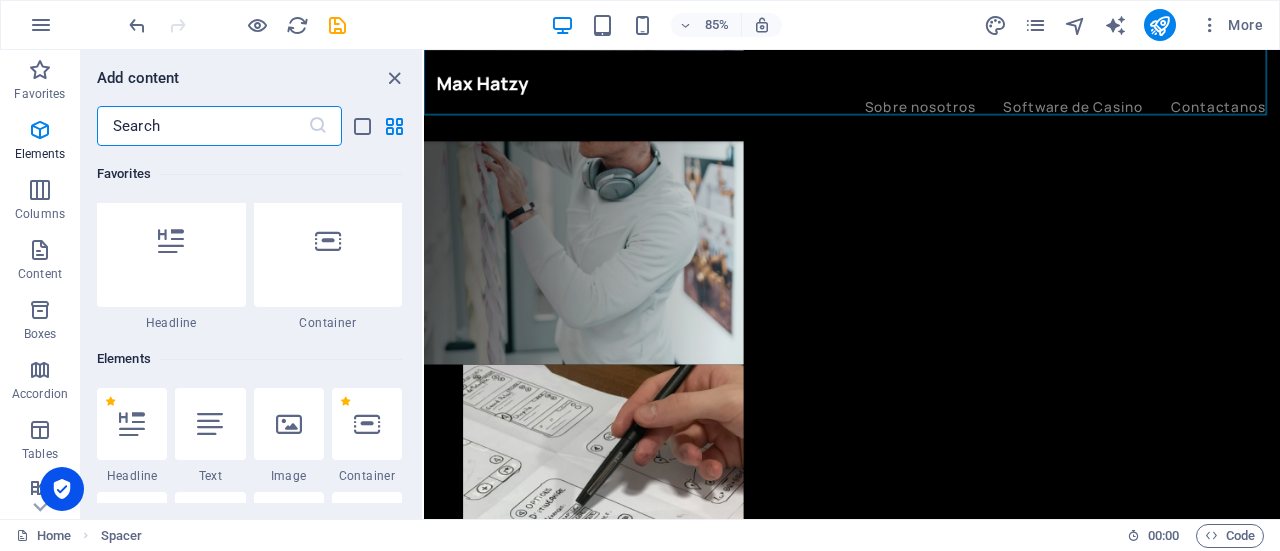 scroll, scrollTop: 0, scrollLeft: 0, axis: both 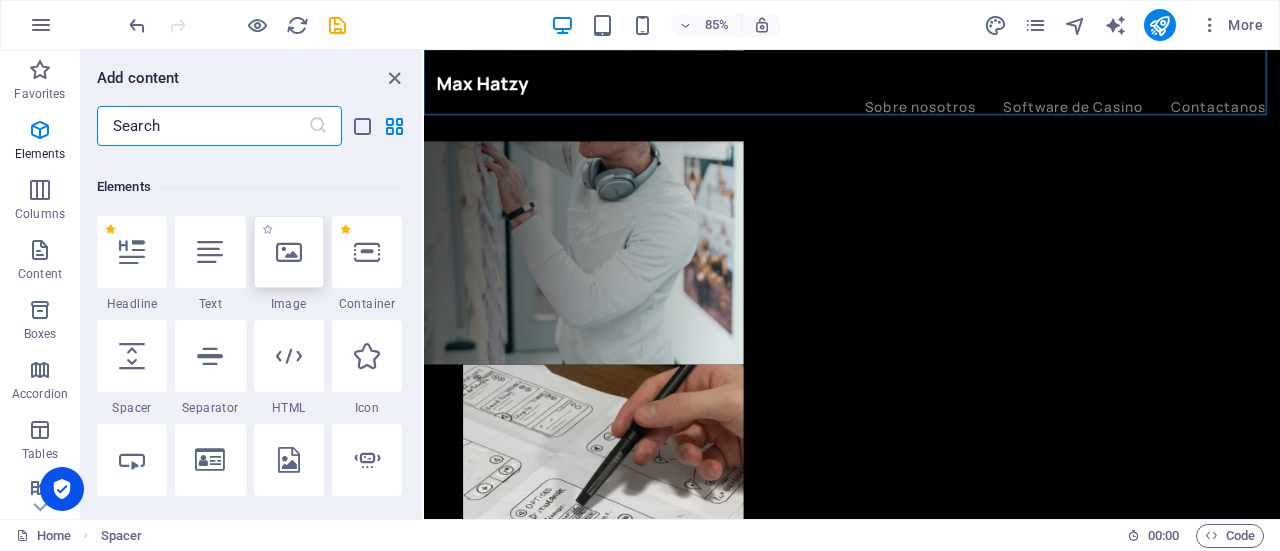click at bounding box center [289, 252] 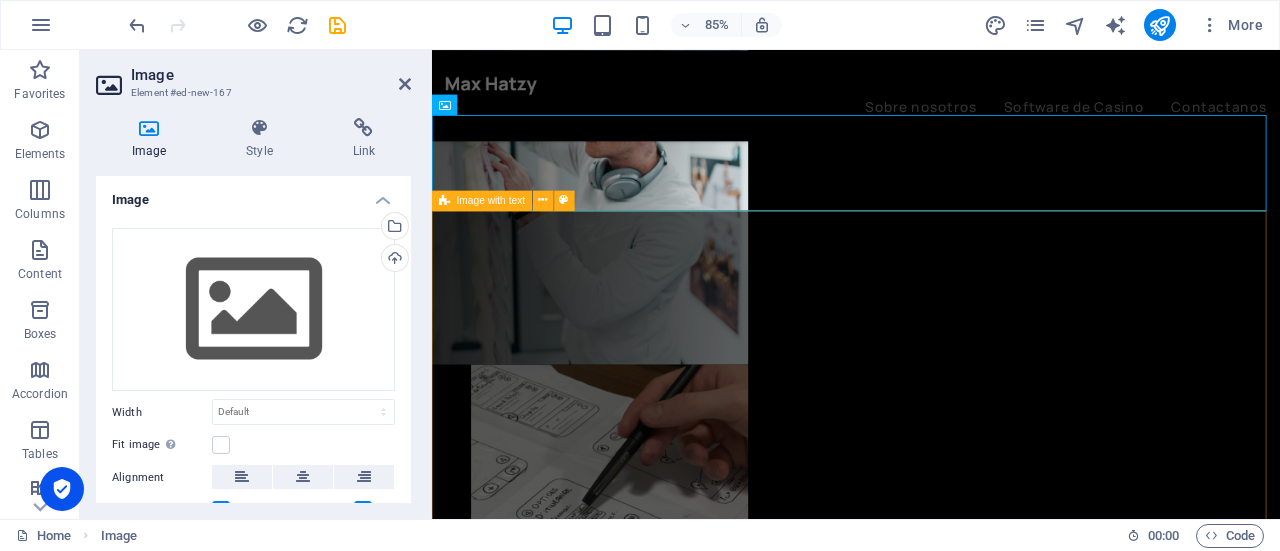 click on "My approach to work is  logic , consistency  and  rationality ." at bounding box center (931, 2349) 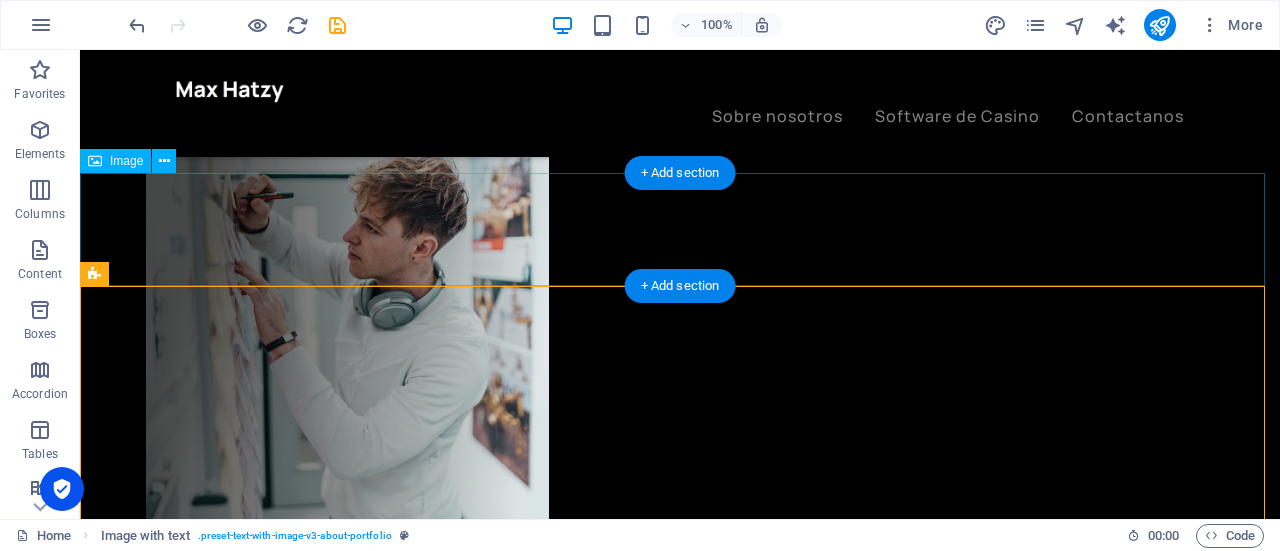 scroll, scrollTop: 600, scrollLeft: 0, axis: vertical 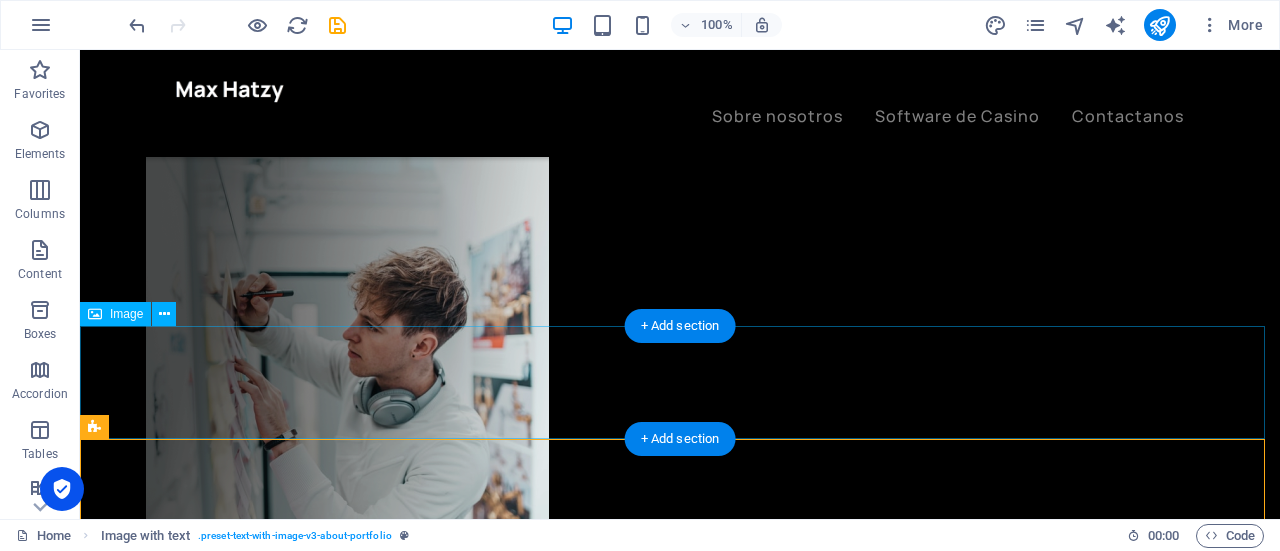 click at bounding box center (680, 1447) 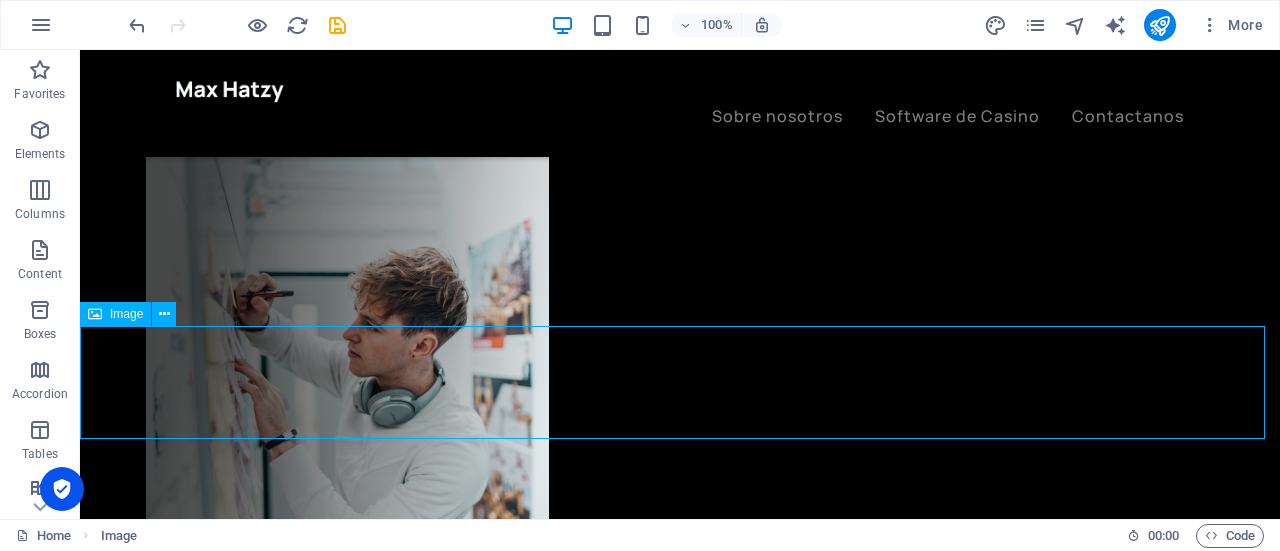 click on "Image" at bounding box center (115, 314) 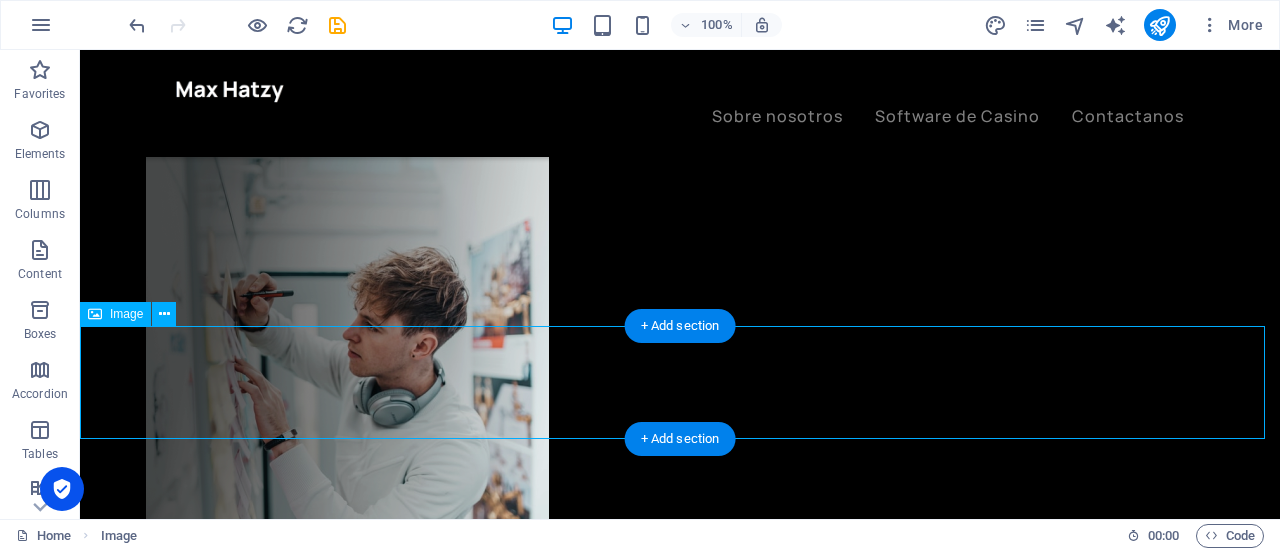 click at bounding box center [680, 1447] 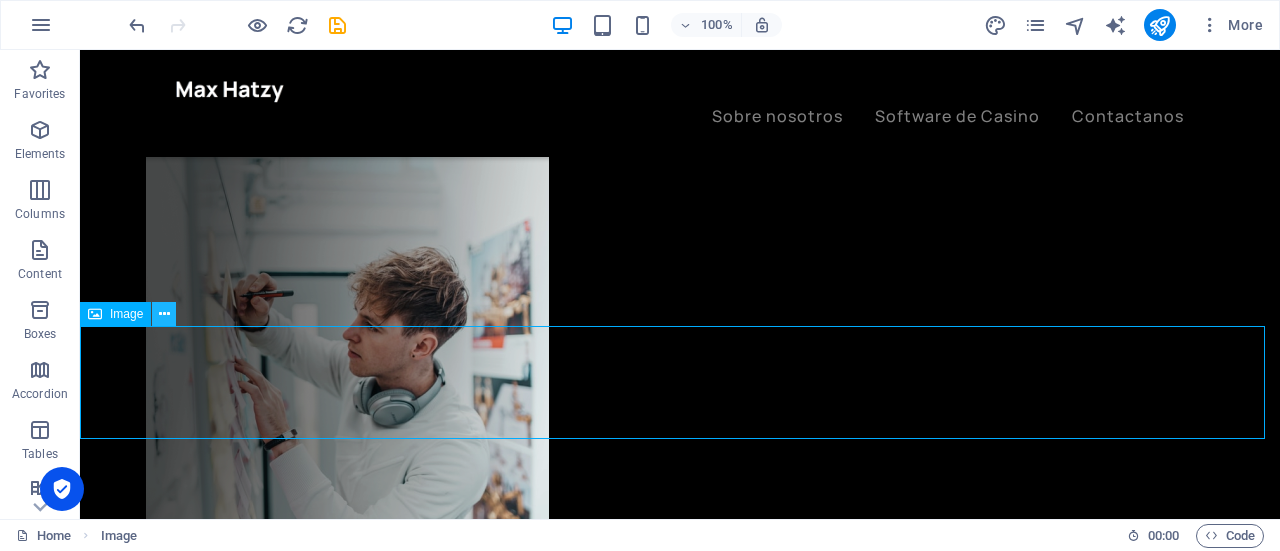 click at bounding box center [164, 314] 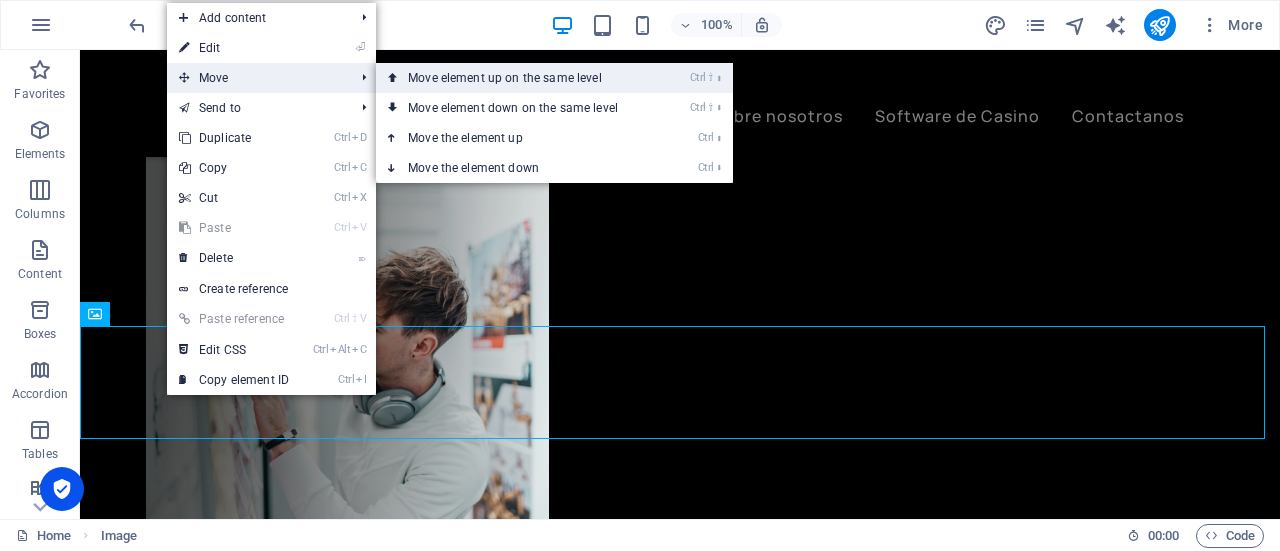 click on "Ctrl ⇧ ⬆  Move element up on the same level" at bounding box center (517, 78) 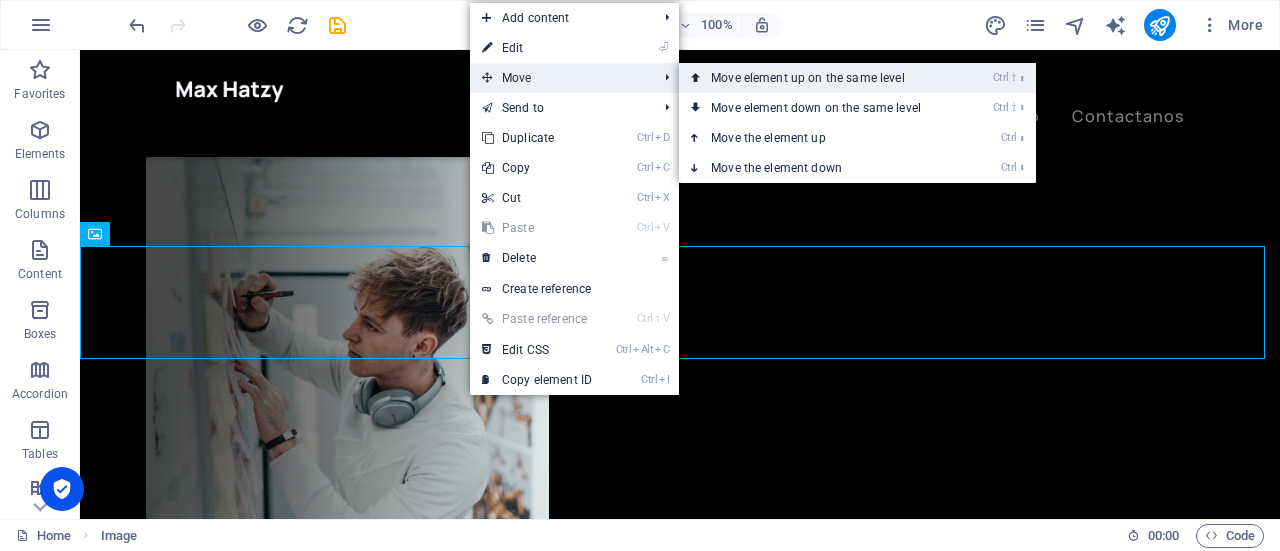 click on "Ctrl ⇧ ⬆  Move element up on the same level" at bounding box center [820, 78] 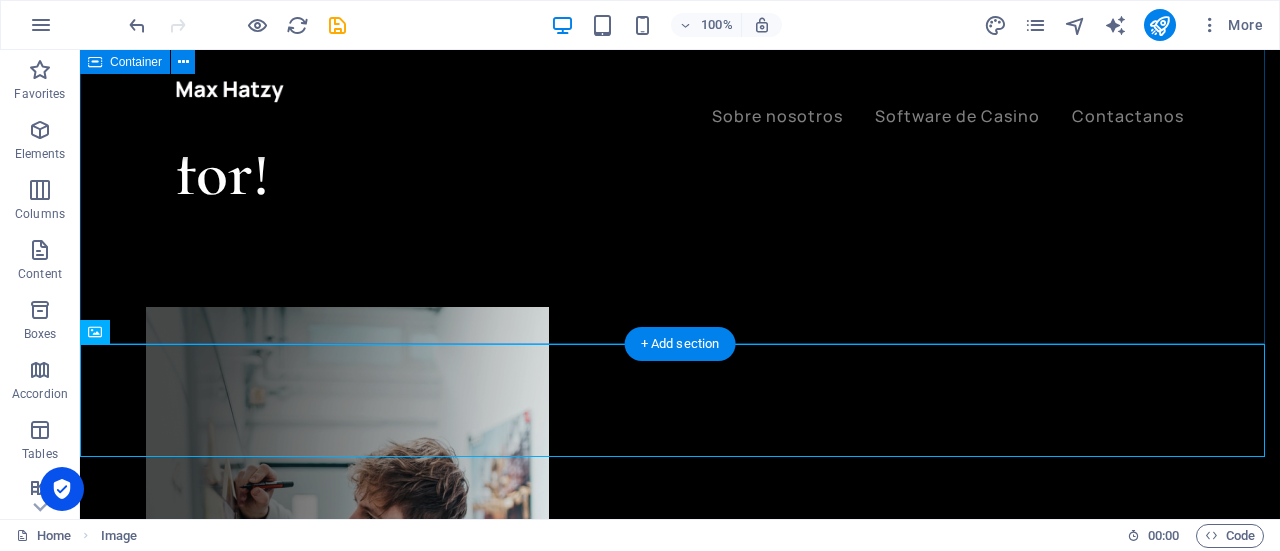 scroll, scrollTop: 400, scrollLeft: 0, axis: vertical 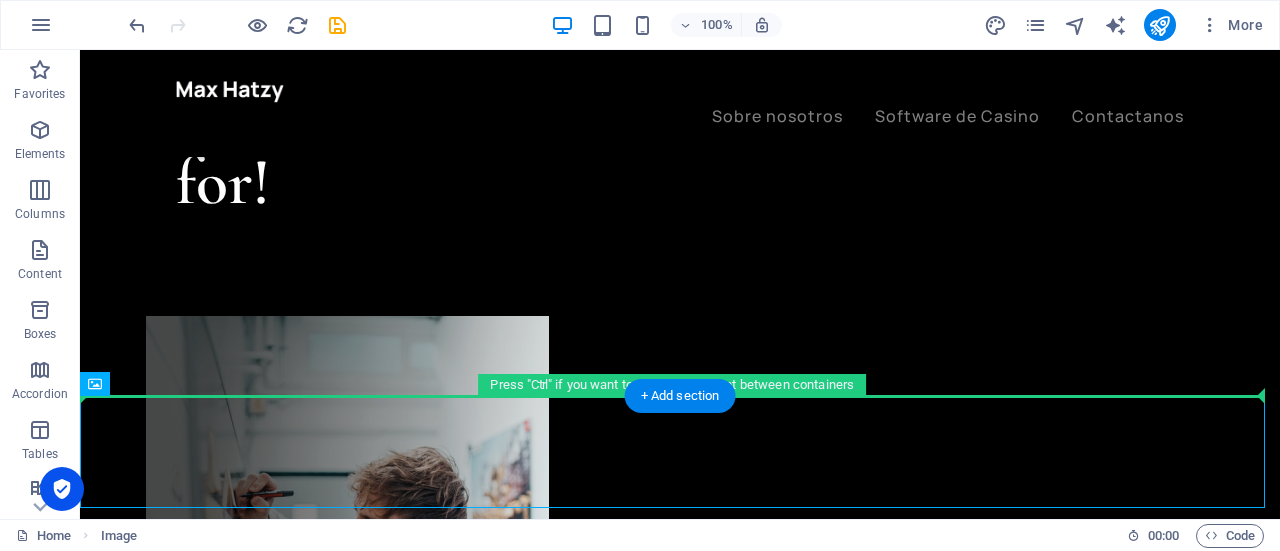drag, startPoint x: 830, startPoint y: 399, endPoint x: 836, endPoint y: 324, distance: 75.23962 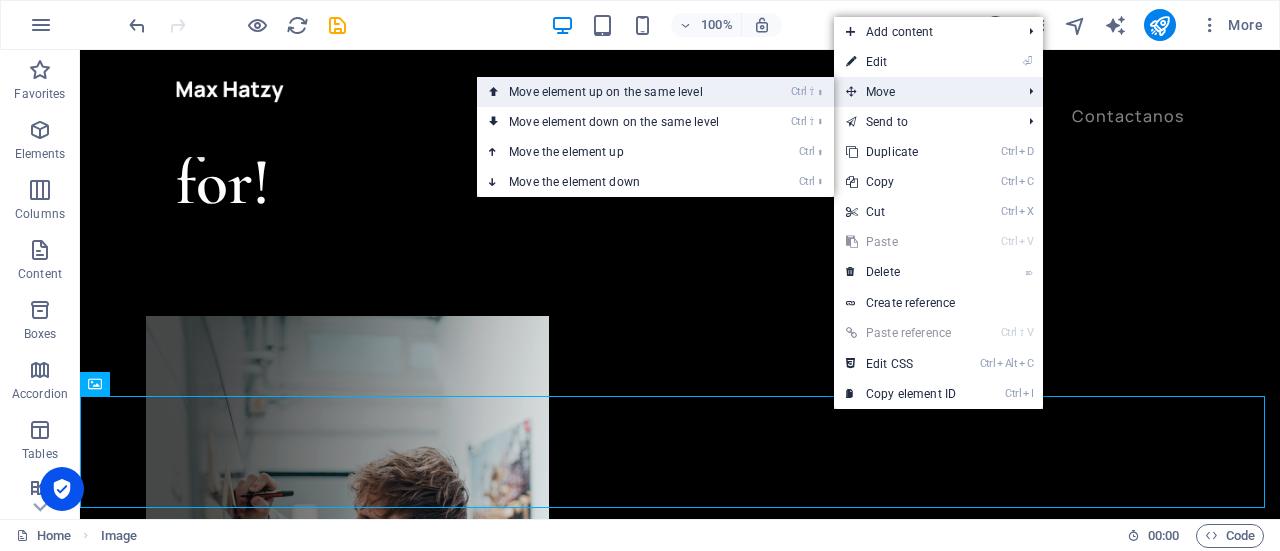 click on "Ctrl ⇧ ⬆  Move element up on the same level" at bounding box center (618, 92) 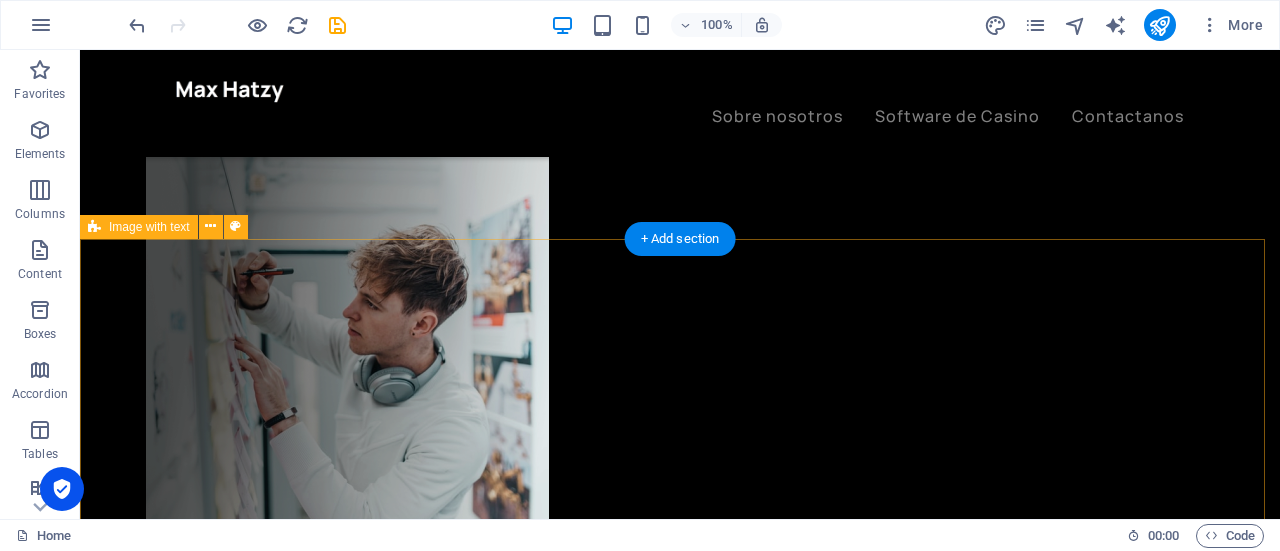 scroll, scrollTop: 800, scrollLeft: 0, axis: vertical 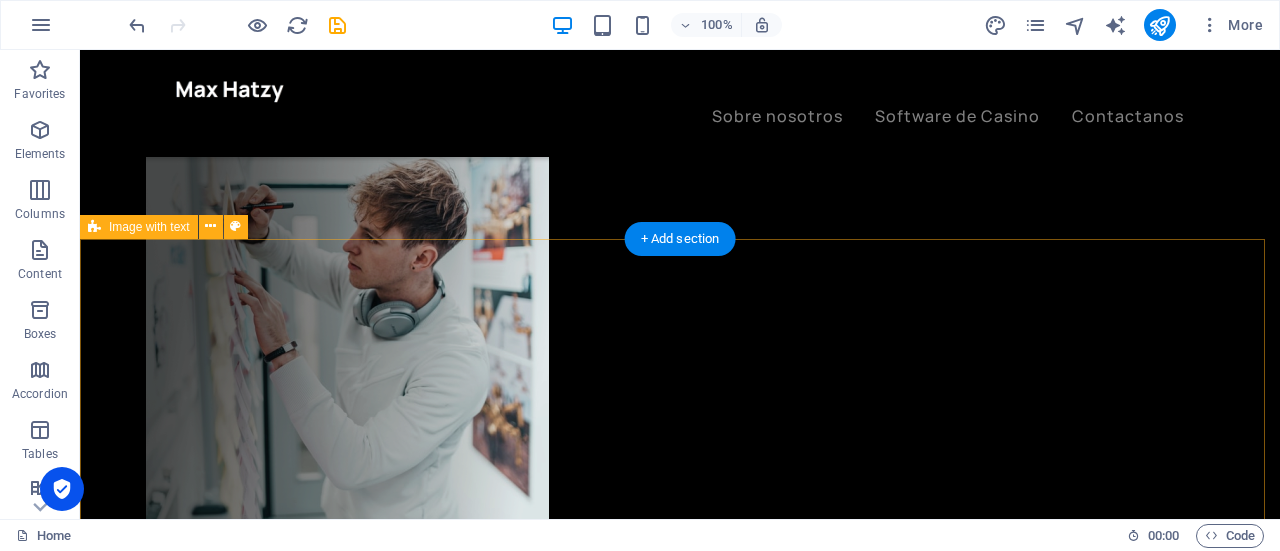 click on "My approach to work is  logic , consistency  and  rationality ." at bounding box center (680, 2371) 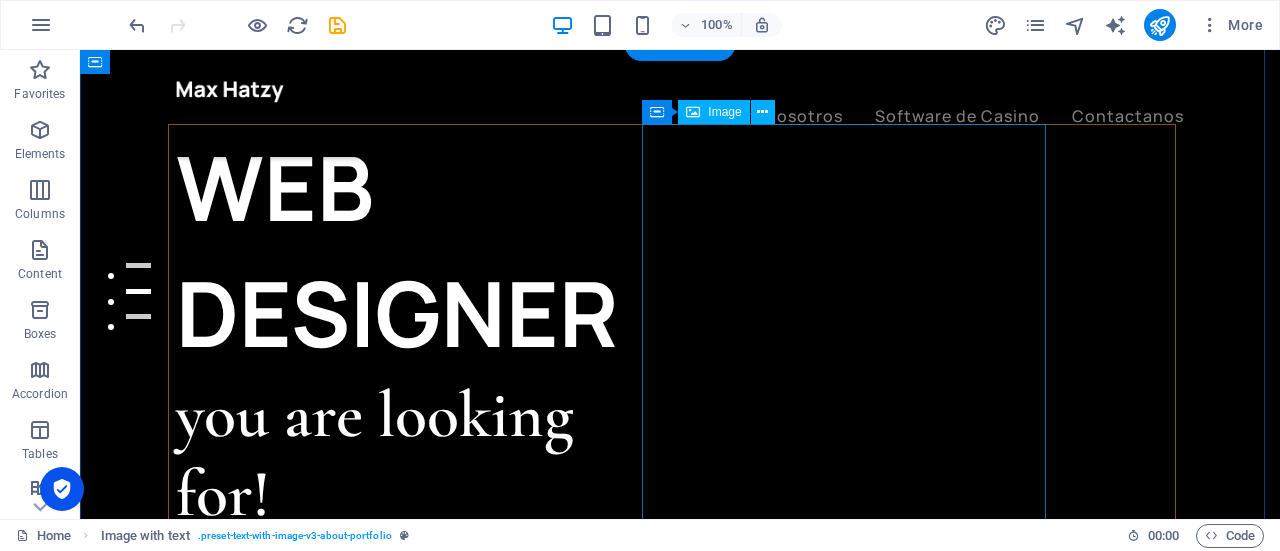 scroll, scrollTop: 0, scrollLeft: 0, axis: both 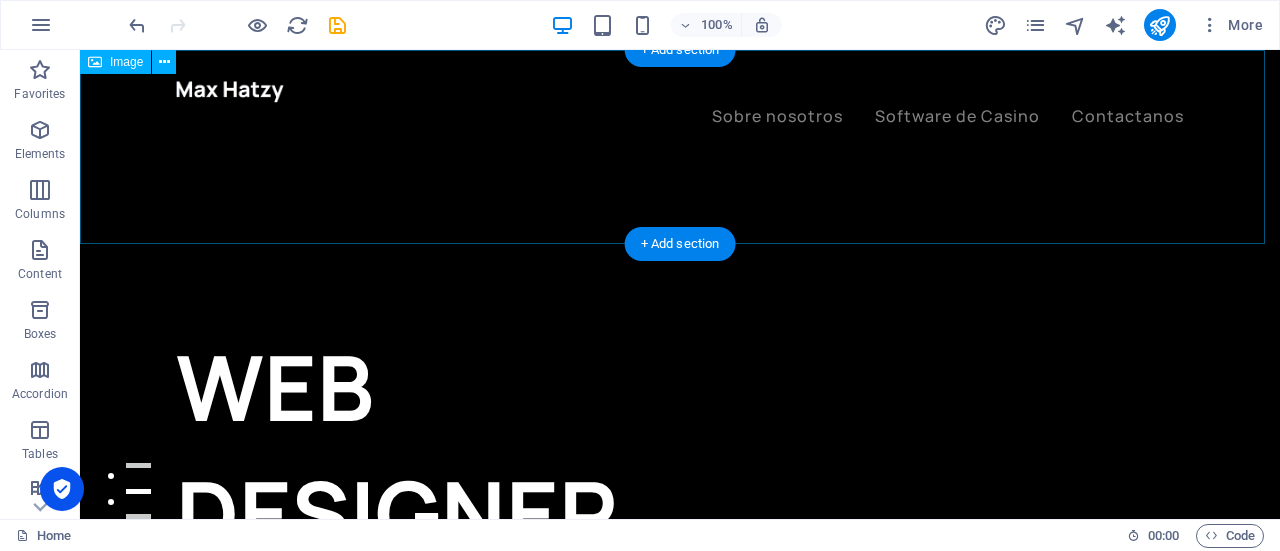 click at bounding box center [680, 147] 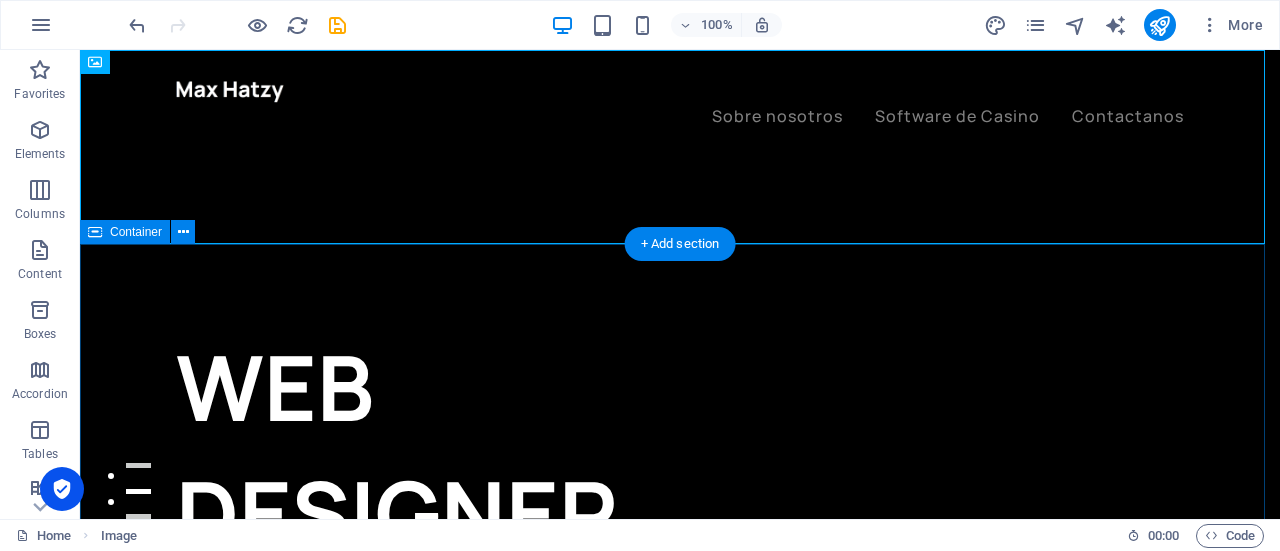 click on "WEB DESIGNER you are looking for! Let’s talk My projects" at bounding box center (680, 1080) 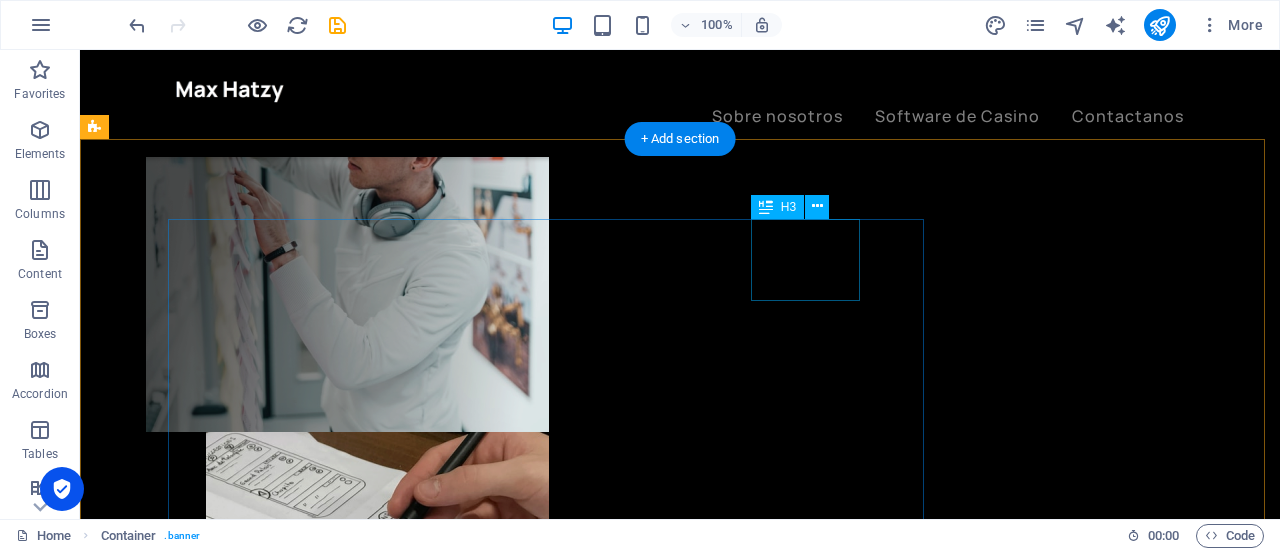 scroll, scrollTop: 800, scrollLeft: 0, axis: vertical 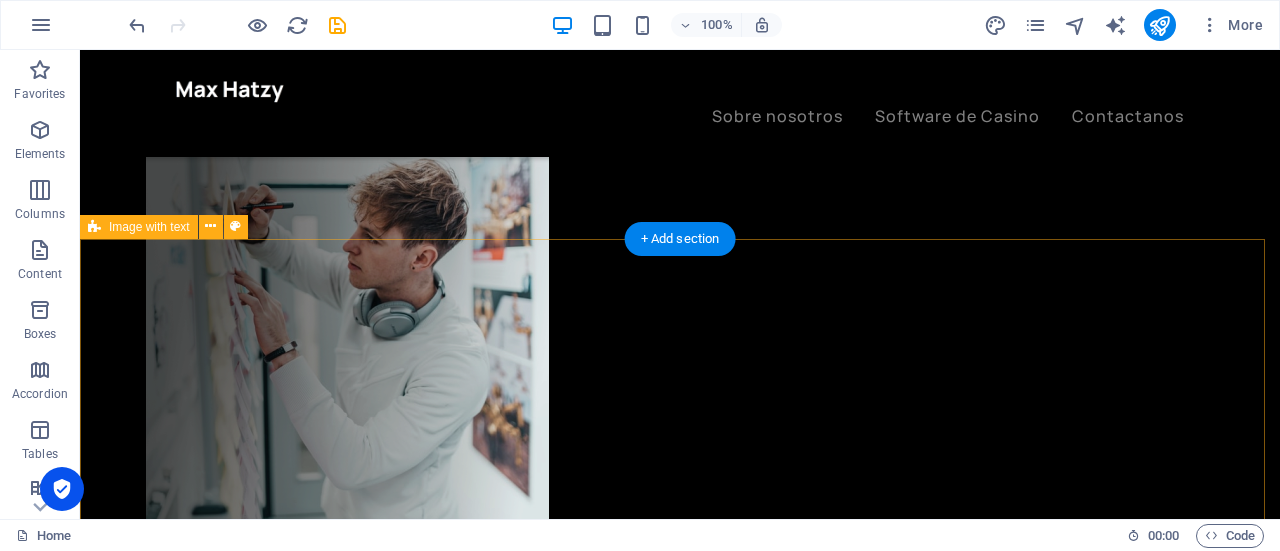 click on "My approach to work is  logic , consistency  and  rationality ." at bounding box center [680, 2371] 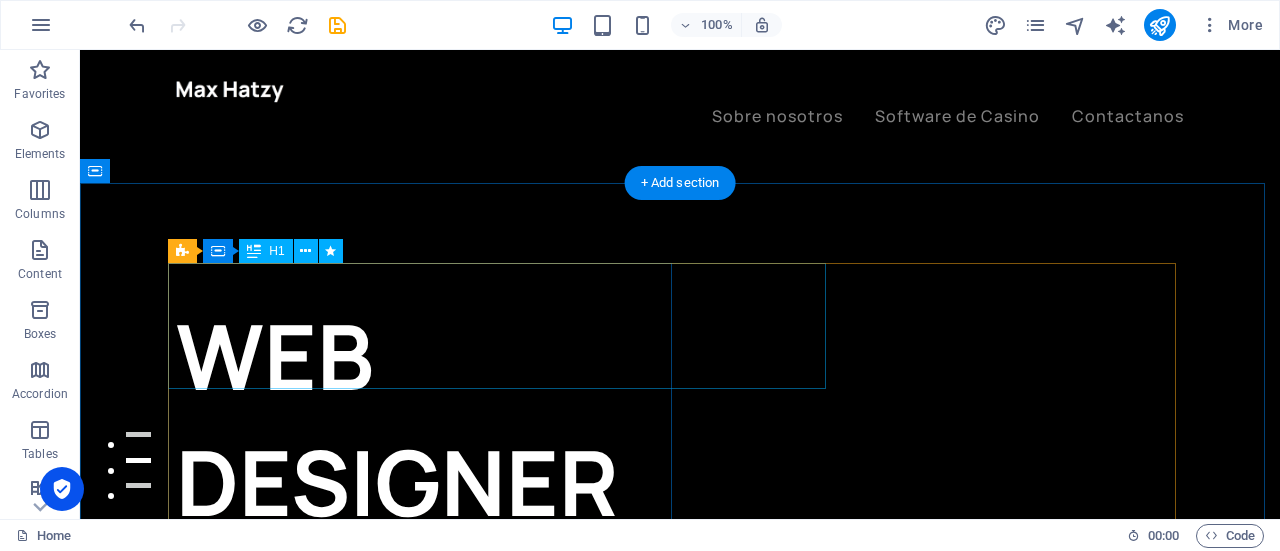 scroll, scrollTop: 0, scrollLeft: 0, axis: both 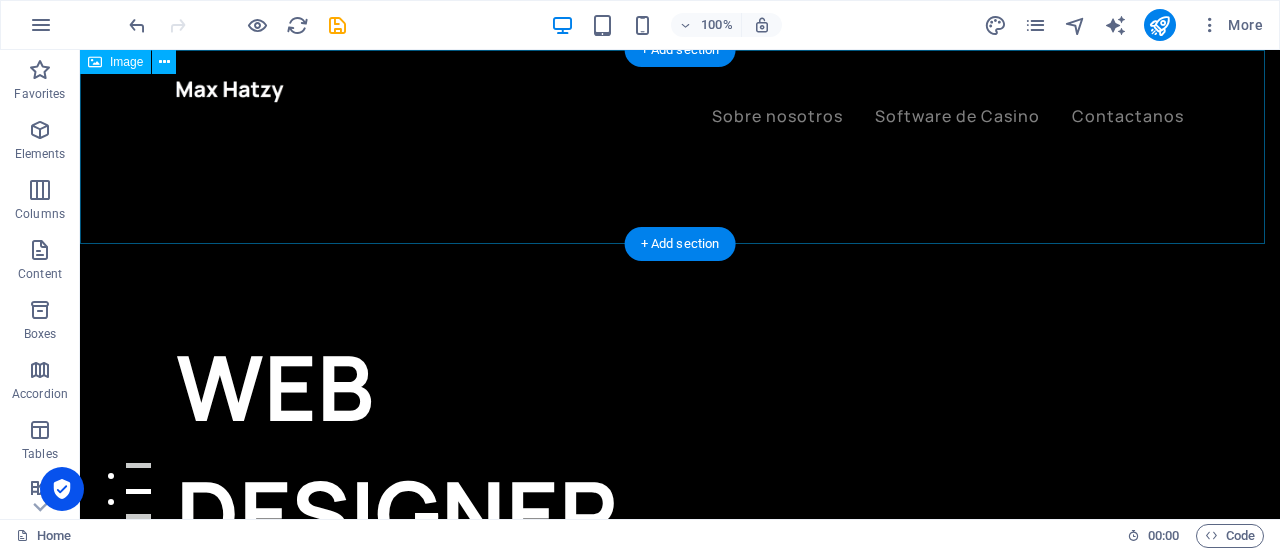 click at bounding box center (680, 147) 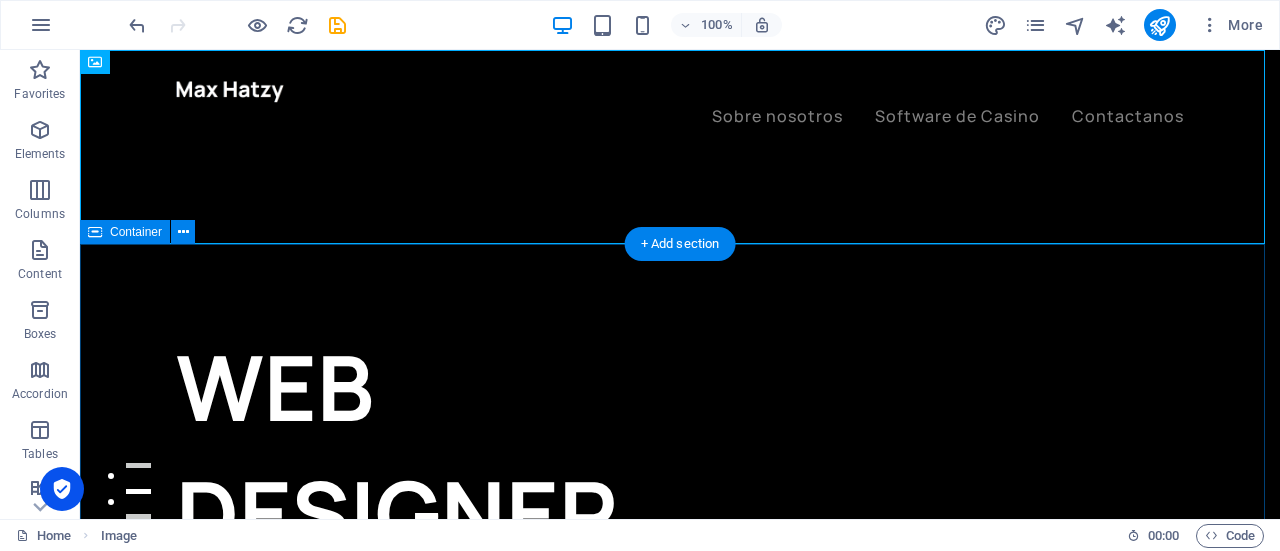 click on "WEB DESIGNER you are looking for! Let’s talk My projects" at bounding box center [680, 1080] 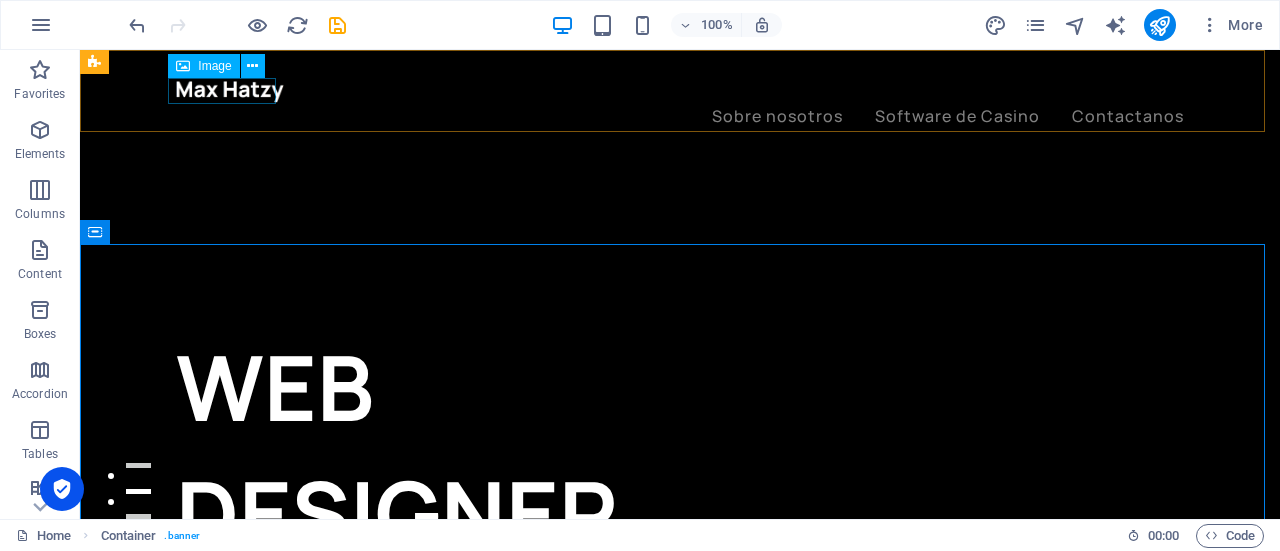 click at bounding box center (680, 91) 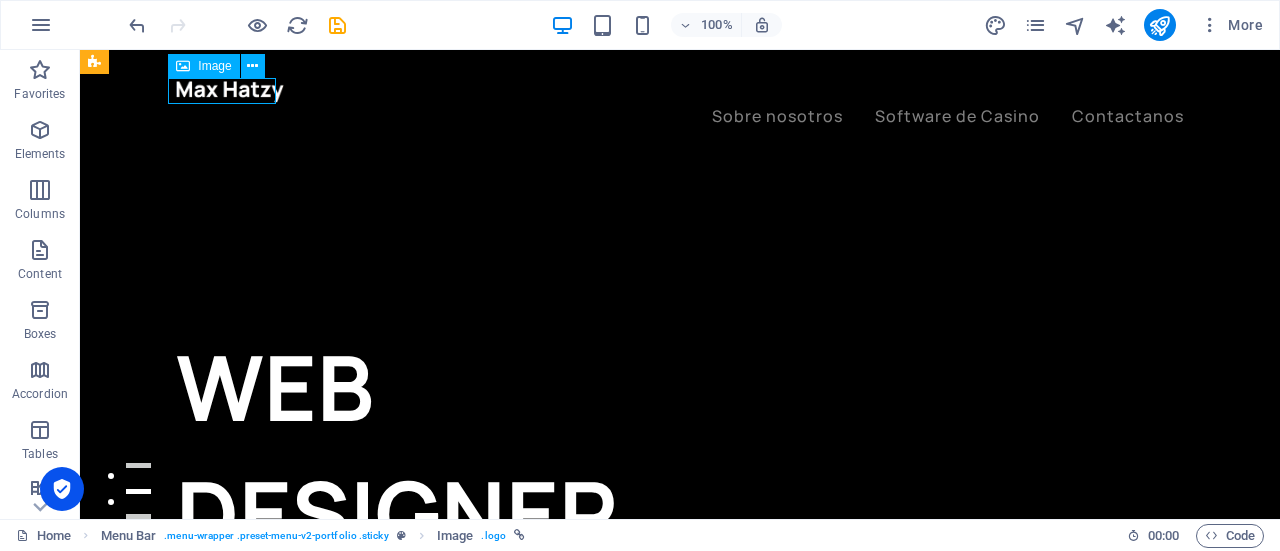 click at bounding box center (680, 91) 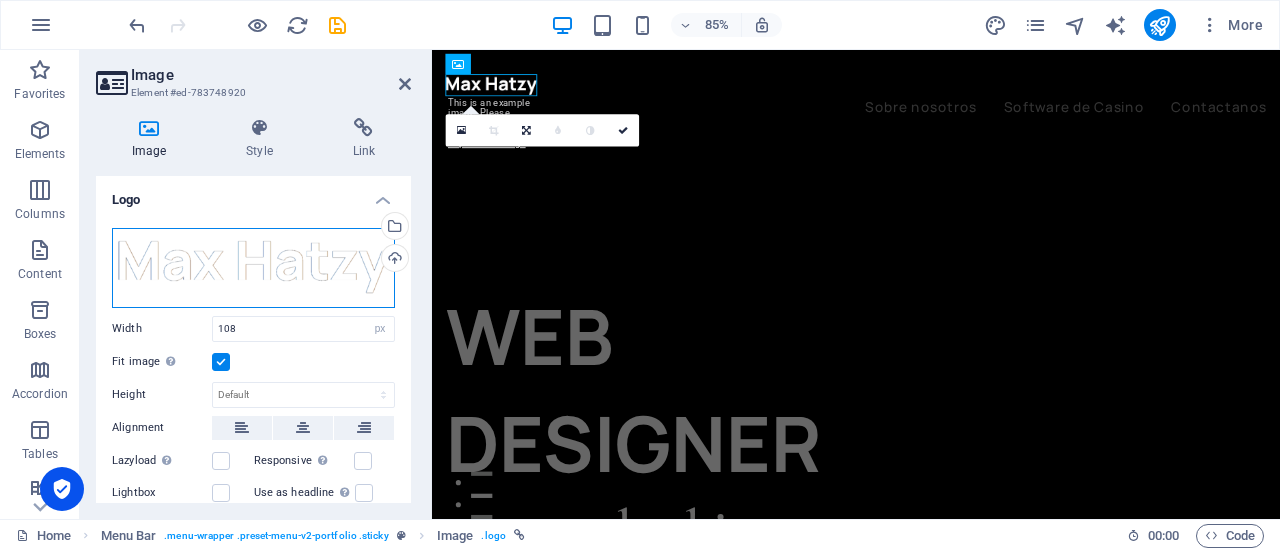 click on "Drag files here, click to choose files or select files from Files or our free stock photos & videos" at bounding box center (253, 268) 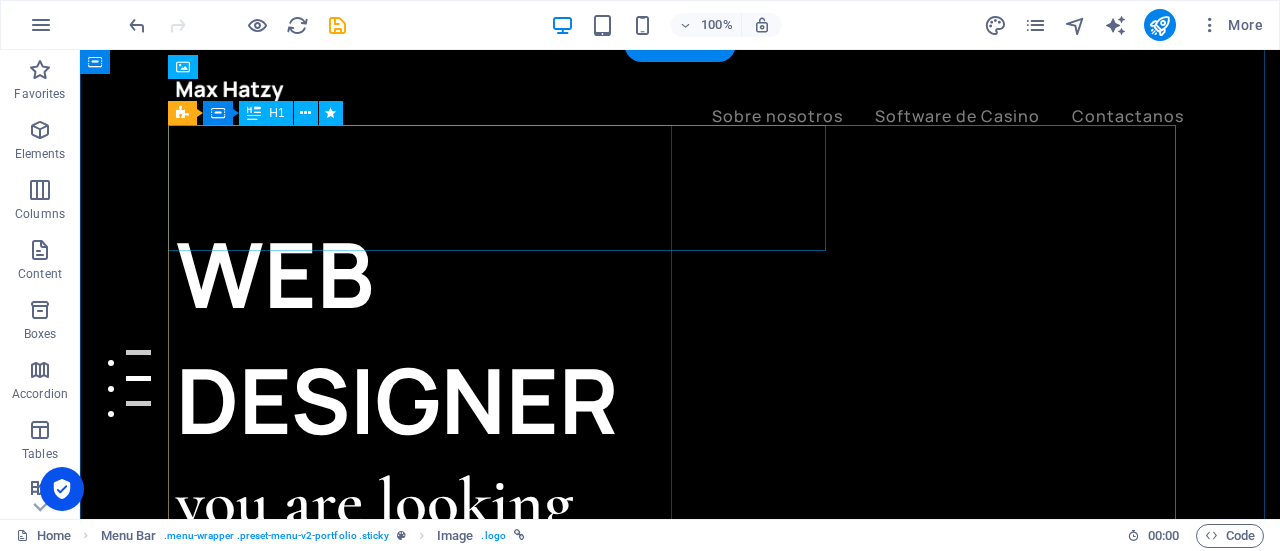 scroll, scrollTop: 0, scrollLeft: 0, axis: both 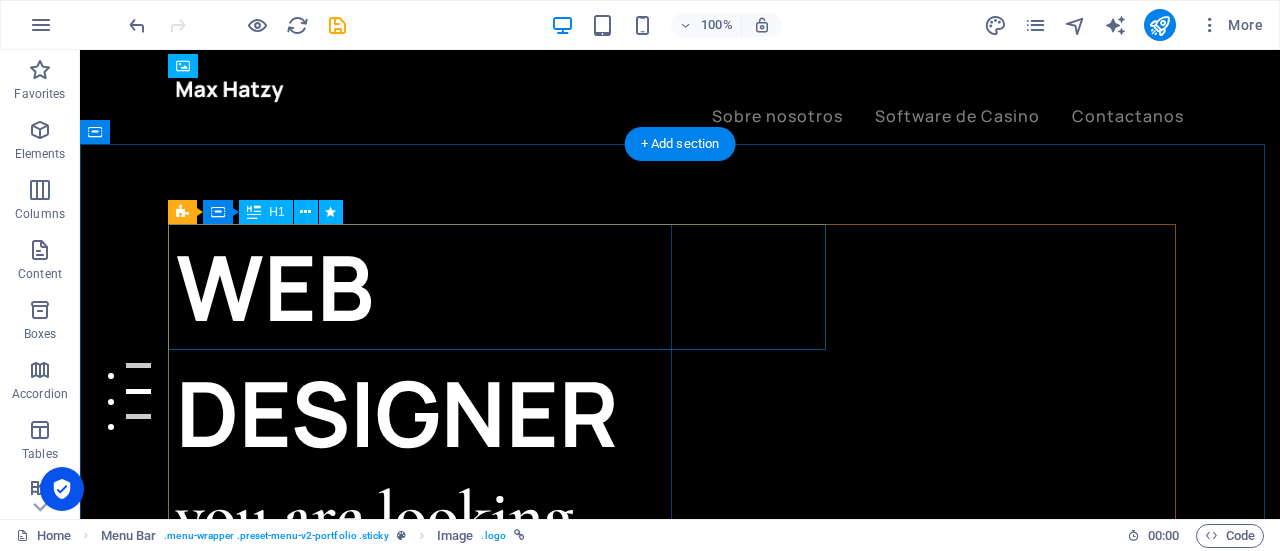 click on "WEB DESIGNER" at bounding box center [428, 350] 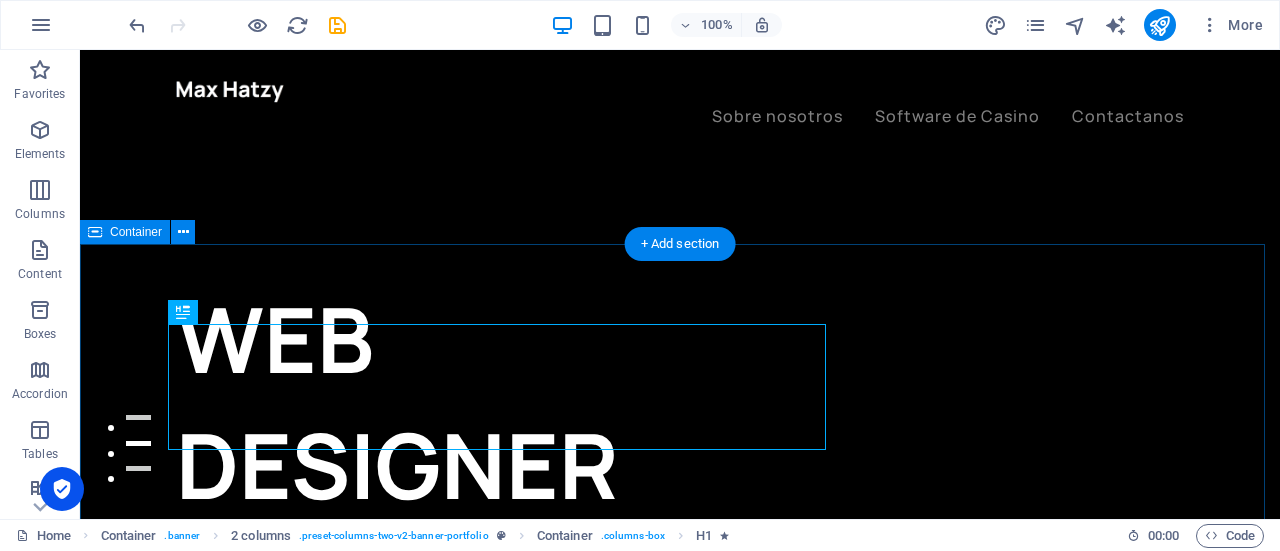 scroll, scrollTop: 0, scrollLeft: 0, axis: both 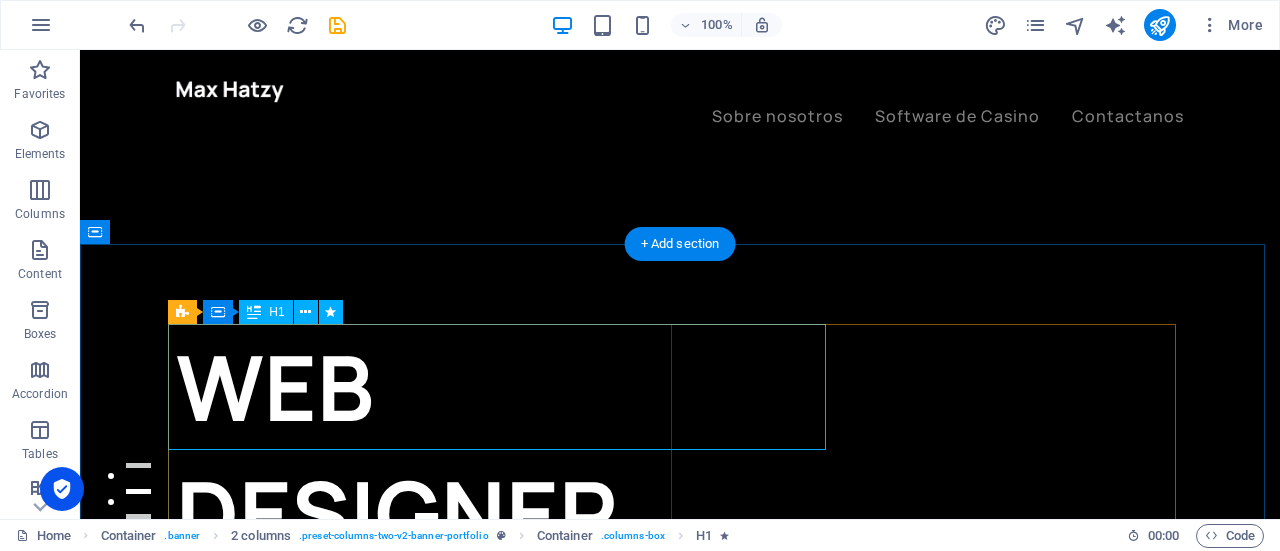 click on "WEB DESIGNER" at bounding box center (428, 450) 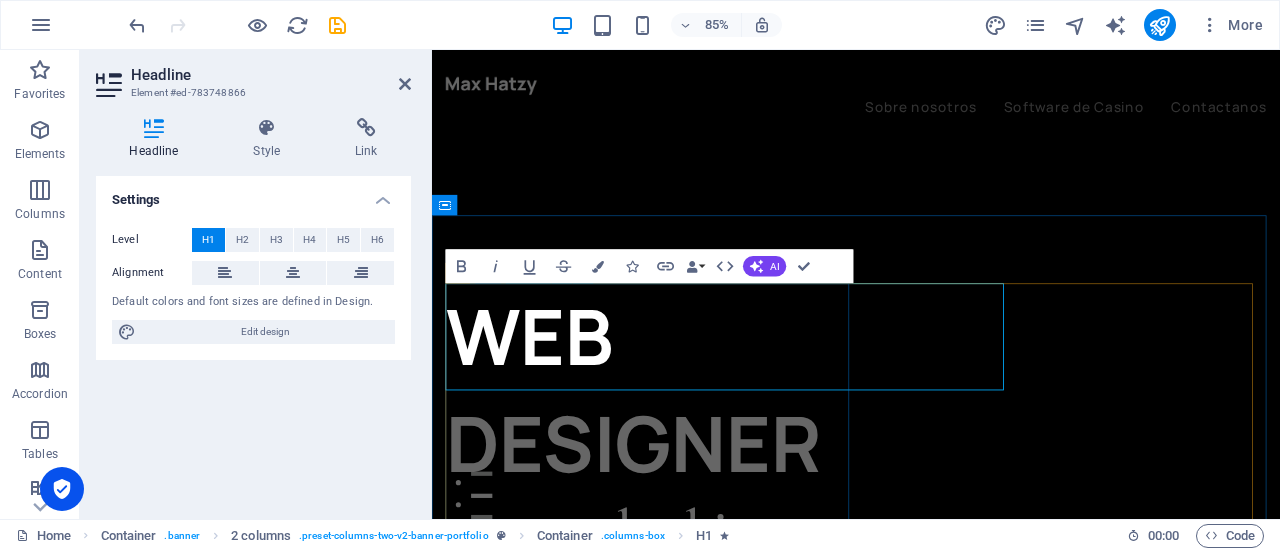type 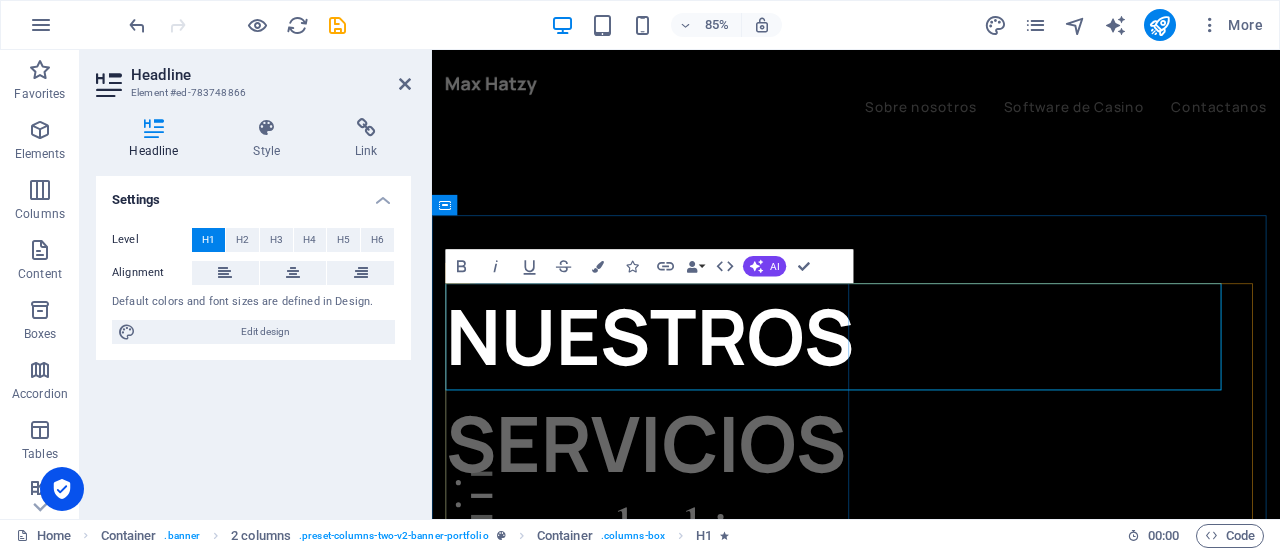 scroll, scrollTop: 0, scrollLeft: 6, axis: horizontal 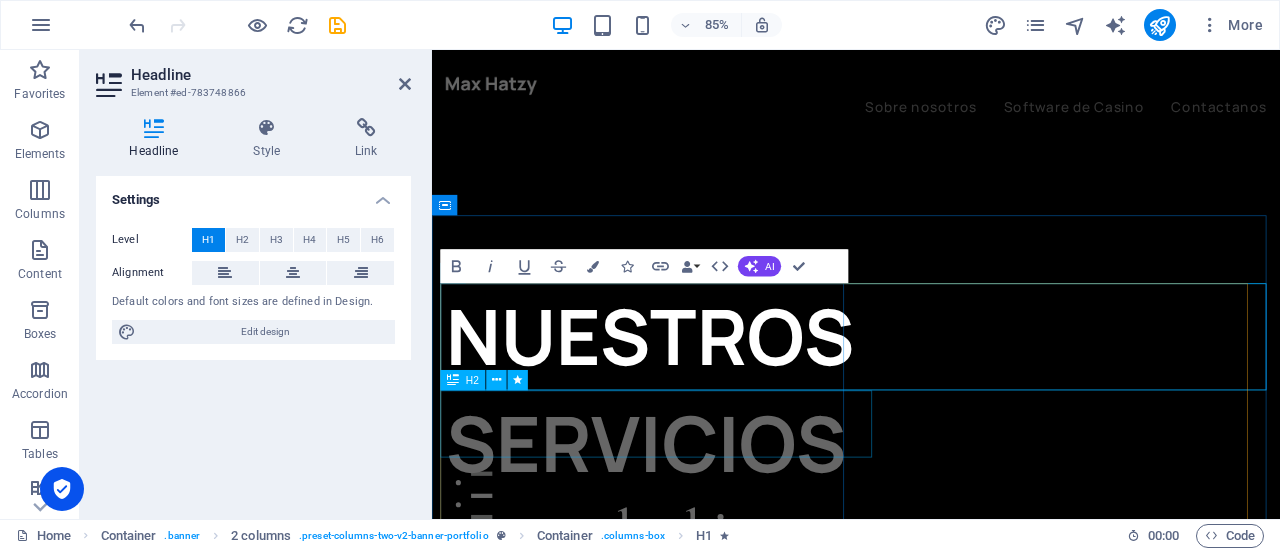 click on "you are looking for!" at bounding box center (689, 655) 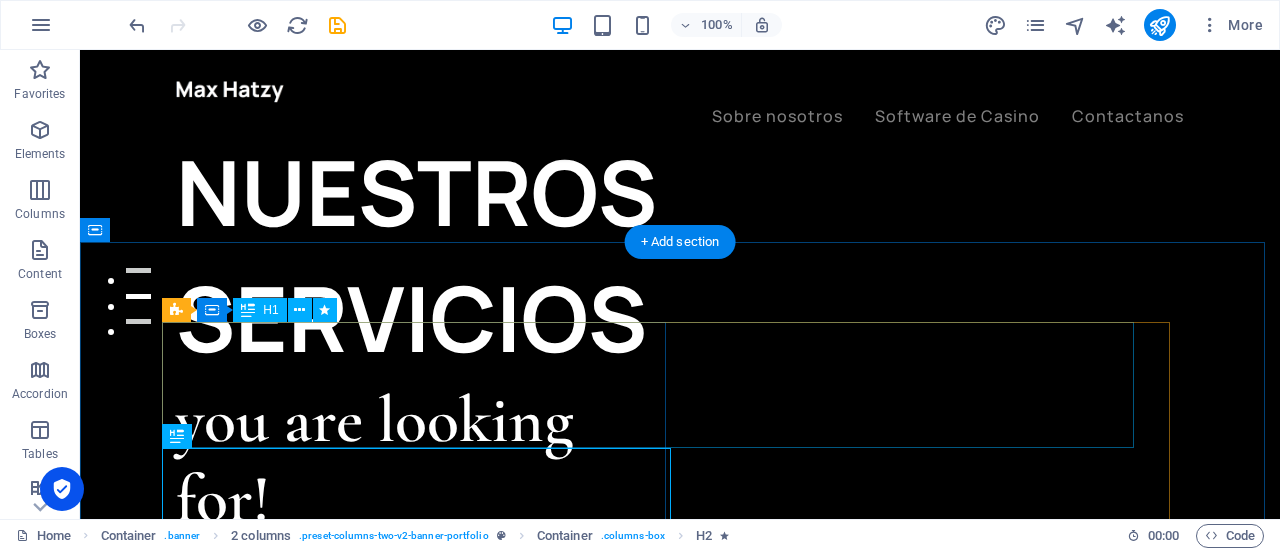 scroll, scrollTop: 200, scrollLeft: 0, axis: vertical 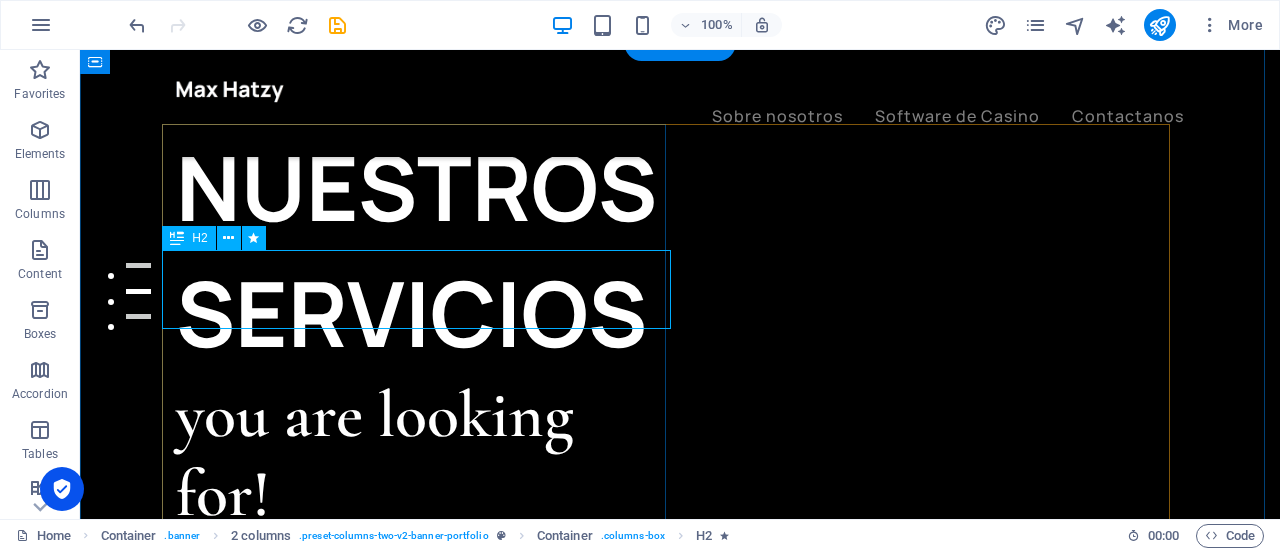 click on "you are looking for!" at bounding box center (428, 455) 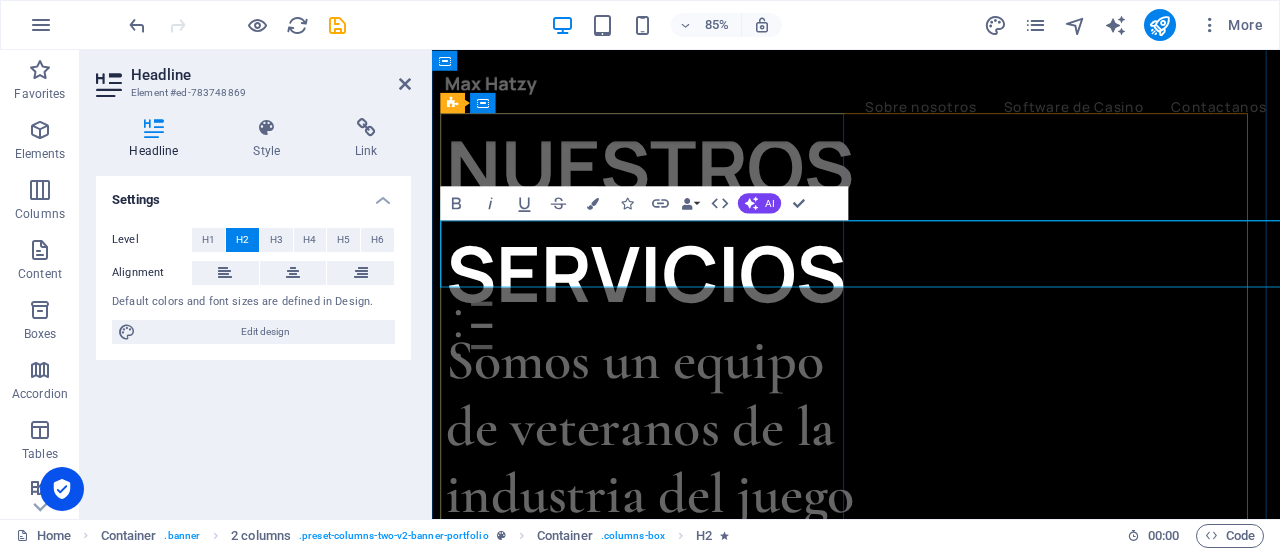 click on "Somos un equipo de veteranos de la industria del juego con la misión de proporcionar software de juego innovador que revolucione el [PERSON_NAME]." at bounding box center (689, 772) 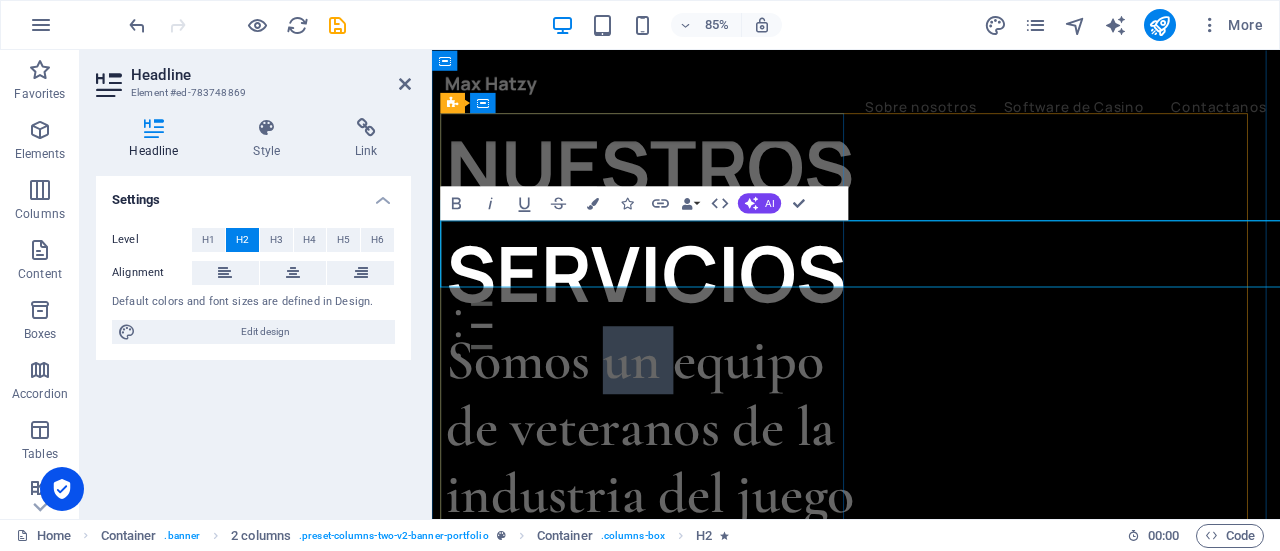 click on "Somos un equipo de veteranos de la industria del juego con la misión de proporcionar software de juego innovador que revolucione el [PERSON_NAME]." at bounding box center [689, 772] 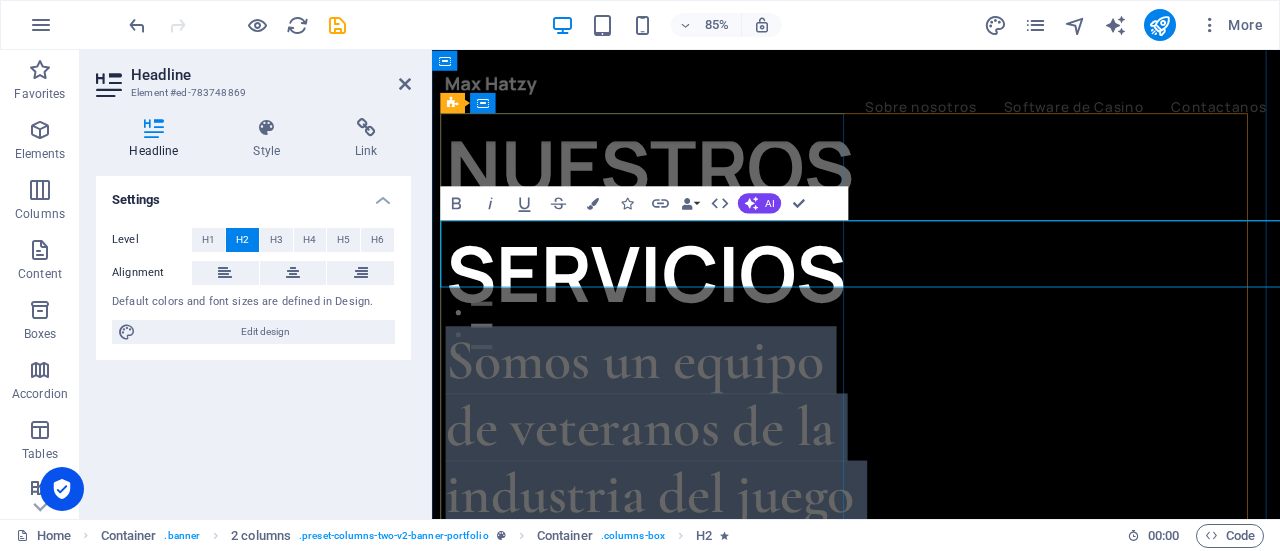 click on "Somos un equipo de veteranos de la industria del juego con la misión de proporcionar software de juego innovador que revolucione el [PERSON_NAME]." at bounding box center [689, 772] 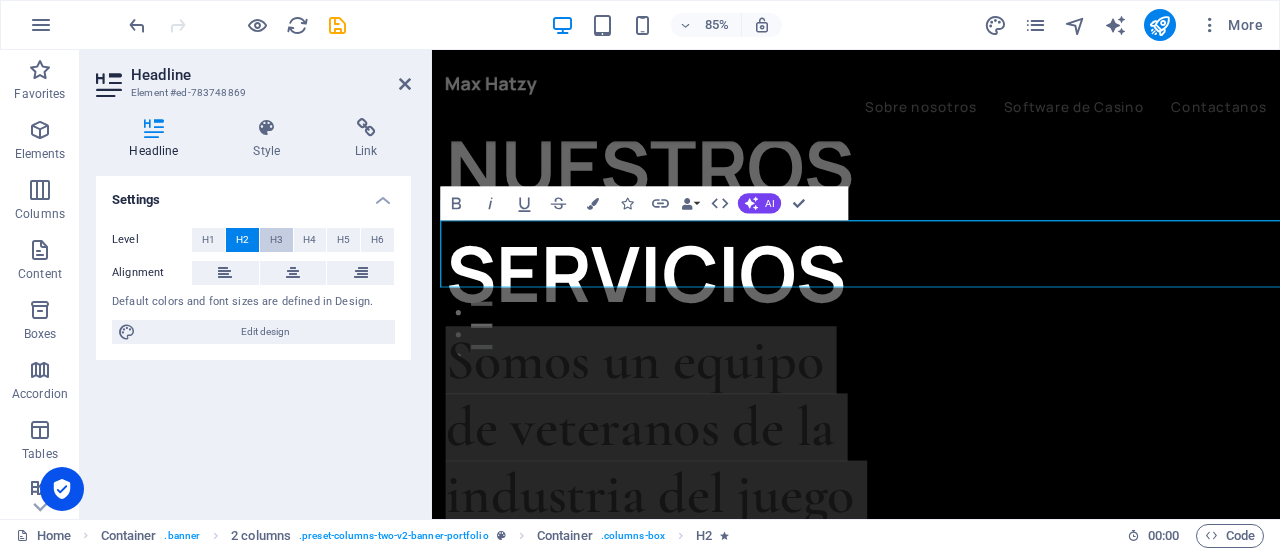 click on "H3" at bounding box center (276, 240) 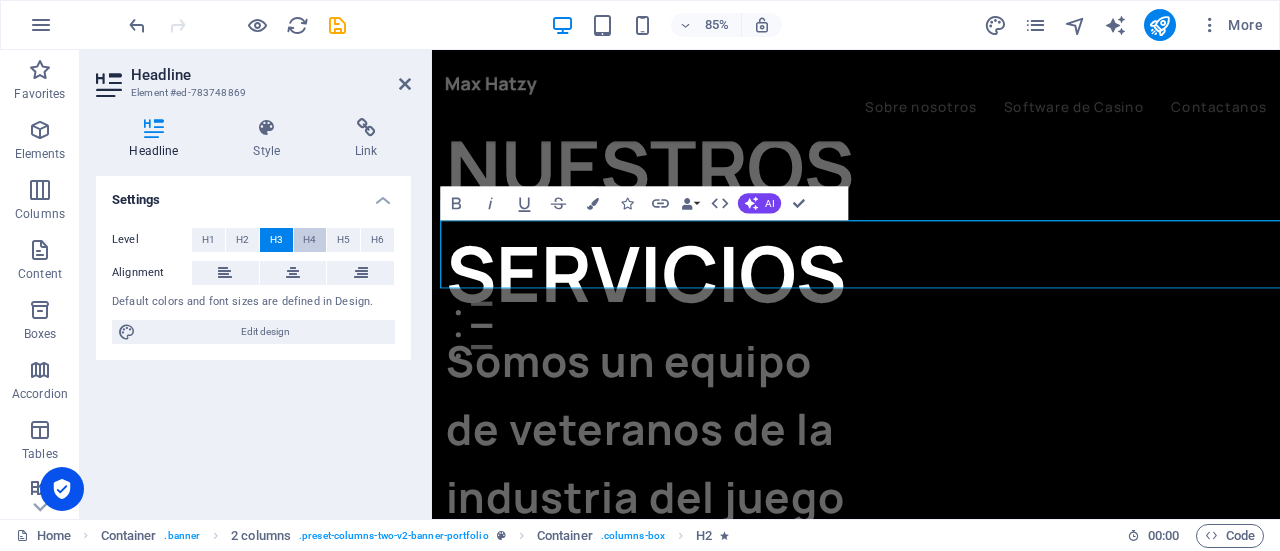 click on "H4" at bounding box center (309, 240) 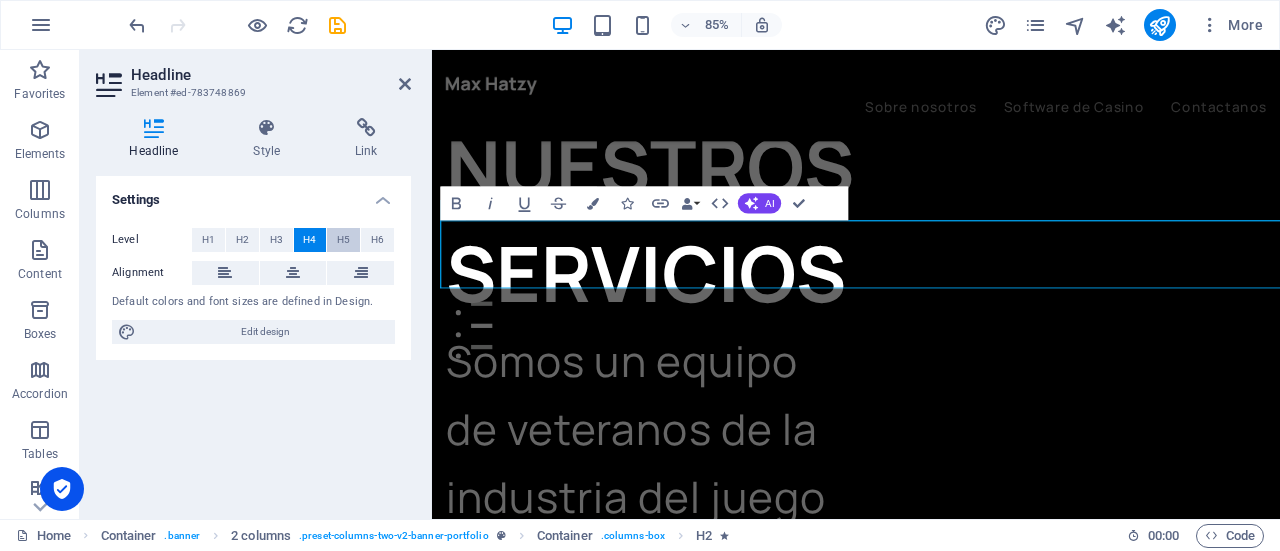 click on "H5" at bounding box center [343, 240] 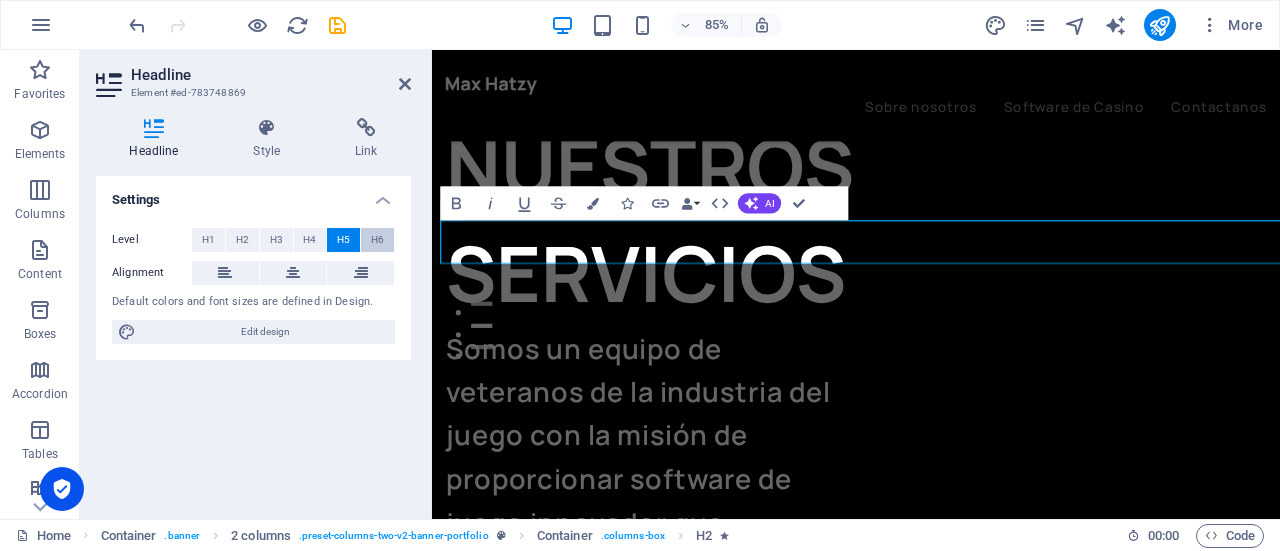 click on "H6" at bounding box center [377, 240] 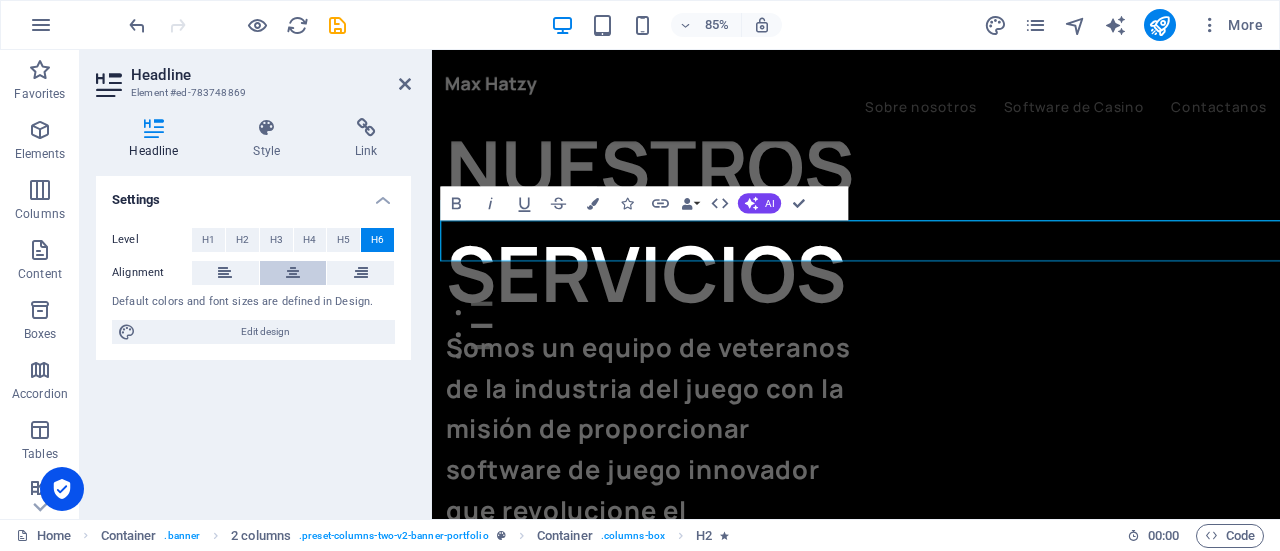 click at bounding box center (293, 273) 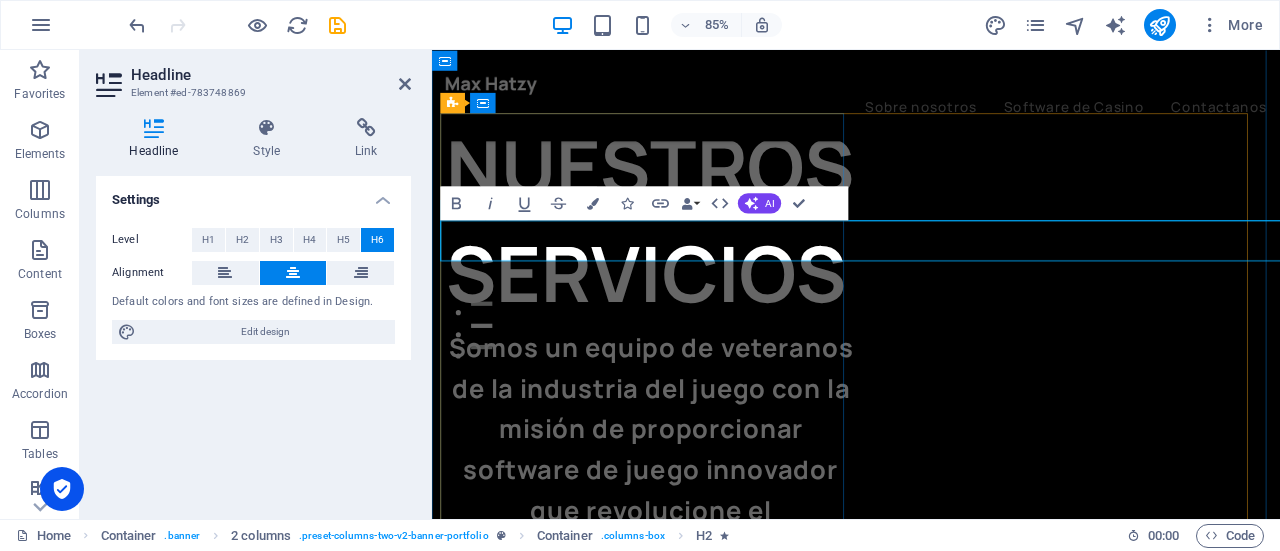 click on "Somos un equipo de veteranos de la industria del juego con la misión de proporcionar software de juego innovador que revolucione el [PERSON_NAME]." at bounding box center [689, 520] 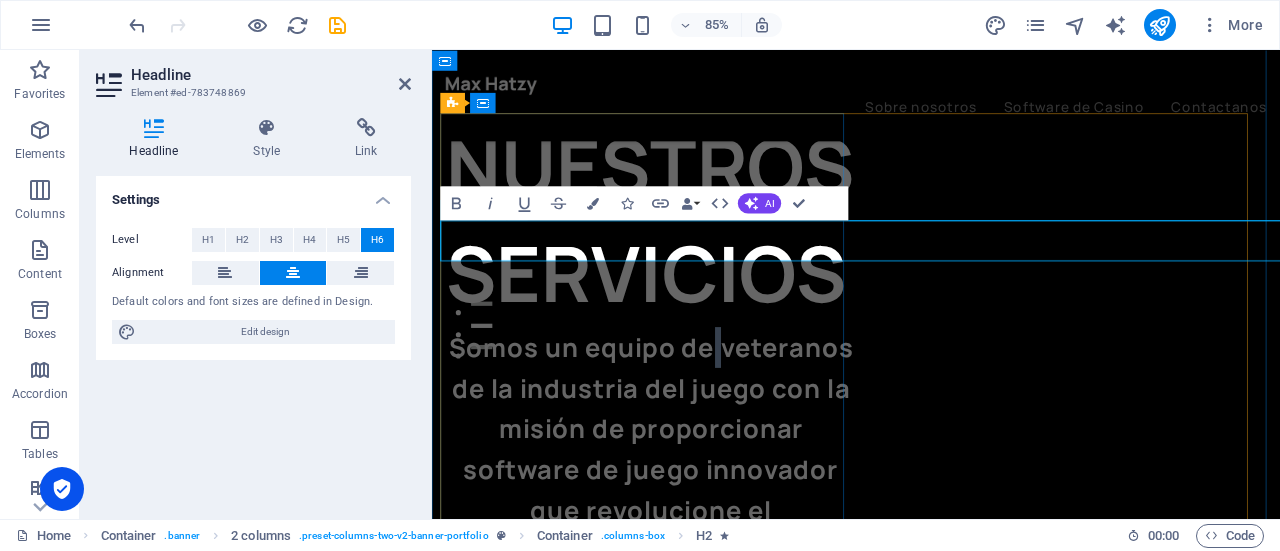 click on "Somos un equipo de veteranos de la industria del juego con la misión de proporcionar software de juego innovador que revolucione el [PERSON_NAME]." at bounding box center [689, 520] 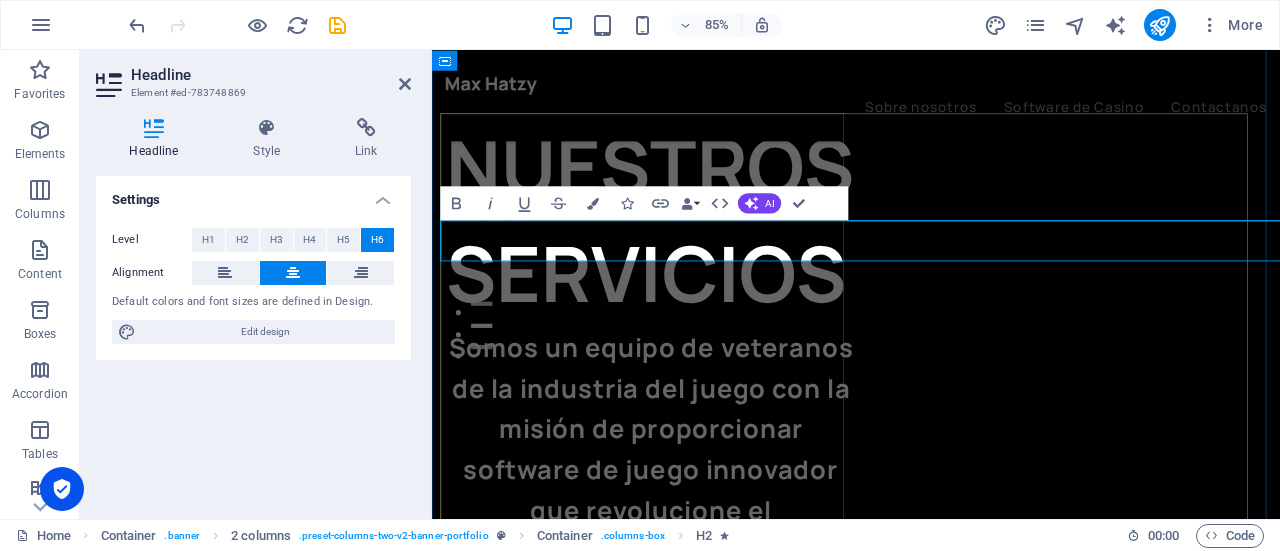 click on "Somos un equipo de veteranos de la industria del juego con la misión de proporcionar software de juego innovador que revolucione el [PERSON_NAME]." at bounding box center (689, 520) 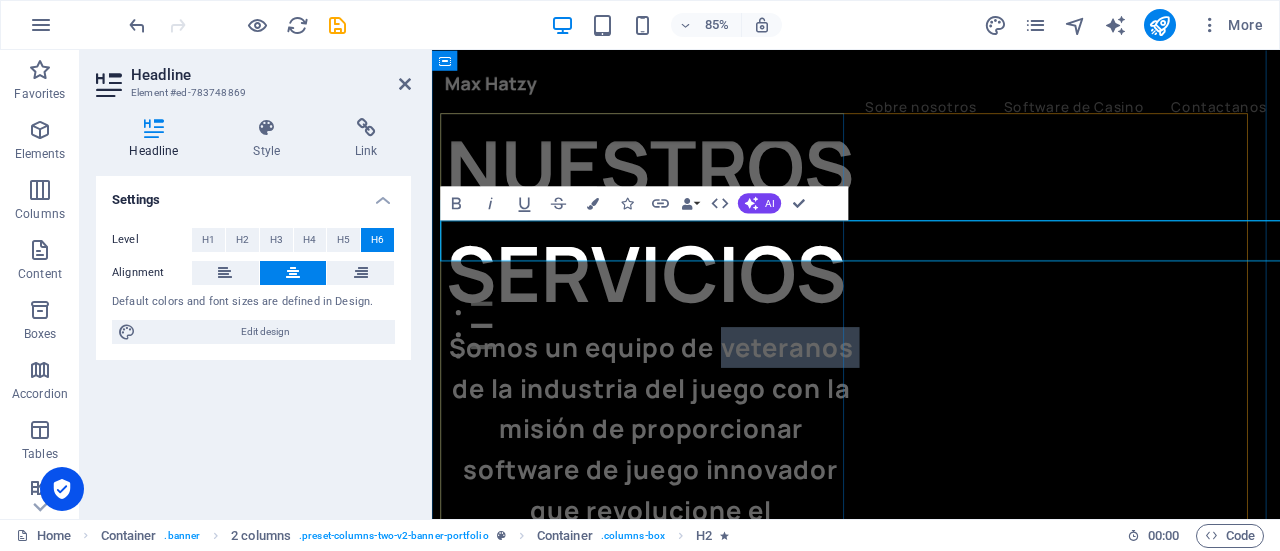 click on "Somos un equipo de veteranos de la industria del juego con la misión de proporcionar software de juego innovador que revolucione el [PERSON_NAME]." at bounding box center (689, 520) 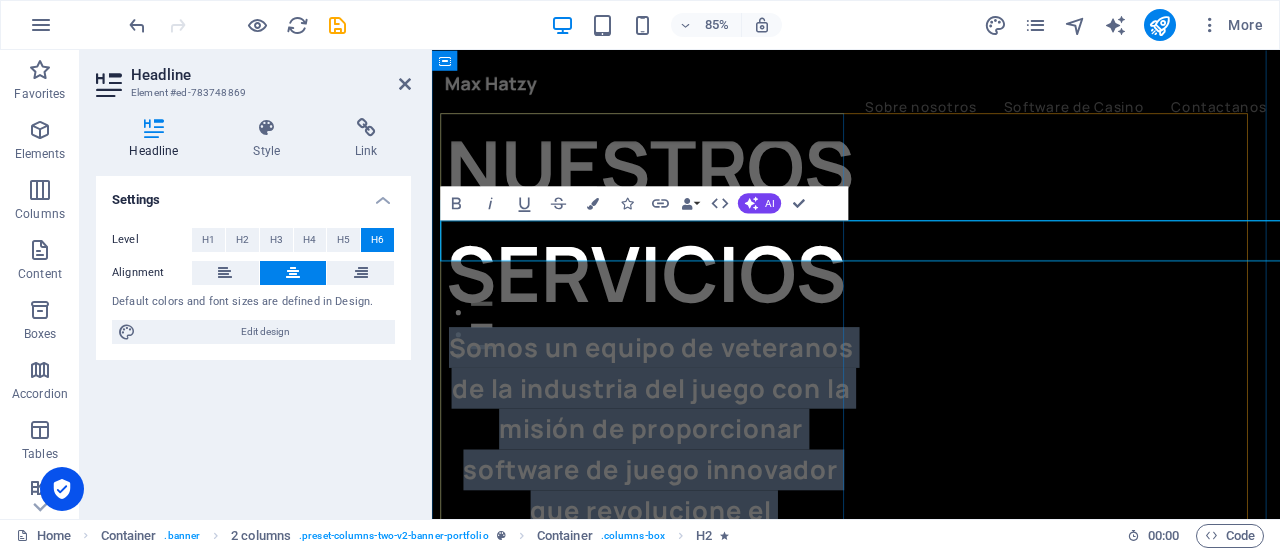 click on "Somos un equipo de veteranos de la industria del juego con la misión de proporcionar software de juego innovador que revolucione el [PERSON_NAME]." at bounding box center (689, 520) 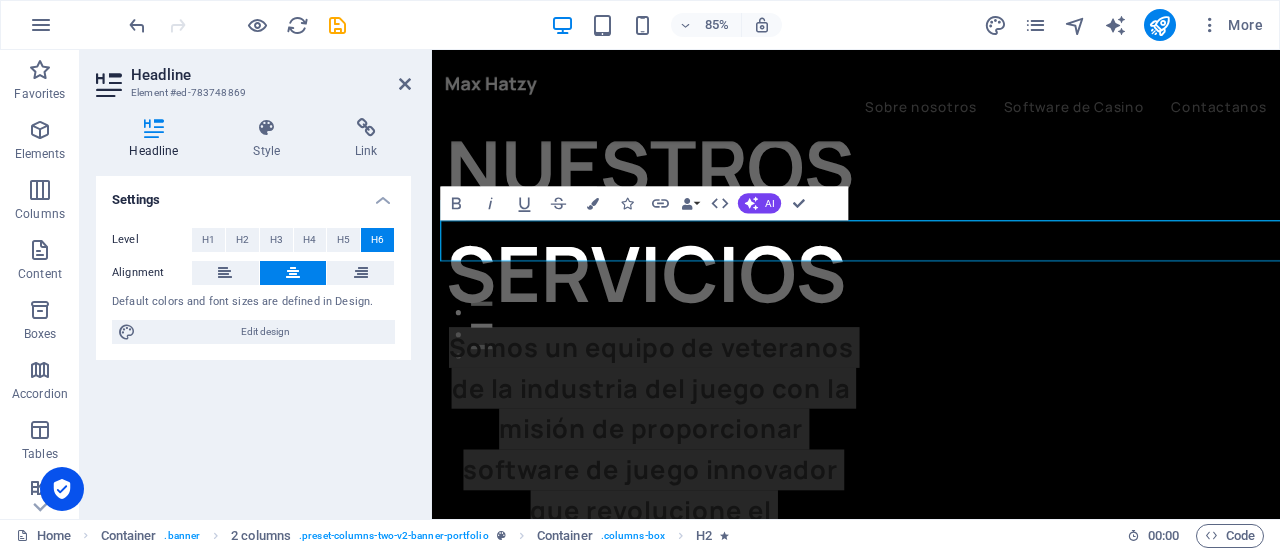 click on "Settings" at bounding box center (253, 194) 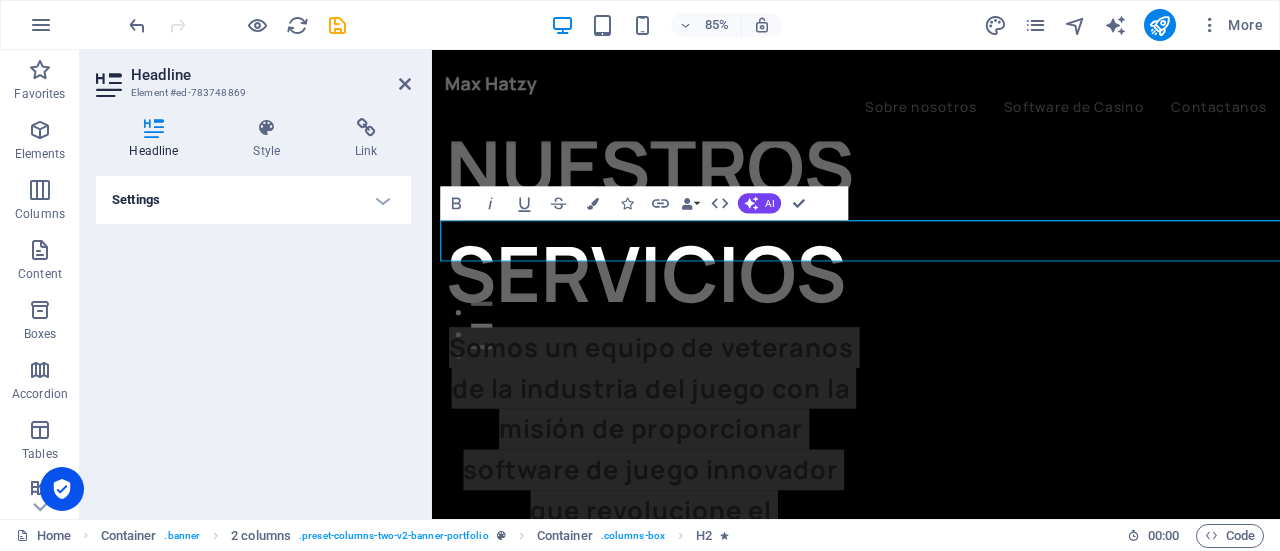 click on "Settings" at bounding box center [253, 200] 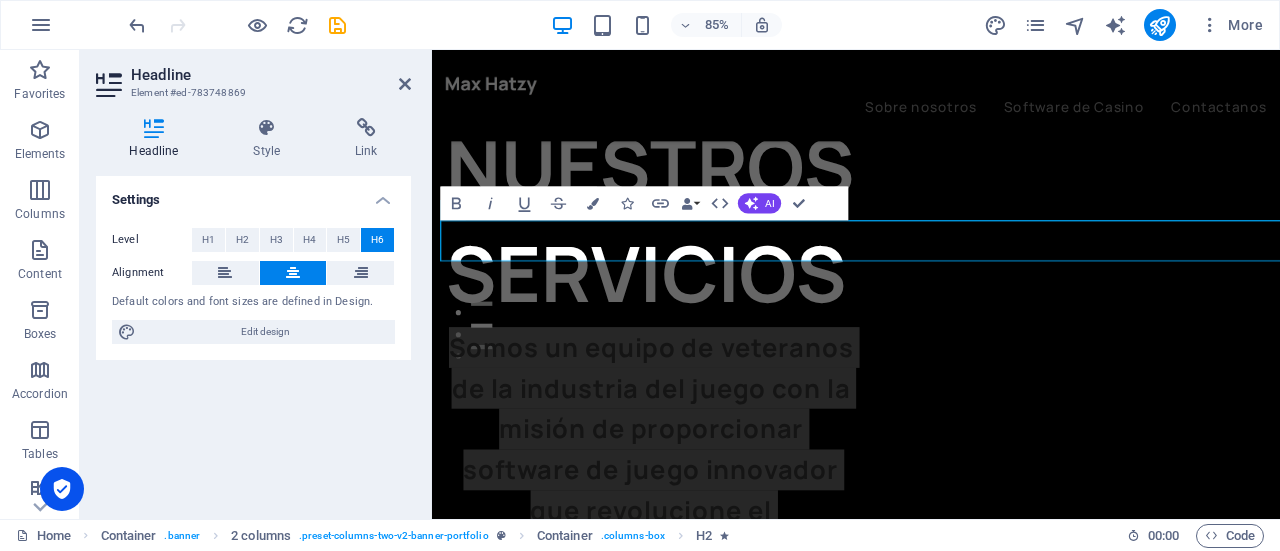 click on "Headline" at bounding box center (158, 139) 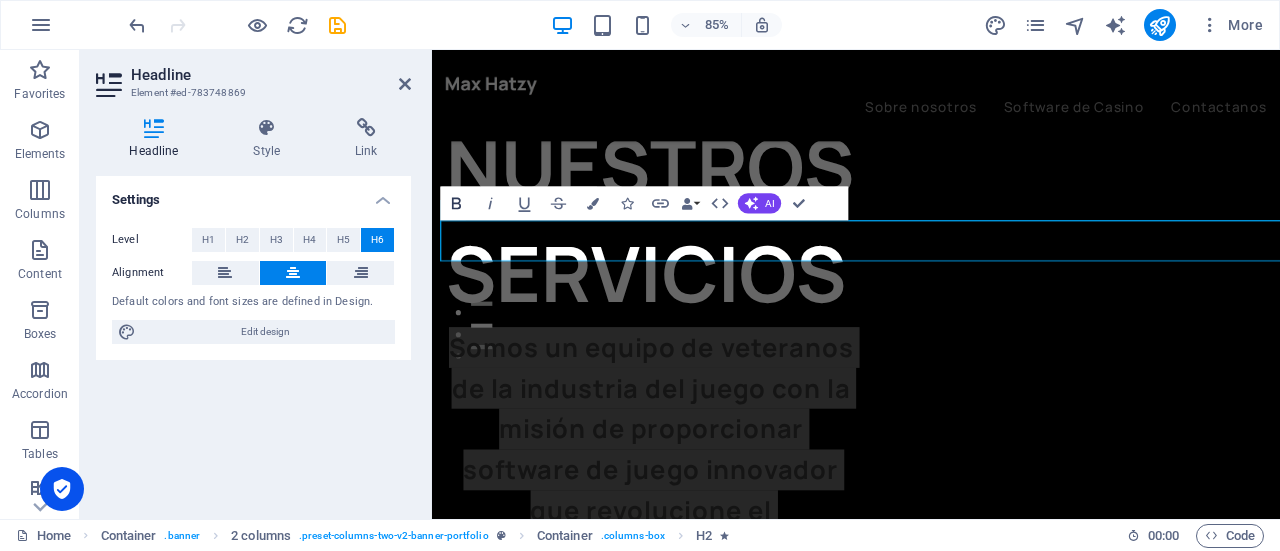 click 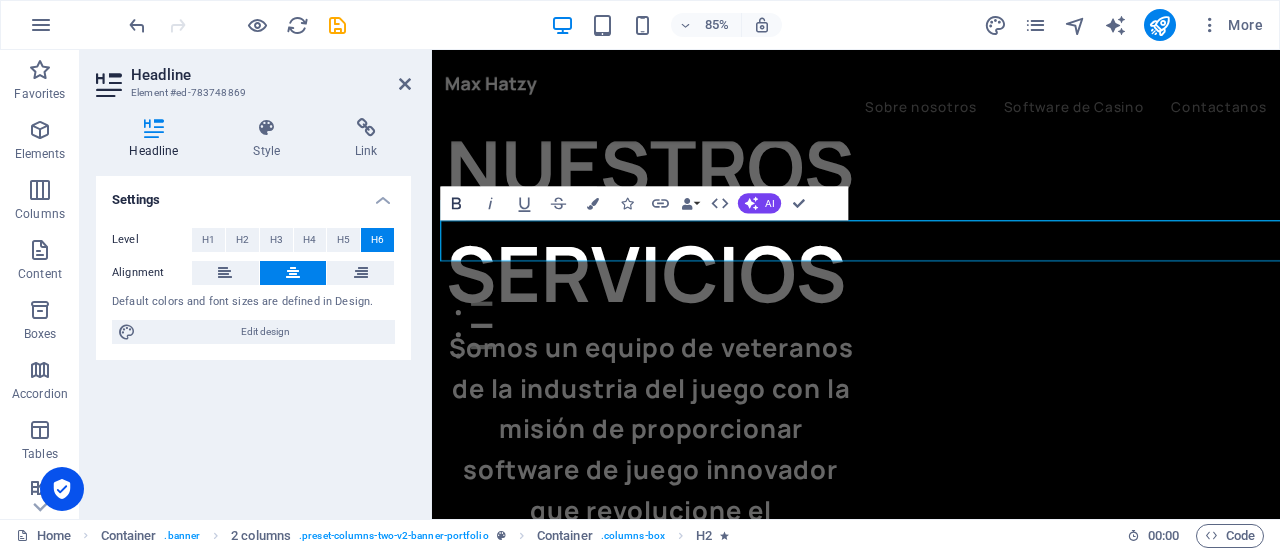 click 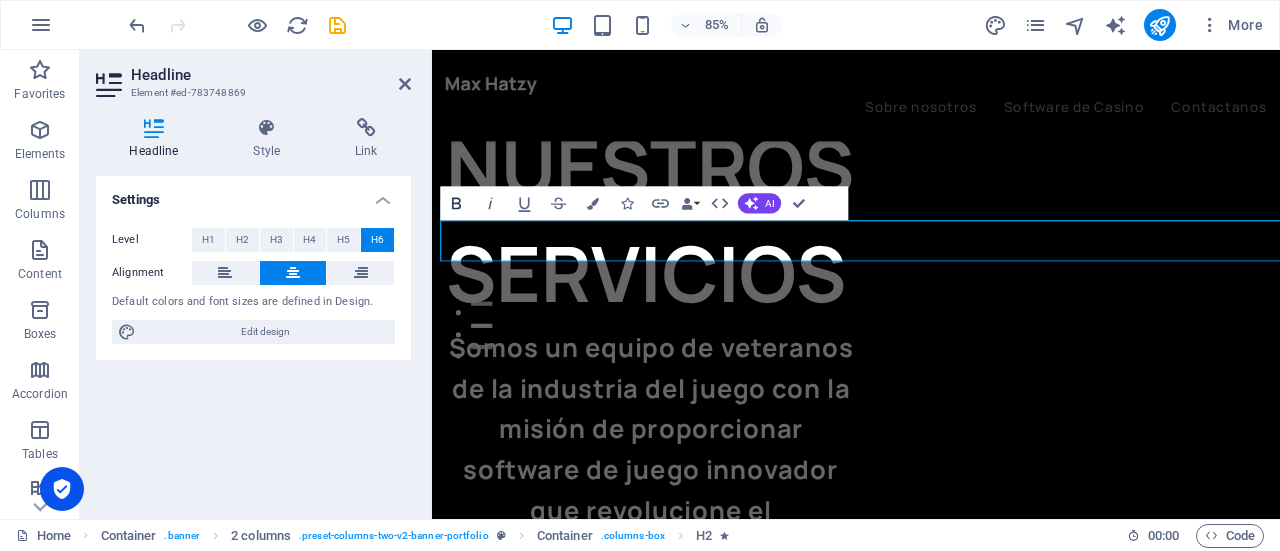 click 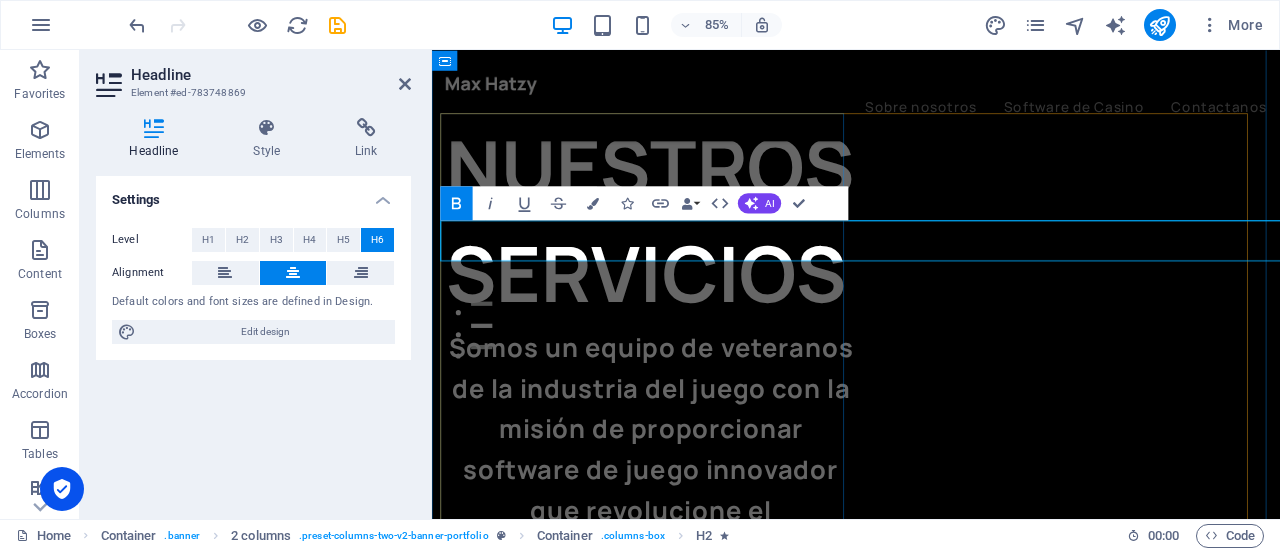 click on "Somos un equipo de veteranos de la industria del juego con la misión de proporcionar software de juego innovador que revolucione el [PERSON_NAME]." at bounding box center (690, 519) 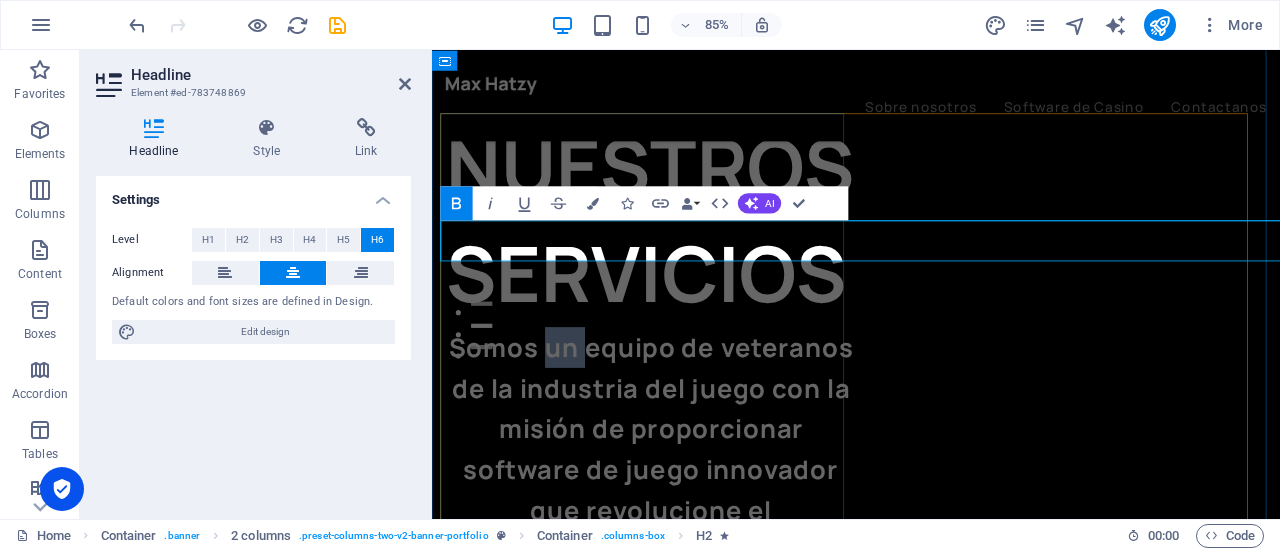 click on "Somos un equipo de veteranos de la industria del juego con la misión de proporcionar software de juego innovador que revolucione el [PERSON_NAME]." at bounding box center [690, 519] 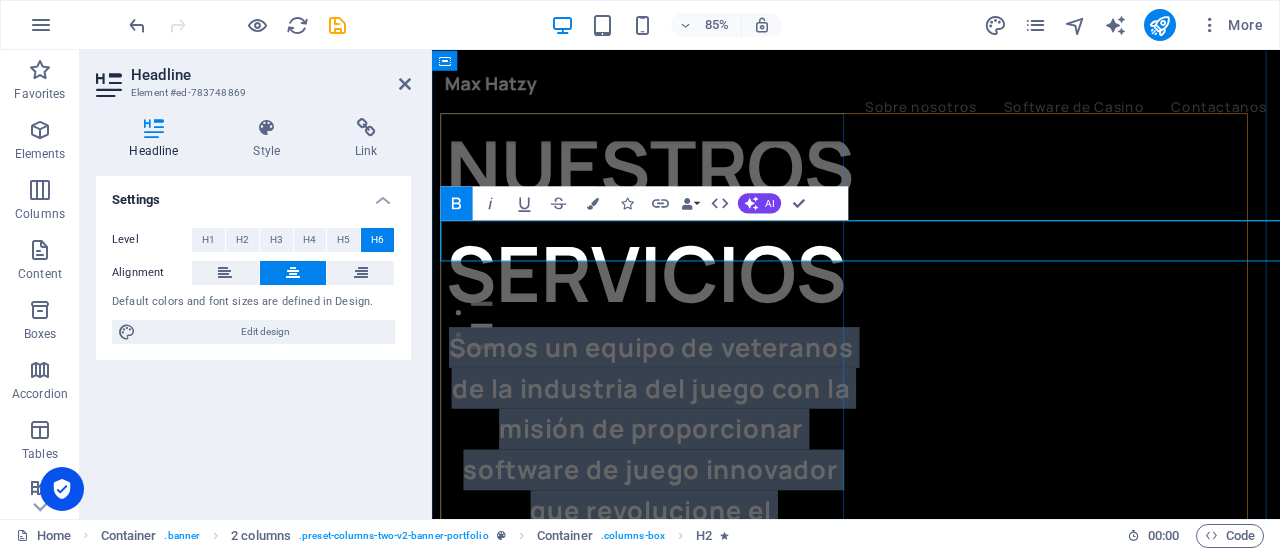 click on "Somos un equipo de veteranos de la industria del juego con la misión de proporcionar software de juego innovador que revolucione el [PERSON_NAME]." at bounding box center [690, 519] 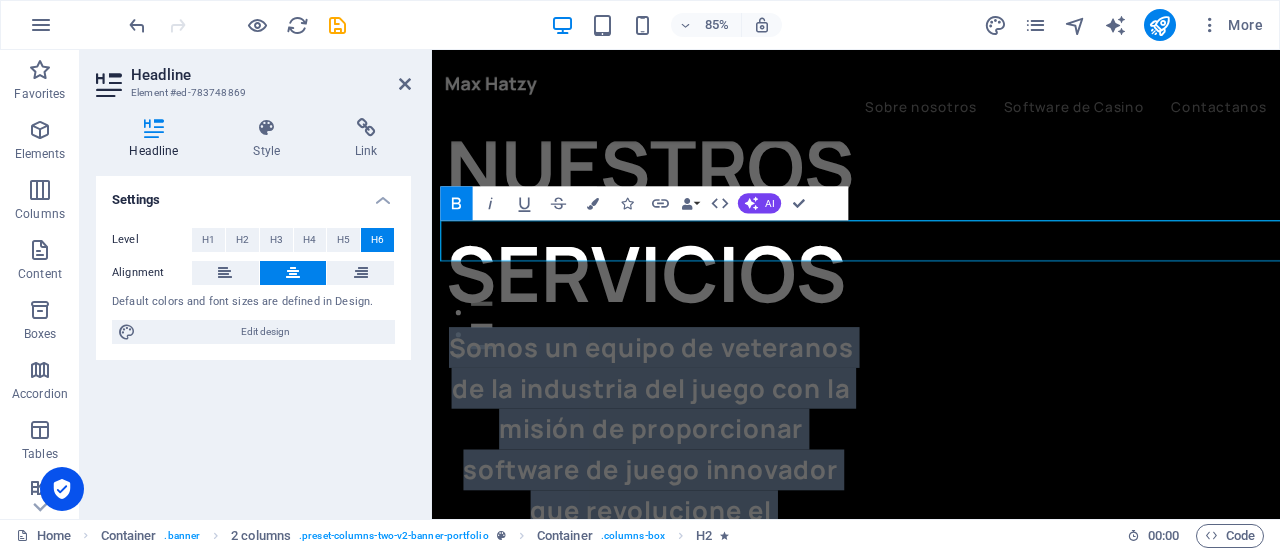 click 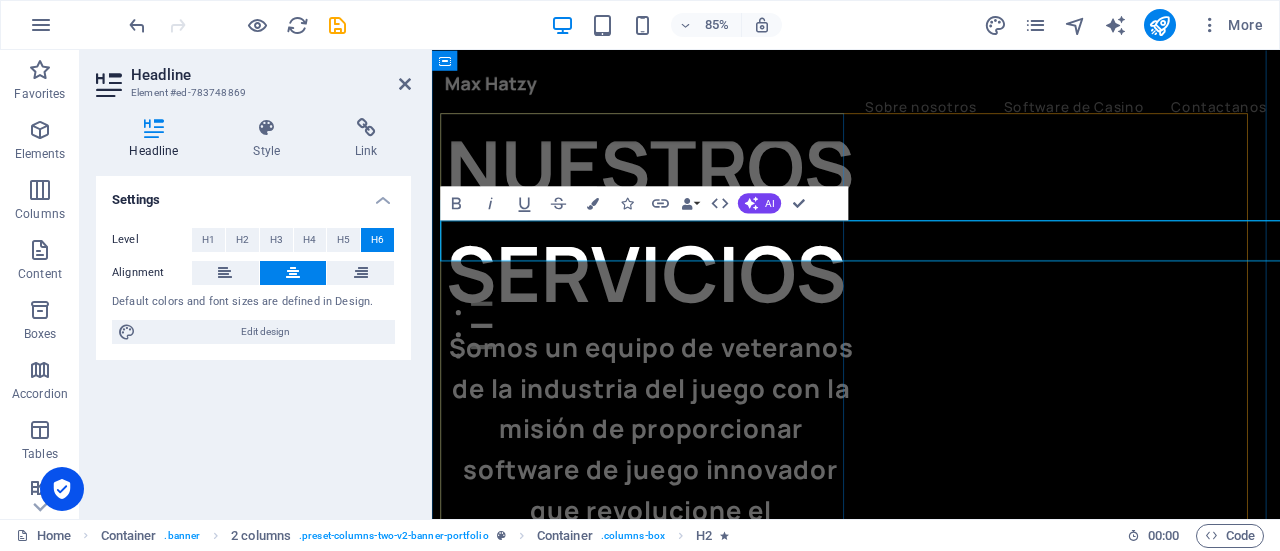 click on "Somos un equipo de veteranos de la industria del juego con la misión de proporcionar software de juego innovador que revolucione el [PERSON_NAME]." at bounding box center (689, 520) 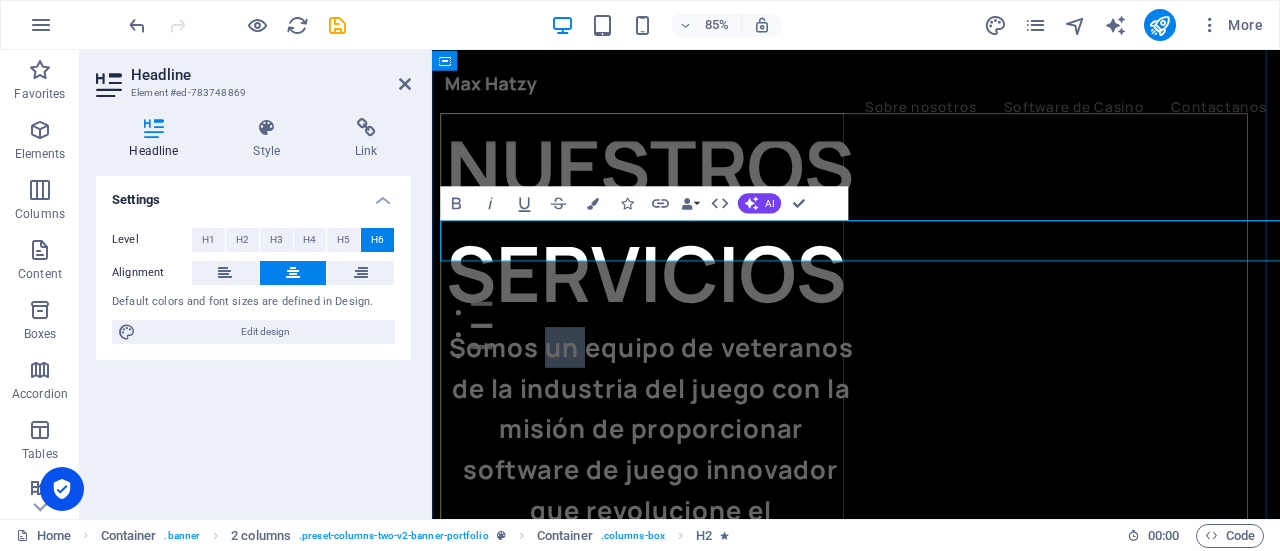 click on "Somos un equipo de veteranos de la industria del juego con la misión de proporcionar software de juego innovador que revolucione el [PERSON_NAME]." at bounding box center (689, 520) 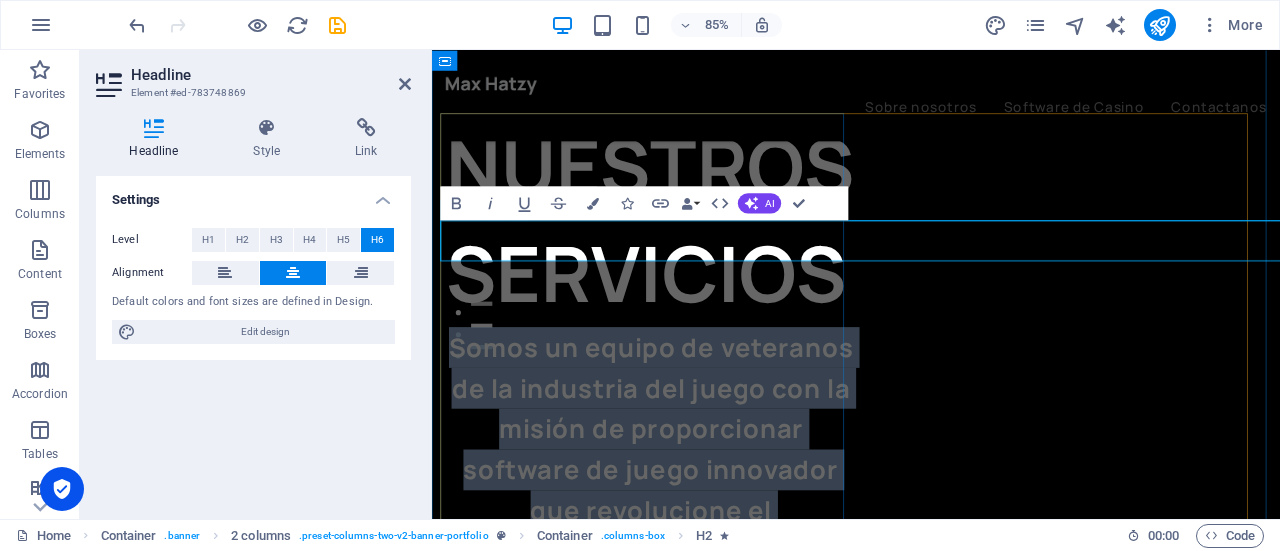 click on "Somos un equipo de veteranos de la industria del juego con la misión de proporcionar software de juego innovador que revolucione el [PERSON_NAME]." at bounding box center [689, 520] 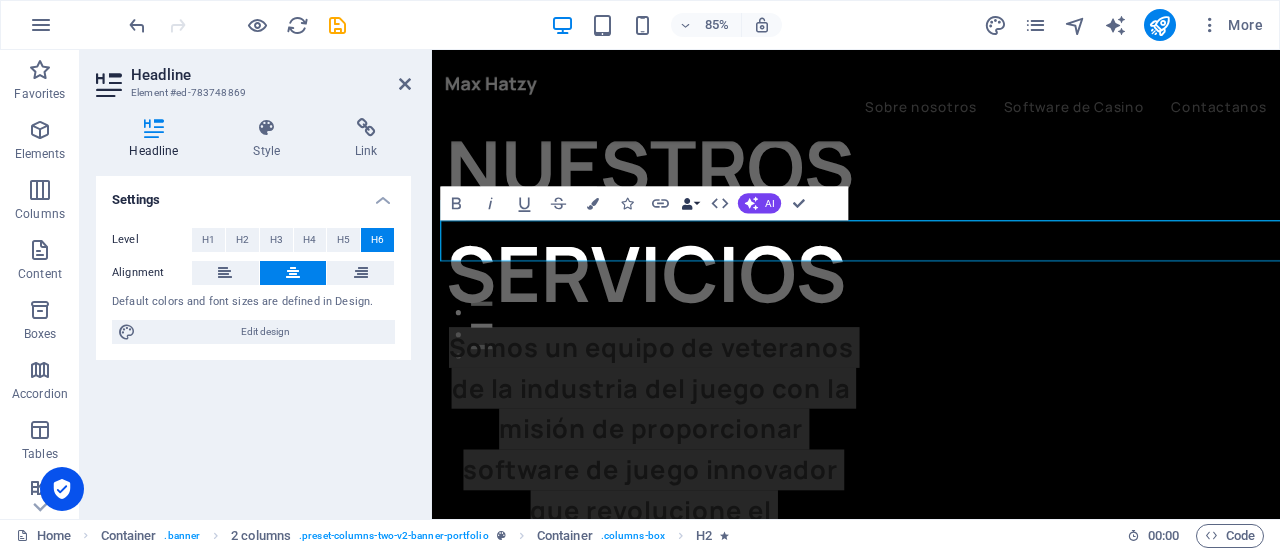 click on "Data Bindings" at bounding box center (691, 203) 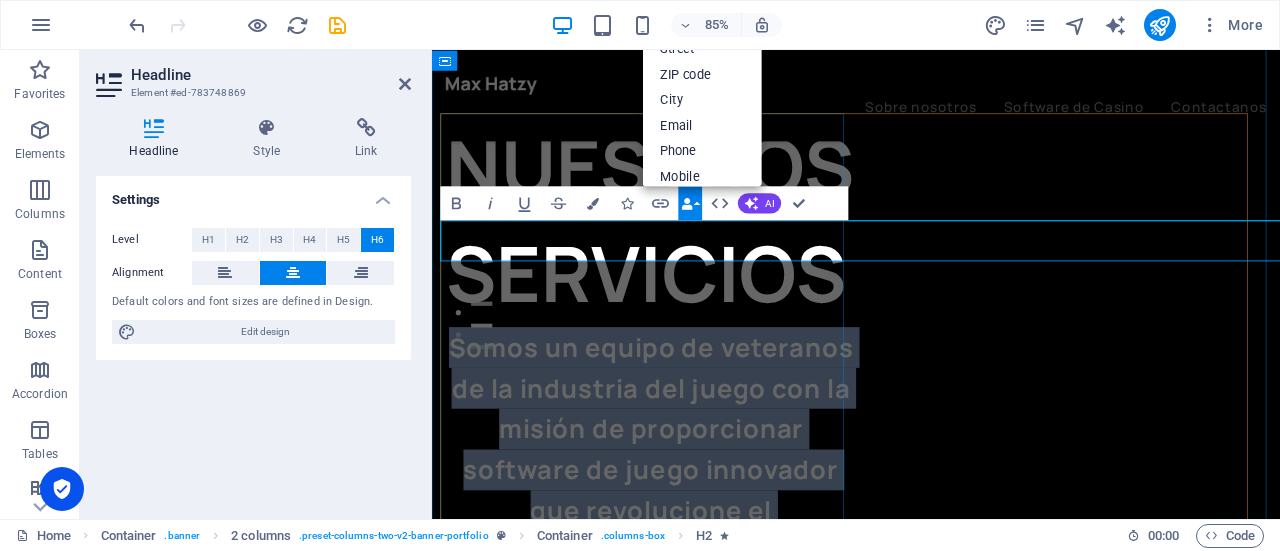 click on "Somos un equipo de veteranos de la industria del juego con la misión de proporcionar software de juego innovador que revolucione el [PERSON_NAME]." at bounding box center (689, 520) 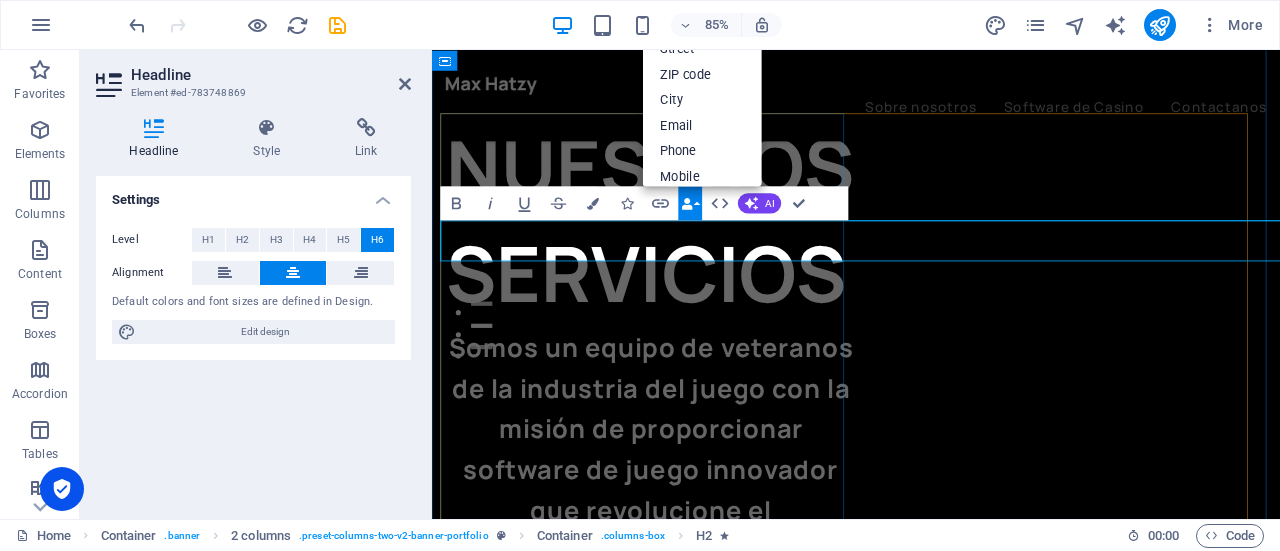 click on "Somos un equipo de veteranos de la industria del juego con la misión de proporcionar software de juego innovador que revolucione el [PERSON_NAME]." at bounding box center [689, 520] 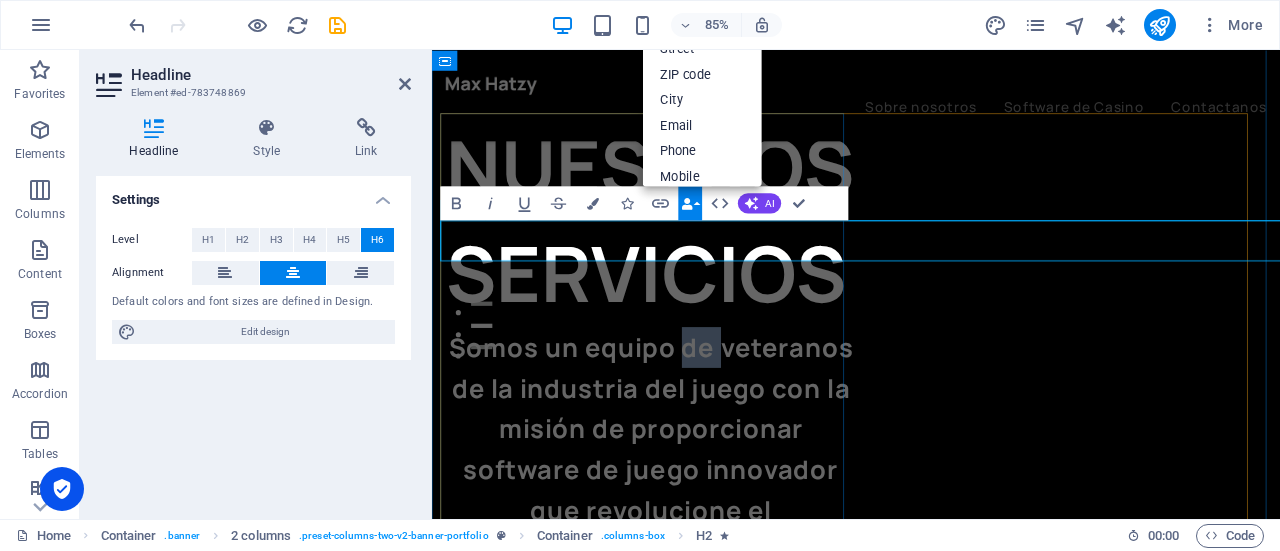 click on "Somos un equipo de veteranos de la industria del juego con la misión de proporcionar software de juego innovador que revolucione el [PERSON_NAME]." at bounding box center (689, 520) 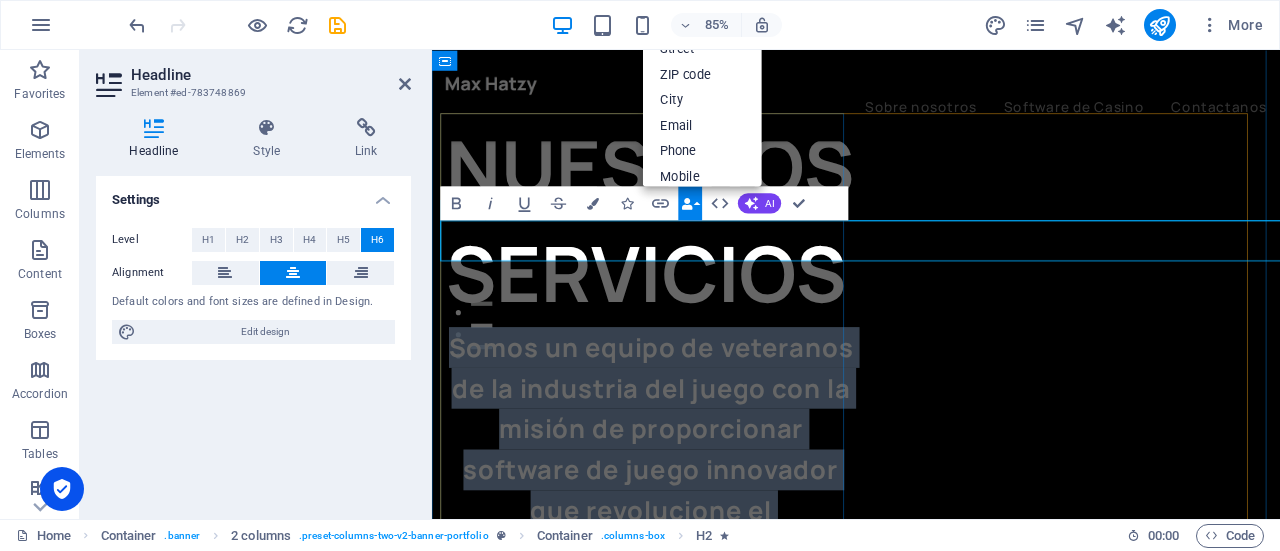 click on "Somos un equipo de veteranos de la industria del juego con la misión de proporcionar software de juego innovador que revolucione el [PERSON_NAME]." at bounding box center (689, 520) 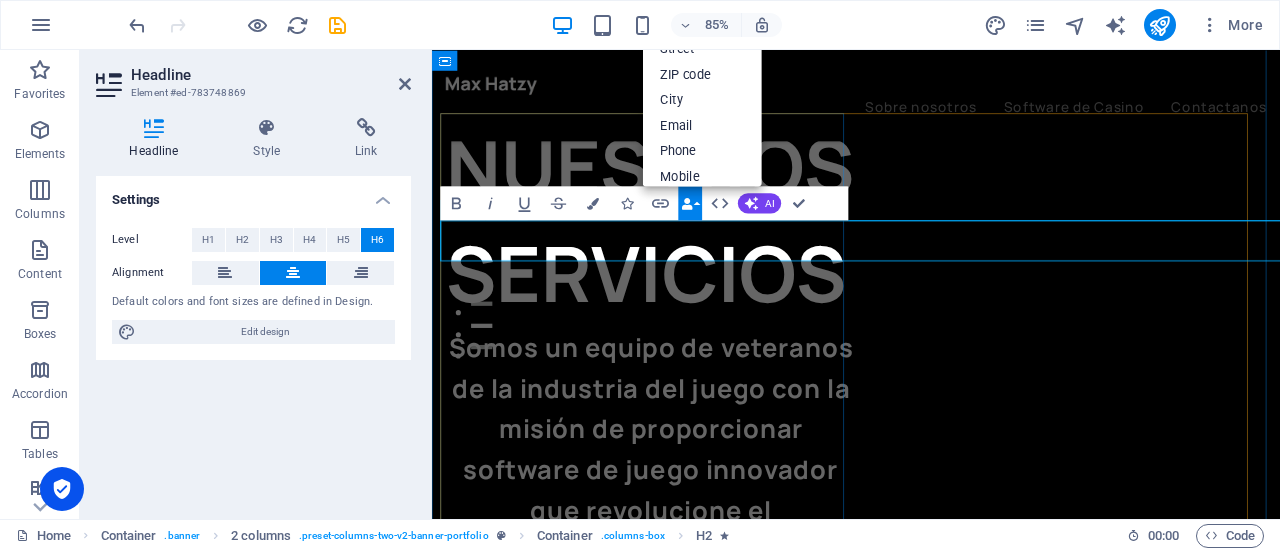 click on "Somos un equipo de veteranos de la industria del juego con la misión de proporcionar software de juego innovador que revolucione el [PERSON_NAME]." at bounding box center (689, 520) 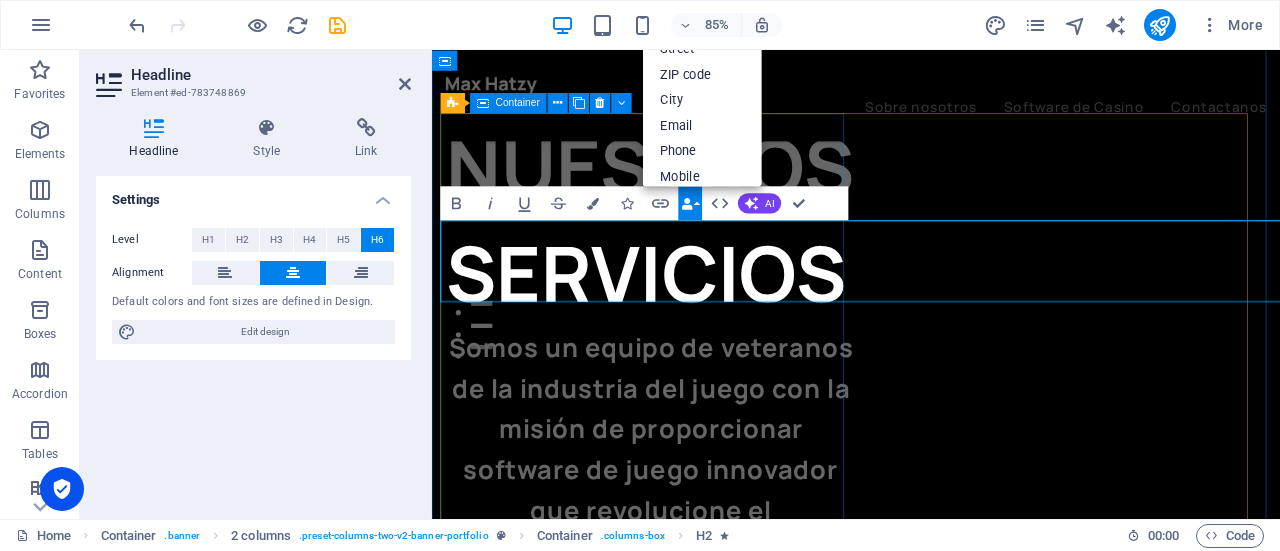 click on "NUESTROS SERVICIOS Somos un equipo de veteranos ‌de la industria del juego con la misión de proporcionar software de juego innovador que revolucione el [PERSON_NAME]. Let’s talk My projects" at bounding box center (689, 376) 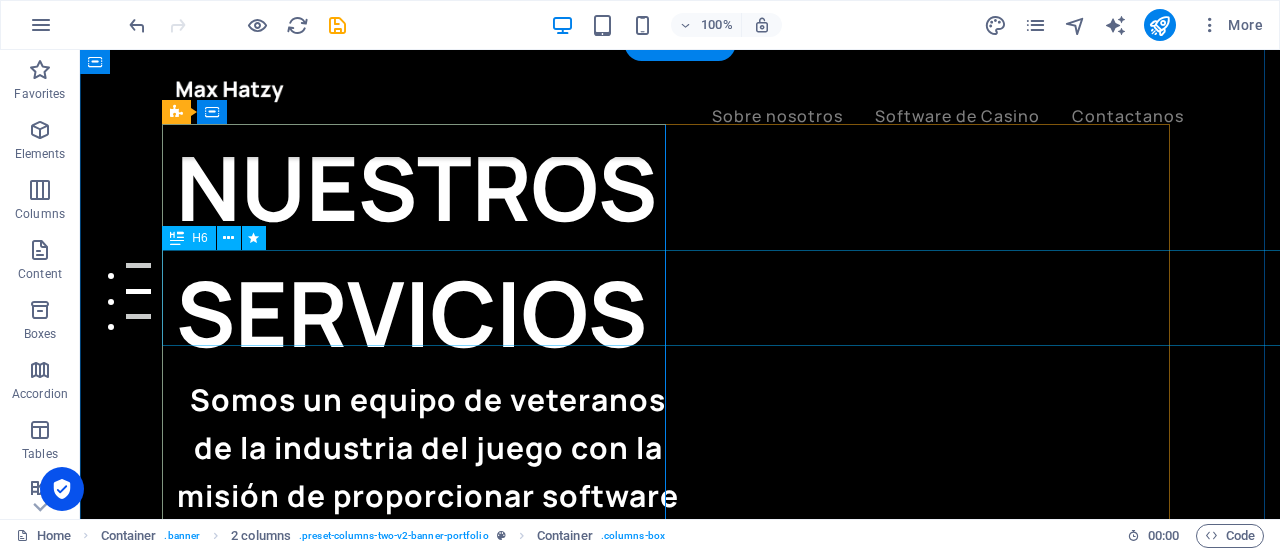 click on "Somos un equipo de veteranos de la industria del juego con la misión de proporcionar software de juego innovador que revolucione el [PERSON_NAME]." at bounding box center (428, 496) 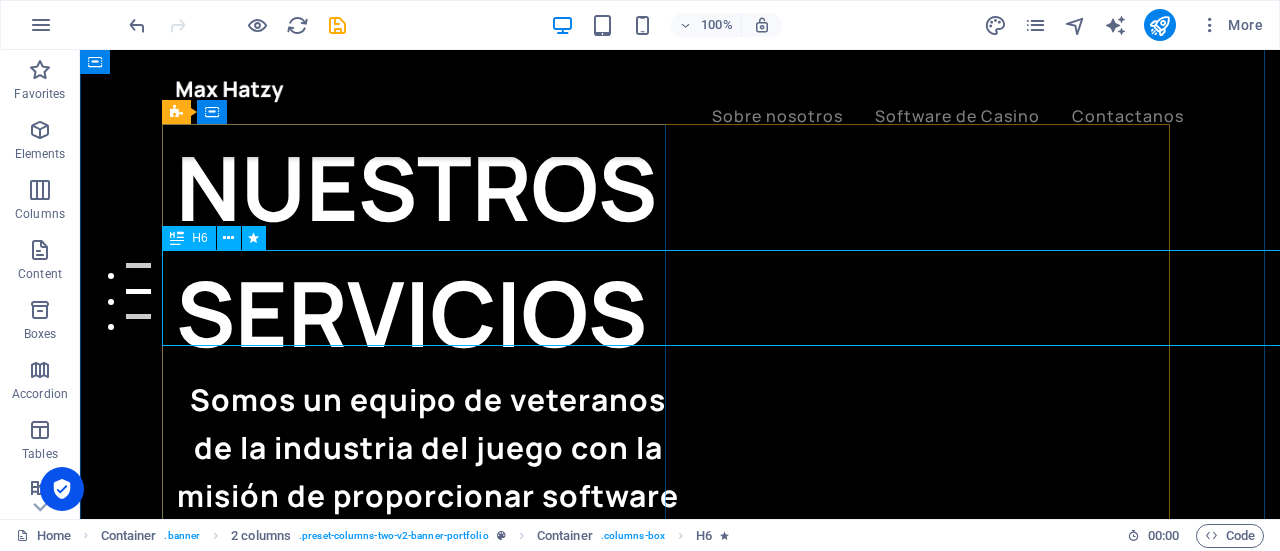 click at bounding box center [177, 238] 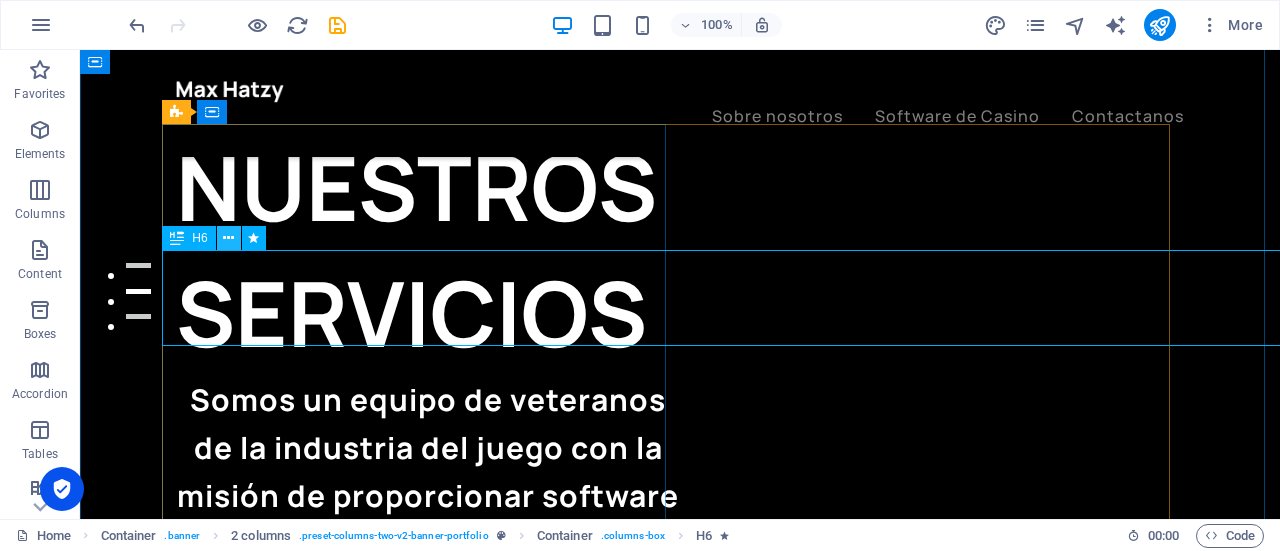 click at bounding box center (228, 238) 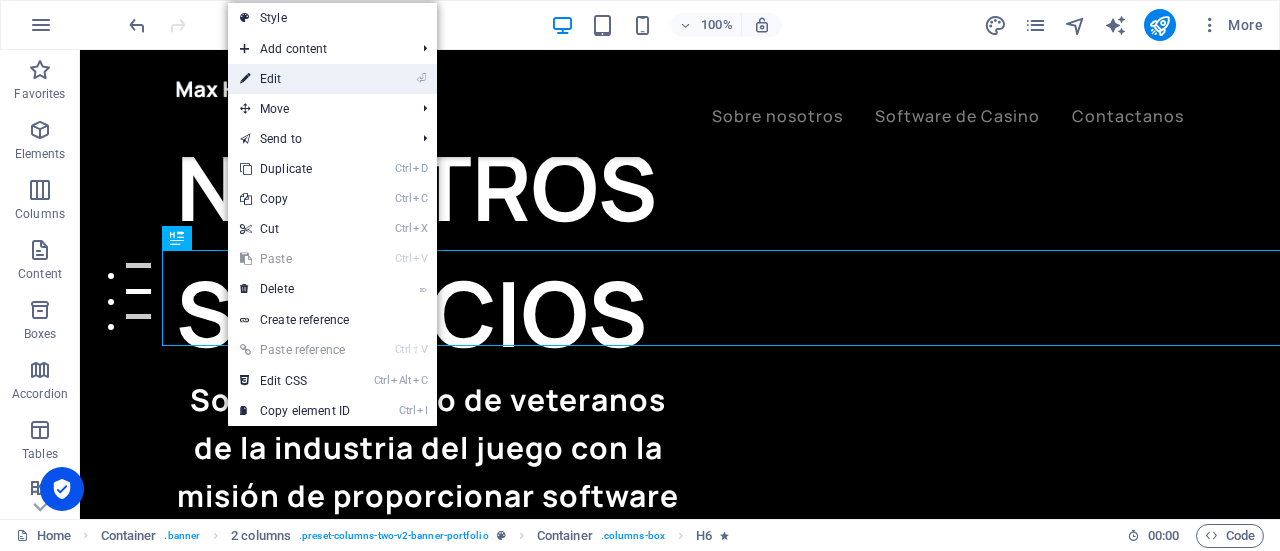 click on "⏎  Edit" at bounding box center (295, 79) 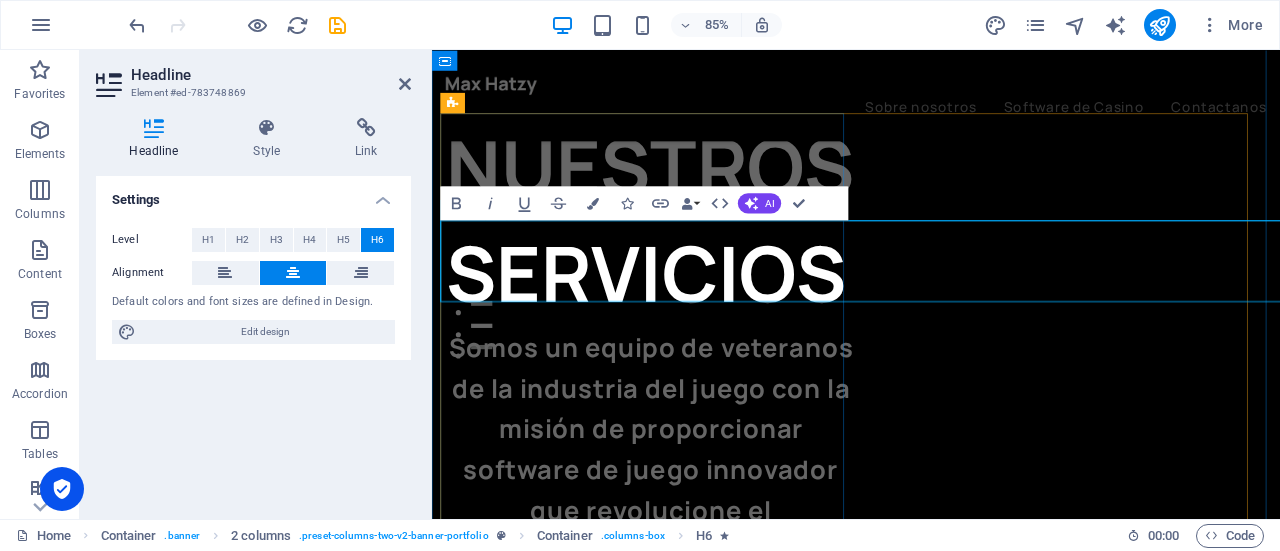 click on "Somos un equipo de veteranos de la industria del juego con la misión de proporcionar software de juego innovador que revolucione el [PERSON_NAME]." at bounding box center (689, 520) 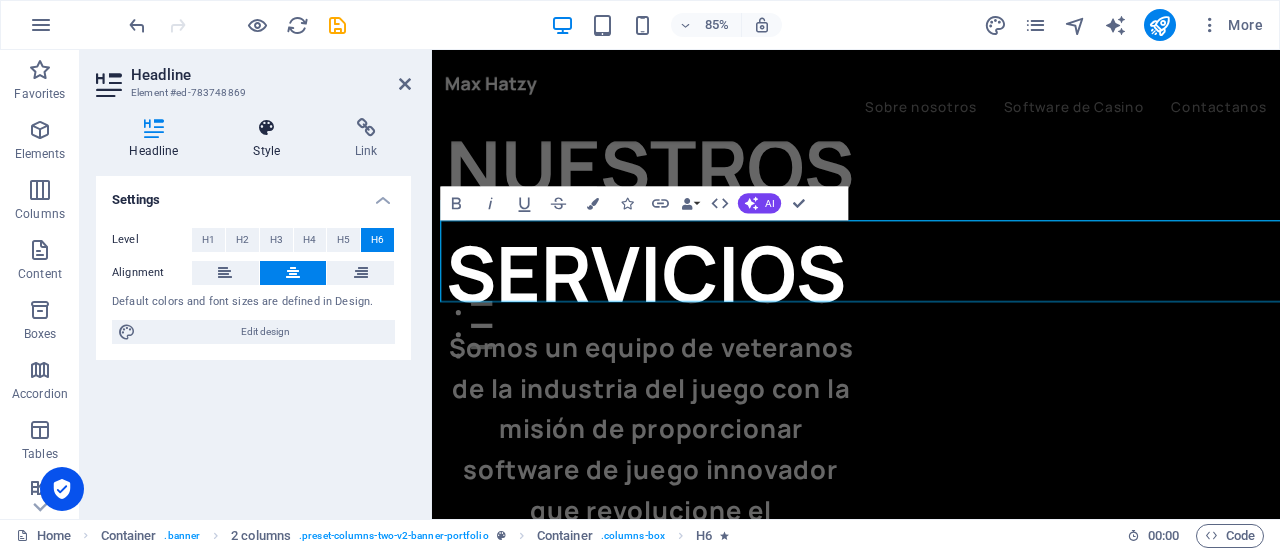 click at bounding box center [267, 128] 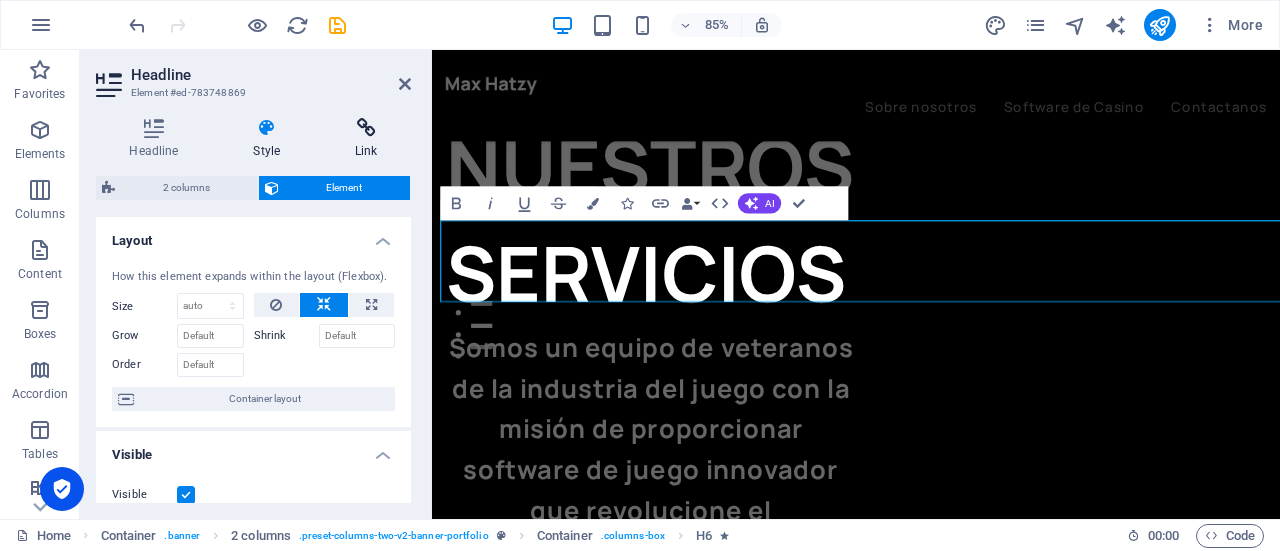 click at bounding box center (366, 128) 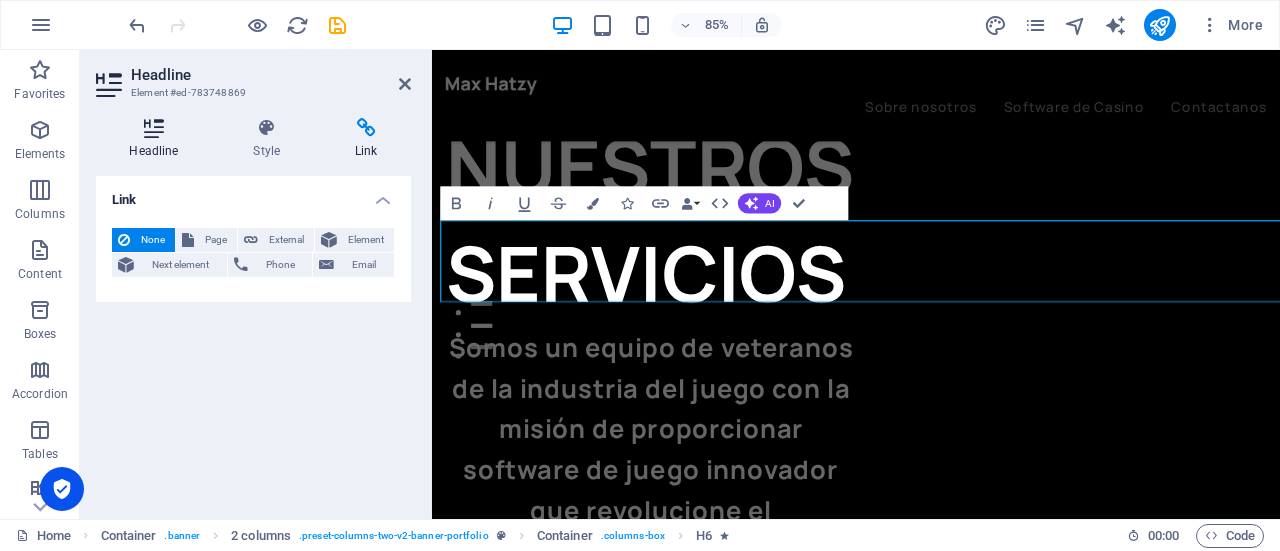 click at bounding box center [154, 128] 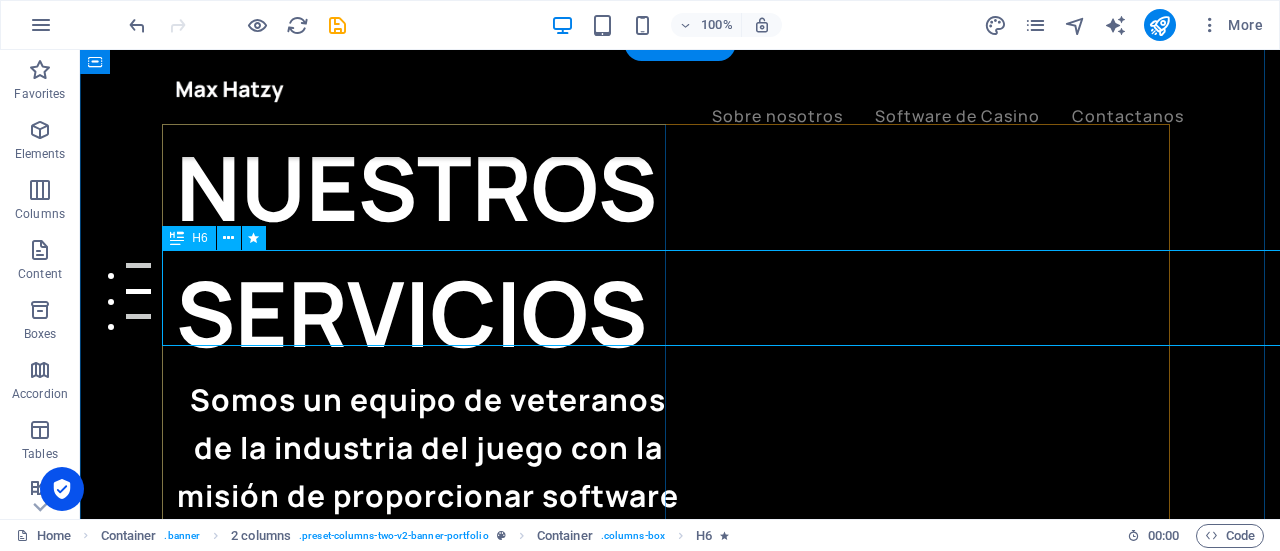 click on "Somos un equipo de veteranos de la industria del juego con la misión de proporcionar software de juego innovador que revolucione el [PERSON_NAME]." at bounding box center [428, 496] 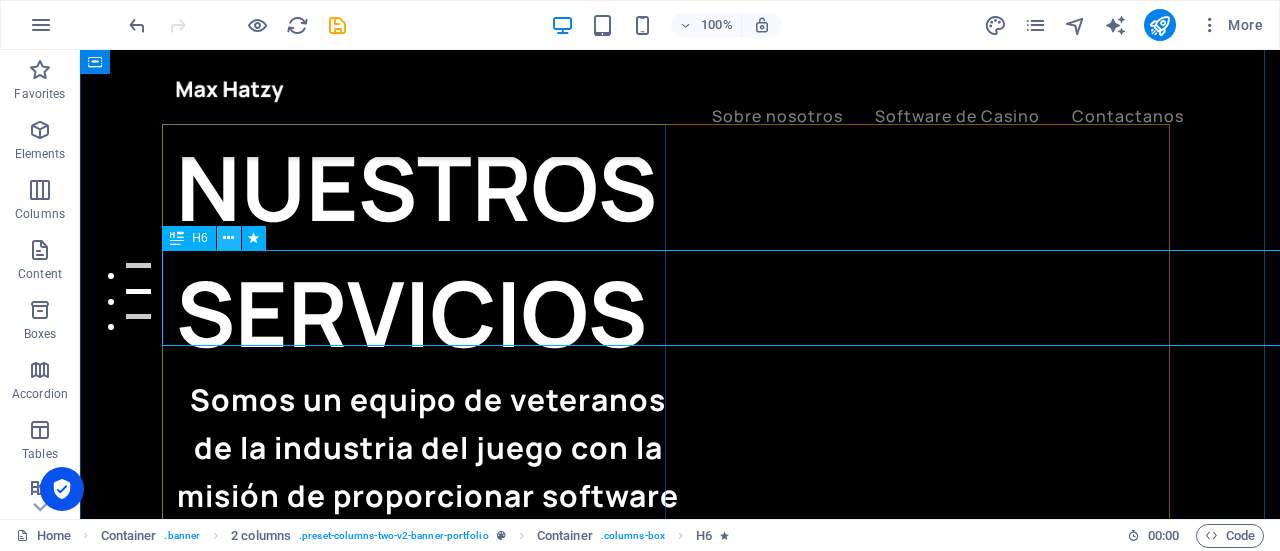 click at bounding box center (229, 238) 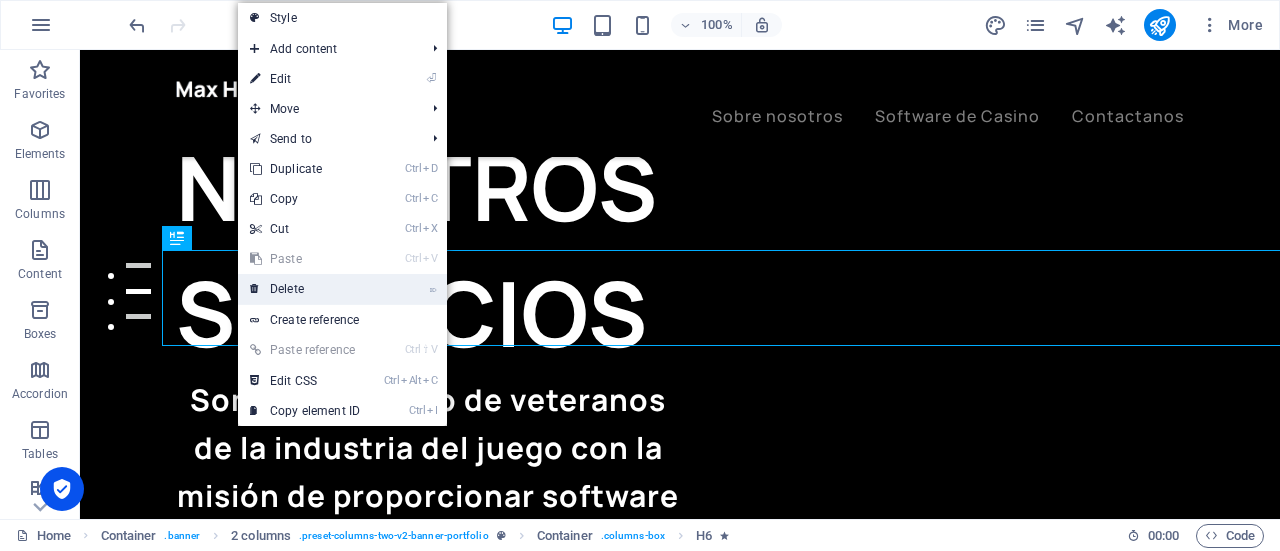 click on "⌦  Delete" at bounding box center (305, 289) 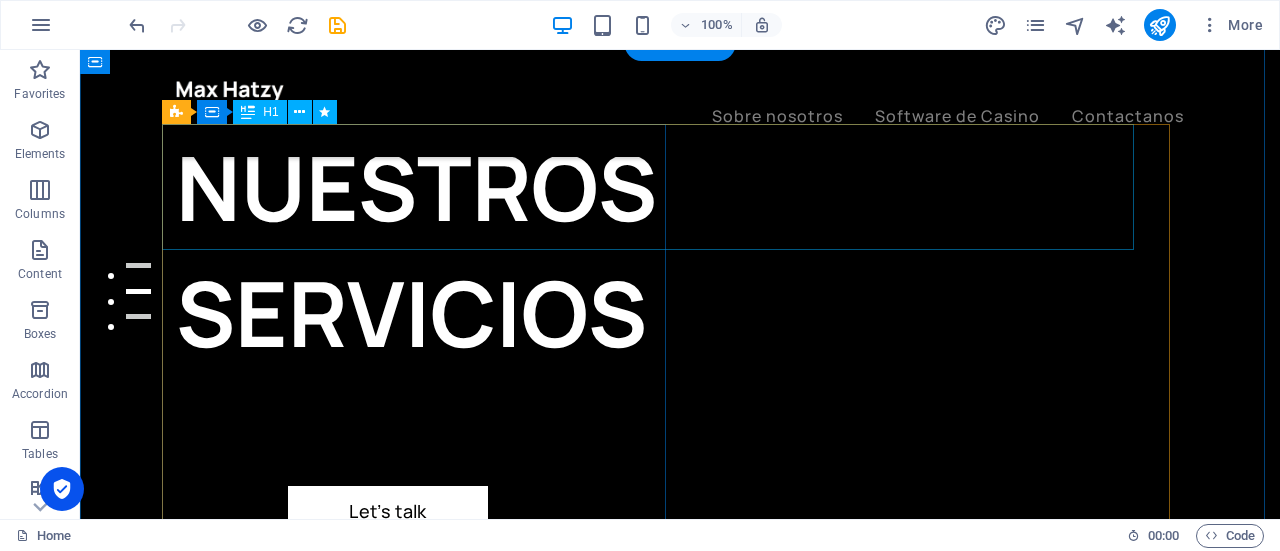 click on "NUESTROS SERVICIOS" at bounding box center [428, 250] 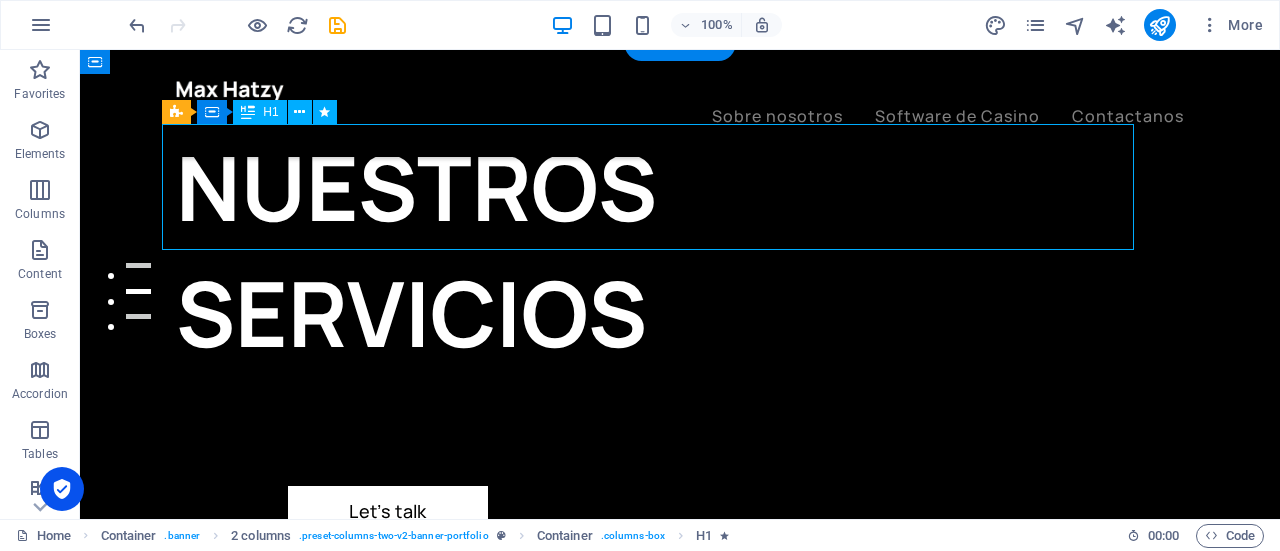 click on "NUESTROS SERVICIOS" at bounding box center [428, 250] 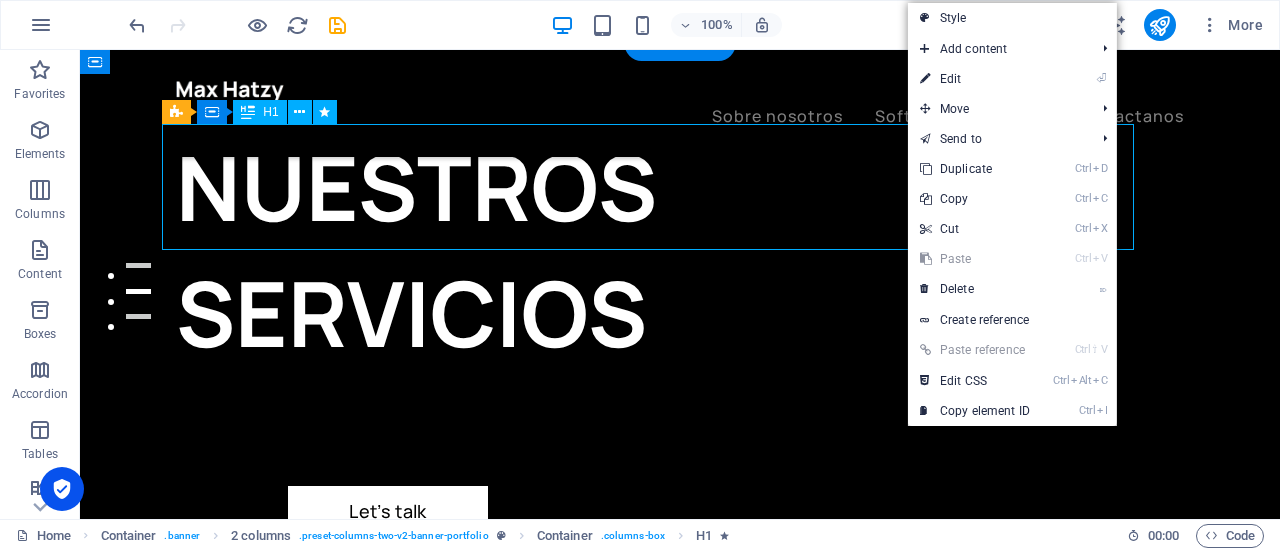 click on "NUESTROS SERVICIOS" at bounding box center [428, 250] 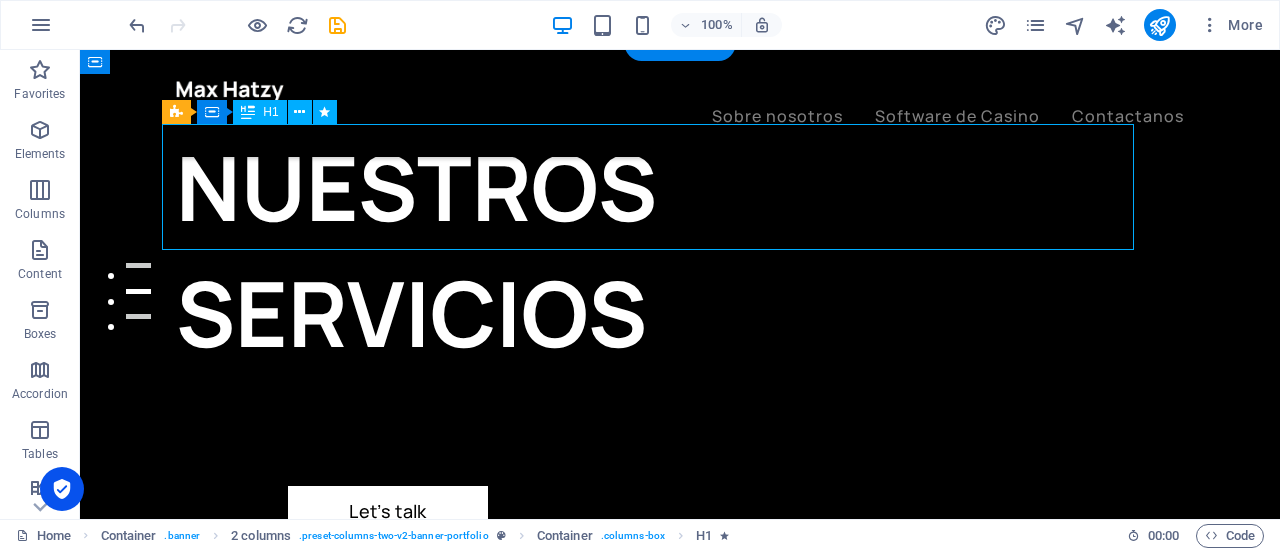 click on "NUESTROS SERVICIOS" at bounding box center [428, 250] 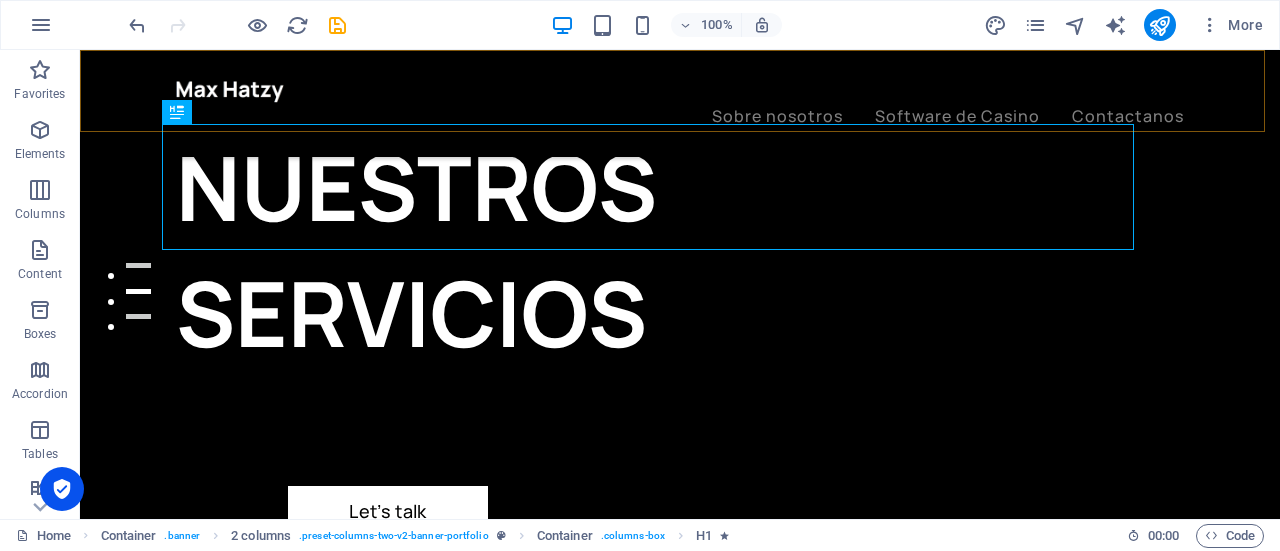 click on "Sobre nosotros Software de Casino Contactanos" at bounding box center [680, 103] 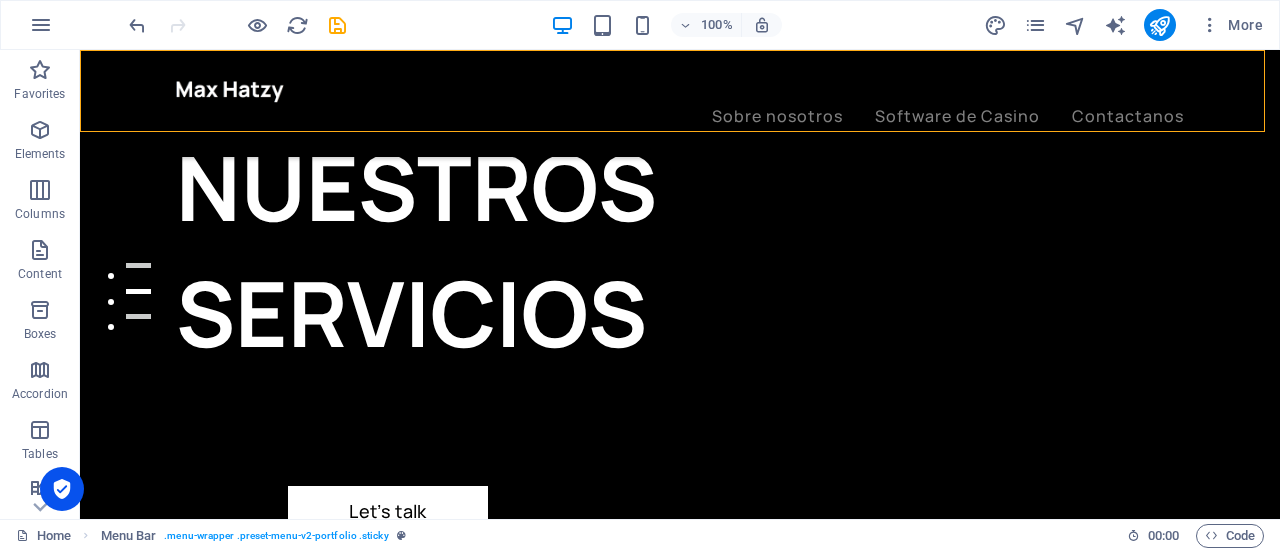 click on "NUESTROS SERVICIOS" at bounding box center [428, 250] 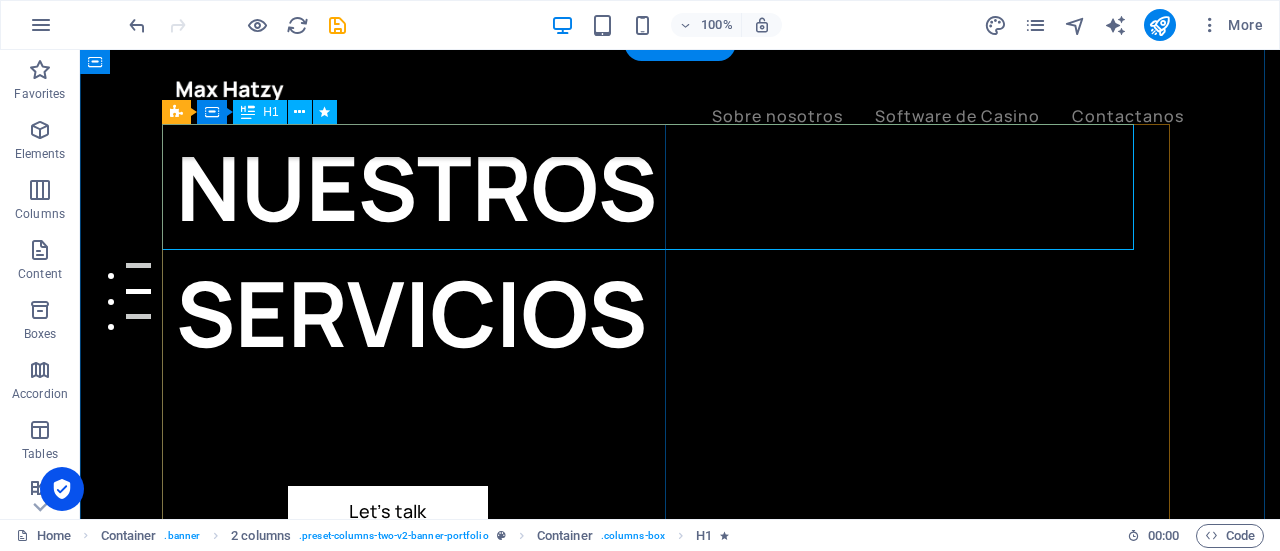 click on "NUESTROS SERVICIOS" at bounding box center (428, 250) 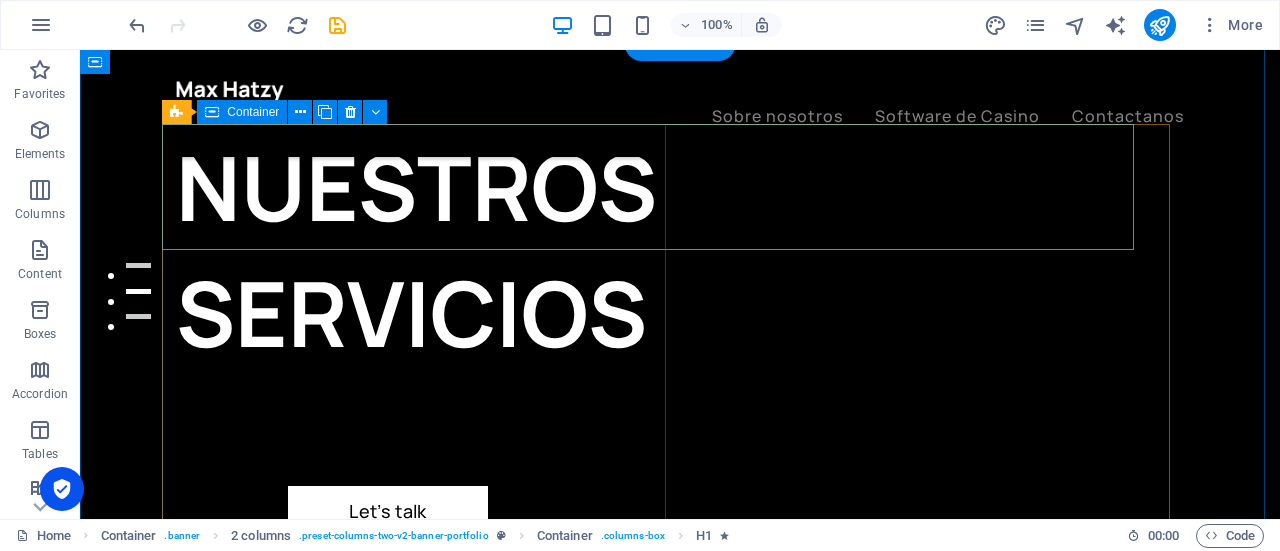 click on "NUESTROS SERVICIOS Let’s talk My projects" at bounding box center (428, 376) 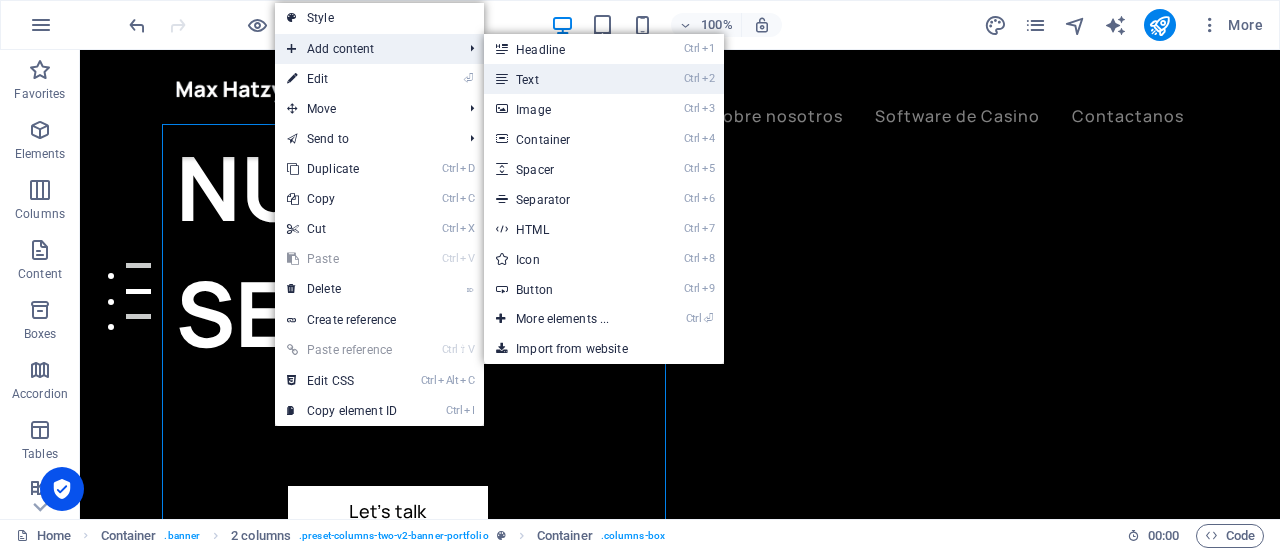 click on "Ctrl 2  Text" at bounding box center (566, 79) 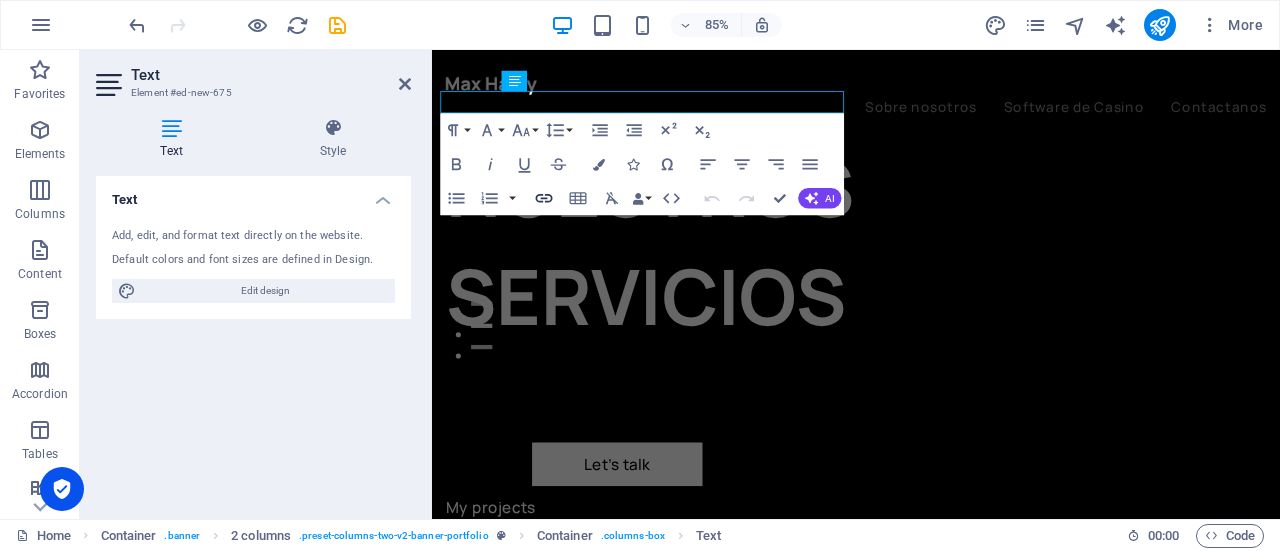 scroll, scrollTop: 226, scrollLeft: 0, axis: vertical 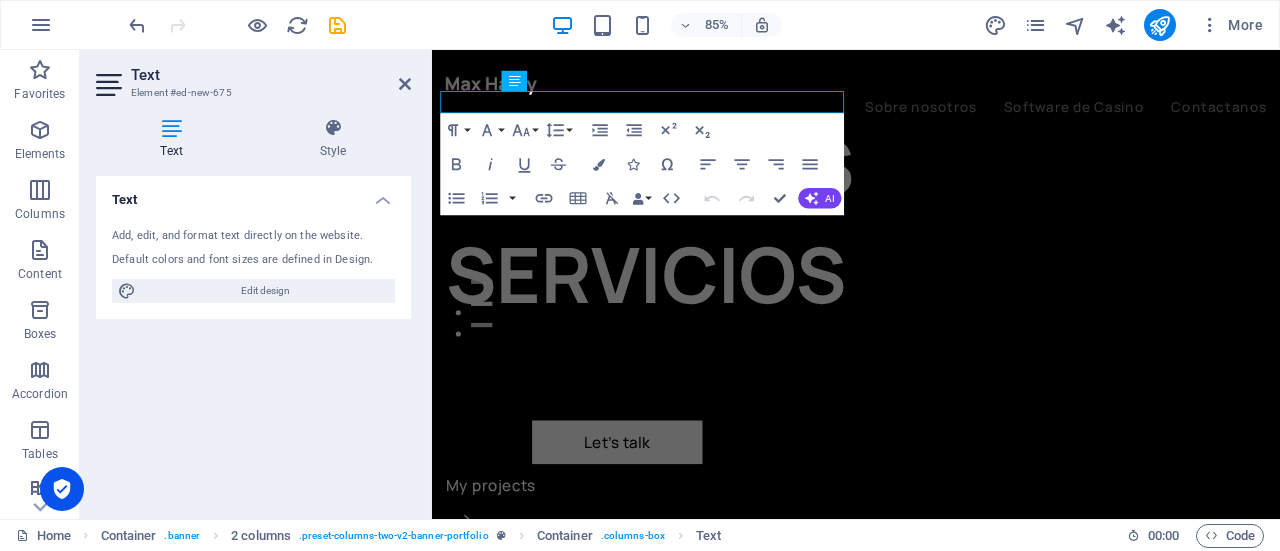 click on "Add, edit, and format text directly on the website. Default colors and font sizes are defined in Design. Edit design" at bounding box center (253, 265) 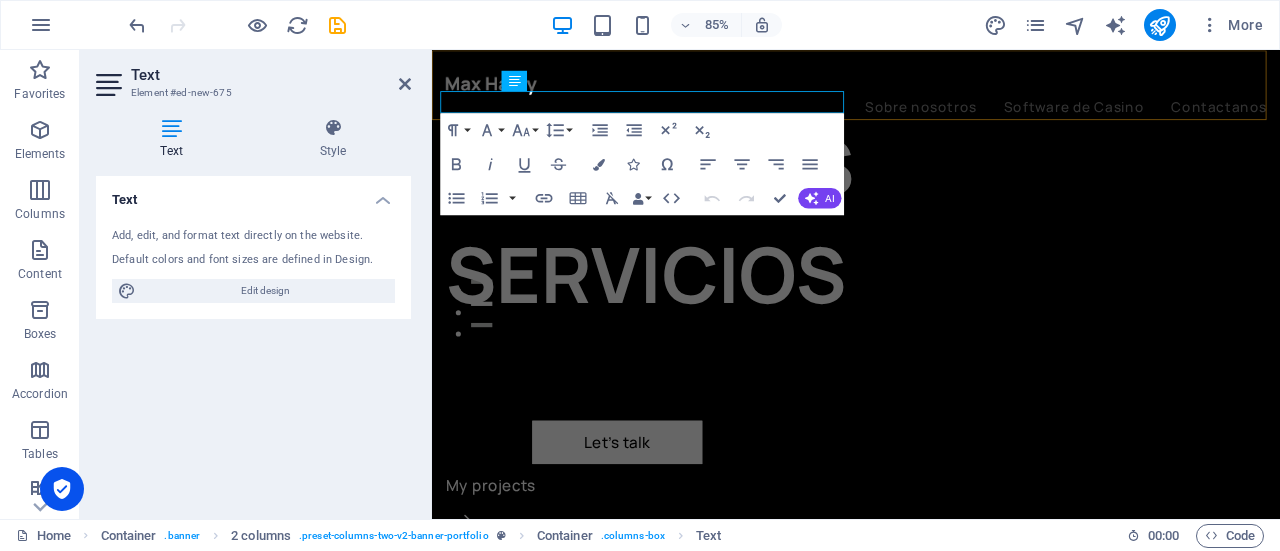 click on "Sobre nosotros Software de Casino Contactanos" at bounding box center (931, 103) 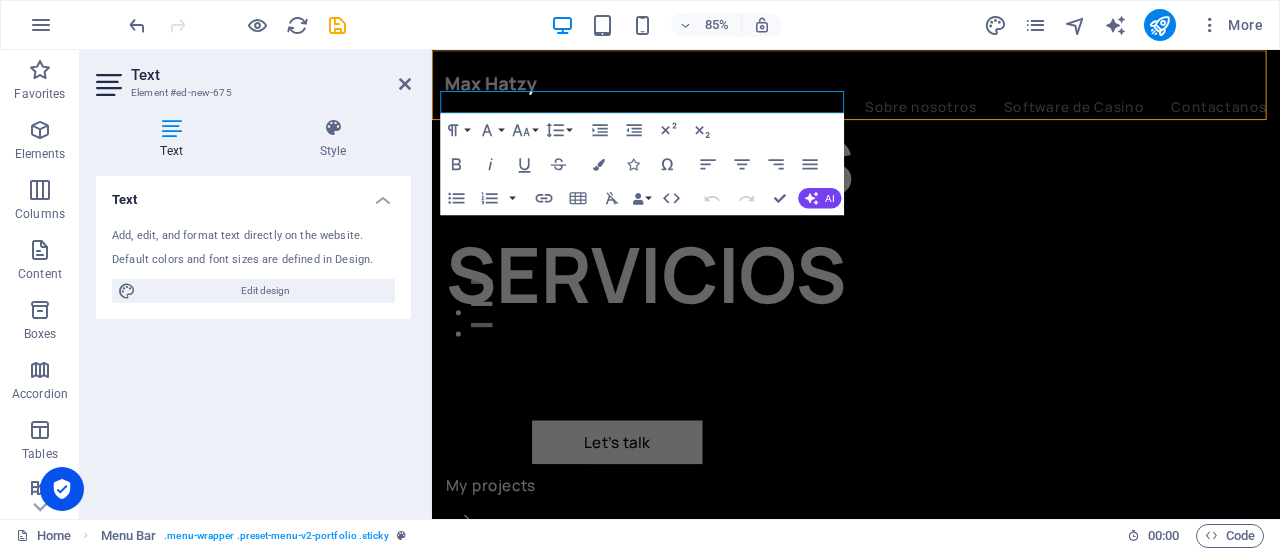 click on "Sobre nosotros Software de Casino Contactanos" at bounding box center (931, 103) 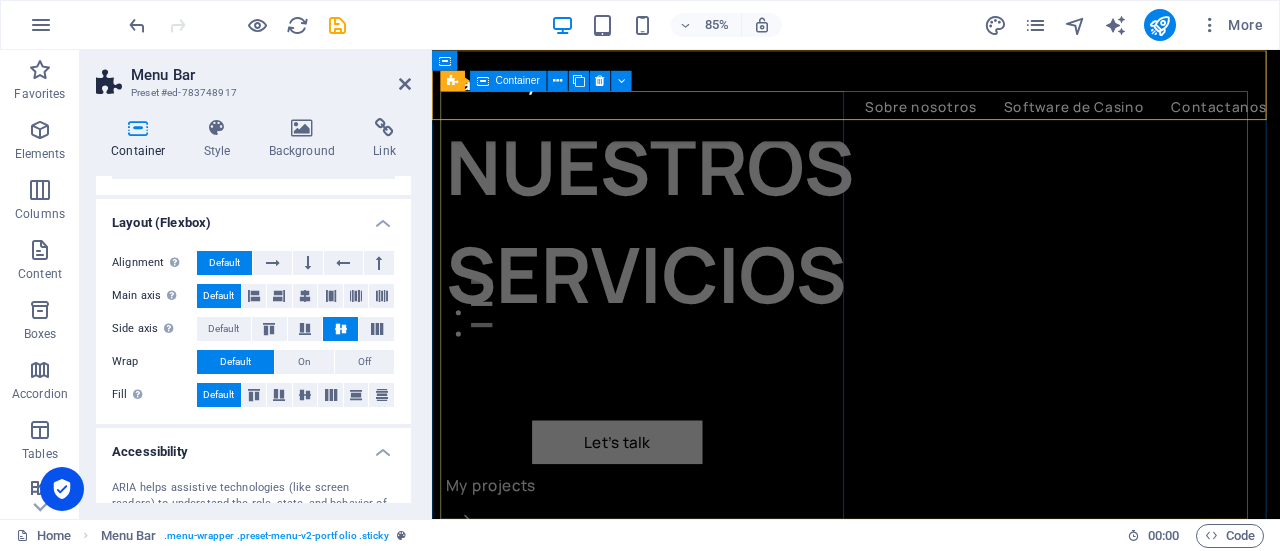 scroll, scrollTop: 0, scrollLeft: 0, axis: both 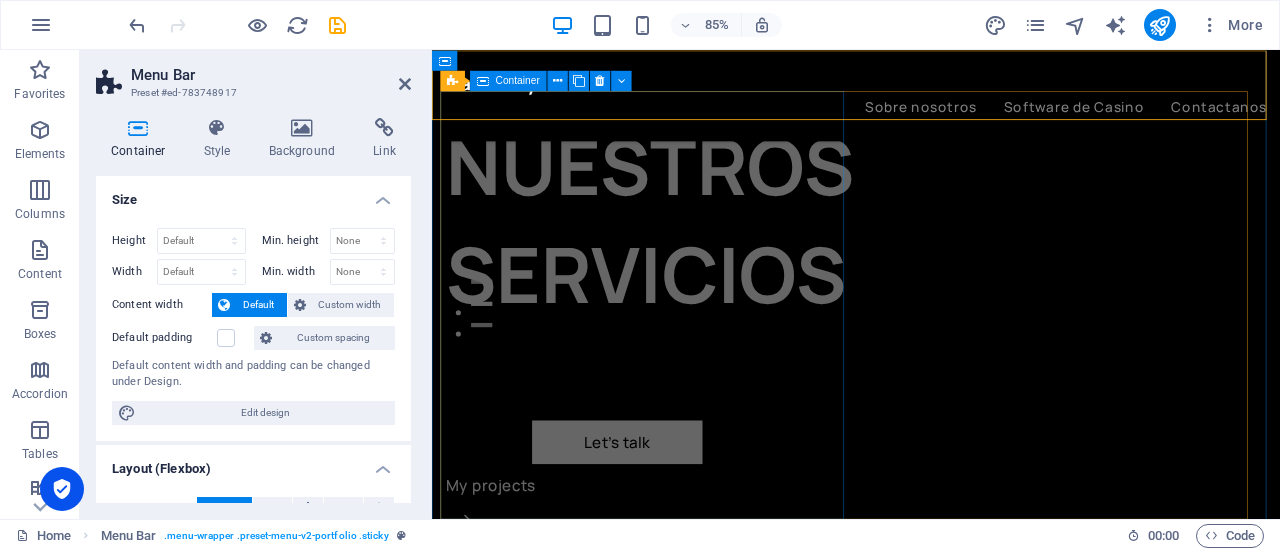 click on "New text element NUESTROS SERVICIOS Let’s talk My projects" at bounding box center [689, 350] 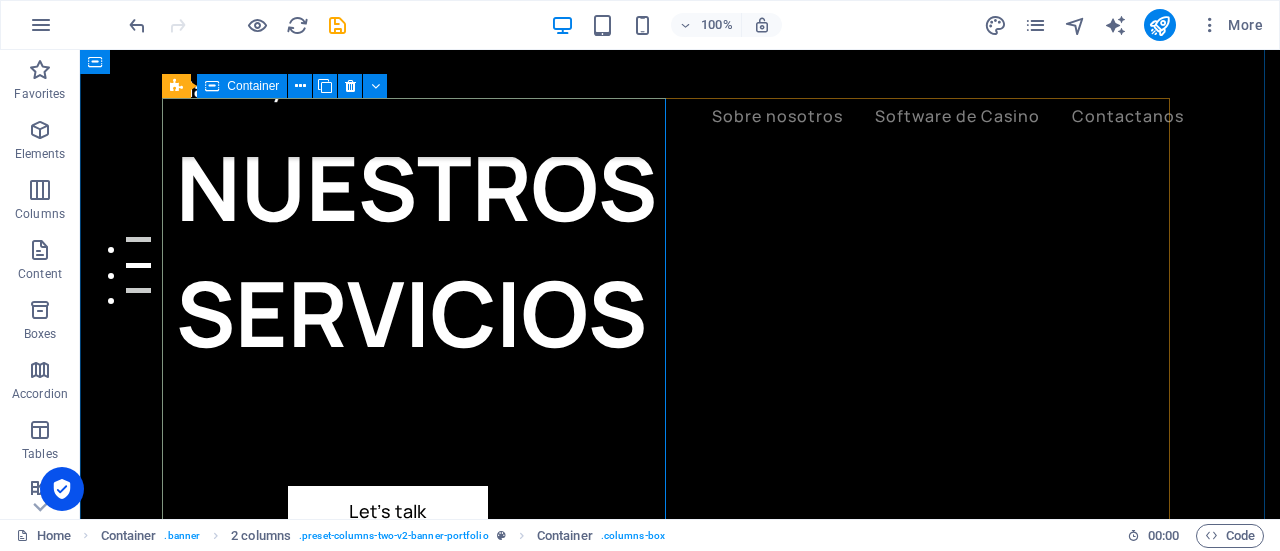 click on "New text element NUESTROS SERVICIOS Let’s talk My projects" at bounding box center [428, 350] 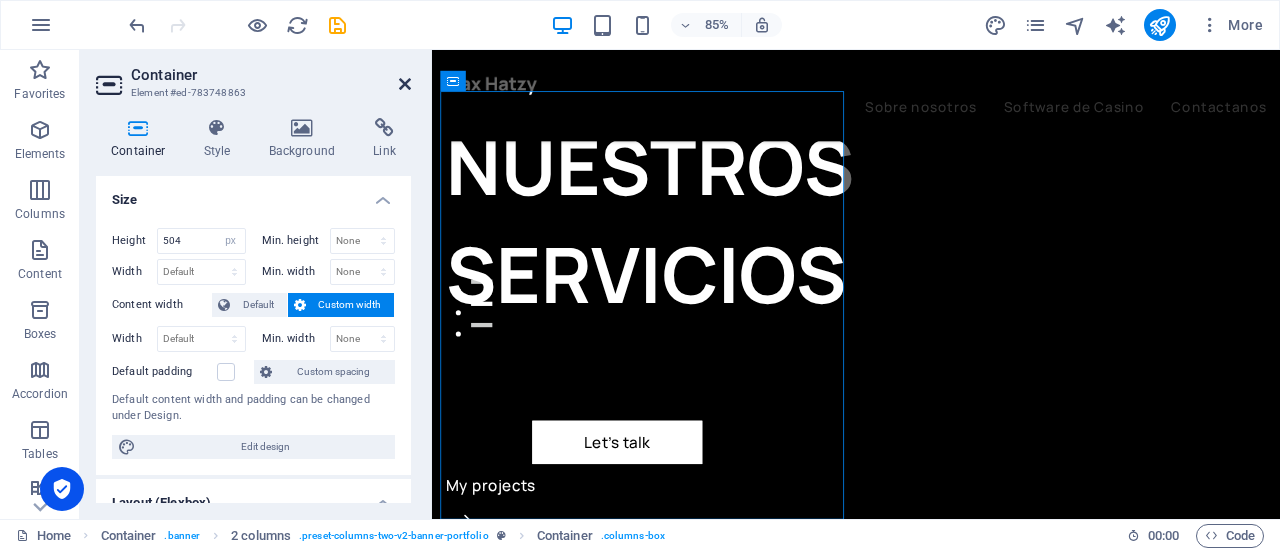 click at bounding box center (405, 84) 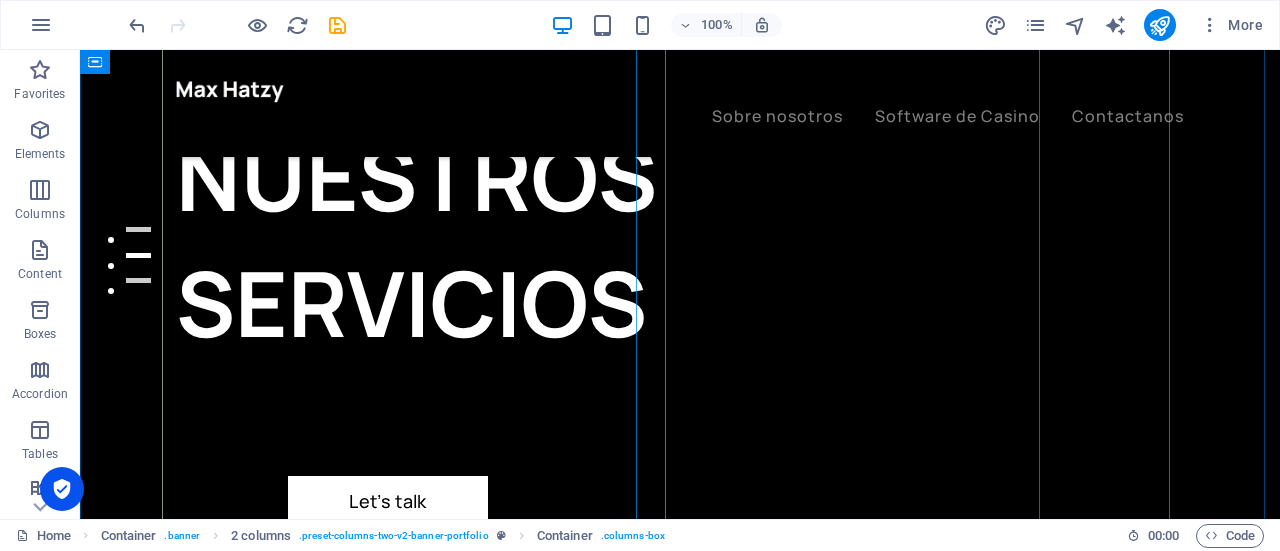 scroll, scrollTop: 0, scrollLeft: 0, axis: both 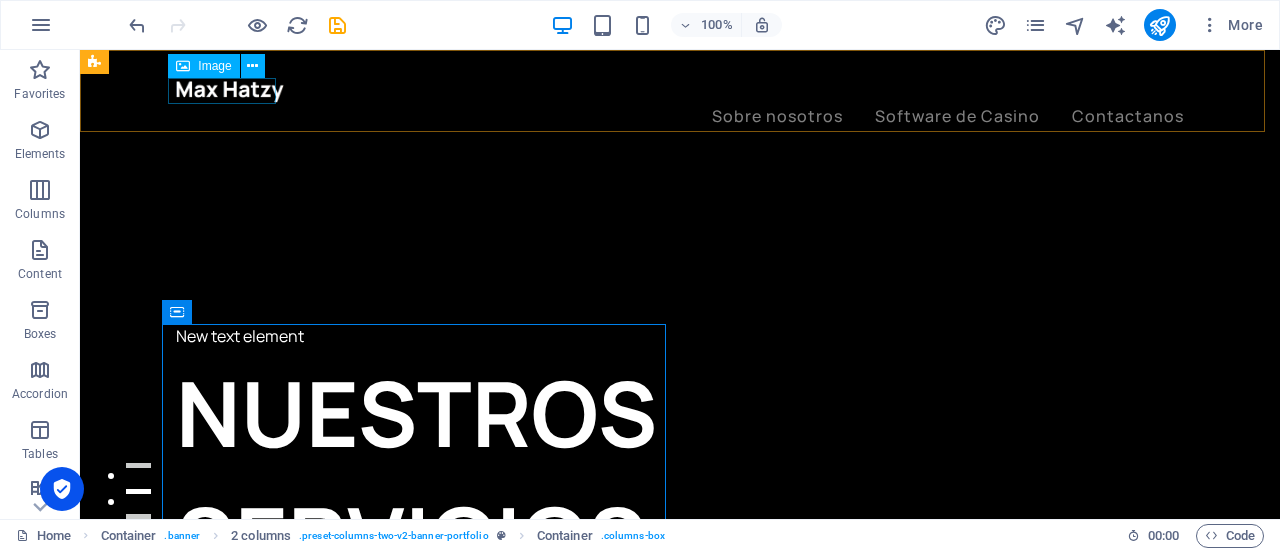 click at bounding box center [680, 91] 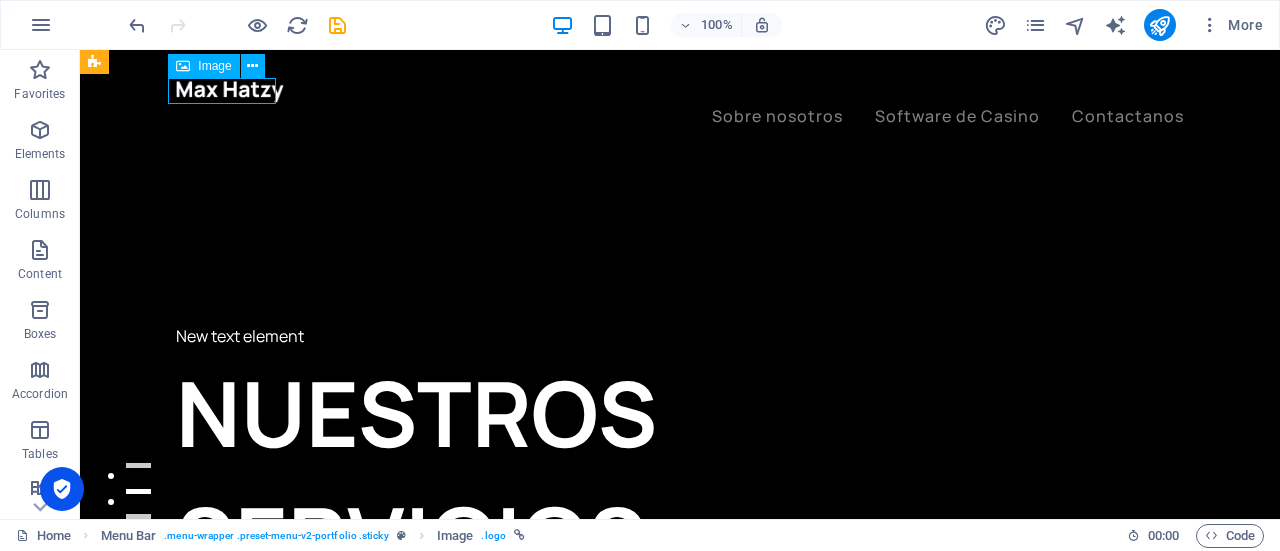 click at bounding box center [680, 91] 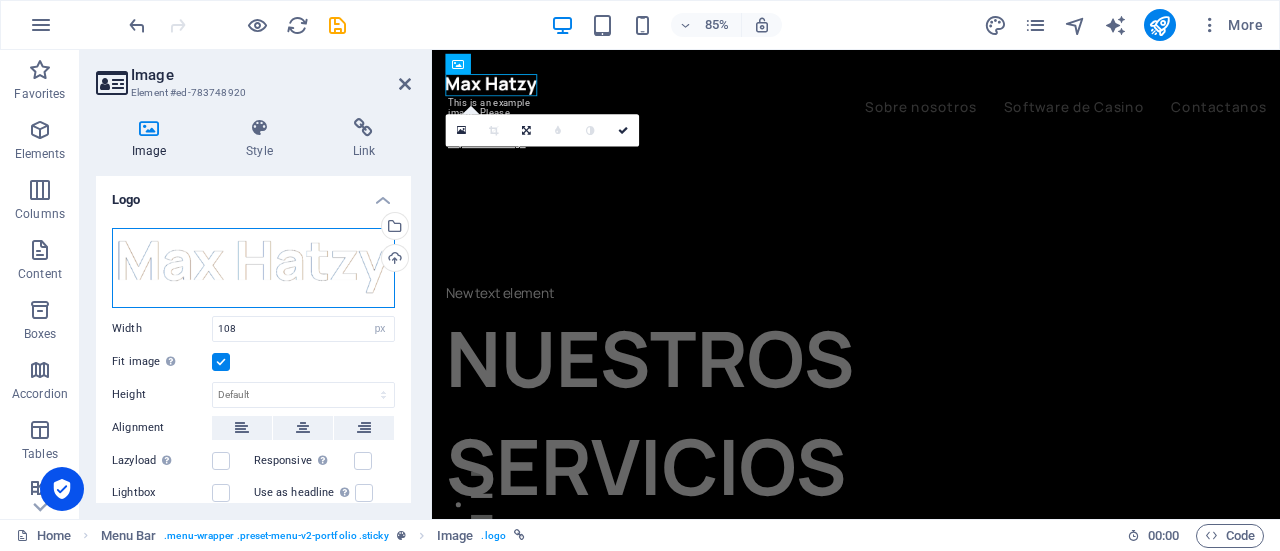 click on "Drag files here, click to choose files or select files from Files or our free stock photos & videos" at bounding box center [253, 268] 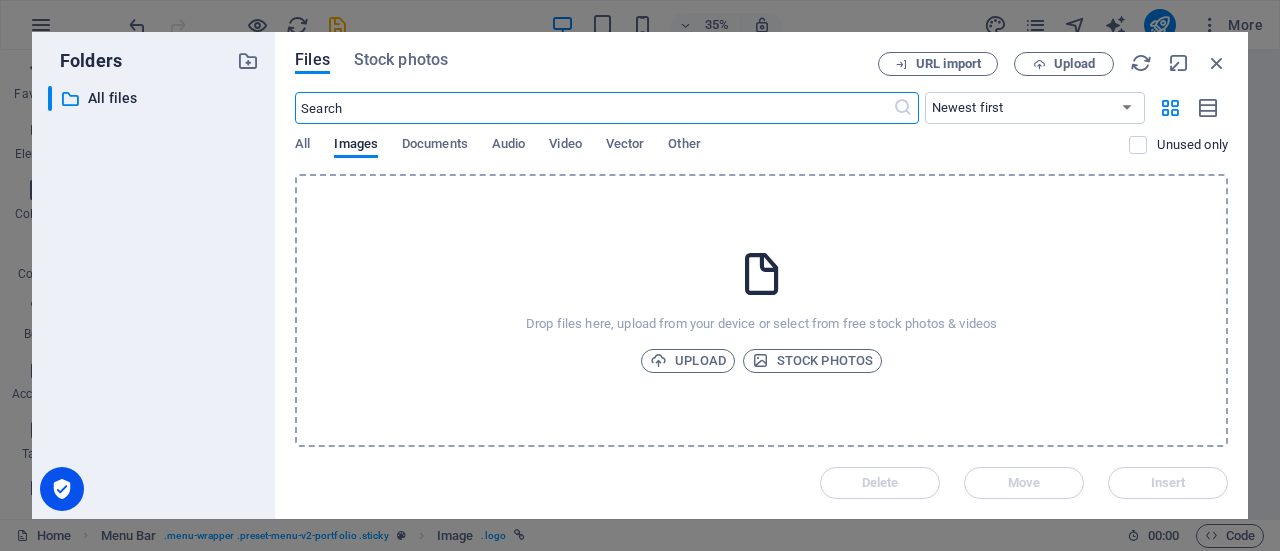 click on "Drop files here, upload from your device or select from free stock photos & videos Upload Stock photos" at bounding box center (761, 310) 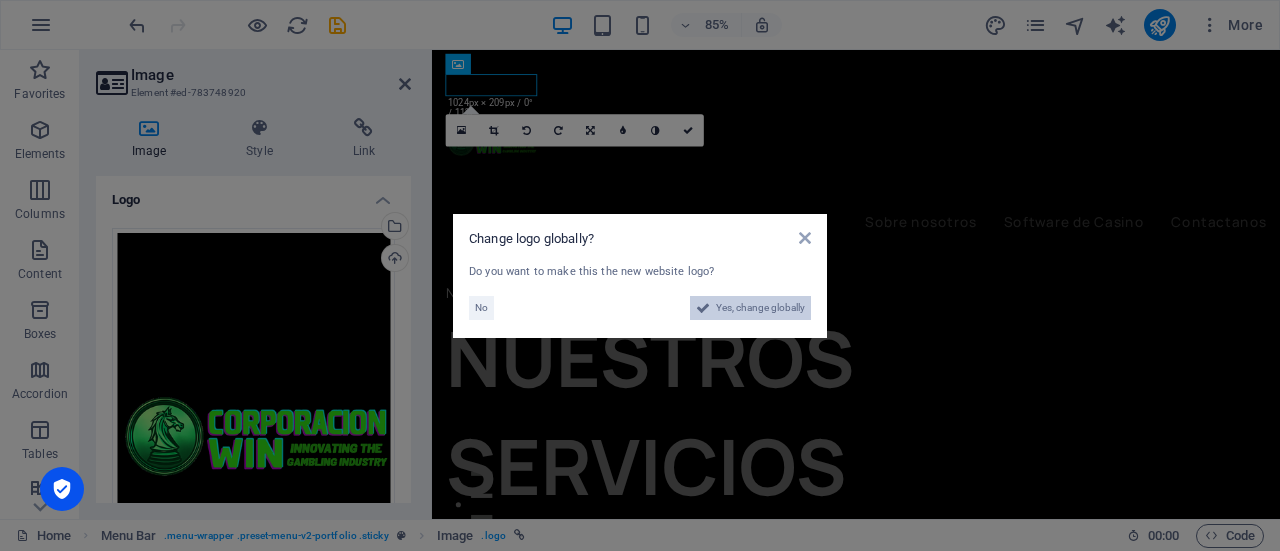 drag, startPoint x: 752, startPoint y: 306, endPoint x: 879, endPoint y: 696, distance: 410.1573 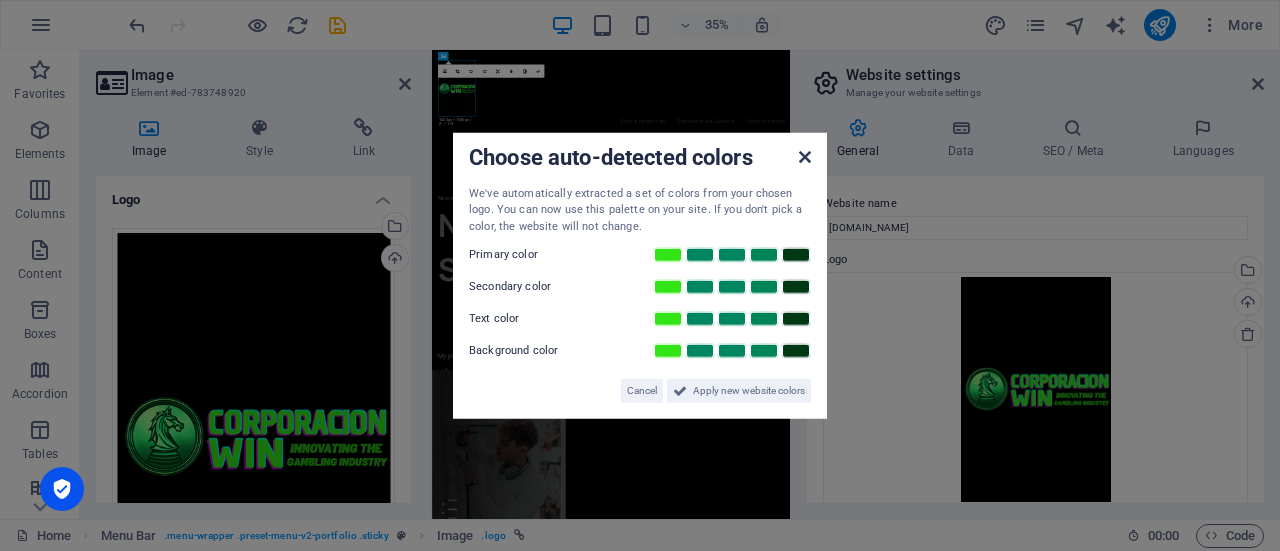 click at bounding box center [805, 156] 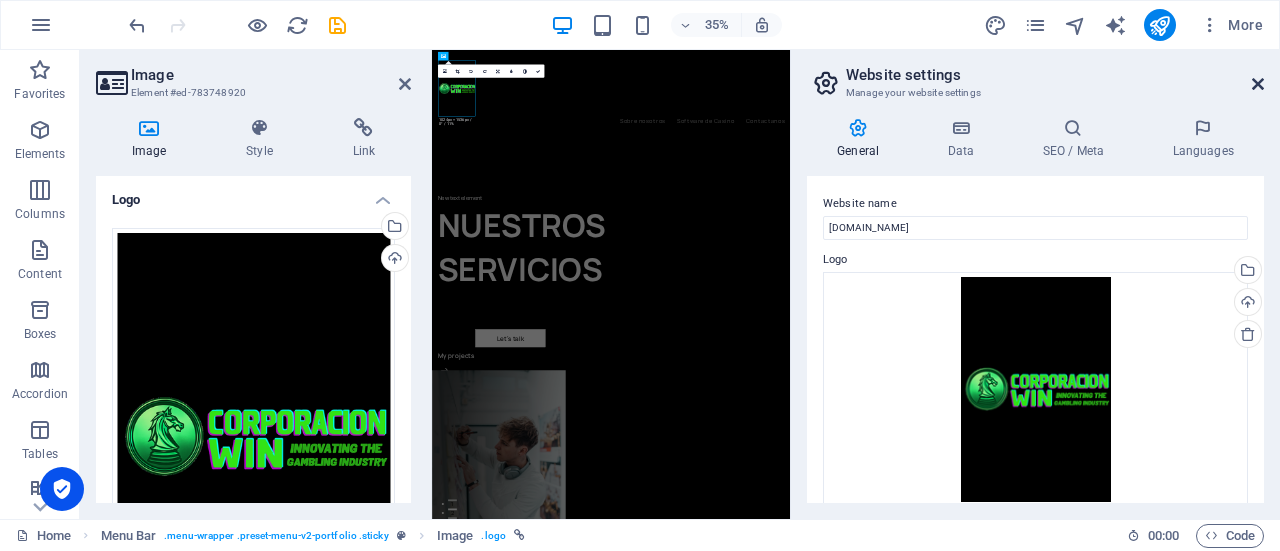 click at bounding box center [1258, 84] 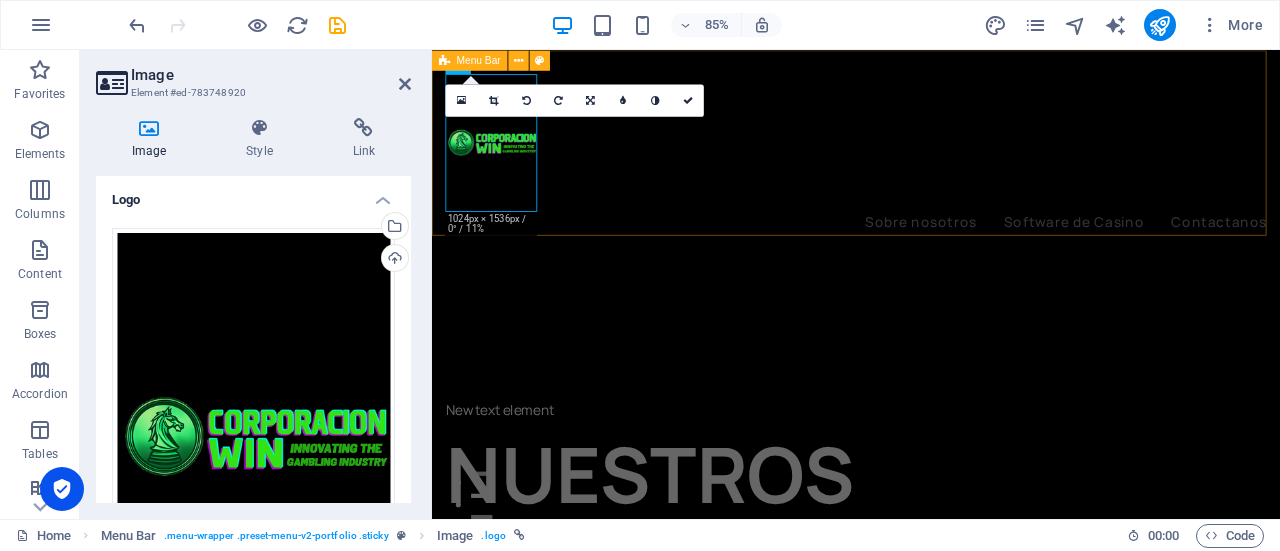 click on "Sobre nosotros Software de Casino Contactanos" at bounding box center [931, 172] 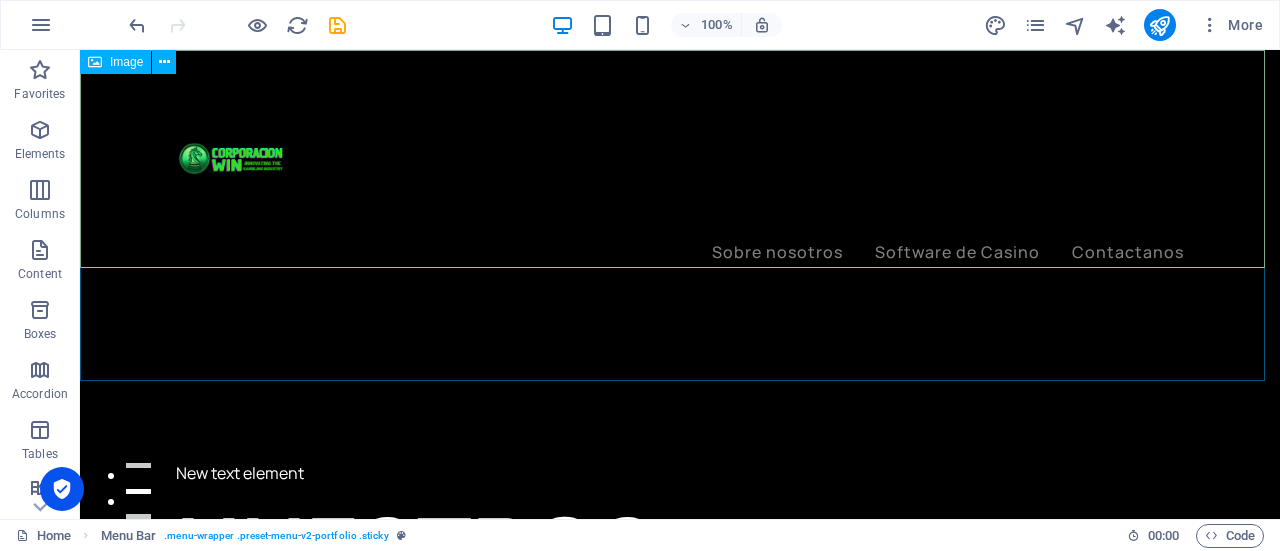 click at bounding box center [680, 215] 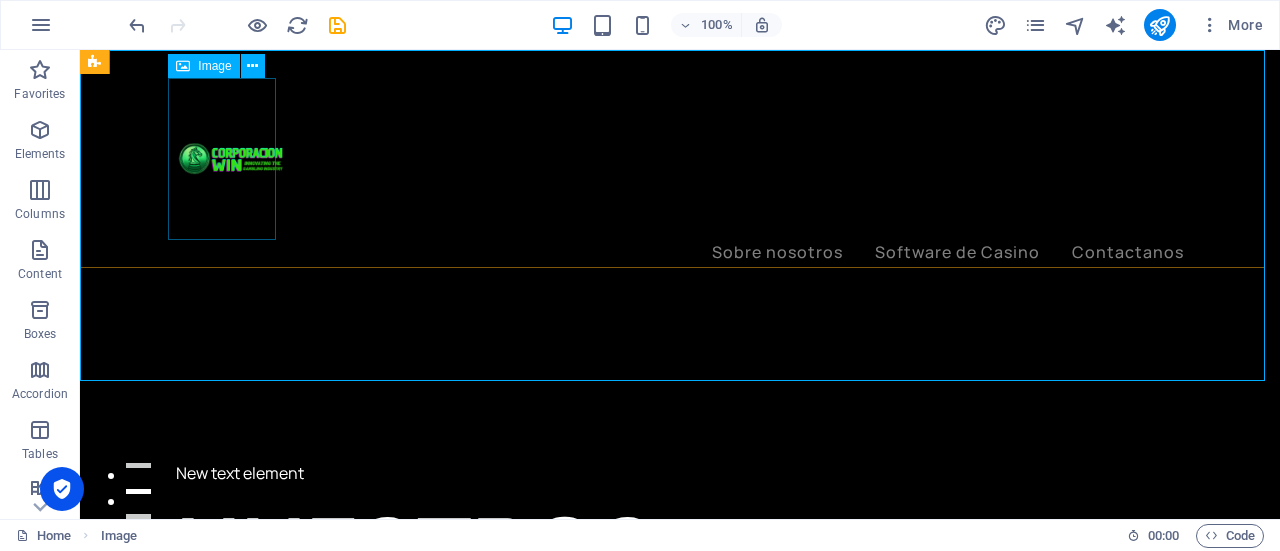 click at bounding box center (680, 159) 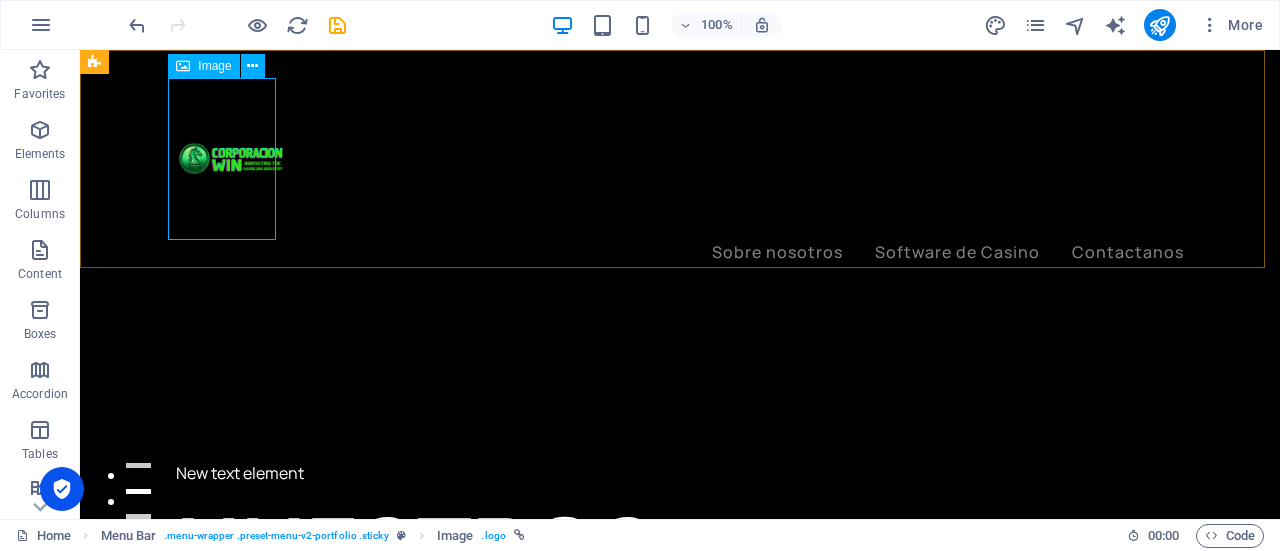 click at bounding box center [680, 159] 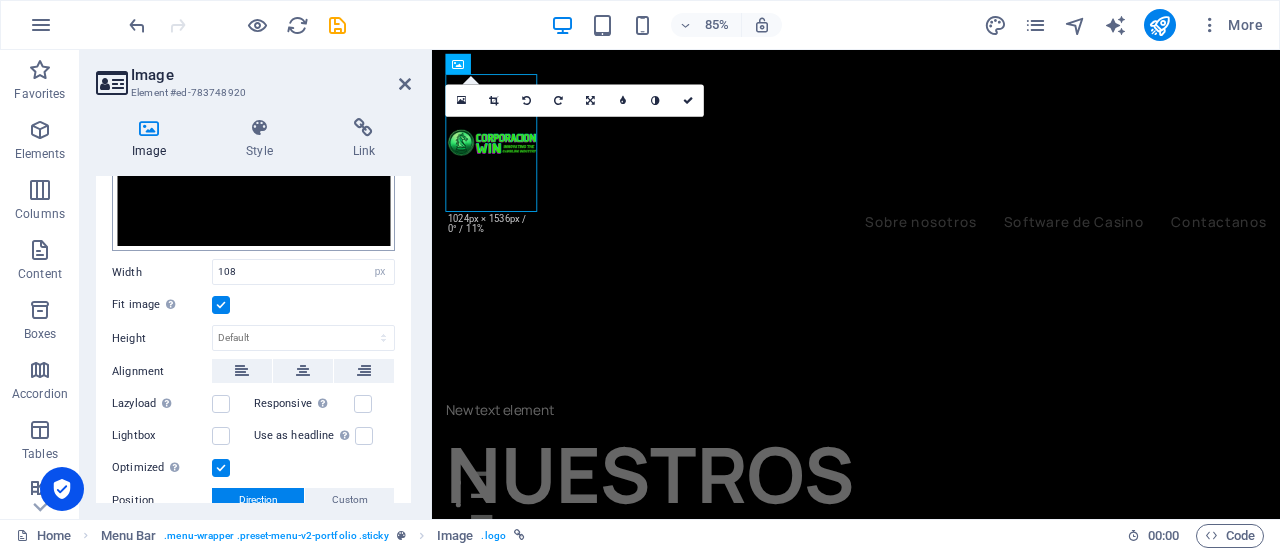 scroll, scrollTop: 400, scrollLeft: 0, axis: vertical 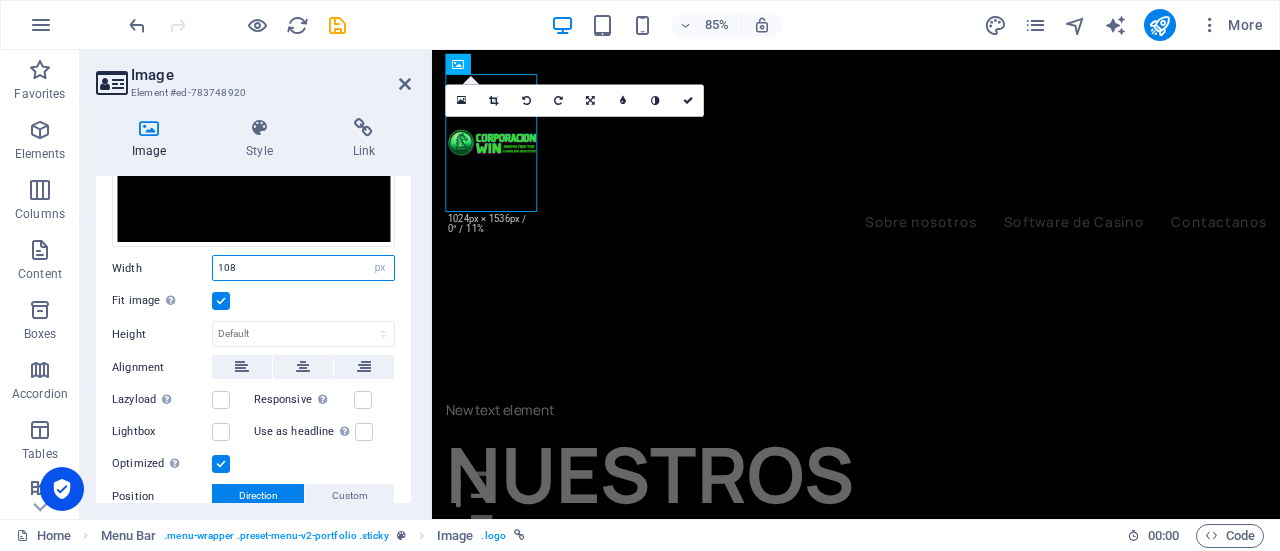 drag, startPoint x: 267, startPoint y: 262, endPoint x: 150, endPoint y: 266, distance: 117.06836 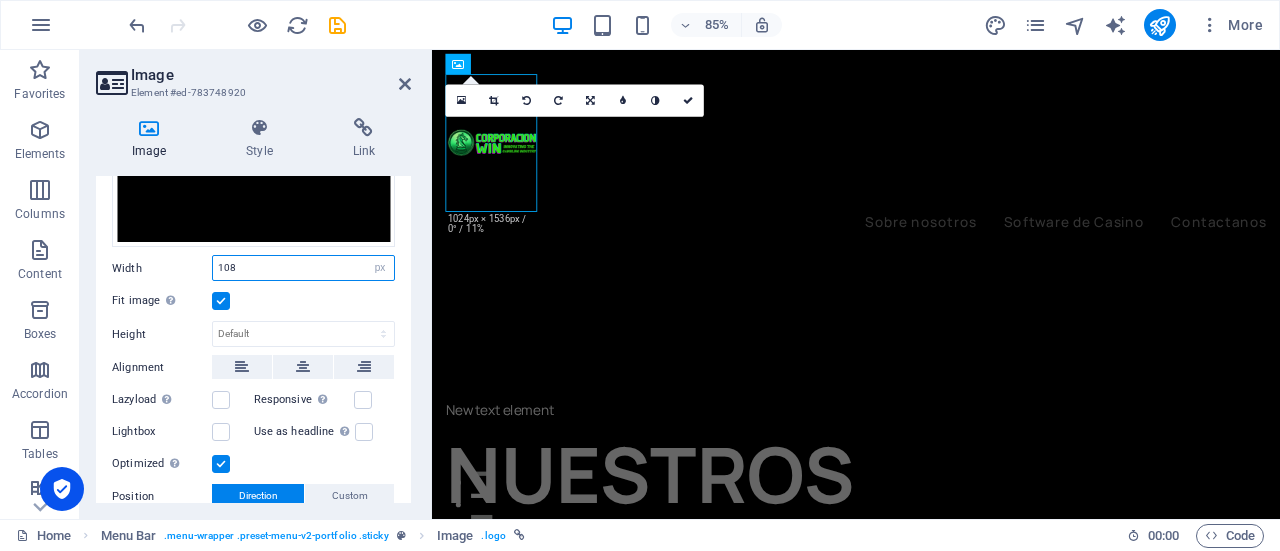 click on "Width 108 Default auto px rem % em vh vw" at bounding box center [253, 268] 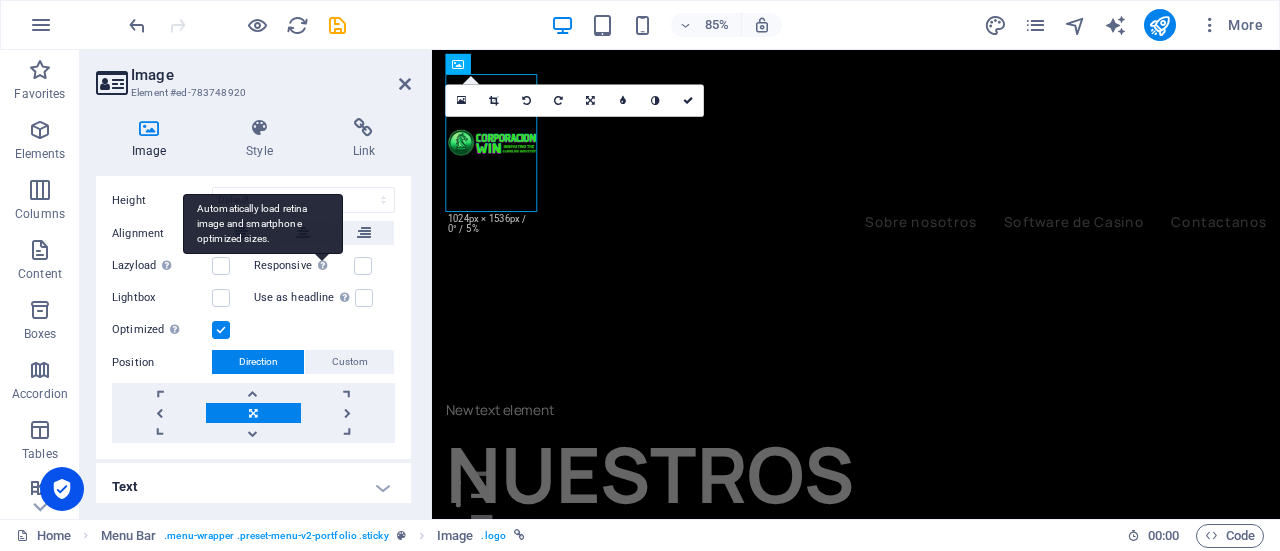 scroll, scrollTop: 534, scrollLeft: 0, axis: vertical 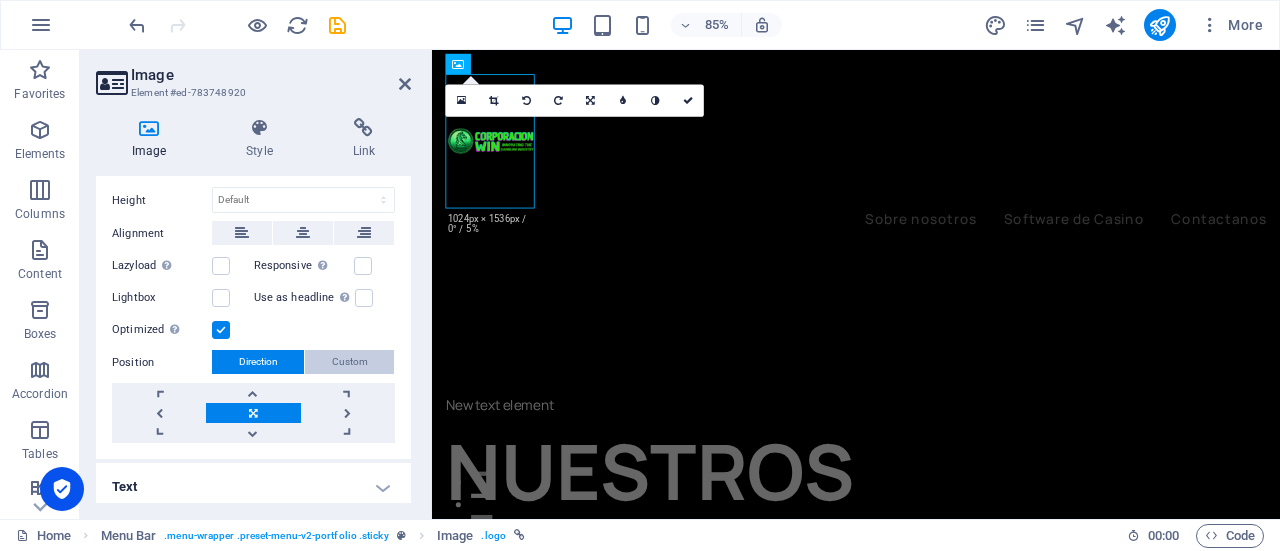 type on "105" 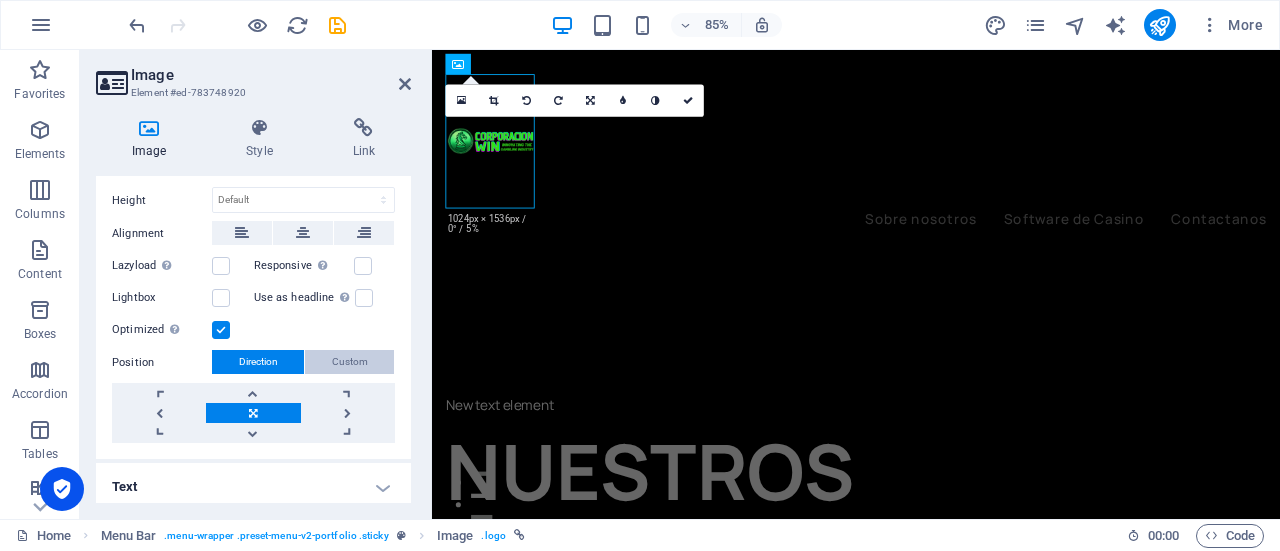 click on "Custom" at bounding box center [350, 362] 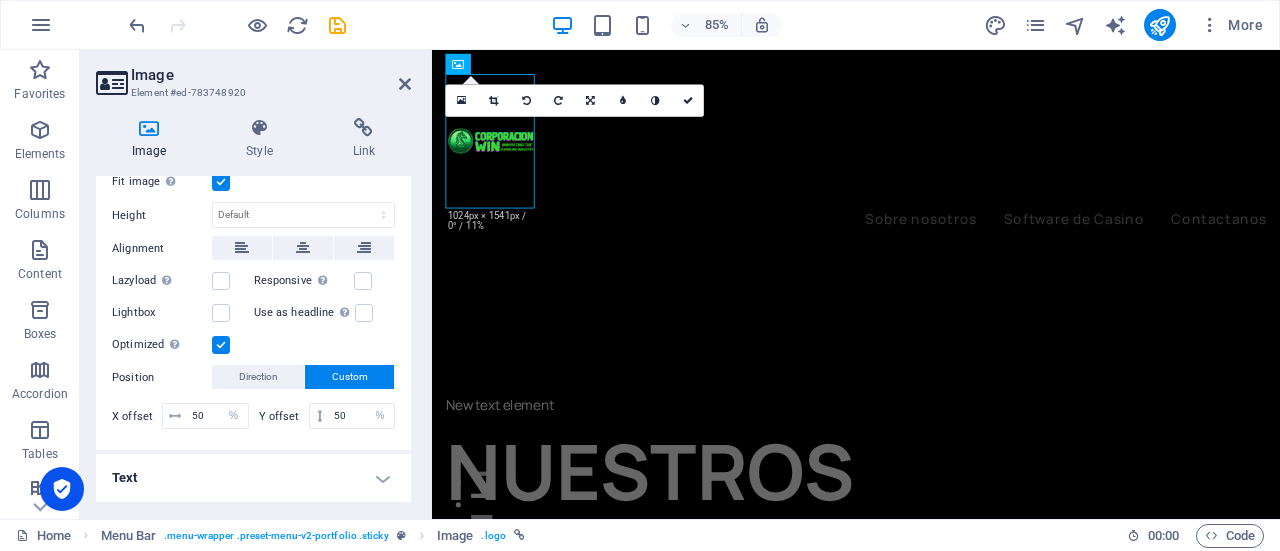 scroll, scrollTop: 510, scrollLeft: 0, axis: vertical 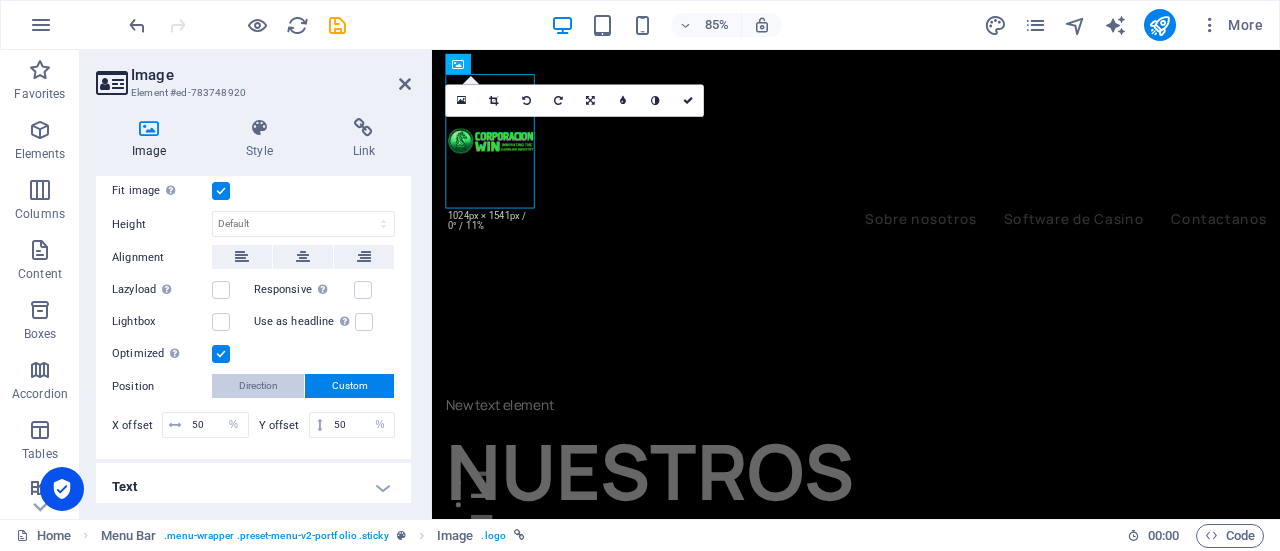 click on "Direction" at bounding box center [258, 386] 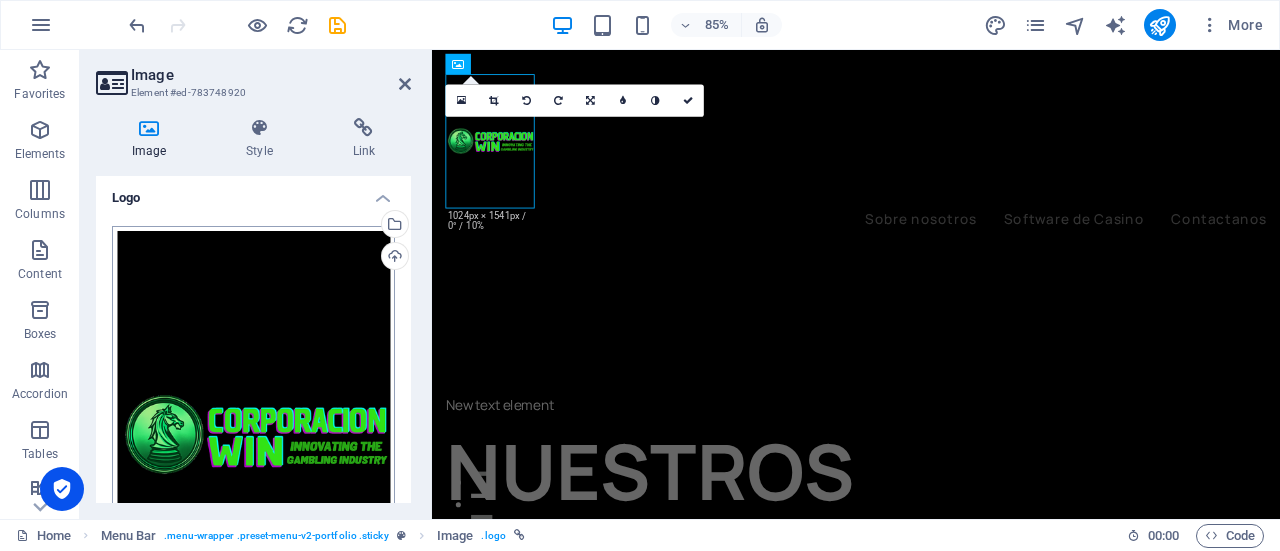 scroll, scrollTop: 0, scrollLeft: 0, axis: both 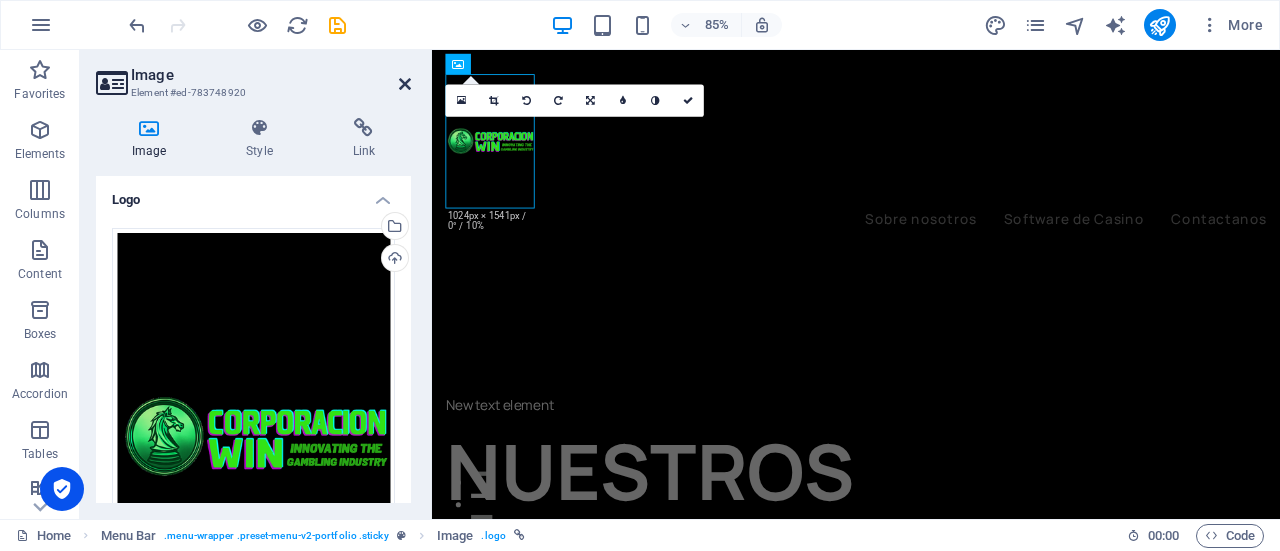 click at bounding box center (405, 84) 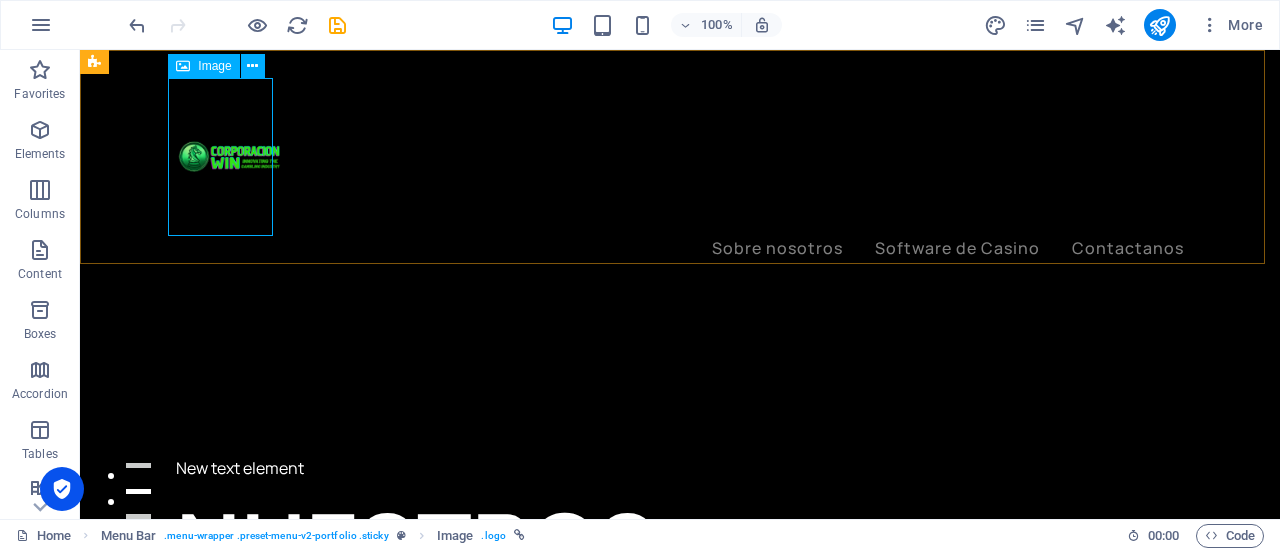 click at bounding box center (680, 157) 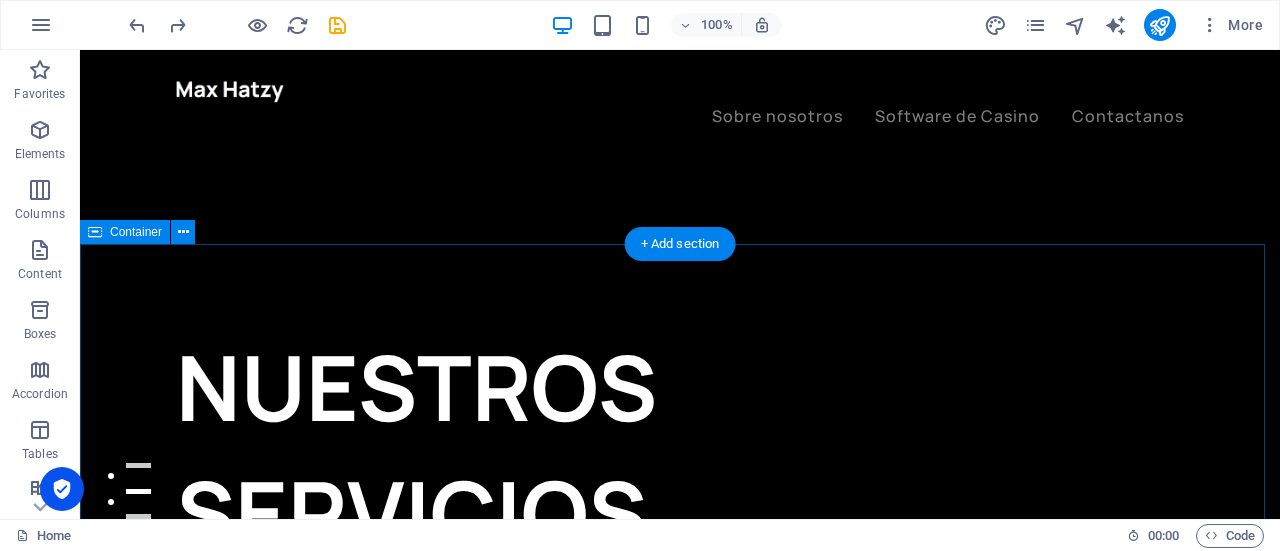click on "NUESTROS SERVICIOS Let’s talk My projects" at bounding box center [680, 1080] 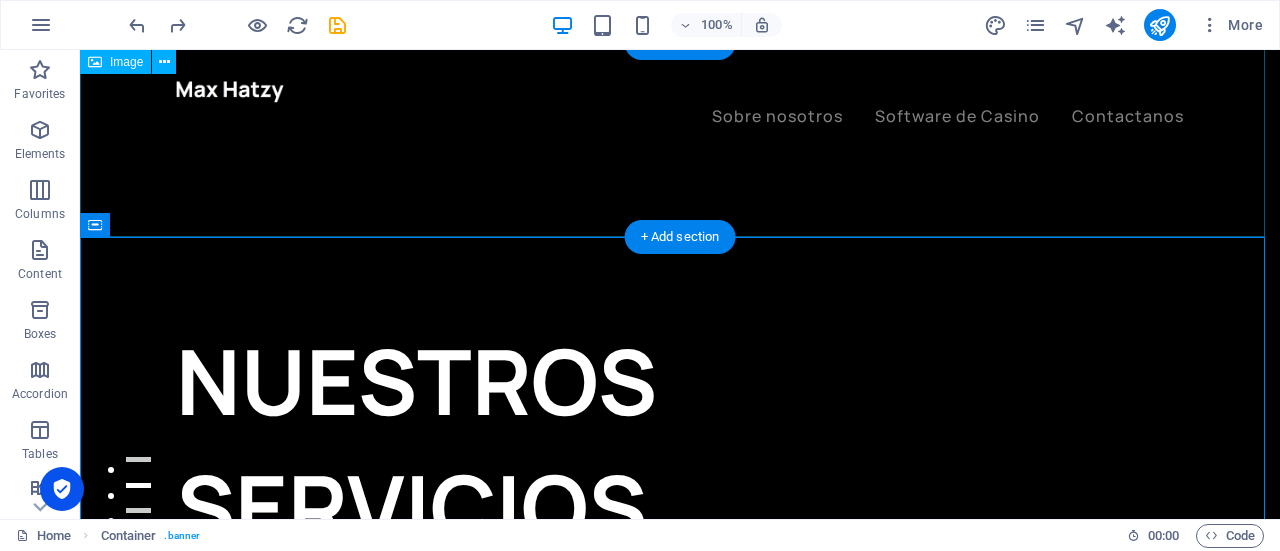 scroll, scrollTop: 0, scrollLeft: 0, axis: both 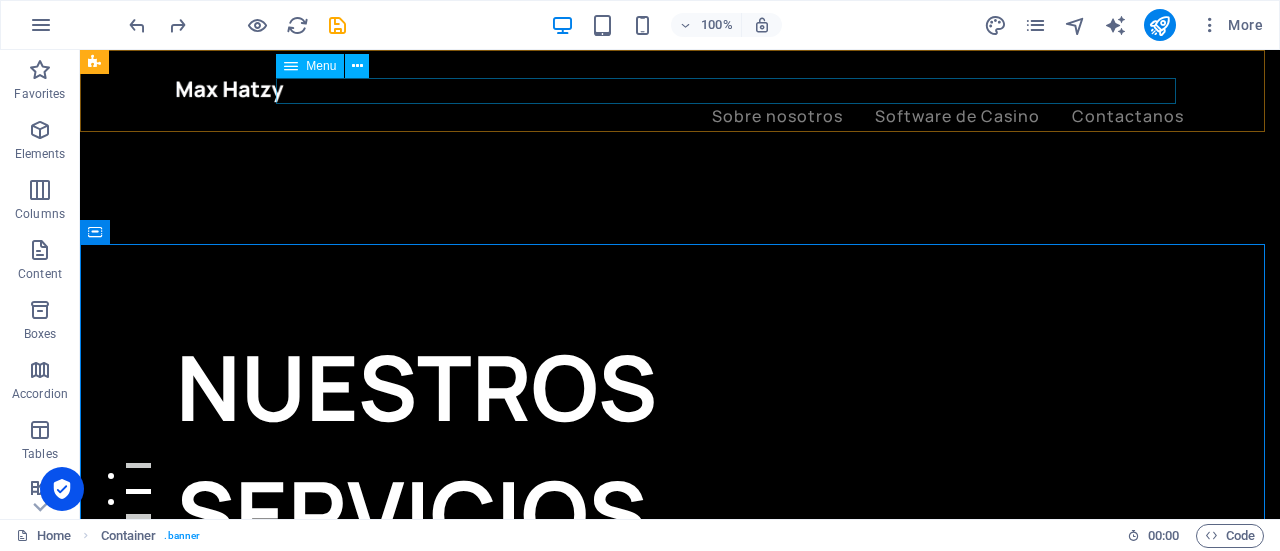 click on "Sobre nosotros Software de Casino Contactanos" at bounding box center (680, 117) 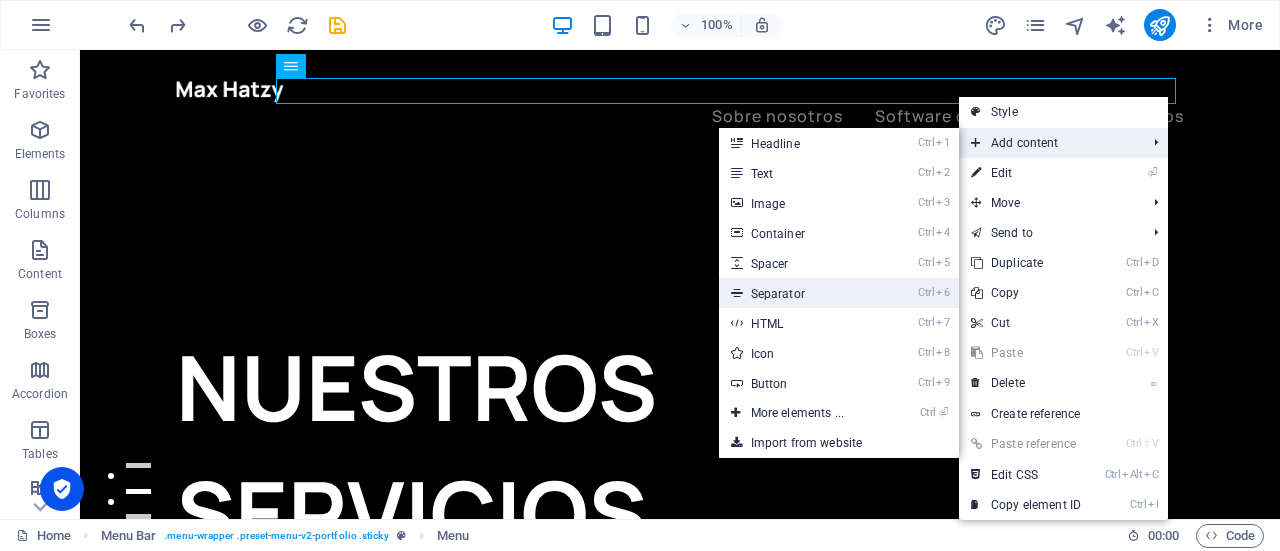 click on "Ctrl 6  Separator" at bounding box center [801, 293] 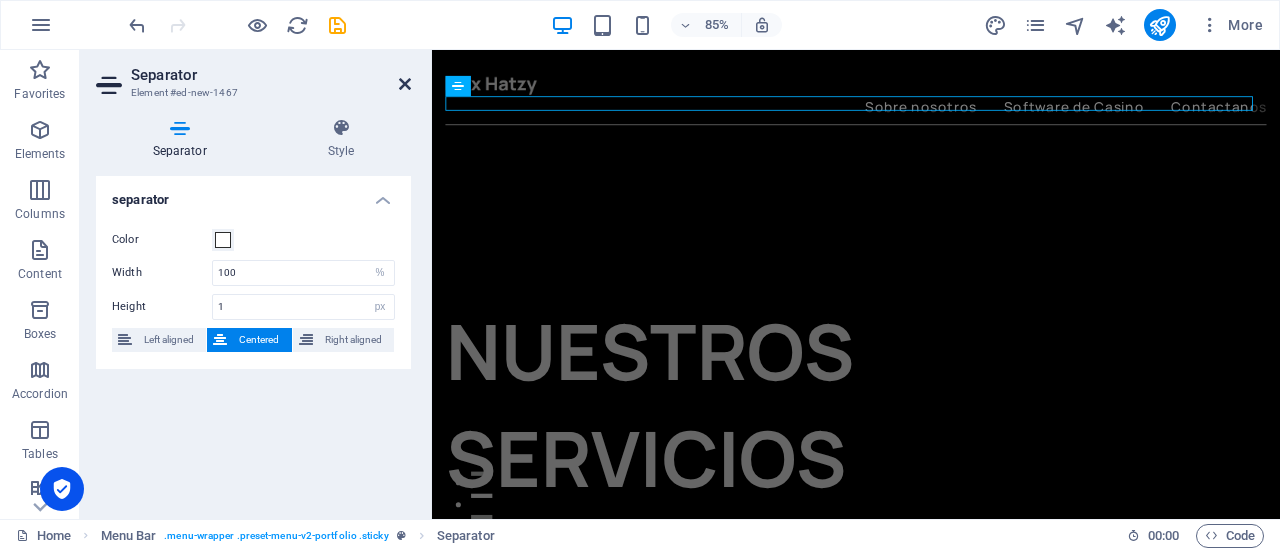 click at bounding box center [405, 84] 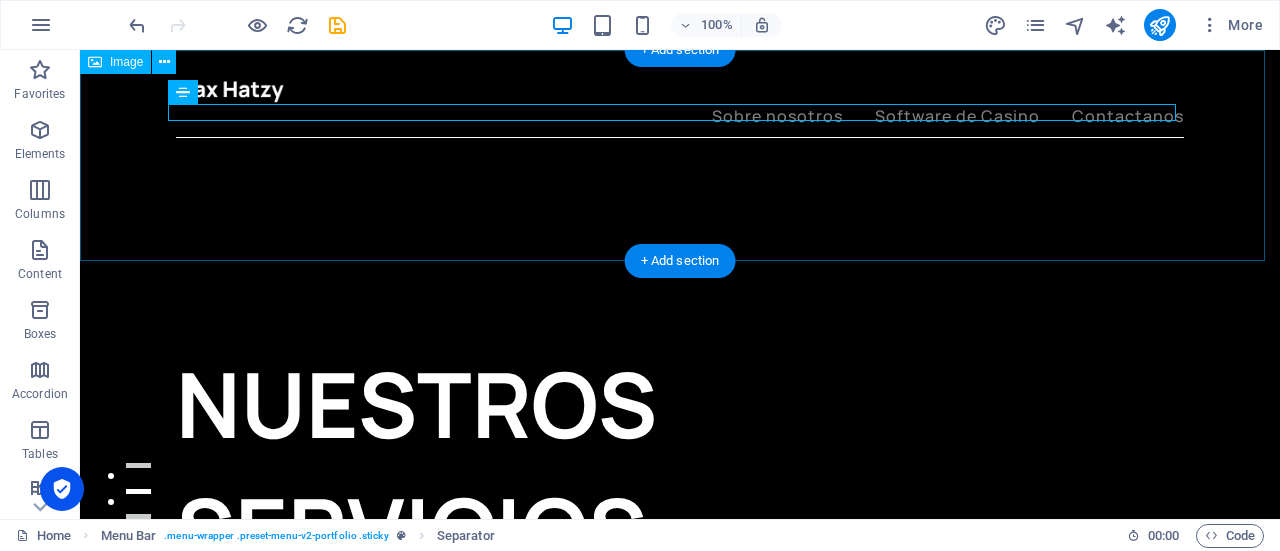 click at bounding box center [680, 155] 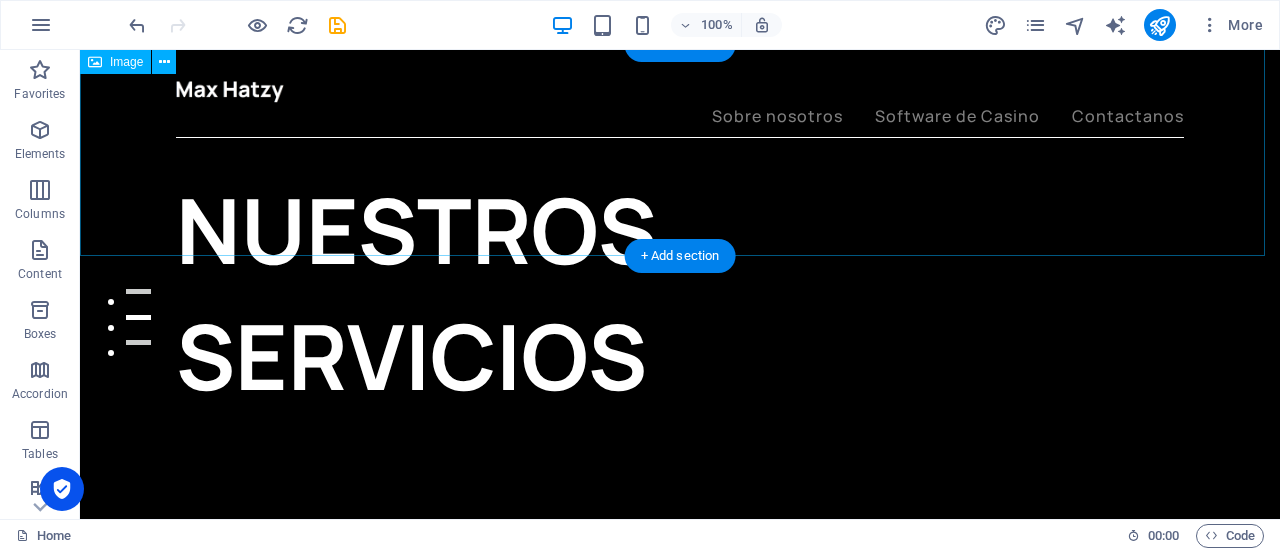 scroll, scrollTop: 0, scrollLeft: 0, axis: both 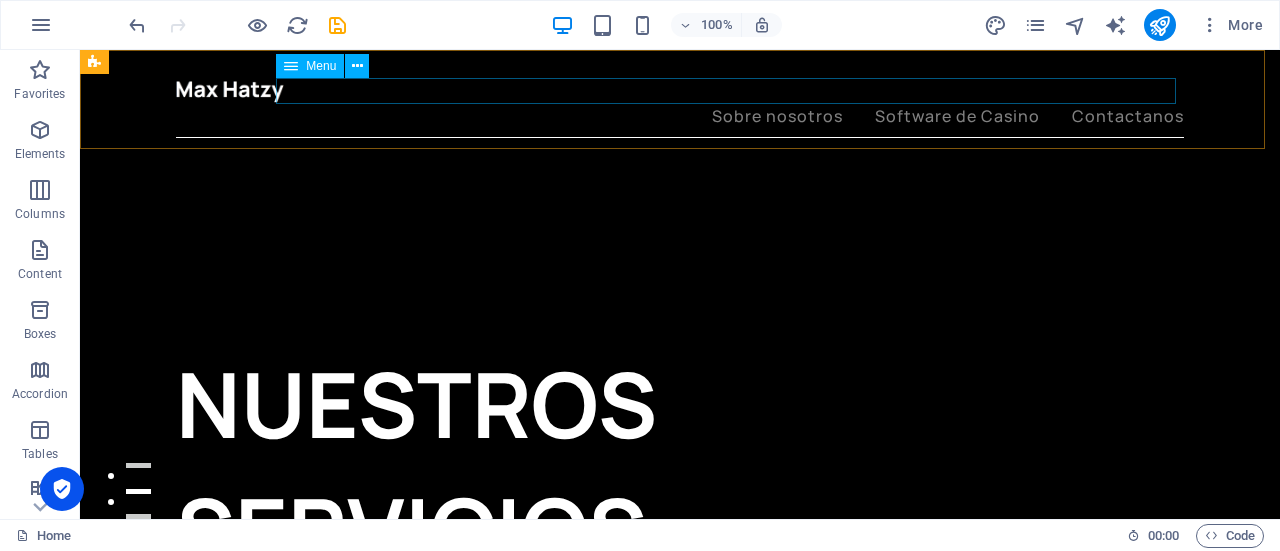 click on "Sobre nosotros Software de Casino Contactanos" at bounding box center [680, 117] 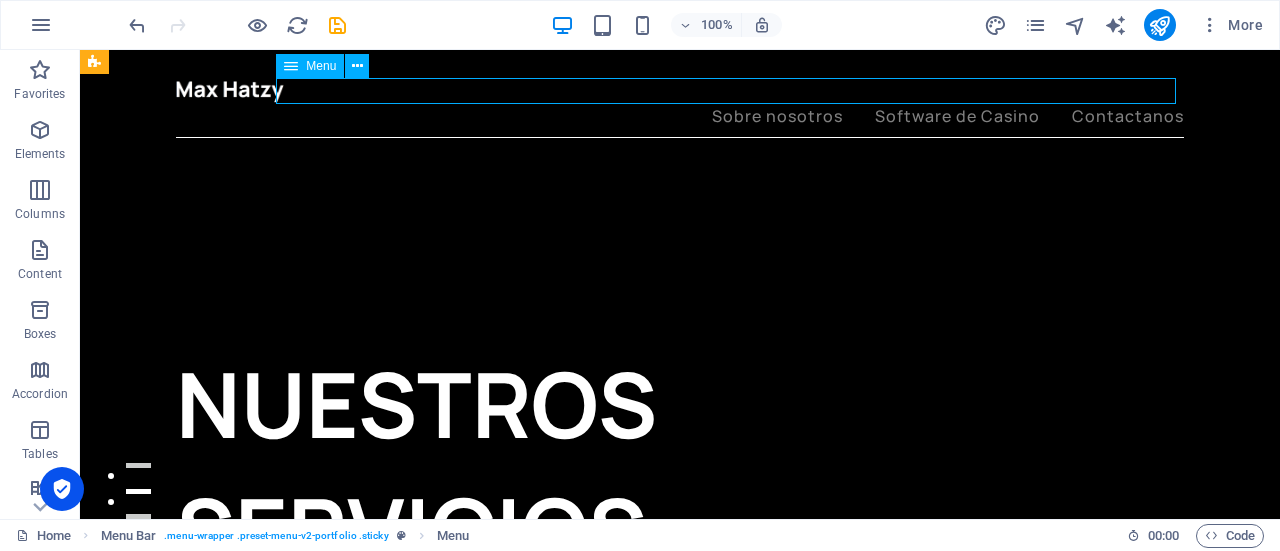 click on "Sobre nosotros Software de Casino Contactanos" at bounding box center (680, 117) 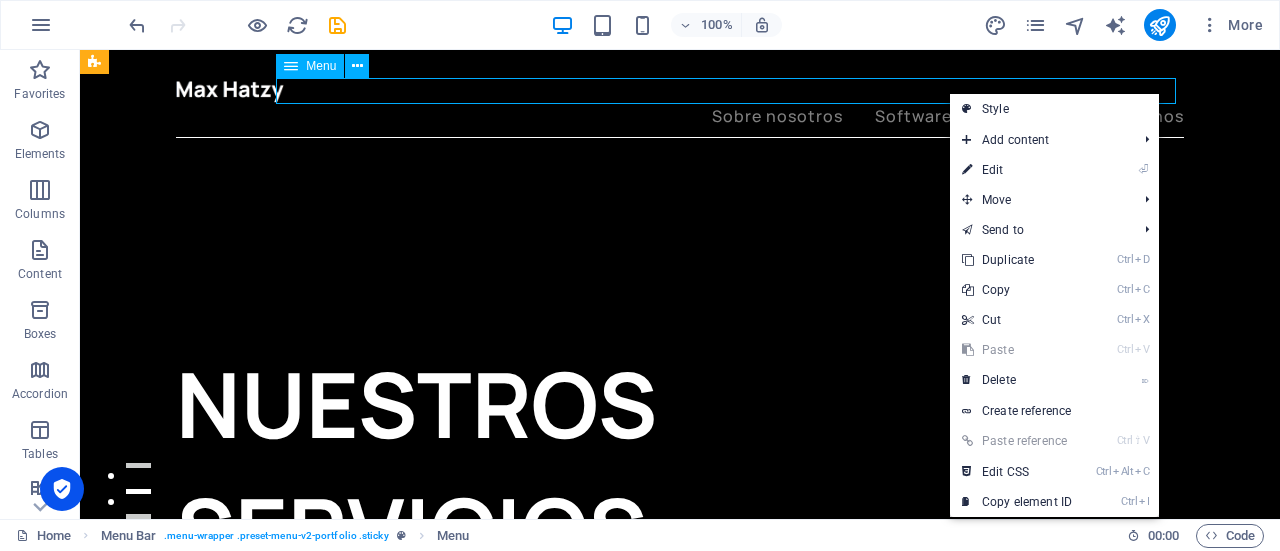 click on "Sobre nosotros Software de Casino Contactanos" at bounding box center (680, 117) 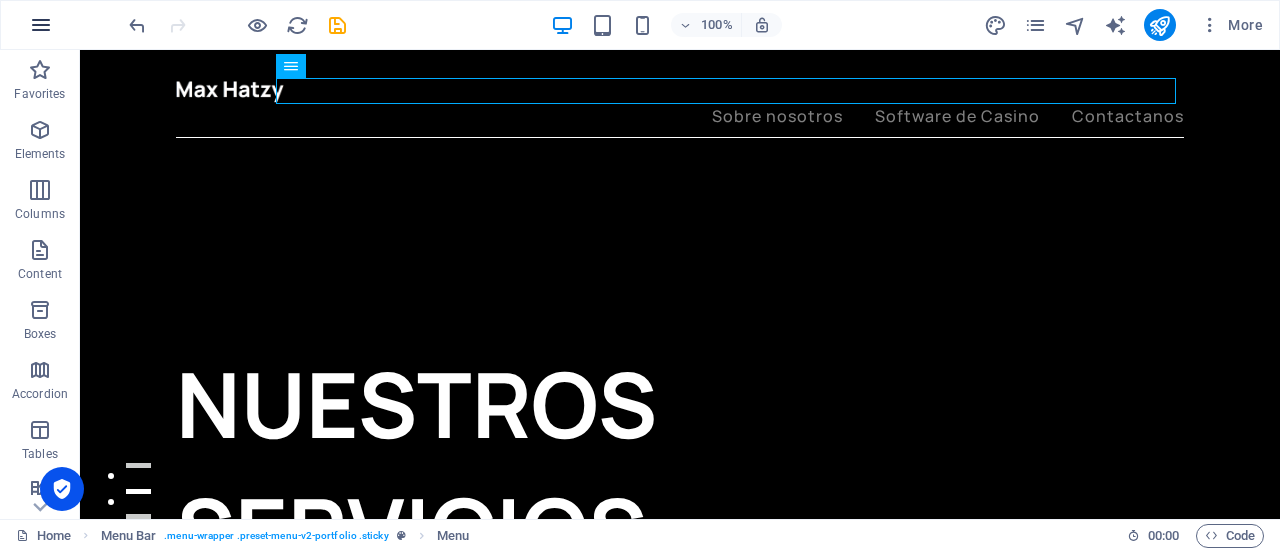 click at bounding box center [41, 25] 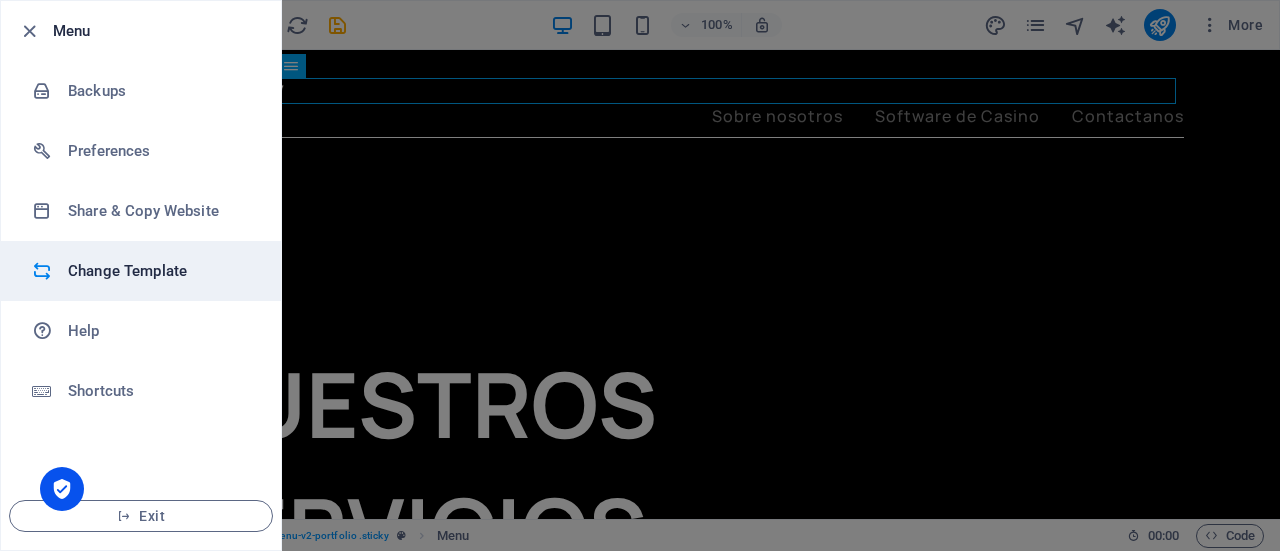 click on "Change Template" at bounding box center [160, 271] 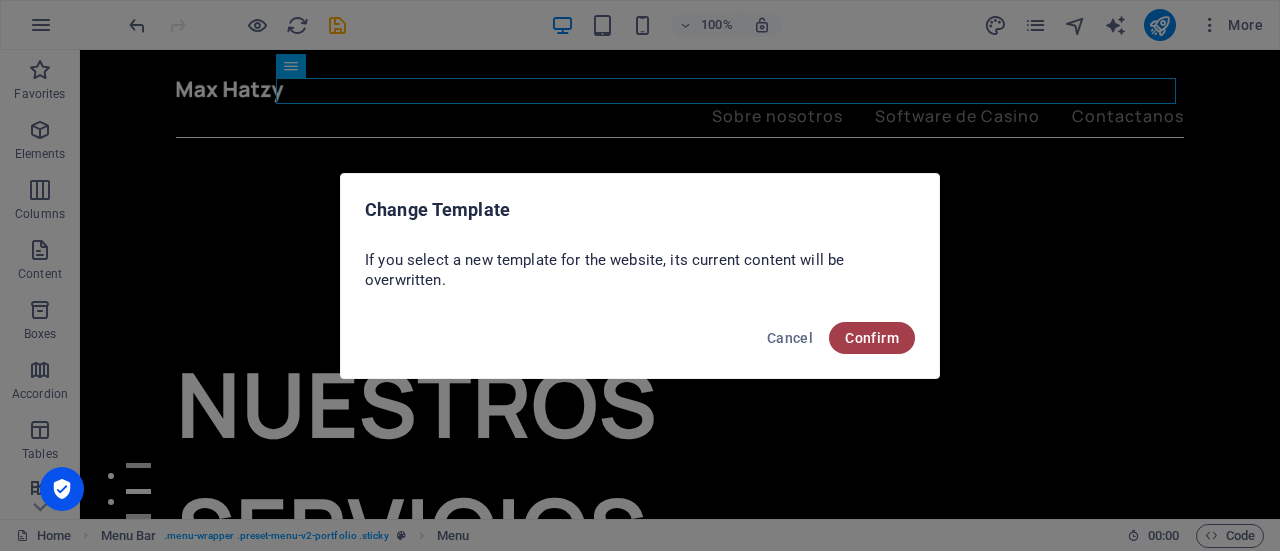 click on "Confirm" at bounding box center (872, 338) 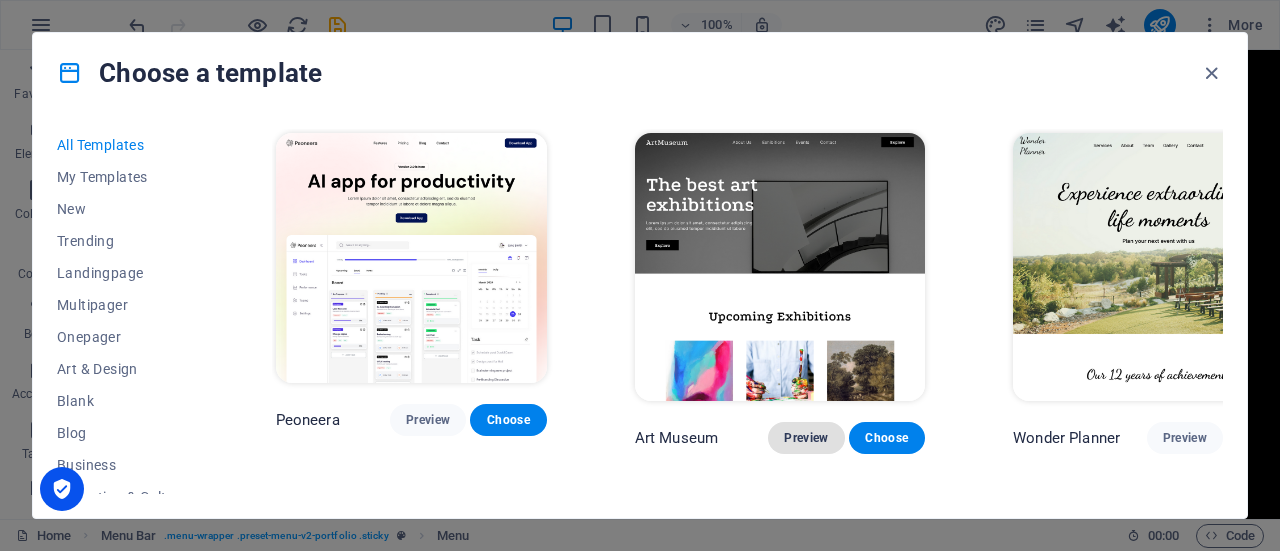 click on "Preview" at bounding box center [806, 438] 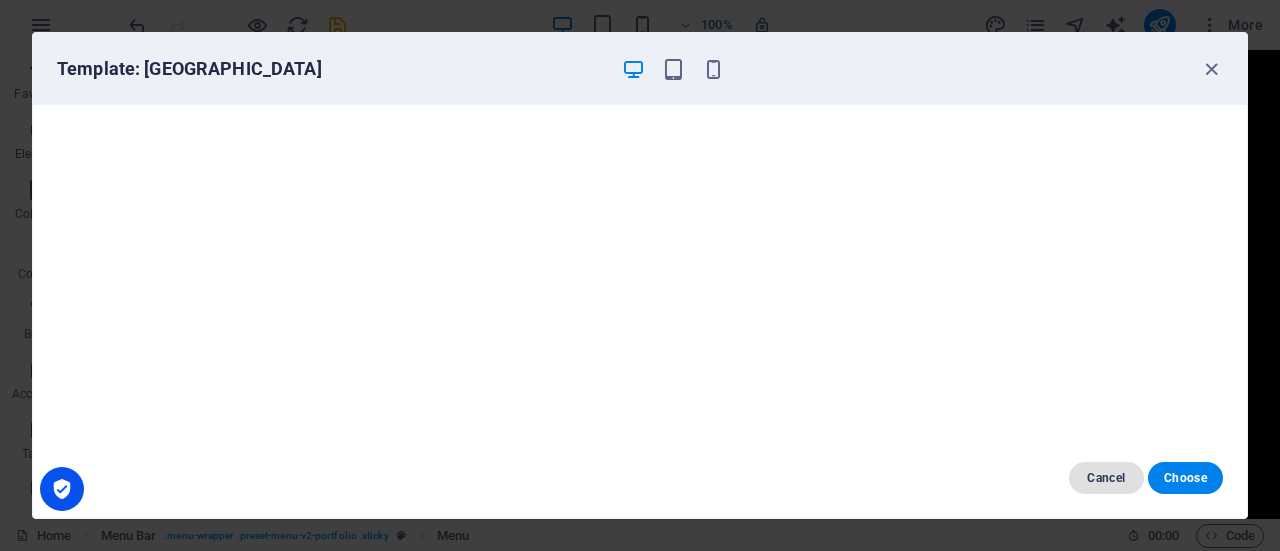 click on "Cancel" at bounding box center (1106, 478) 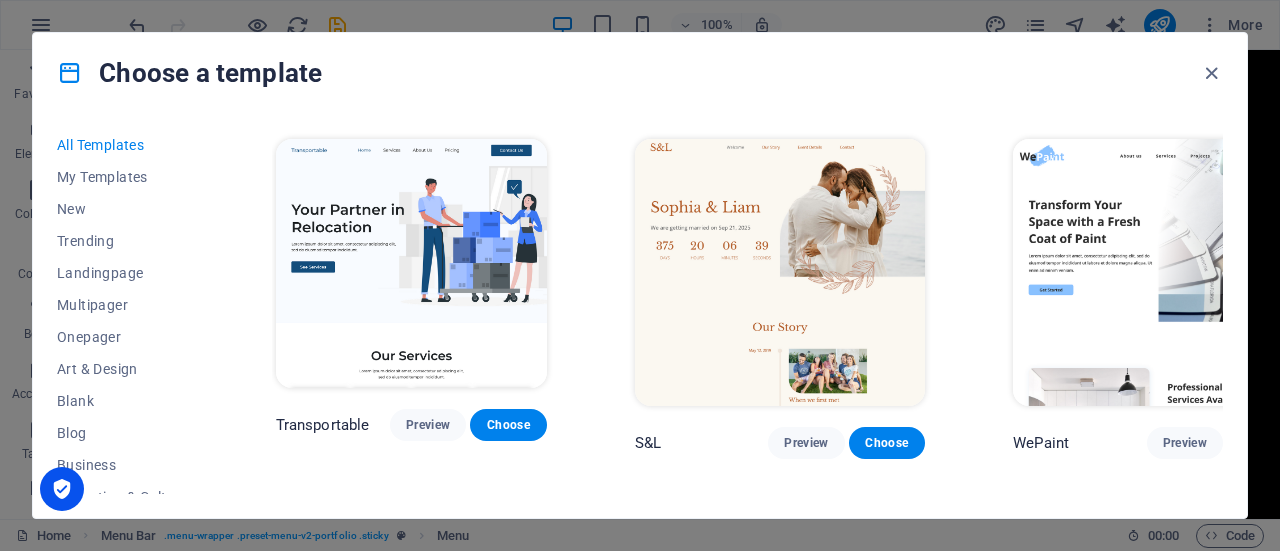 scroll, scrollTop: 400, scrollLeft: 0, axis: vertical 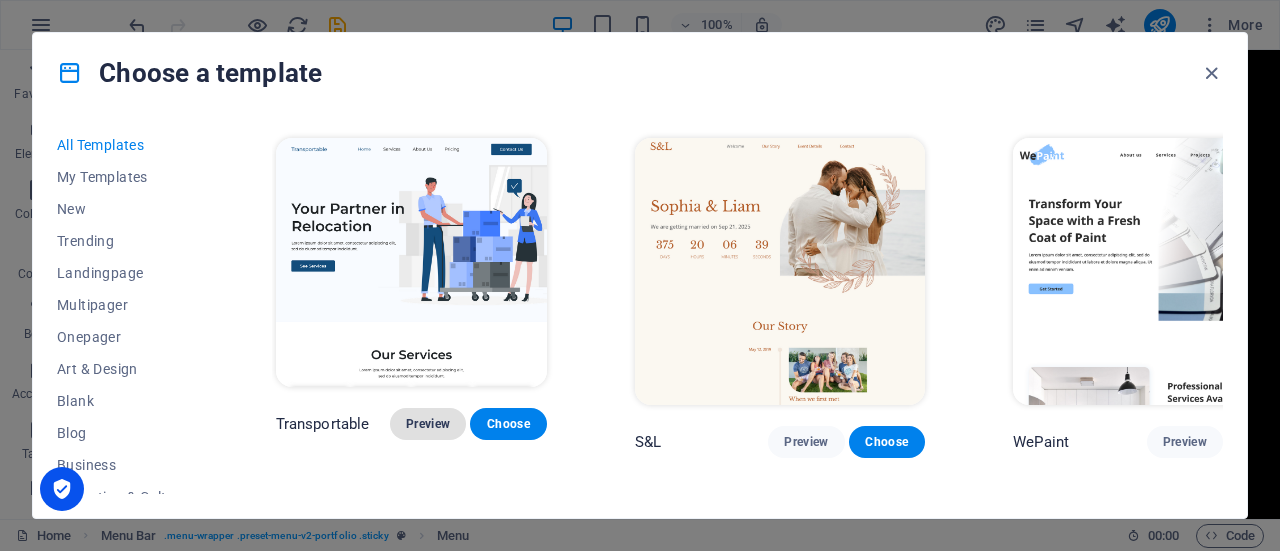 click on "Preview" at bounding box center (428, 424) 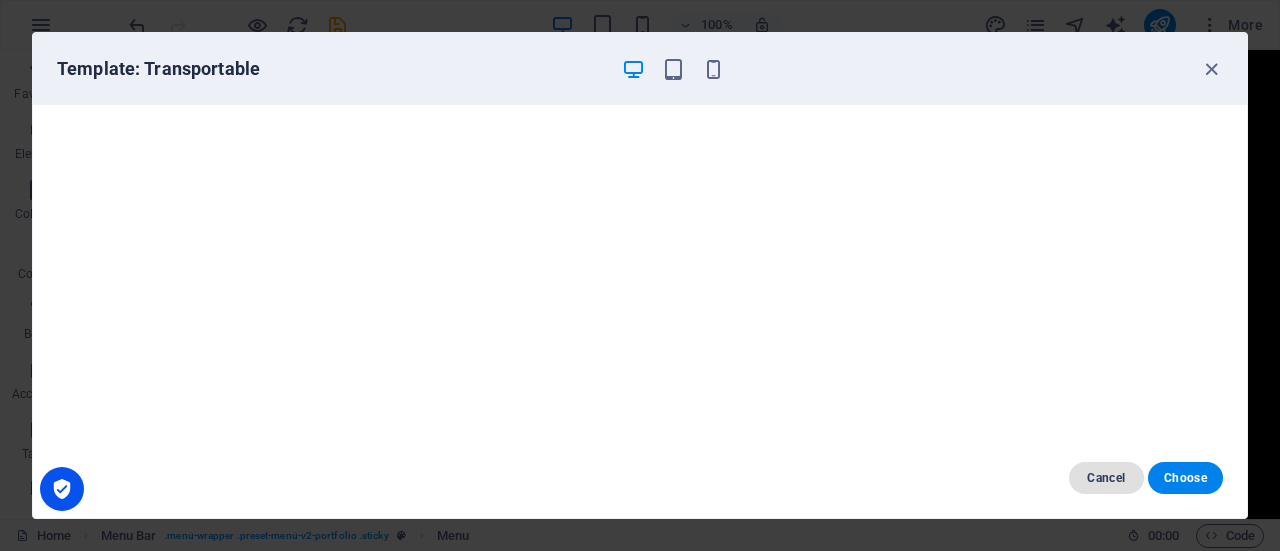click on "Cancel" at bounding box center [1106, 478] 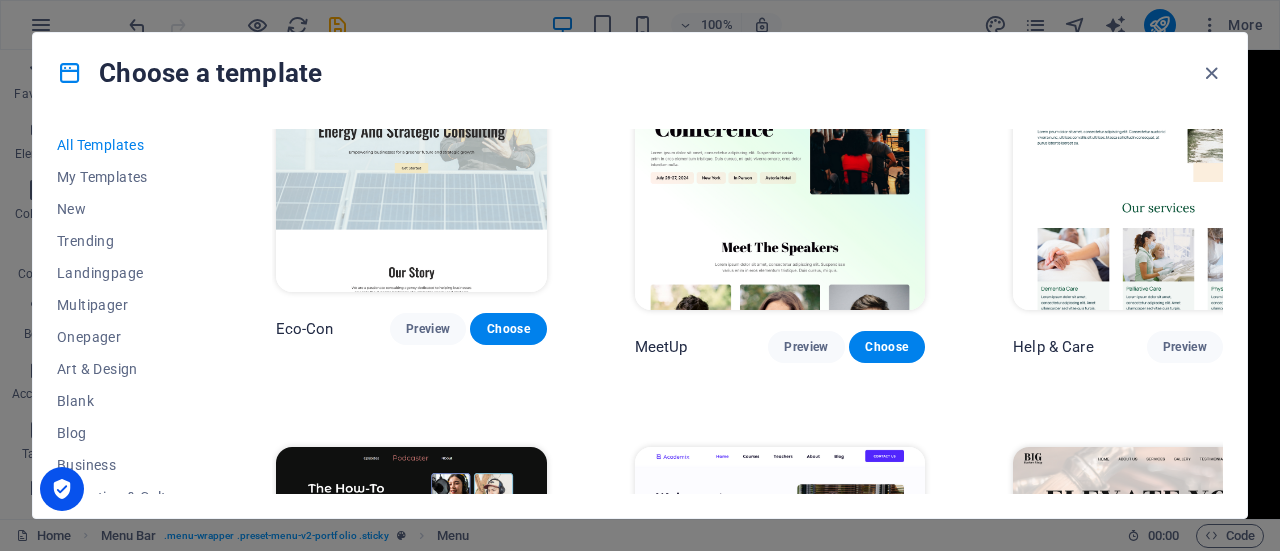 scroll, scrollTop: 1200, scrollLeft: 0, axis: vertical 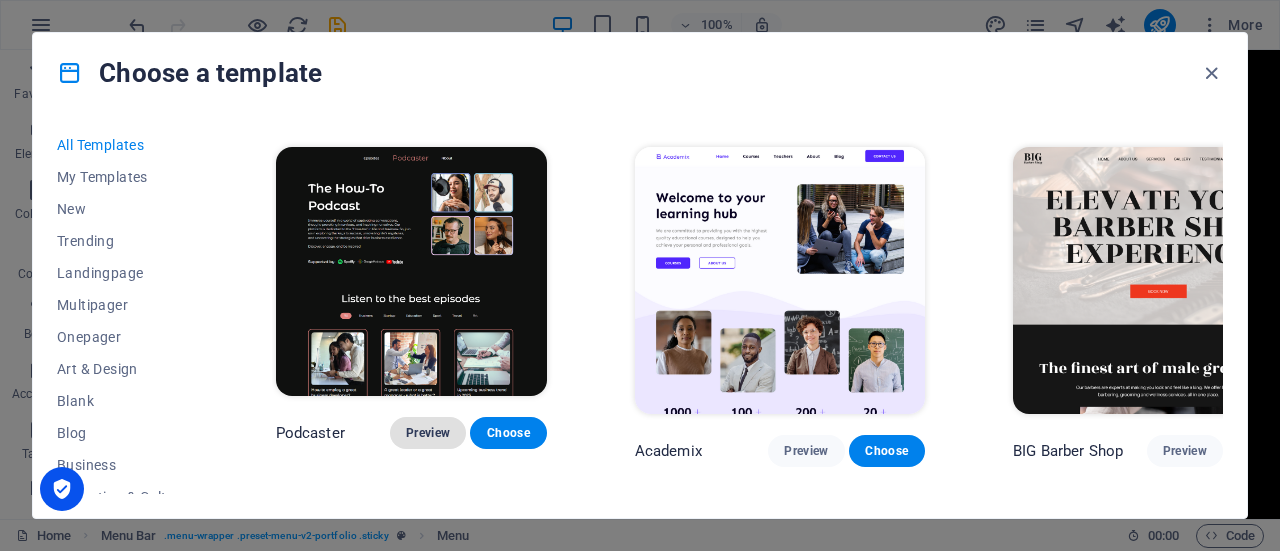 click on "Preview" at bounding box center (428, 433) 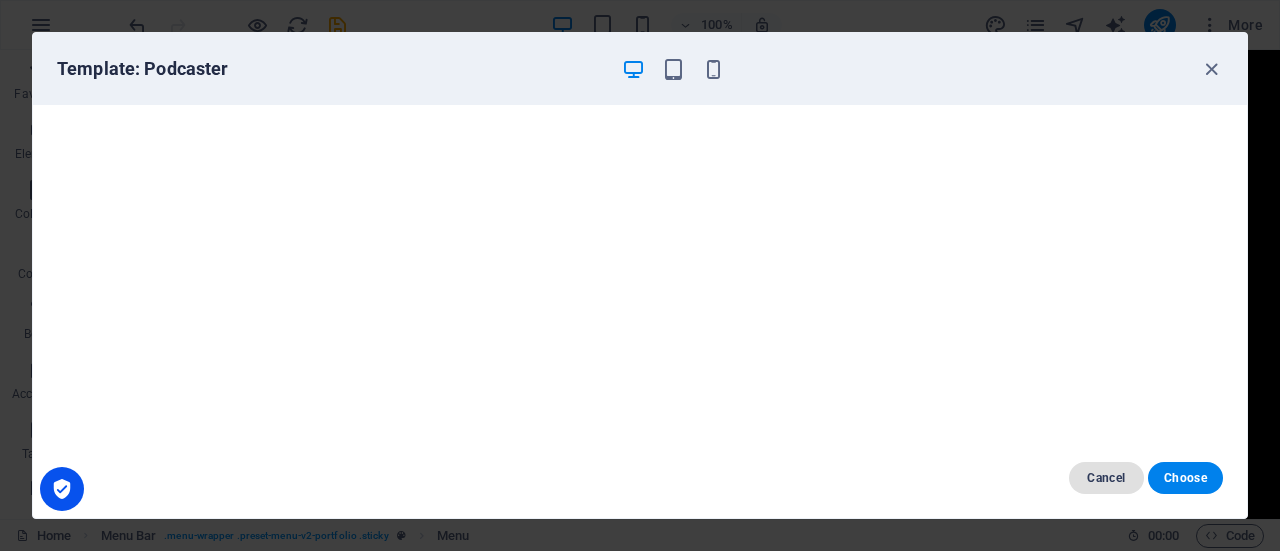 click on "Cancel" at bounding box center [1106, 478] 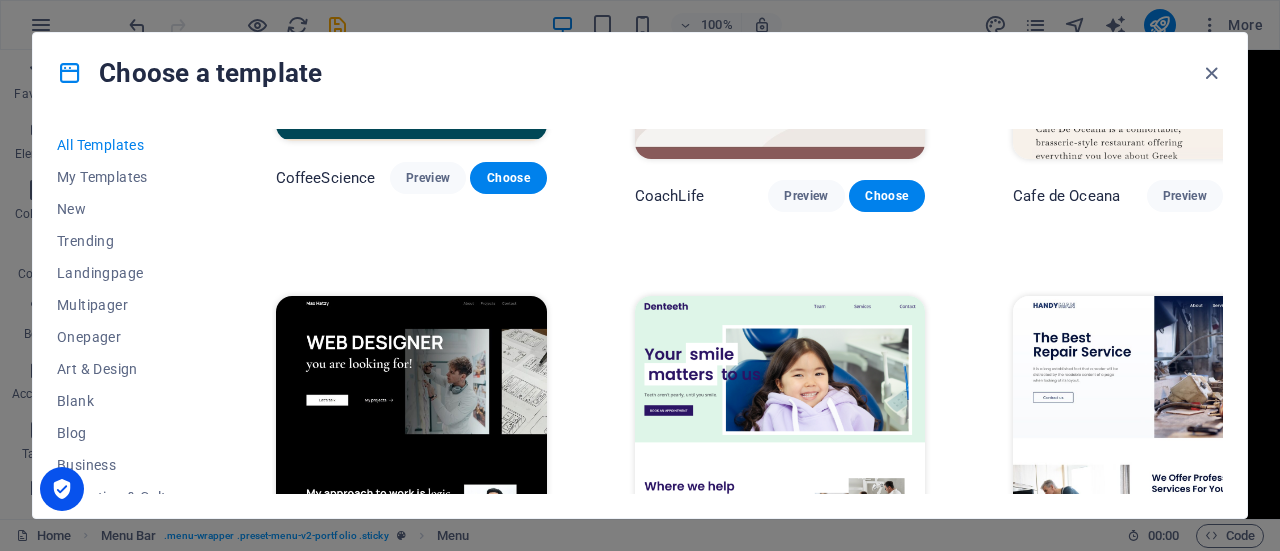 scroll, scrollTop: 4500, scrollLeft: 0, axis: vertical 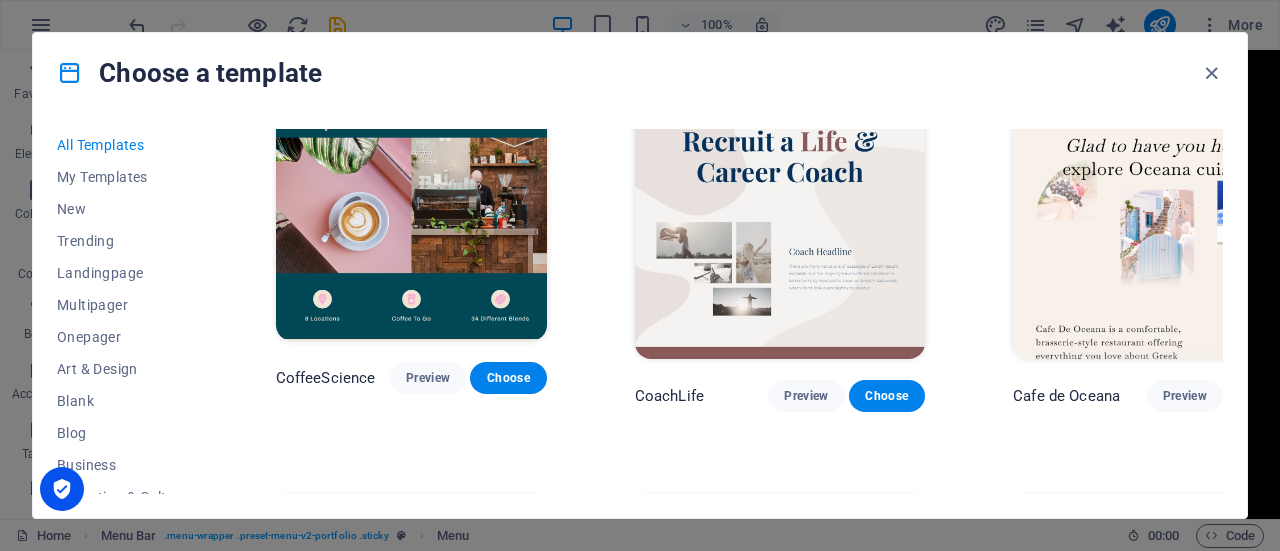 click on "Preview" at bounding box center (428, 782) 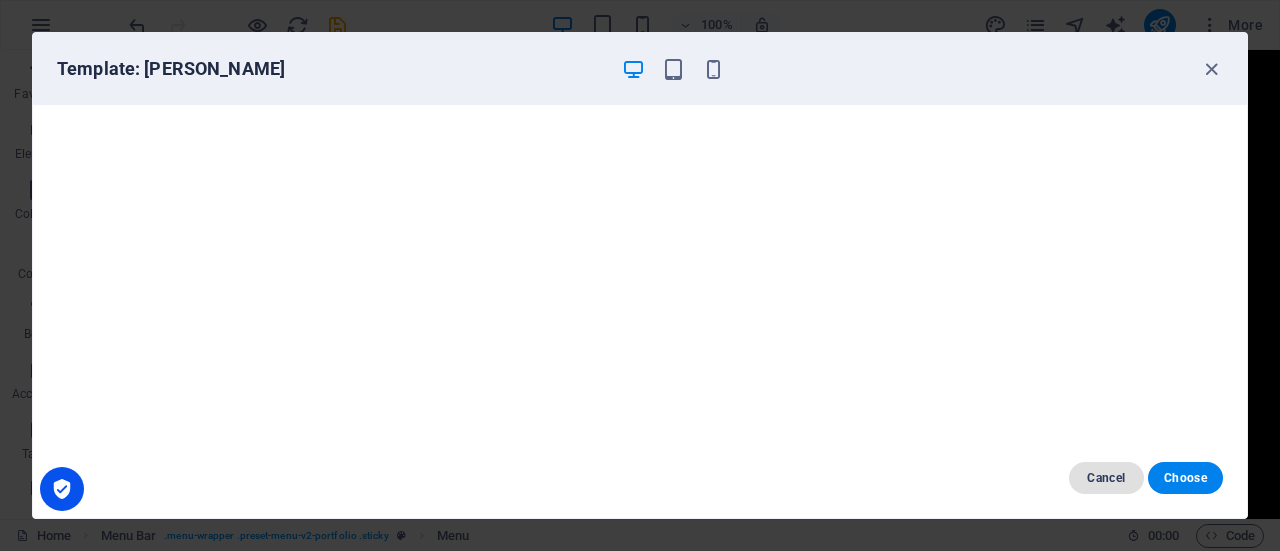 click on "Cancel" at bounding box center (1106, 478) 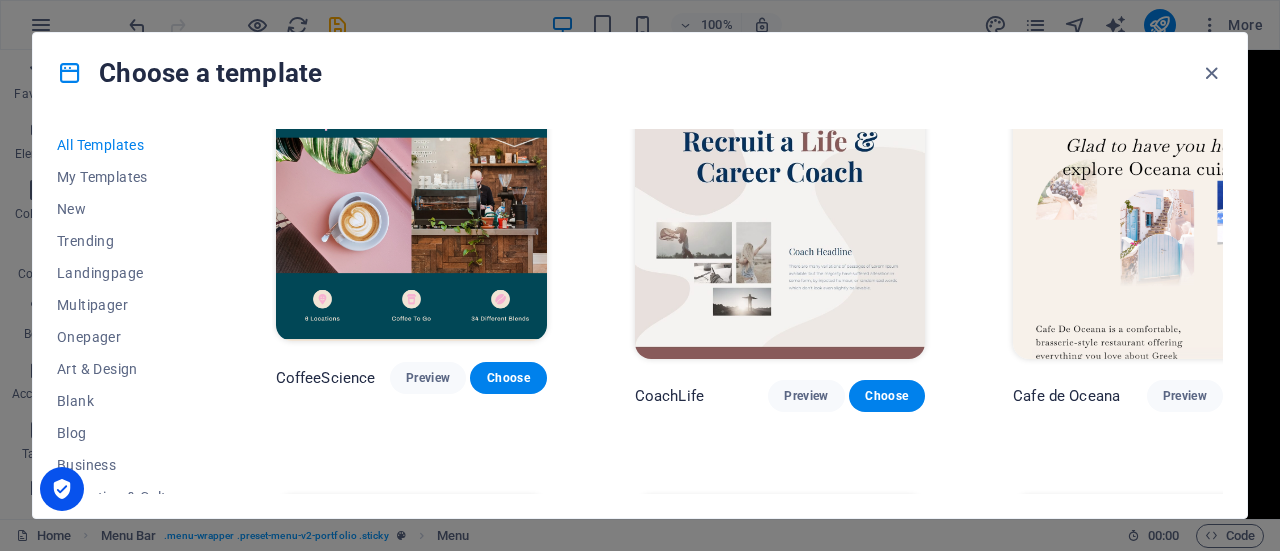 scroll, scrollTop: 4510, scrollLeft: 0, axis: vertical 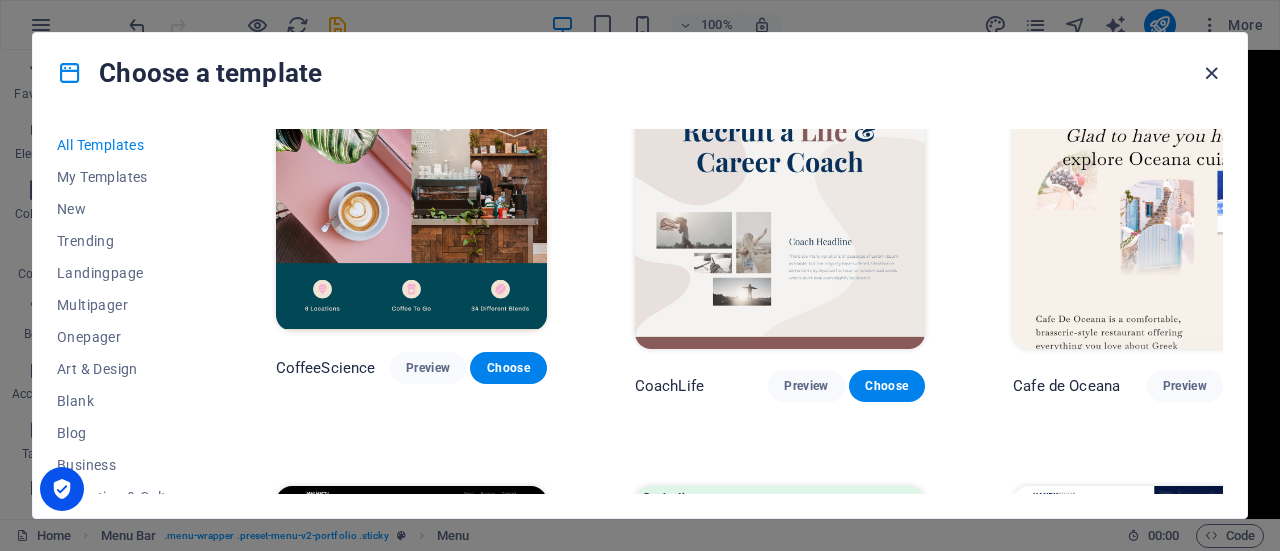 click at bounding box center [1211, 73] 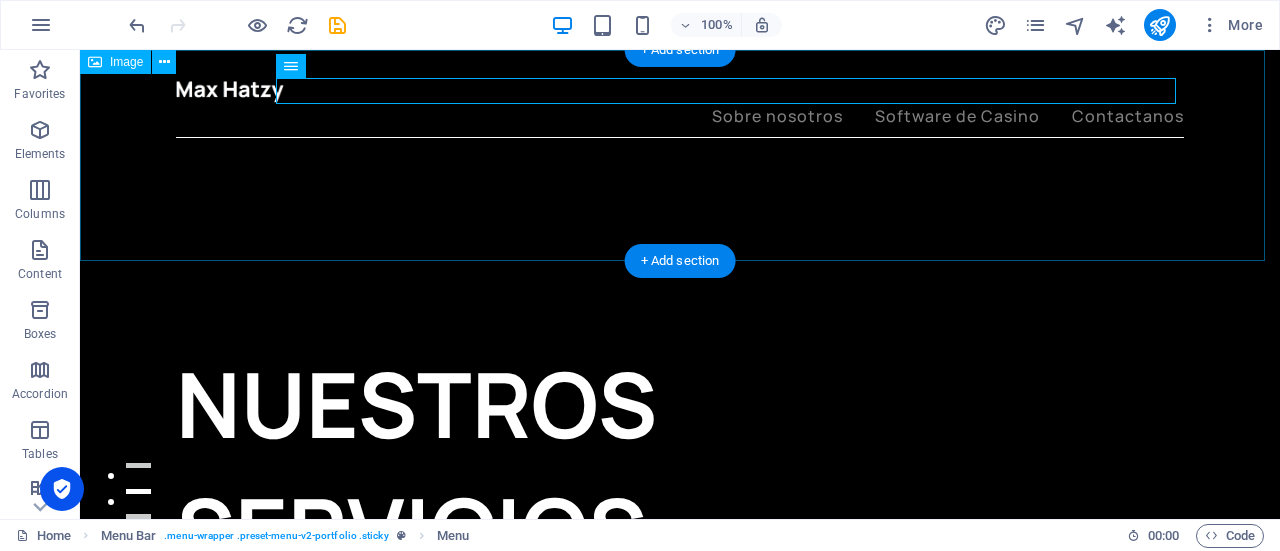 scroll, scrollTop: 200, scrollLeft: 0, axis: vertical 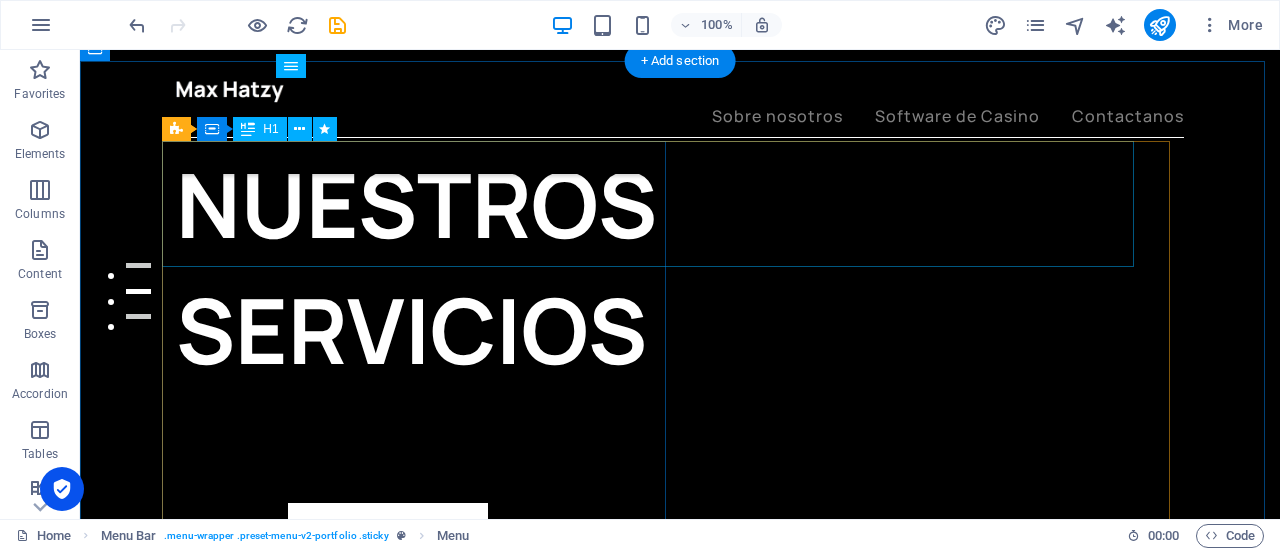 click on "NUESTROS SERVICIOS" at bounding box center (428, 267) 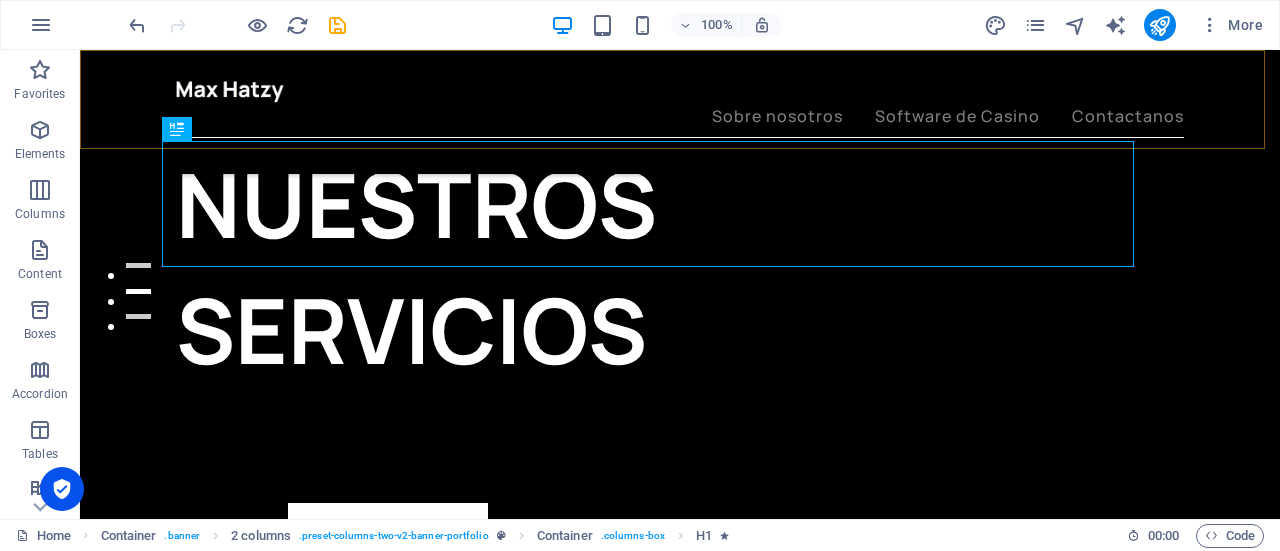 drag, startPoint x: 1134, startPoint y: 138, endPoint x: 1124, endPoint y: 141, distance: 10.440307 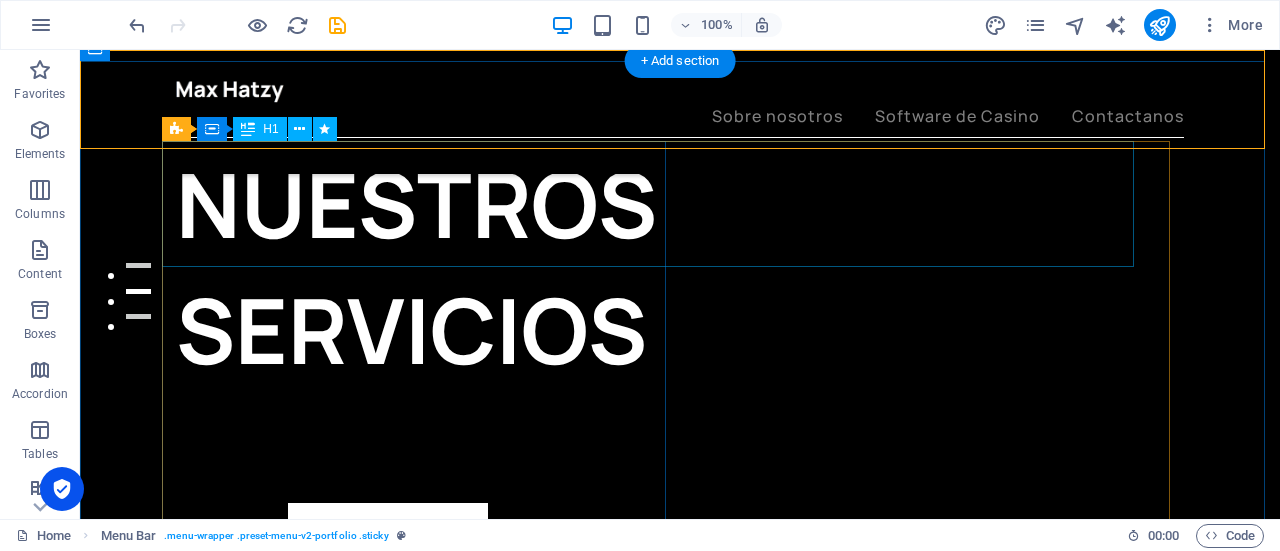 click on "NUESTROS SERVICIOS" at bounding box center [428, 267] 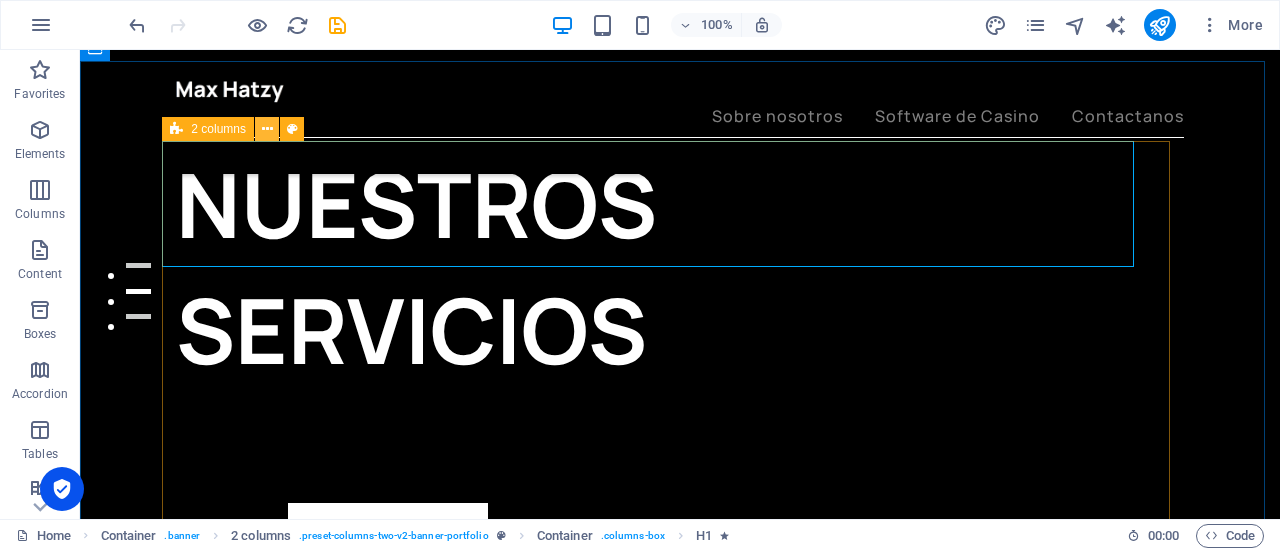click at bounding box center [267, 129] 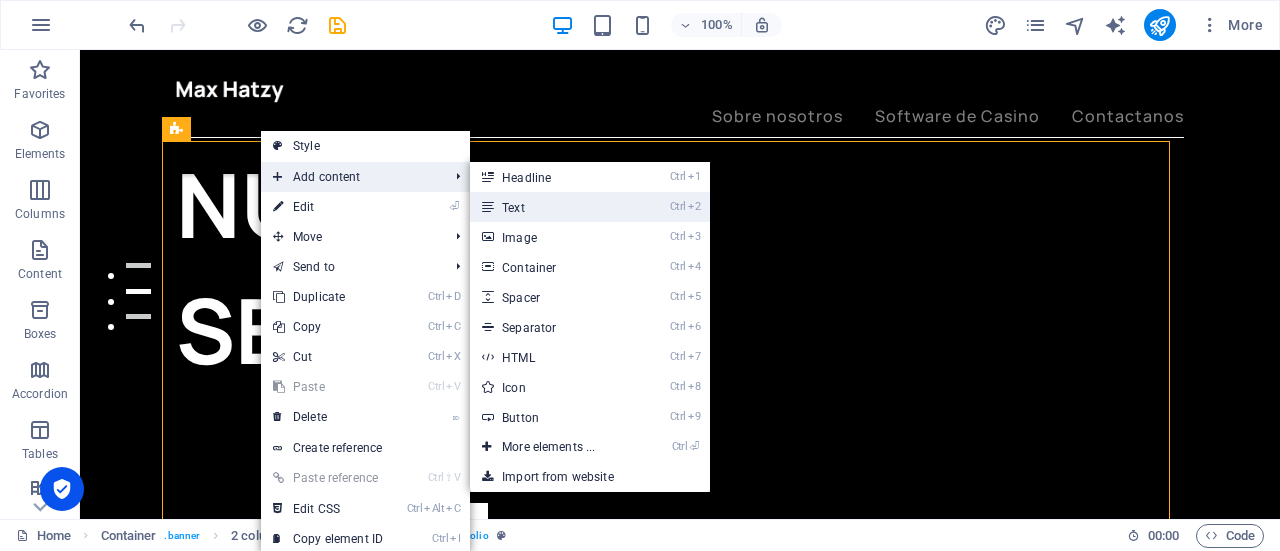 click on "Ctrl 2  Text" at bounding box center [552, 207] 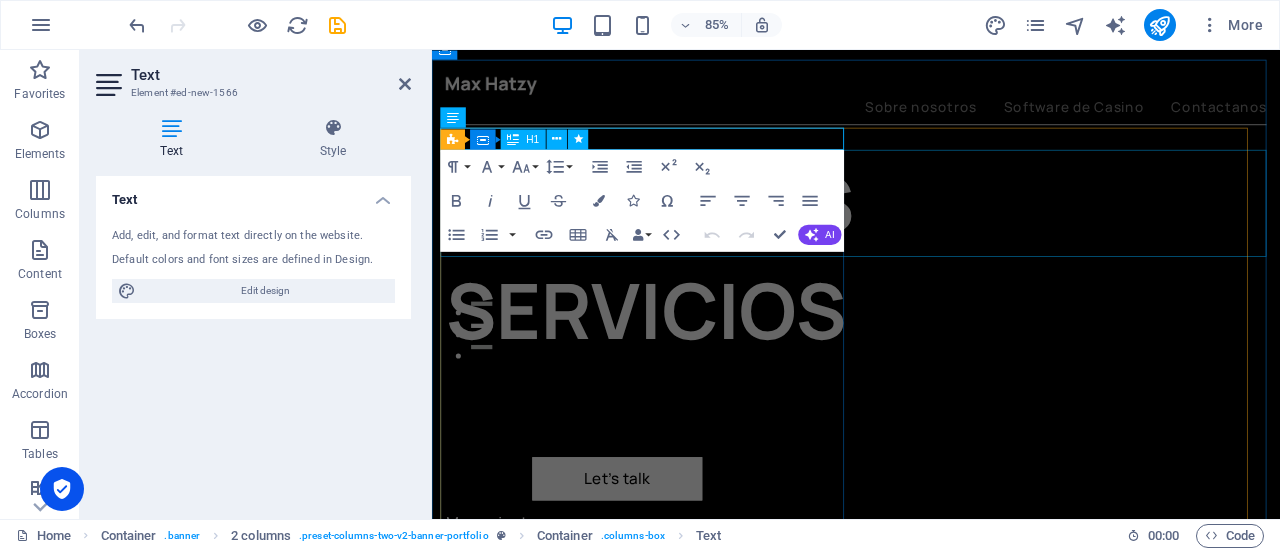 click on "NUESTROS SERVICIOS" at bounding box center (689, 293) 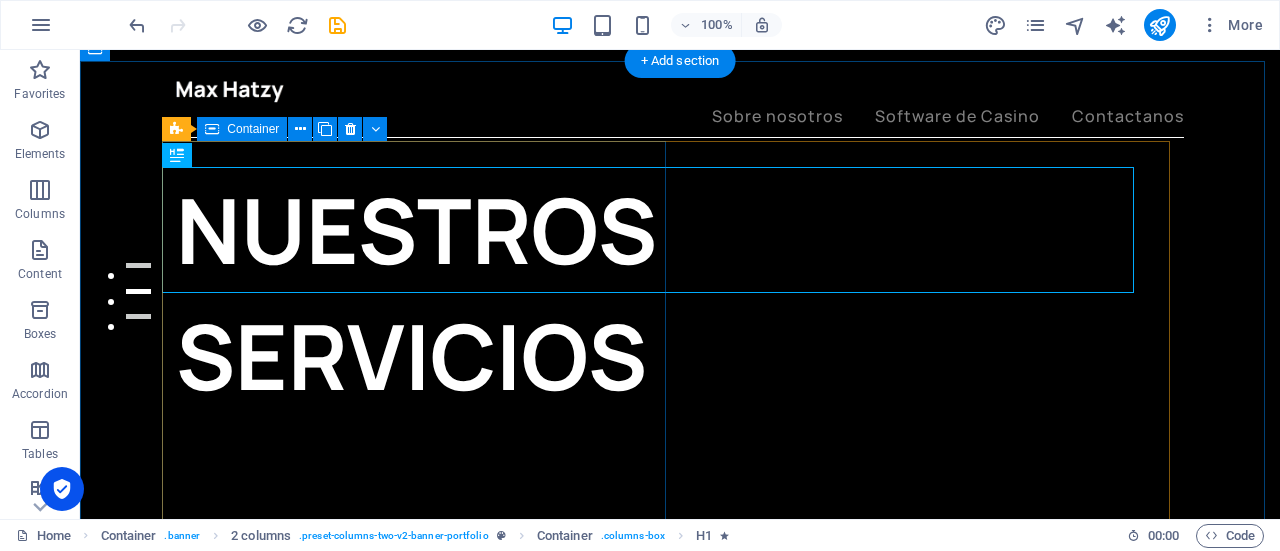 click on "New text element NUESTROS SERVICIOS Let’s talk My projects" at bounding box center (428, 393) 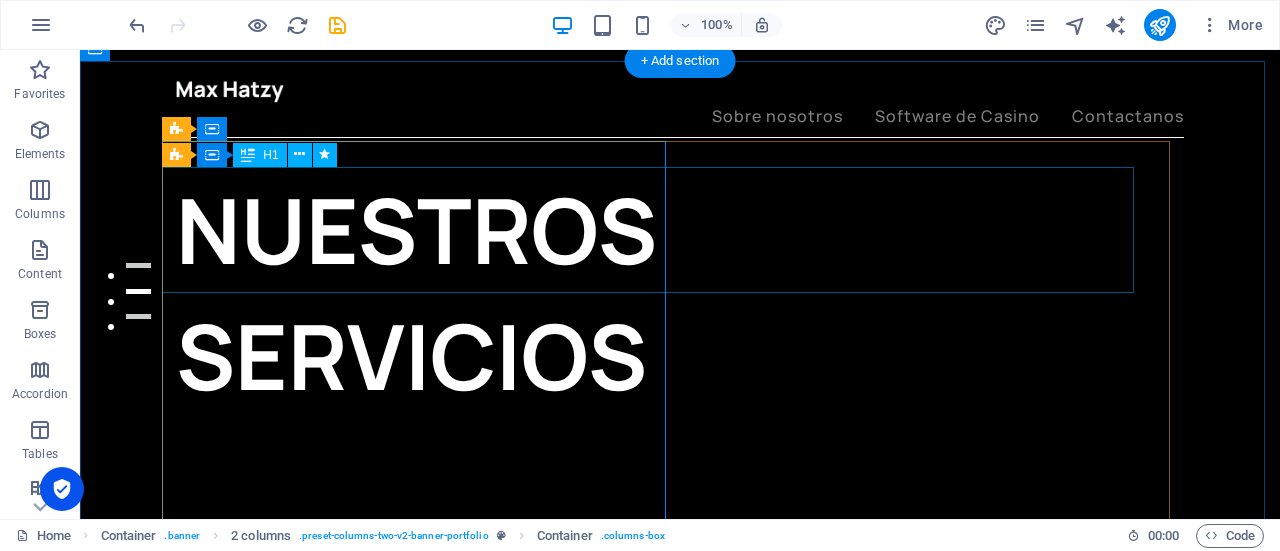 click on "NUESTROS SERVICIOS" at bounding box center [428, 293] 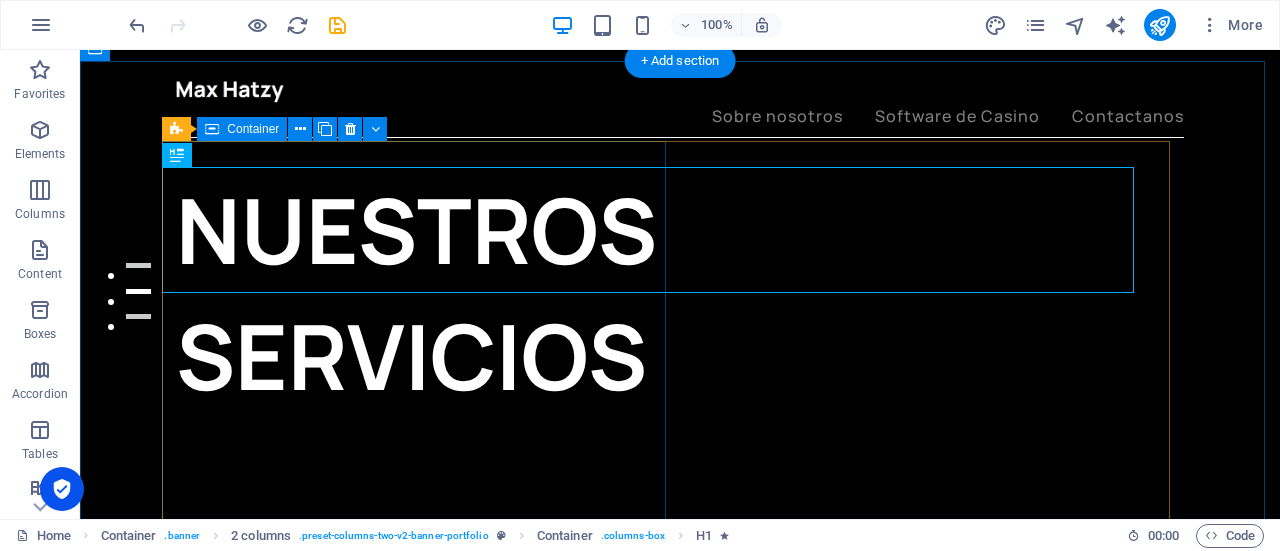 click on "New text element NUESTROS SERVICIOS Let’s talk My projects" at bounding box center [428, 393] 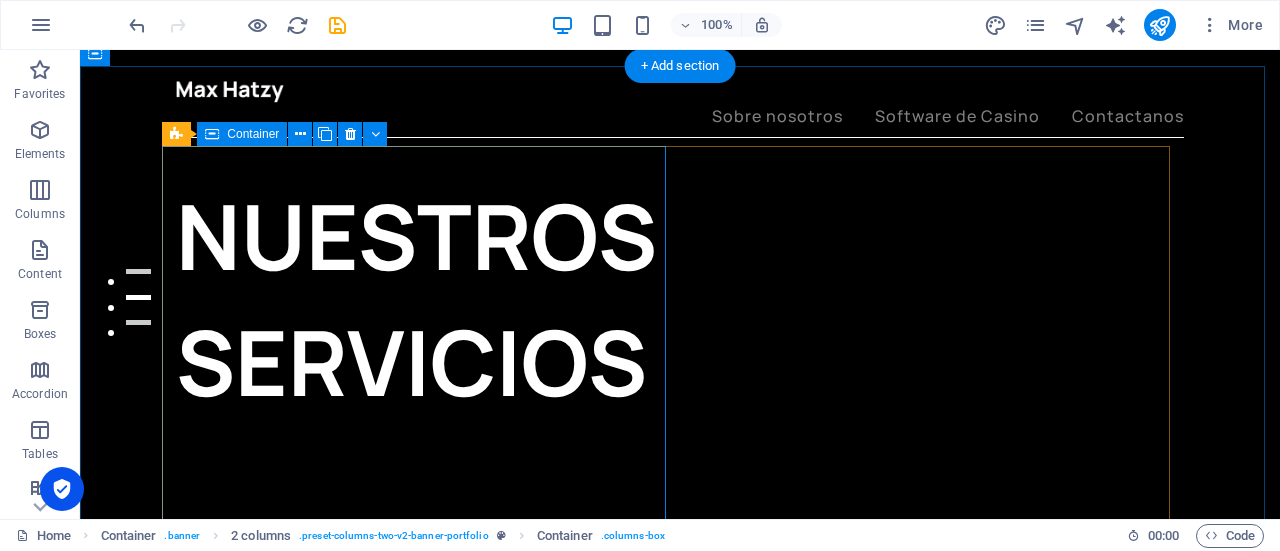 scroll, scrollTop: 200, scrollLeft: 0, axis: vertical 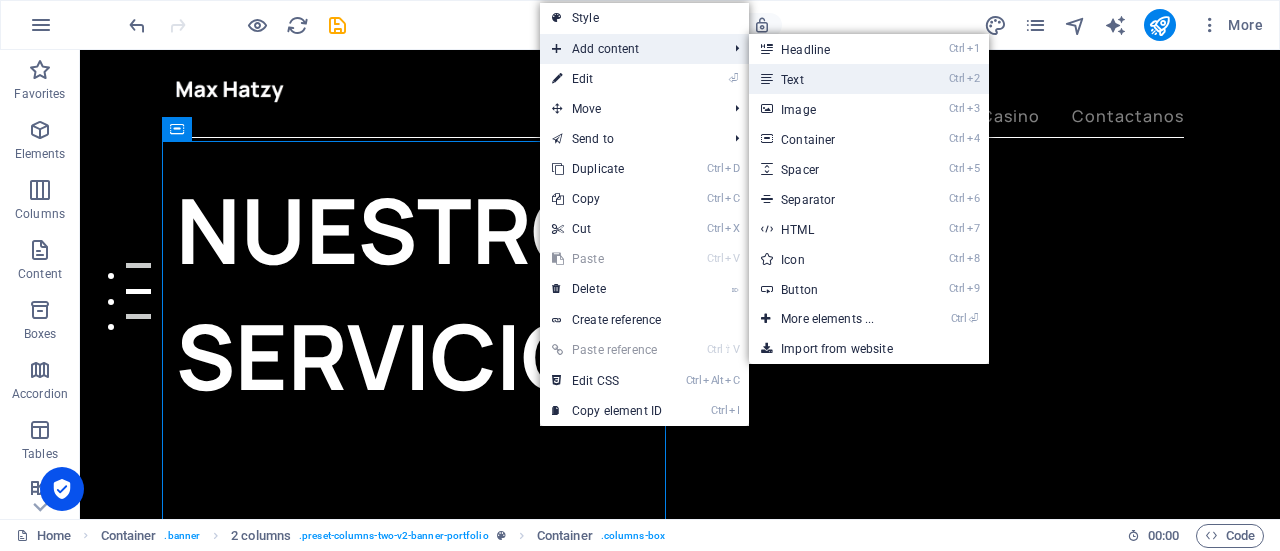 drag, startPoint x: 834, startPoint y: 79, endPoint x: 471, endPoint y: 33, distance: 365.90298 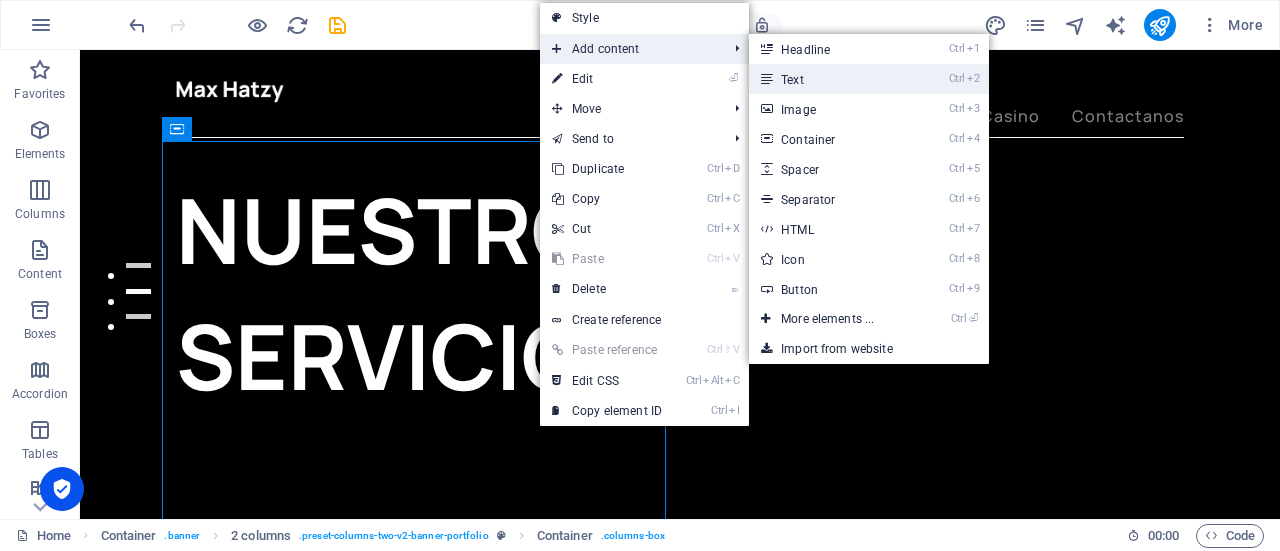 click on "Ctrl 2  Text" at bounding box center [831, 79] 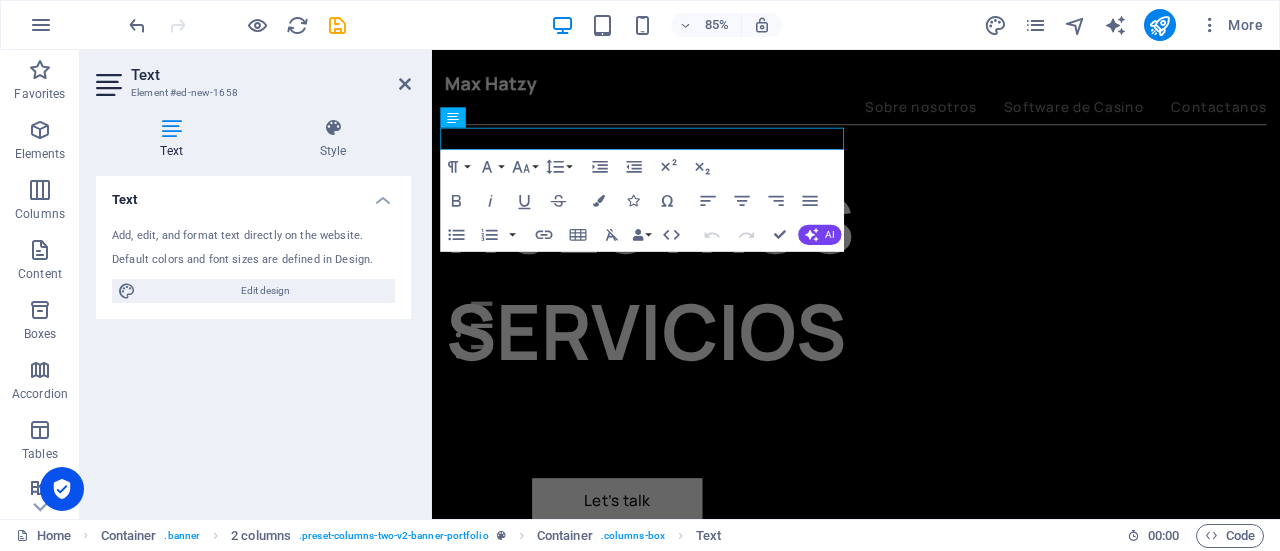 click on "Add, edit, and format text directly on the website." at bounding box center (253, 236) 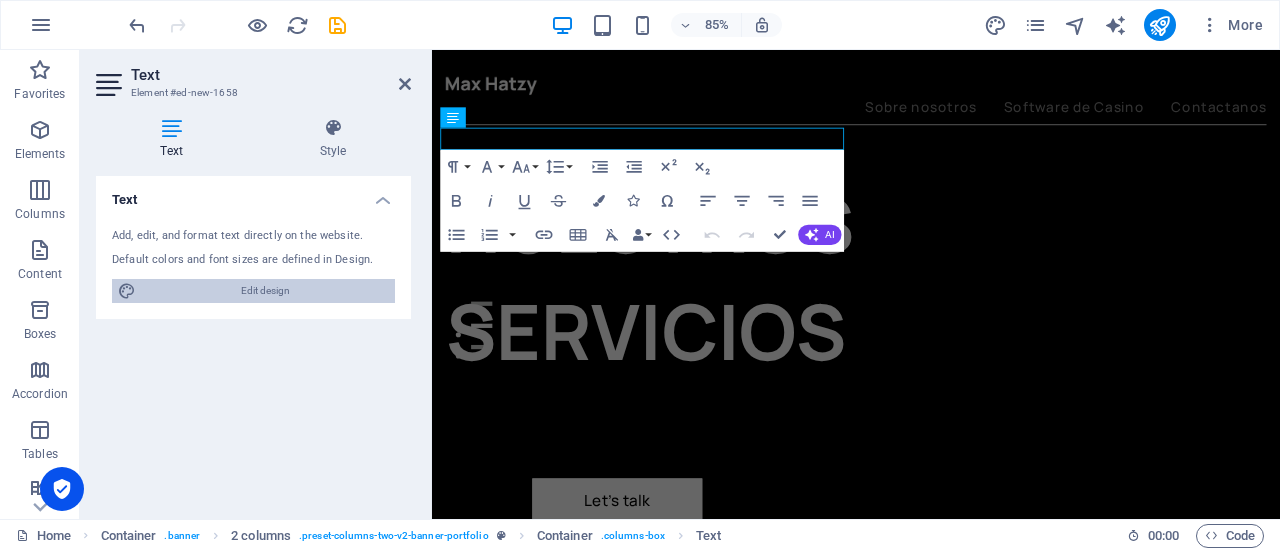 click on "Edit design" at bounding box center (265, 291) 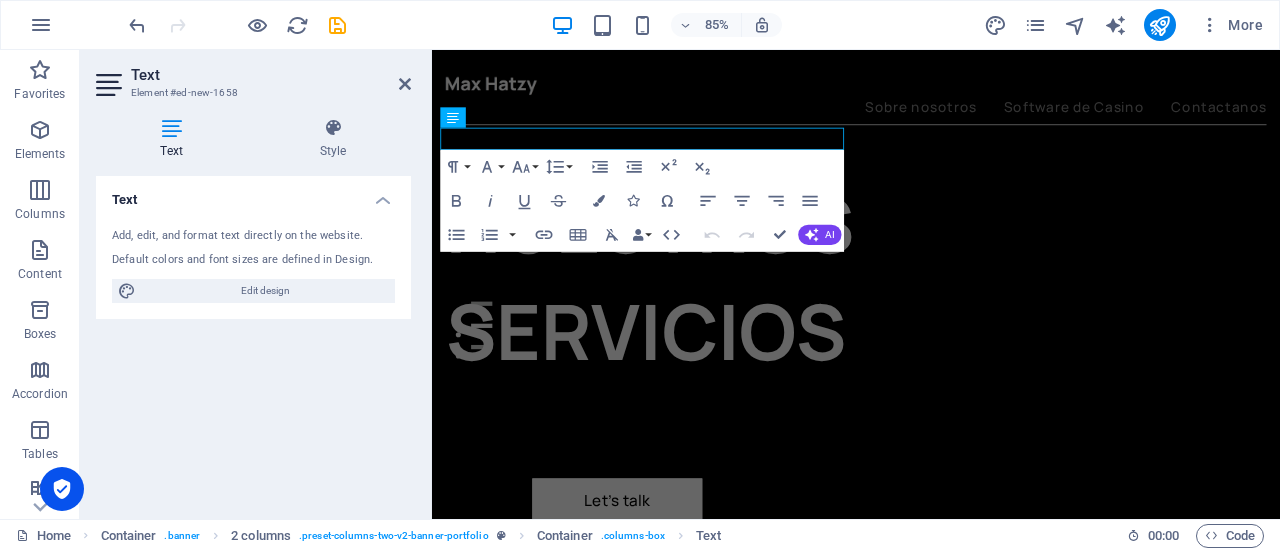 select on "ease-in-out" 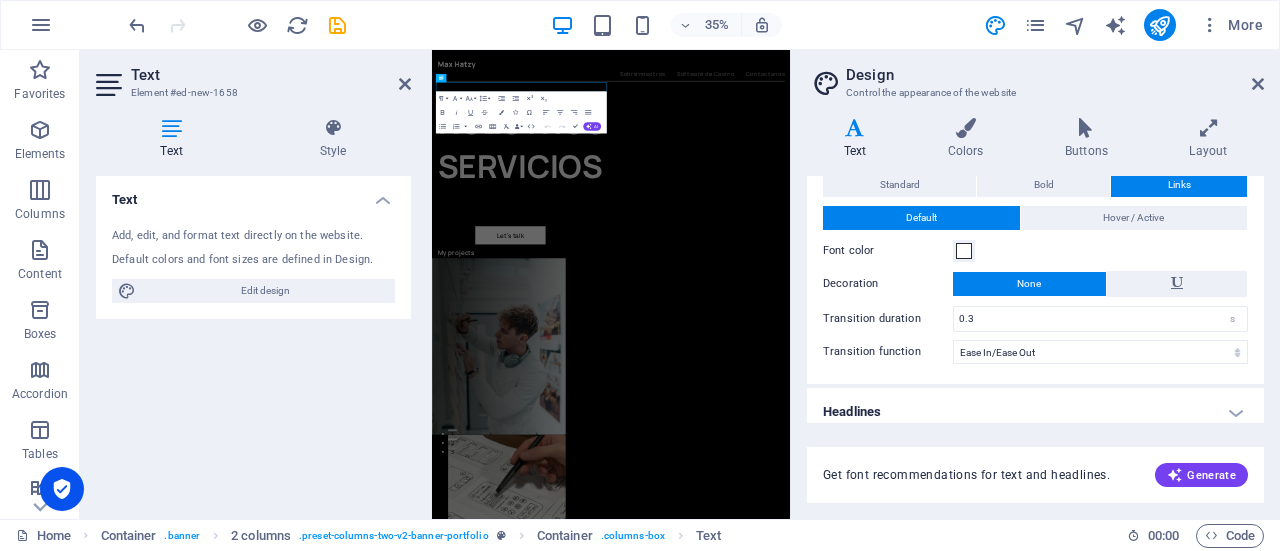 scroll, scrollTop: 70, scrollLeft: 0, axis: vertical 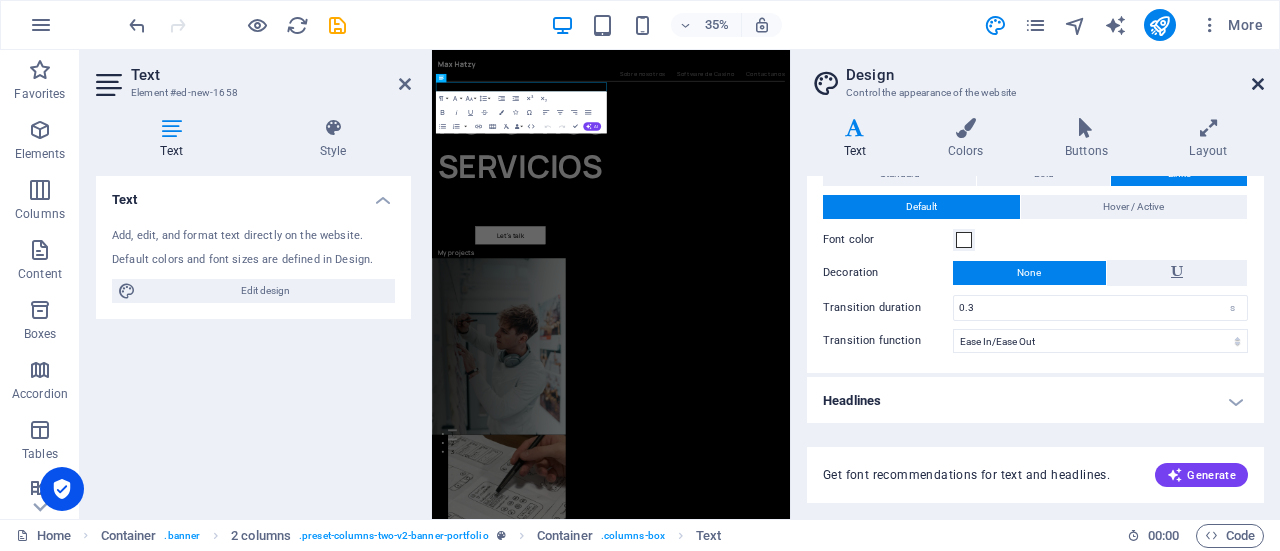 click at bounding box center (1258, 84) 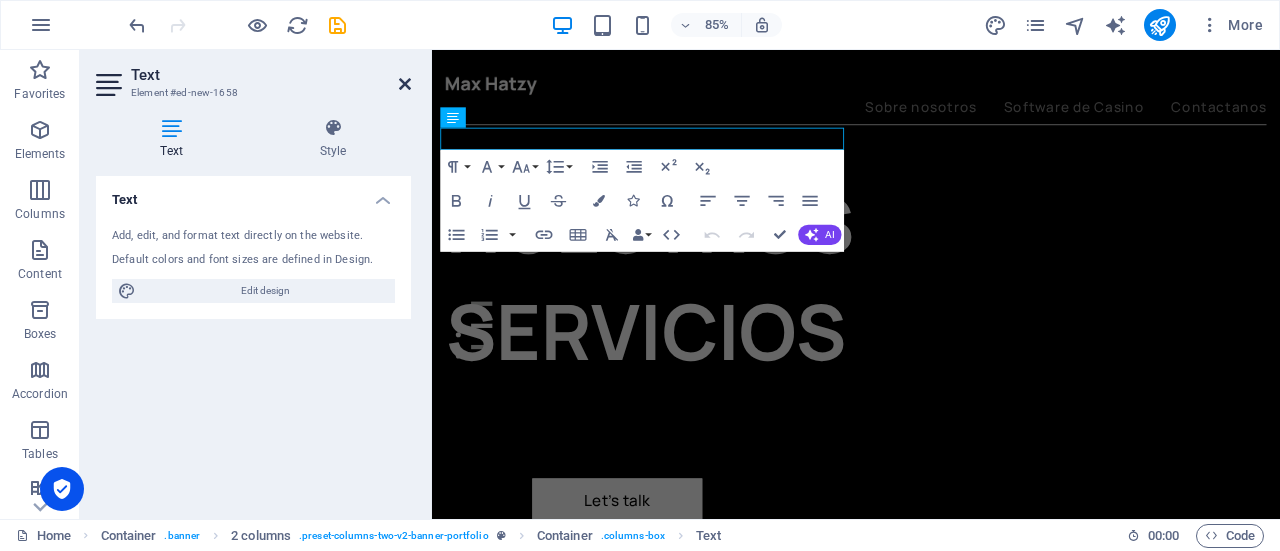 click at bounding box center [405, 84] 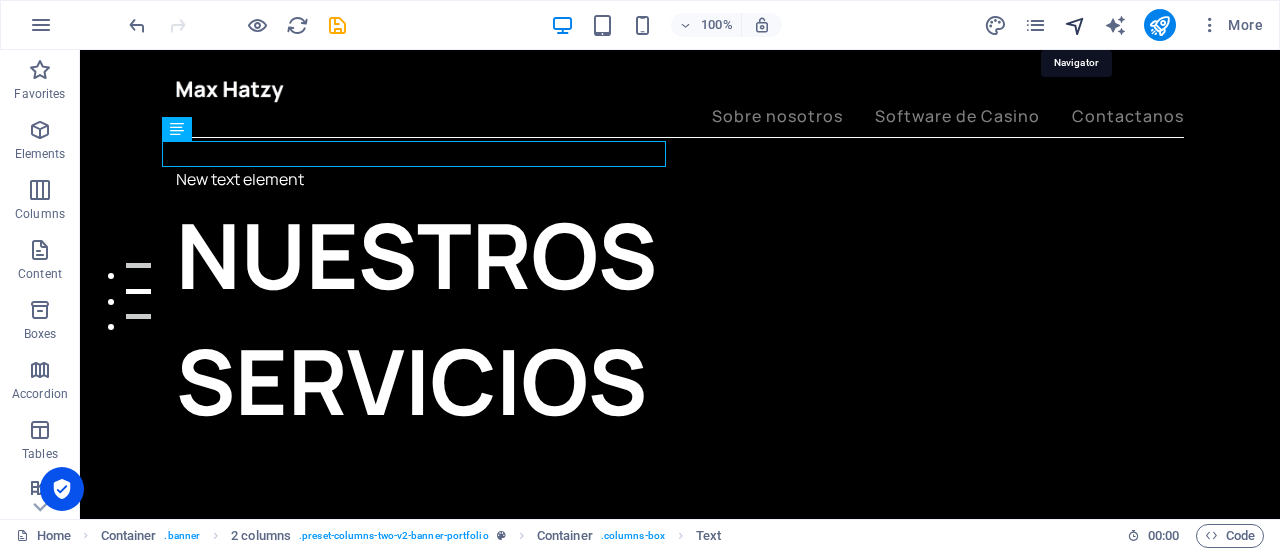 click at bounding box center (1075, 25) 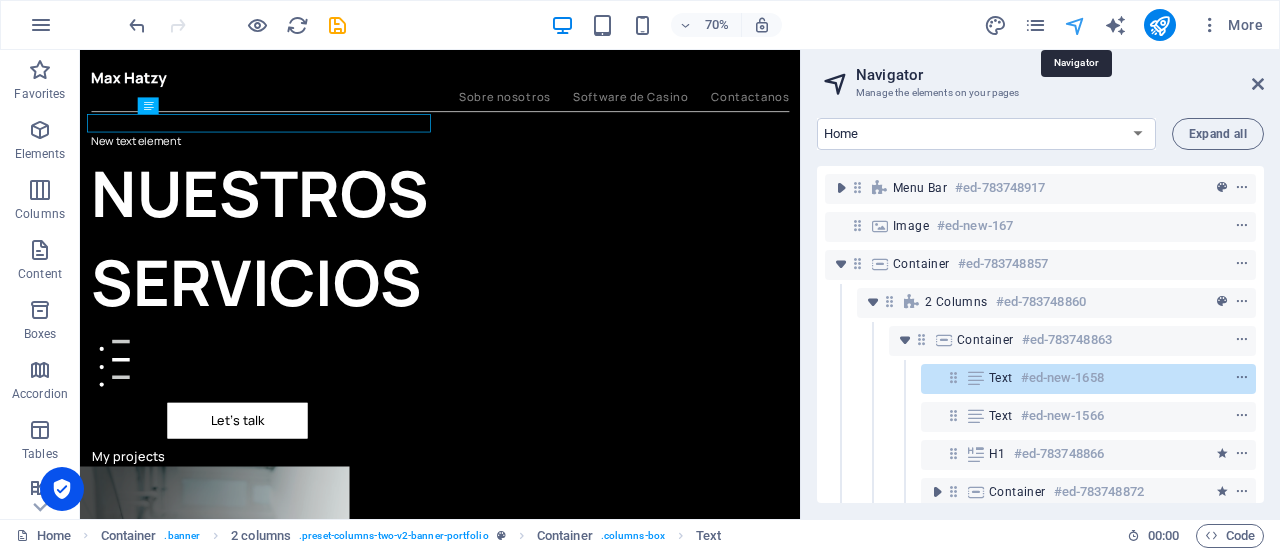 click at bounding box center (1075, 25) 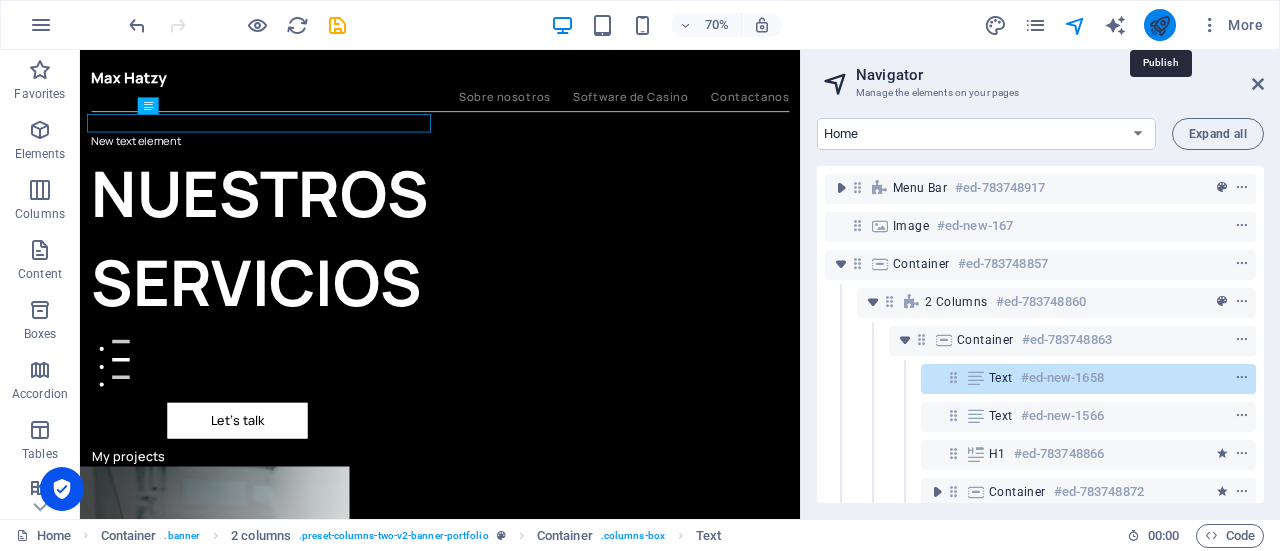 click at bounding box center [1159, 25] 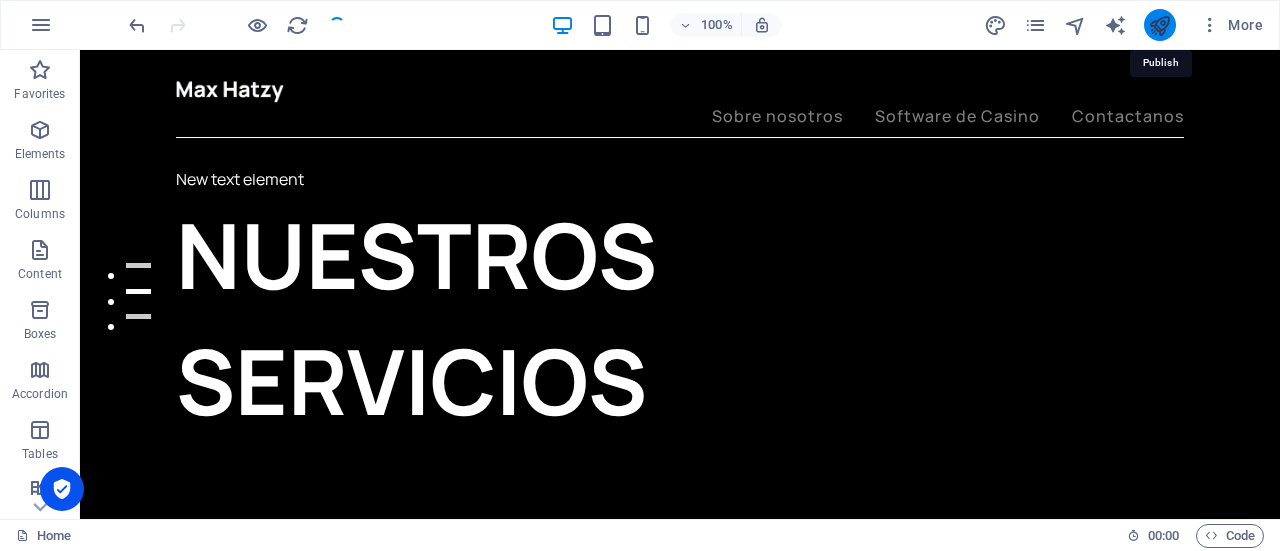 click at bounding box center [1159, 25] 